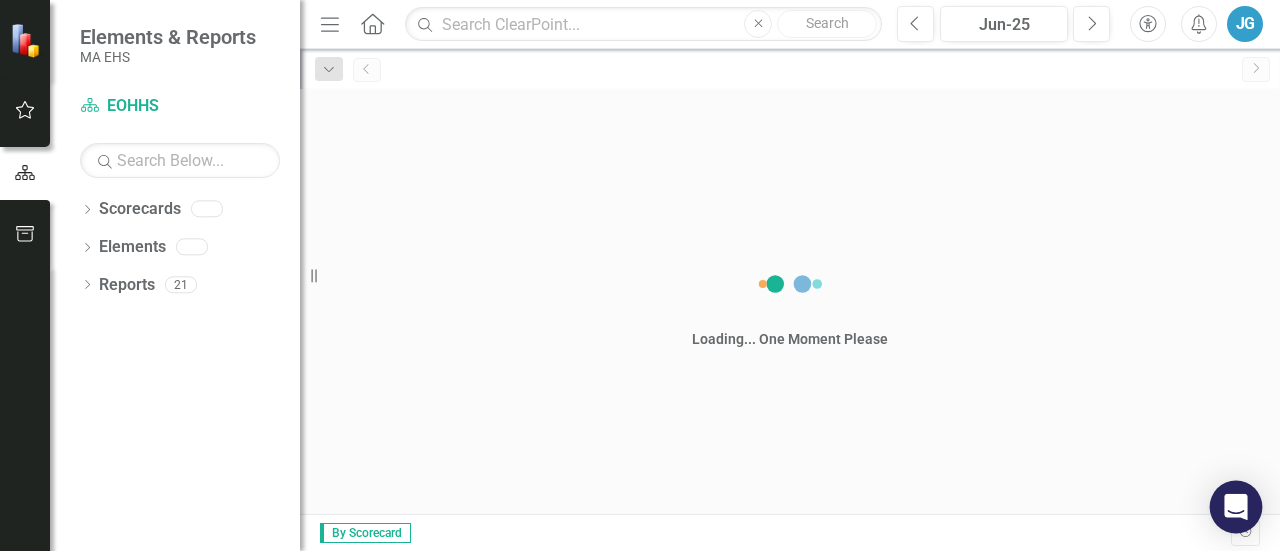 scroll, scrollTop: 0, scrollLeft: 0, axis: both 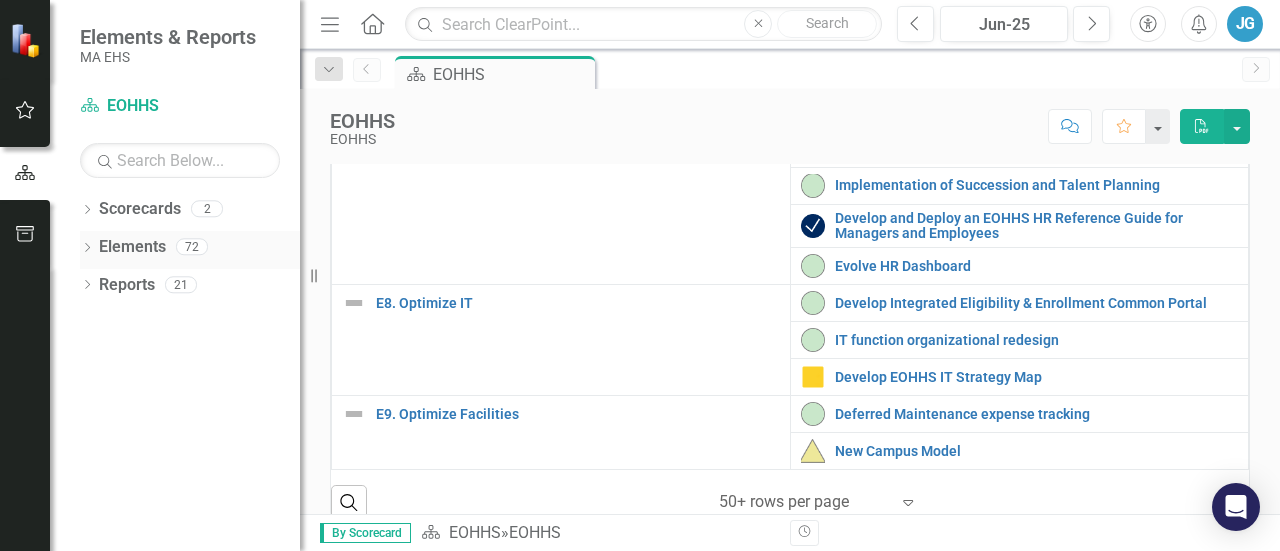 click on "Dropdown Elements 72" at bounding box center (190, 250) 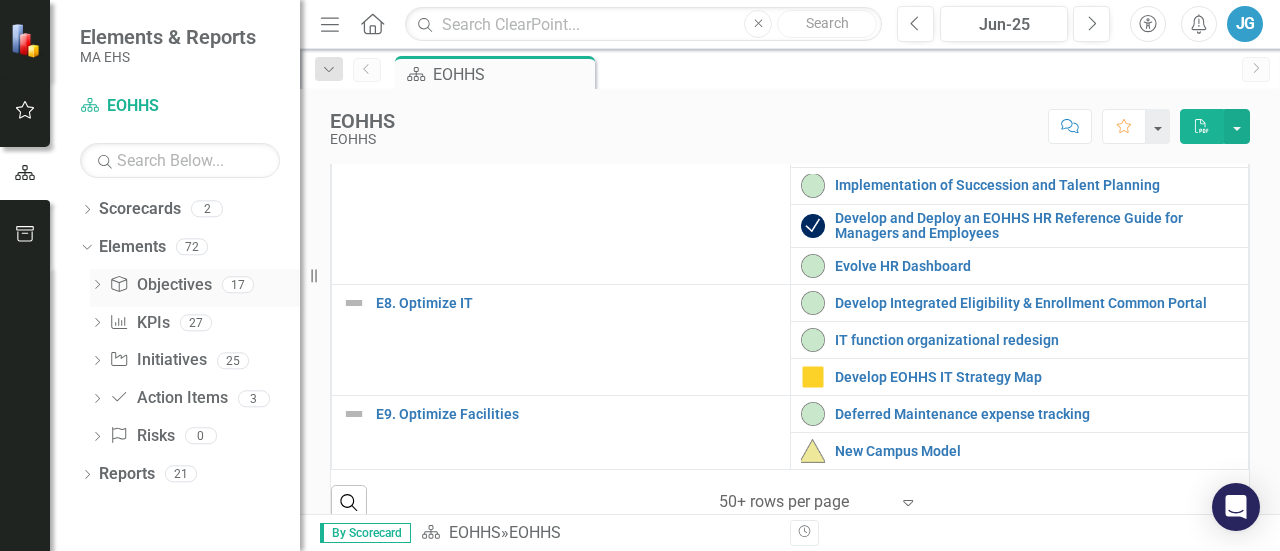 click on "Dropdown" 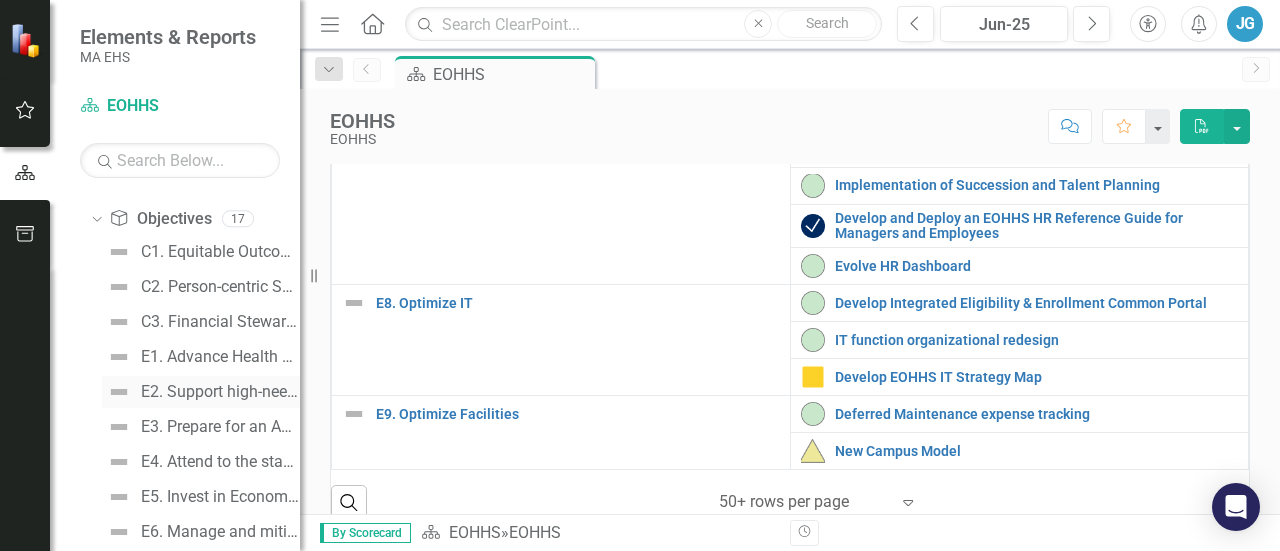 scroll, scrollTop: 38, scrollLeft: 0, axis: vertical 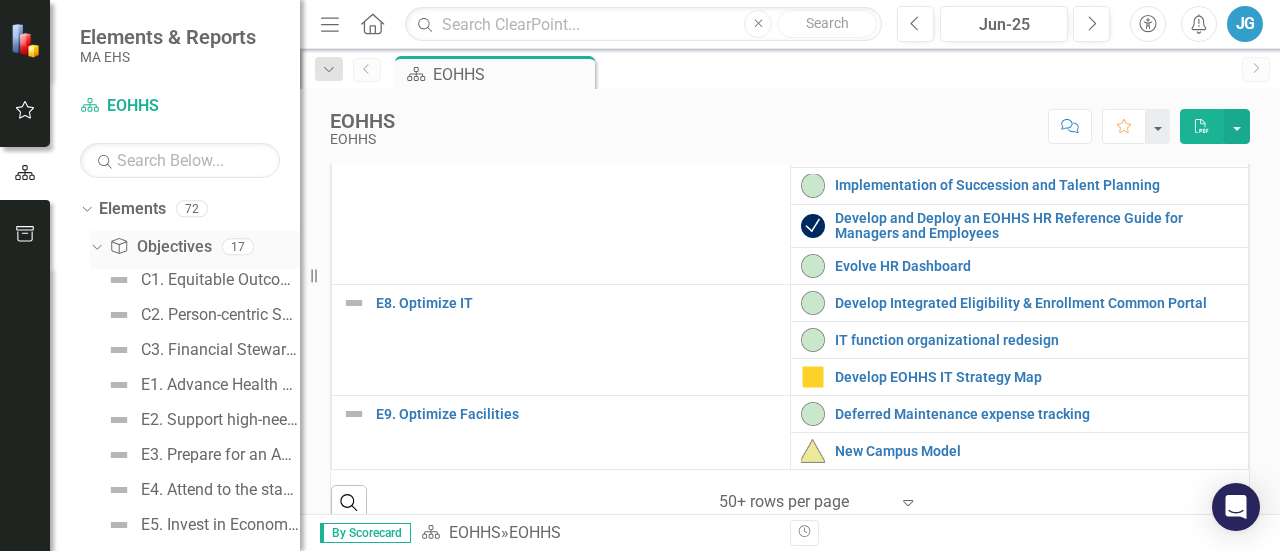 click on "Objective Objectives" at bounding box center [160, 247] 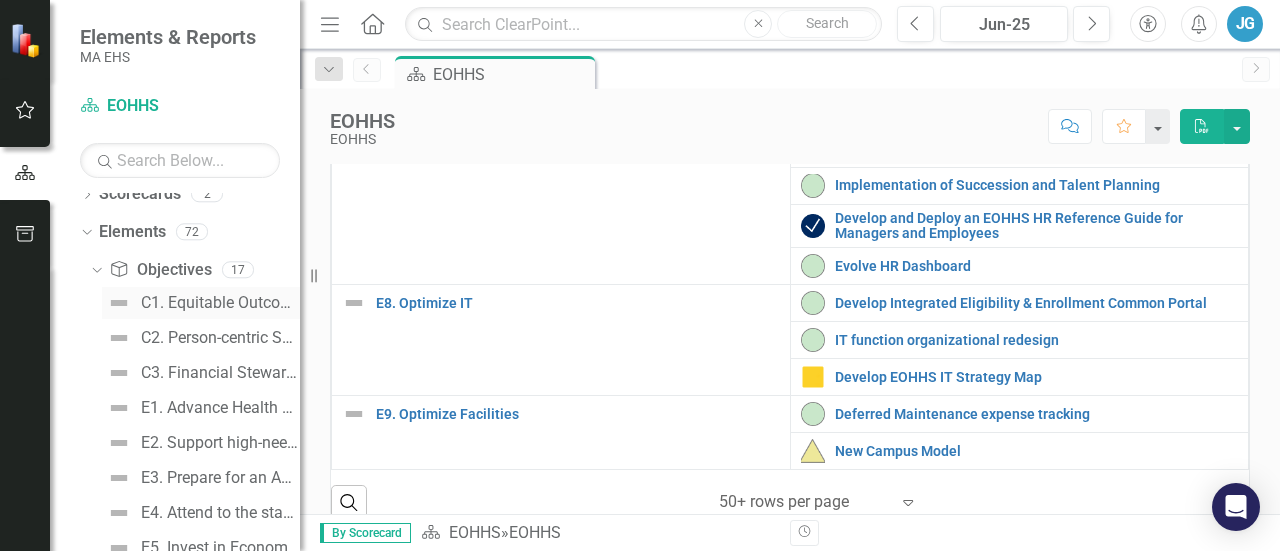scroll, scrollTop: 0, scrollLeft: 0, axis: both 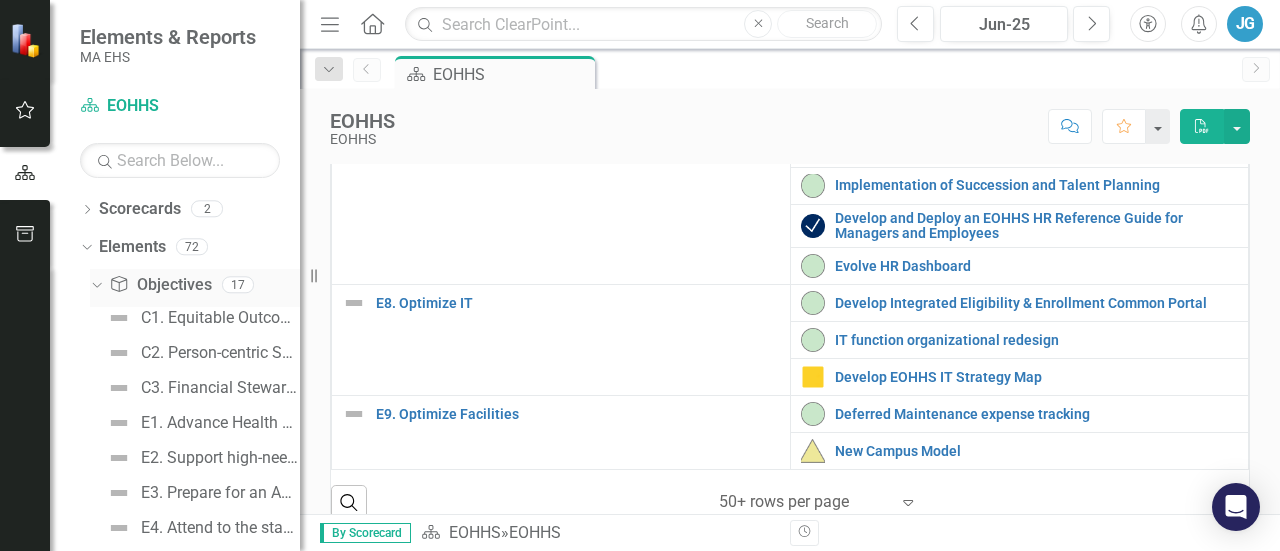 click on "Dropdown" at bounding box center [97, 288] 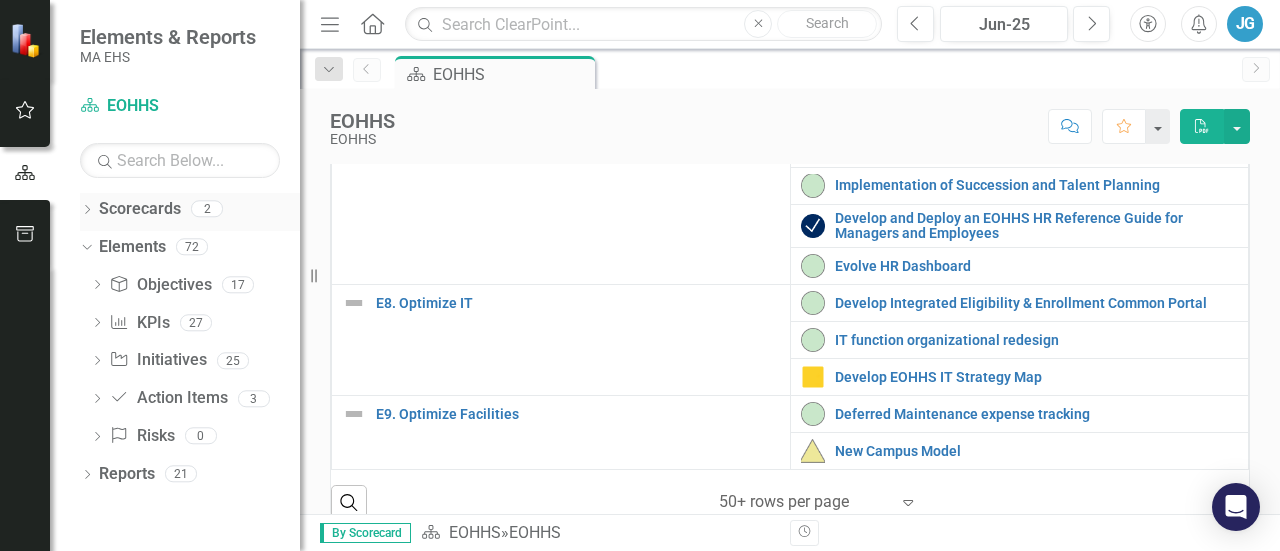 click on "Dropdown" 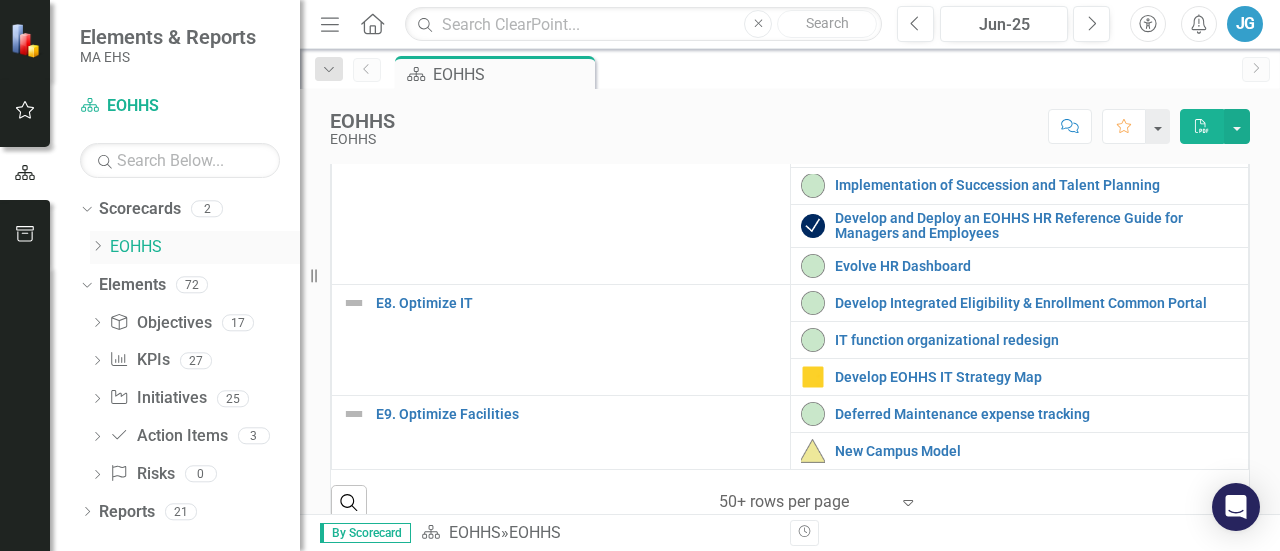 click on "Dropdown" at bounding box center (100, 247) 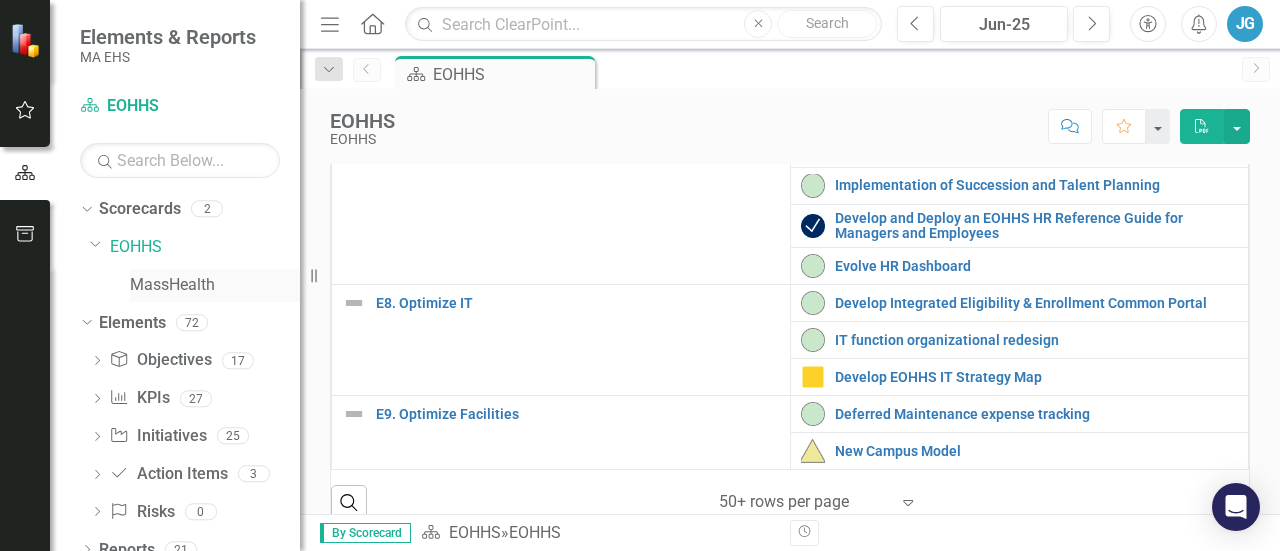 click on "MassHealth" at bounding box center (215, 285) 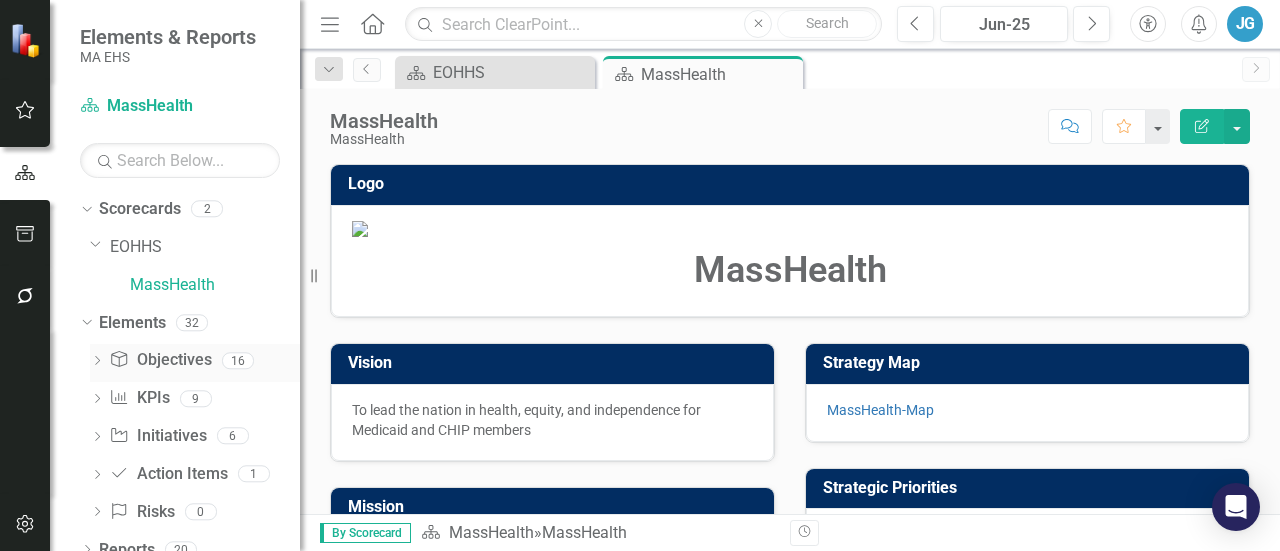 click on "Dropdown" 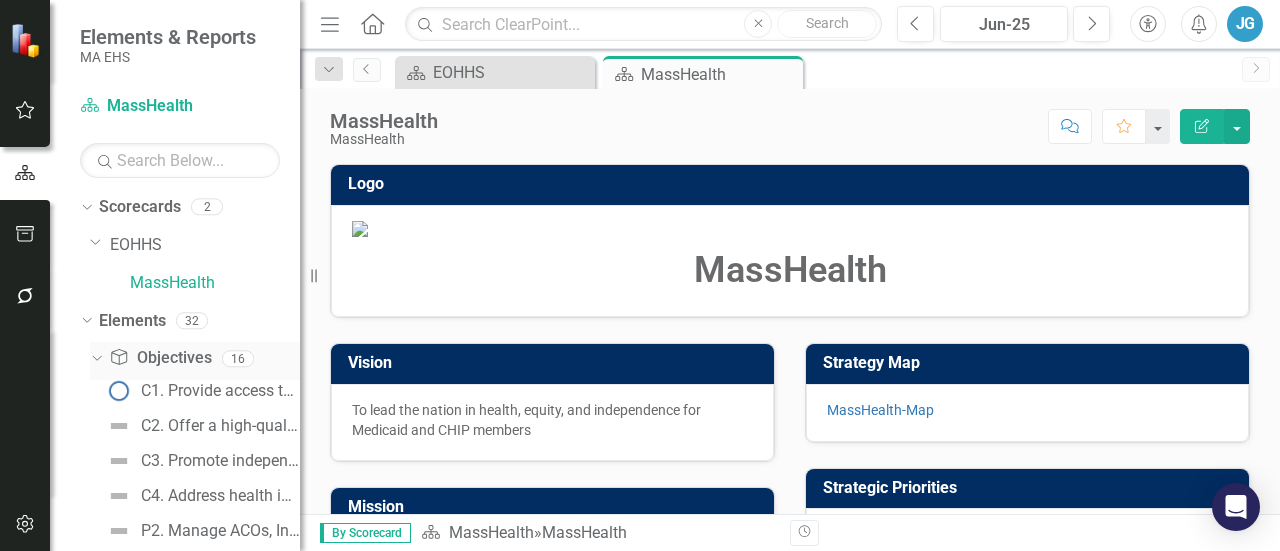 scroll, scrollTop: 0, scrollLeft: 0, axis: both 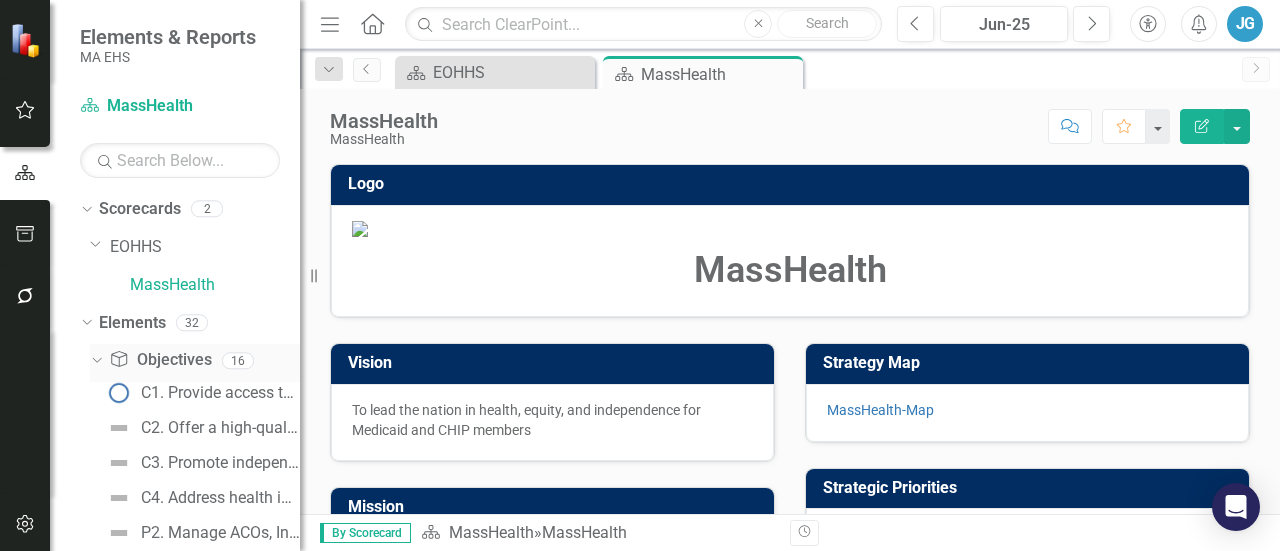 click on "Objective Objectives" at bounding box center [160, 360] 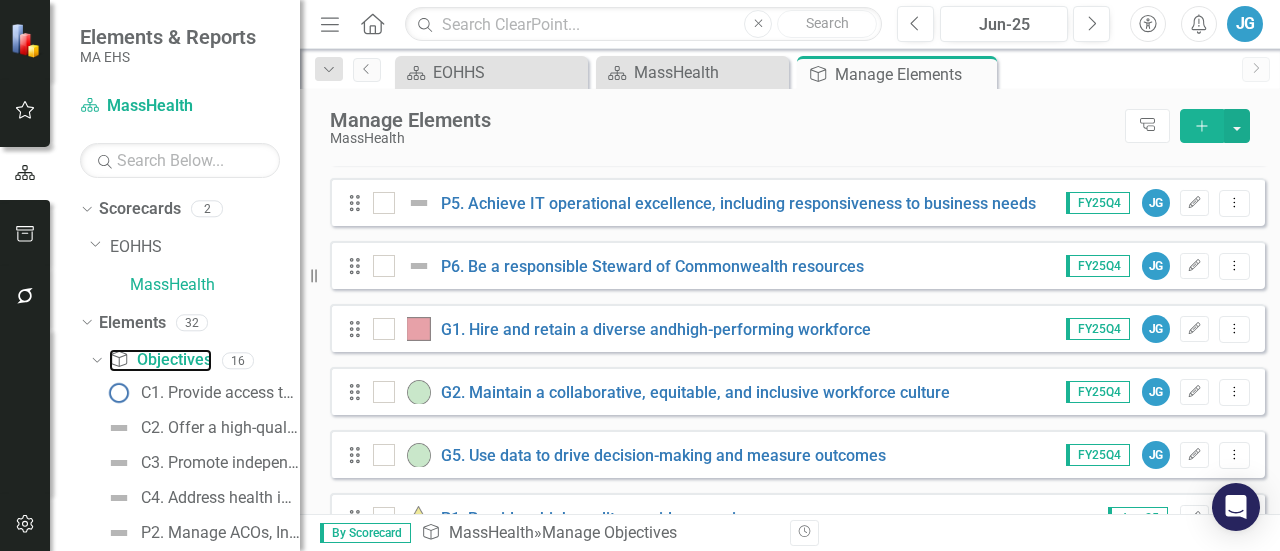 scroll, scrollTop: 500, scrollLeft: 0, axis: vertical 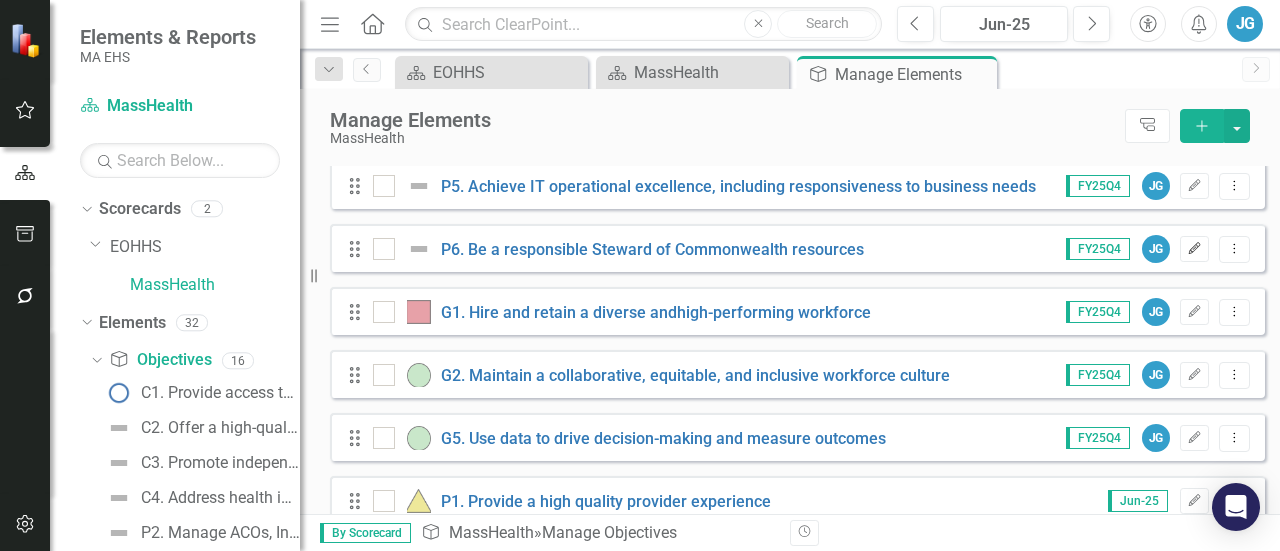 click on "Edit" at bounding box center (1194, 249) 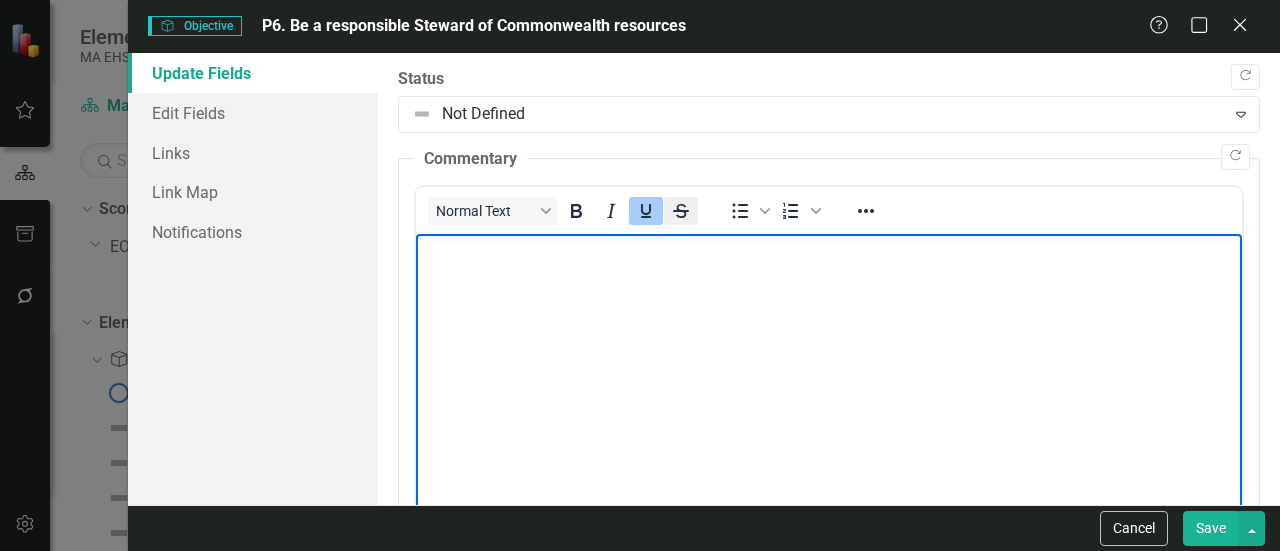scroll, scrollTop: 0, scrollLeft: 0, axis: both 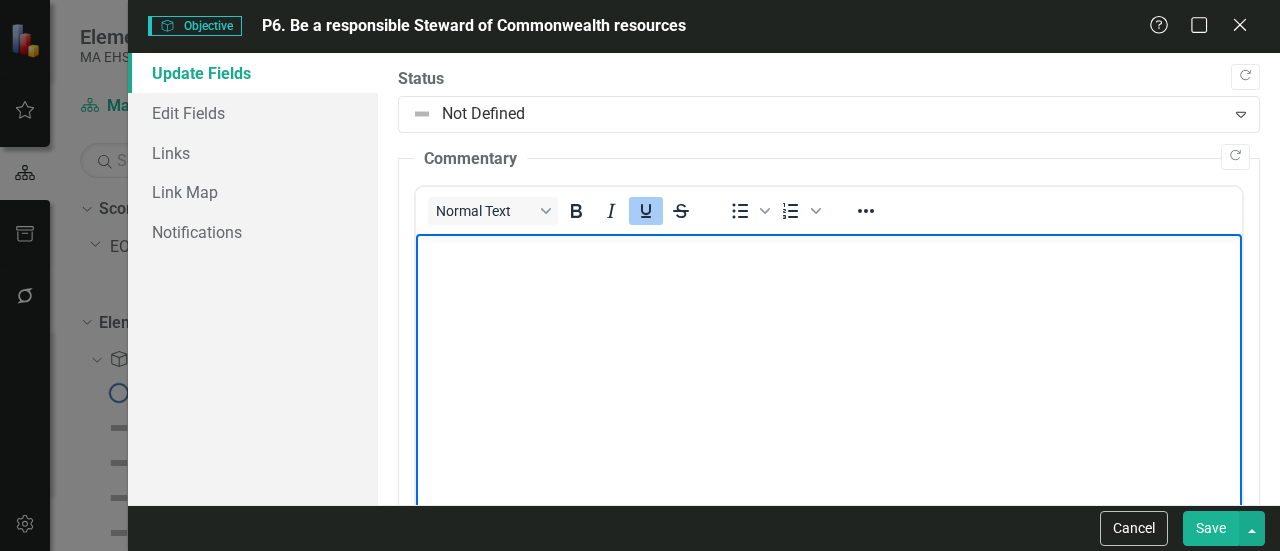 click 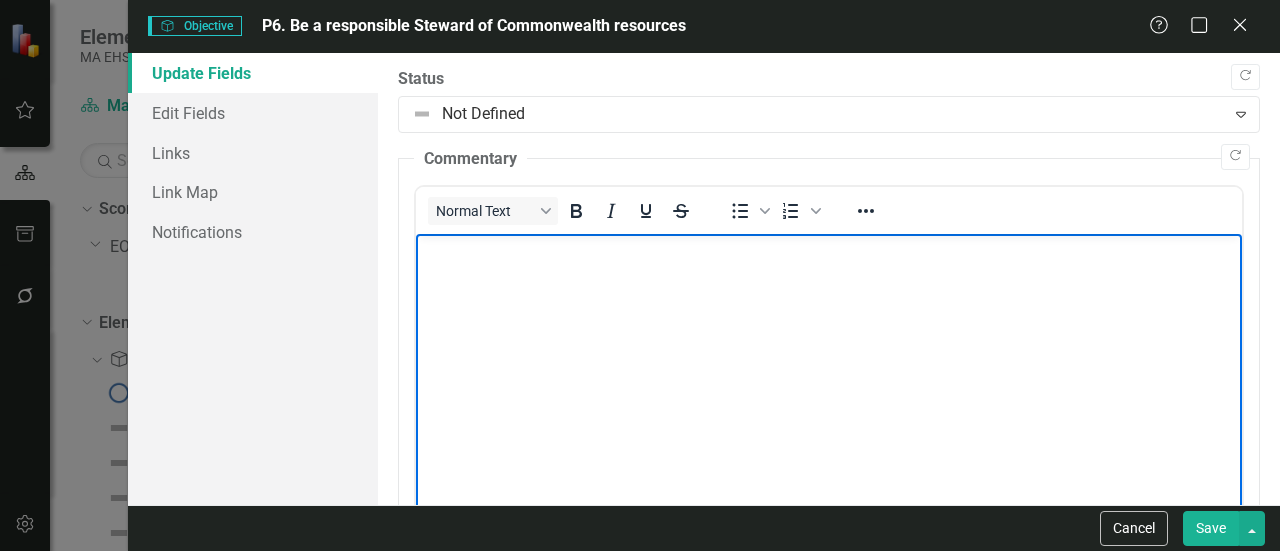 click on "﻿" at bounding box center (829, 384) 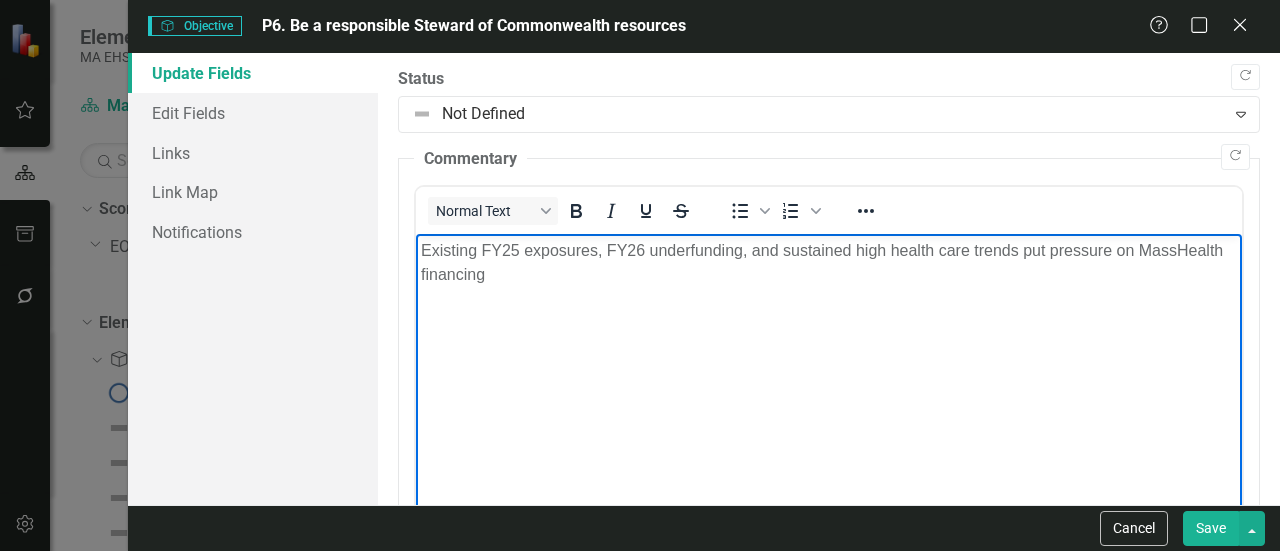 click on "﻿Existing FY25 exposures, FY26 underfunding, and sustained high health care trends put pressure on MassHealth financing" at bounding box center (822, 262) 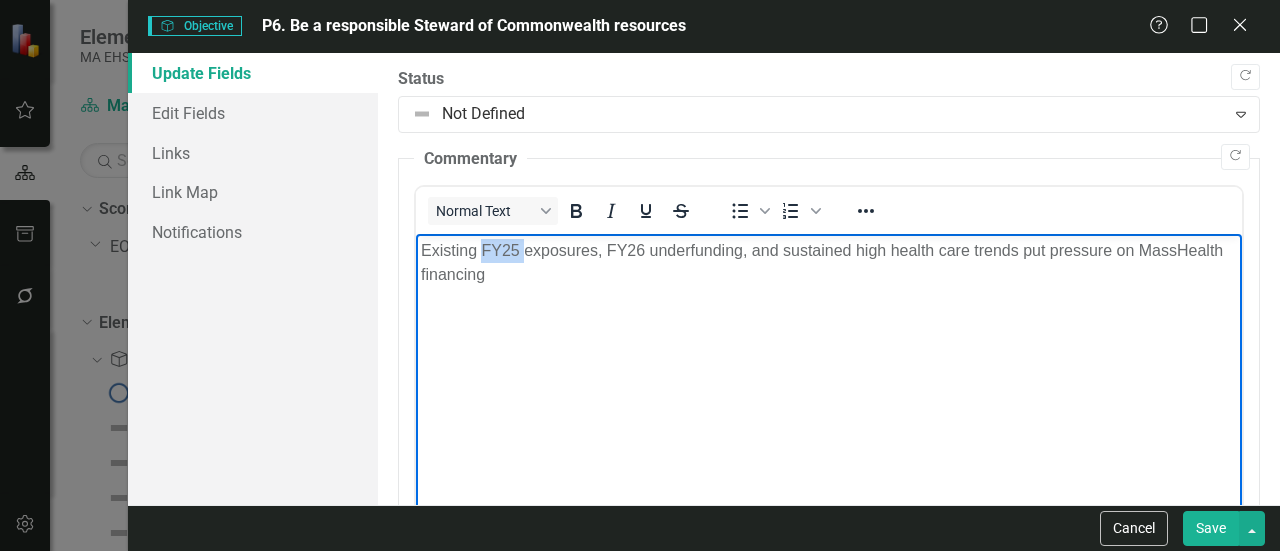 click on "﻿Existing FY25 exposures, FY26 underfunding, and sustained high health care trends put pressure on MassHealth financing" at bounding box center [822, 262] 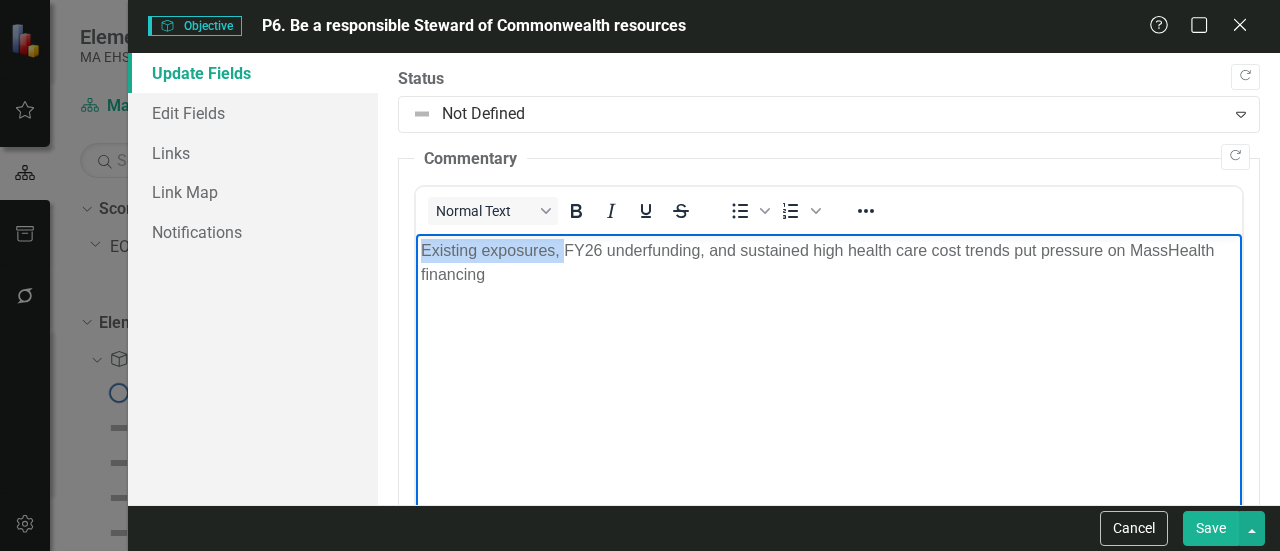 drag, startPoint x: 564, startPoint y: 250, endPoint x: 400, endPoint y: 239, distance: 164.36848 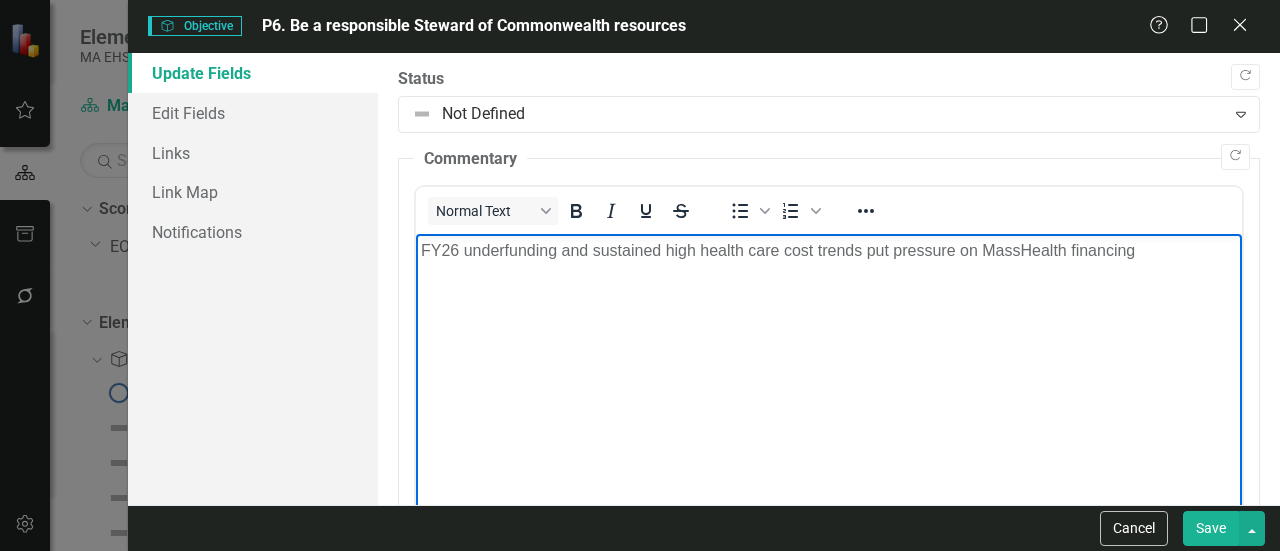 click on "FY26 underfunding and sustained high health care cost trends put pressure on MassHealth financing" at bounding box center [829, 384] 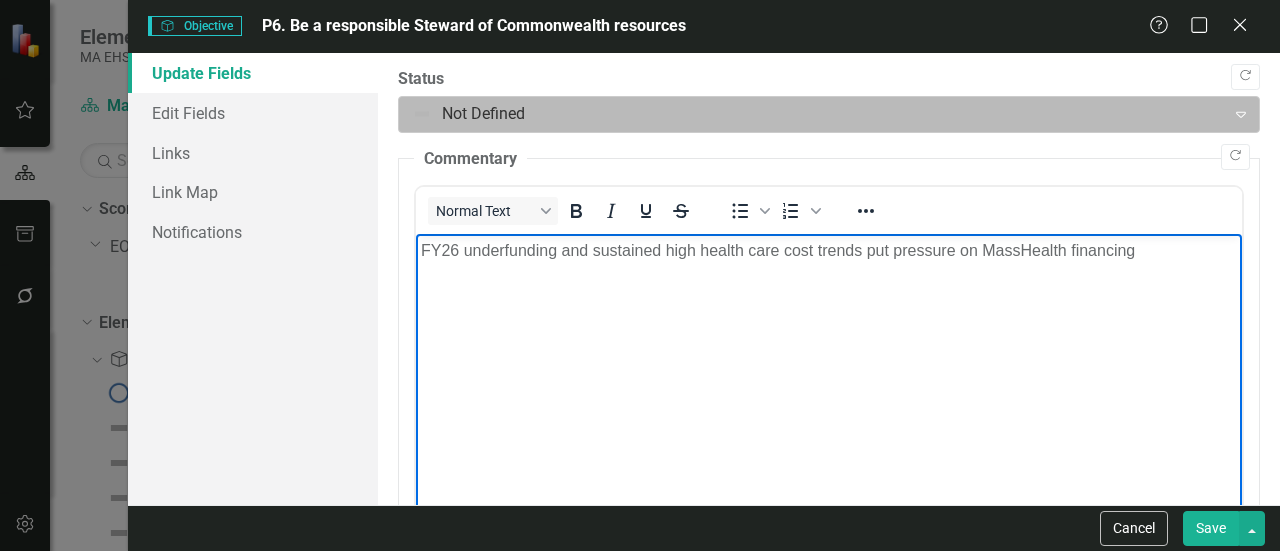 click at bounding box center [812, 114] 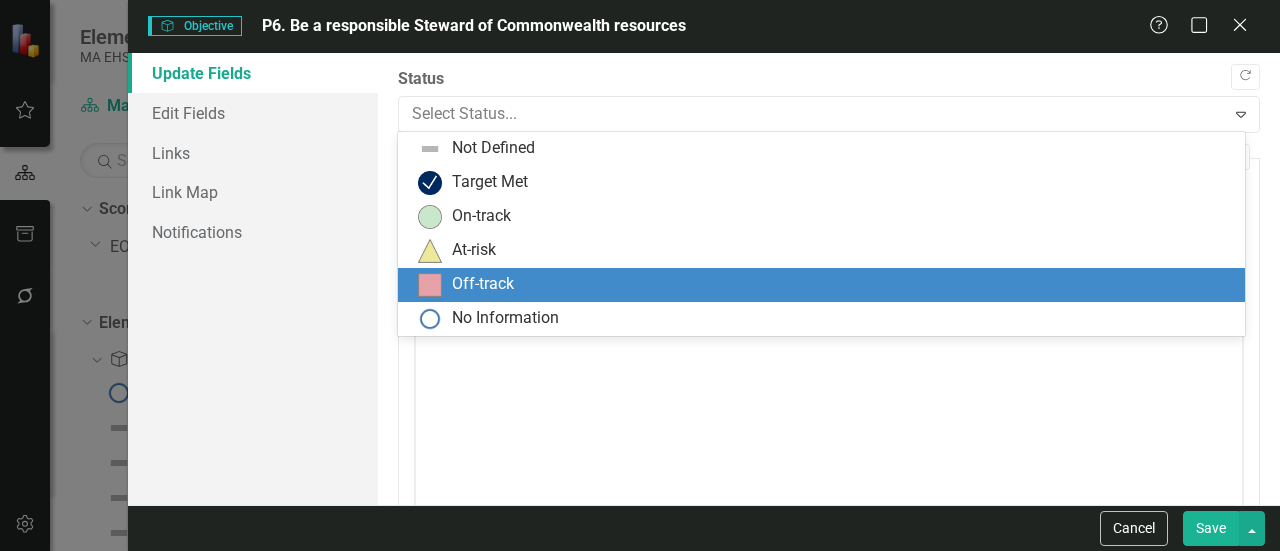 click on "Off-track" at bounding box center (483, 284) 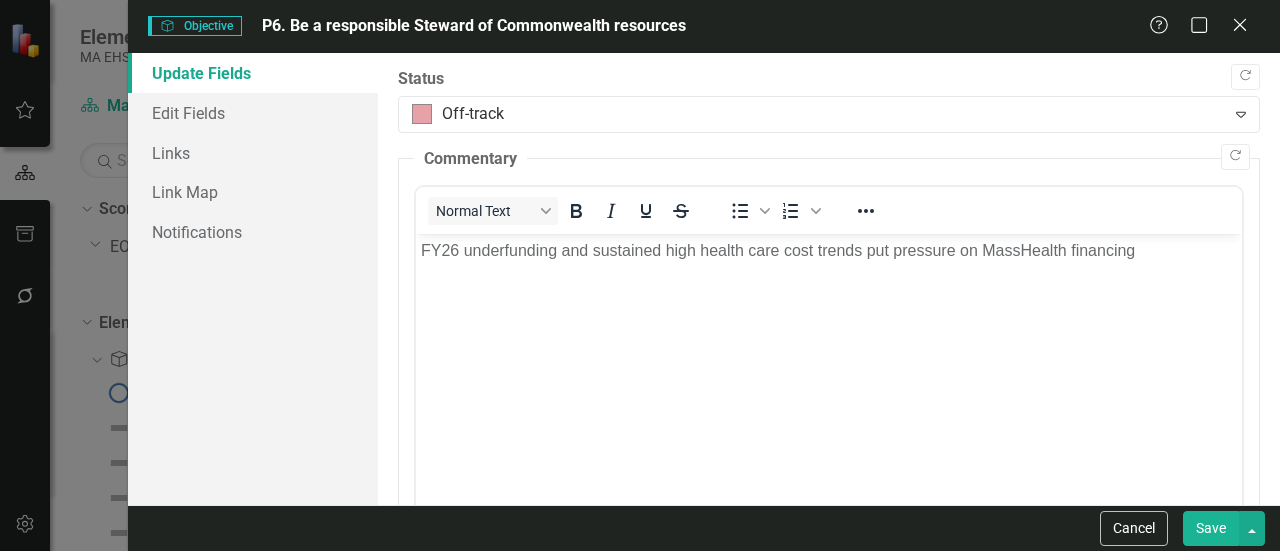 click on "Save" at bounding box center [1211, 528] 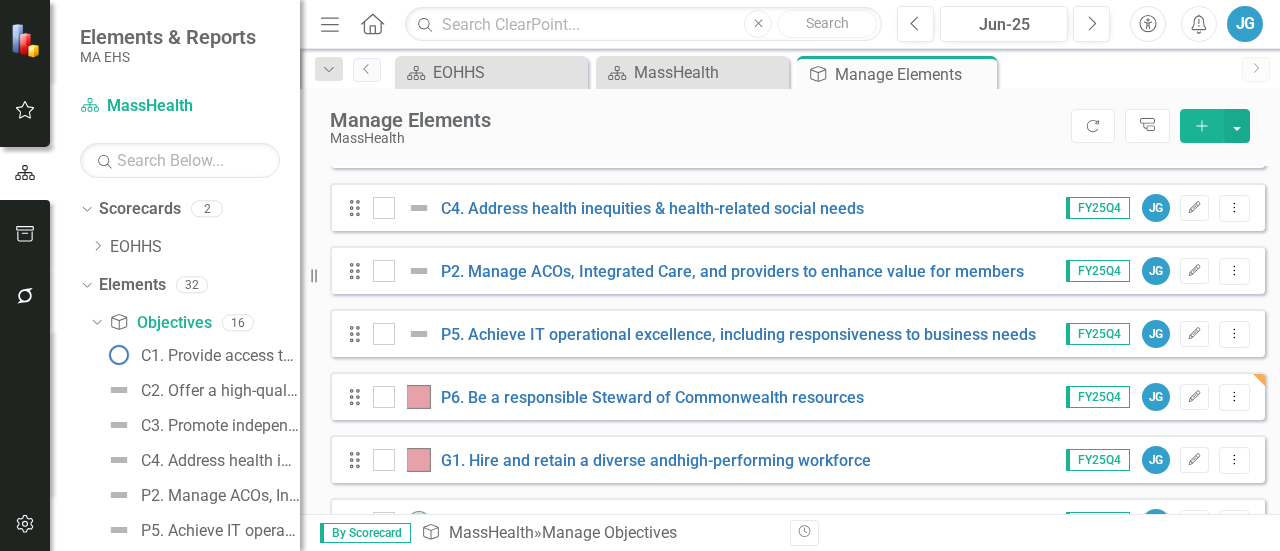 scroll, scrollTop: 353, scrollLeft: 0, axis: vertical 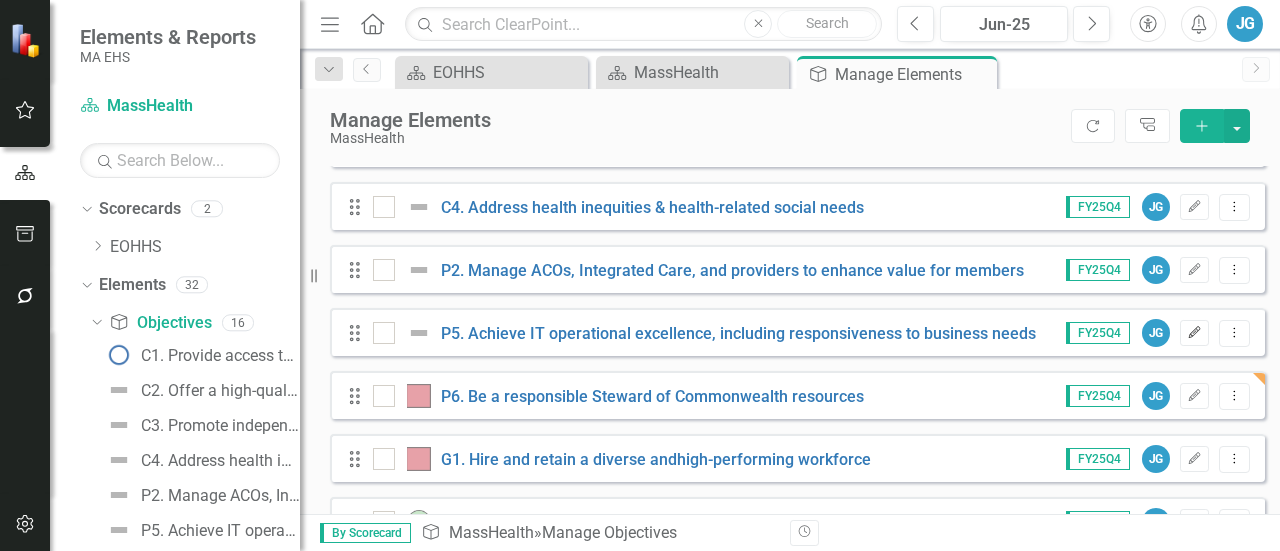 click on "Edit" 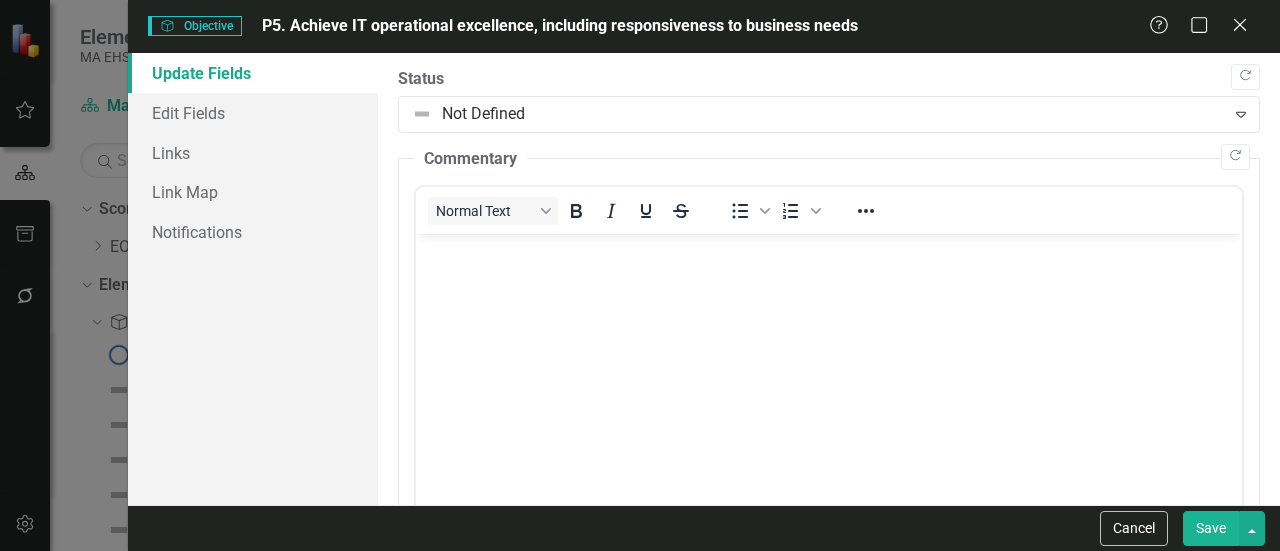 scroll, scrollTop: 0, scrollLeft: 0, axis: both 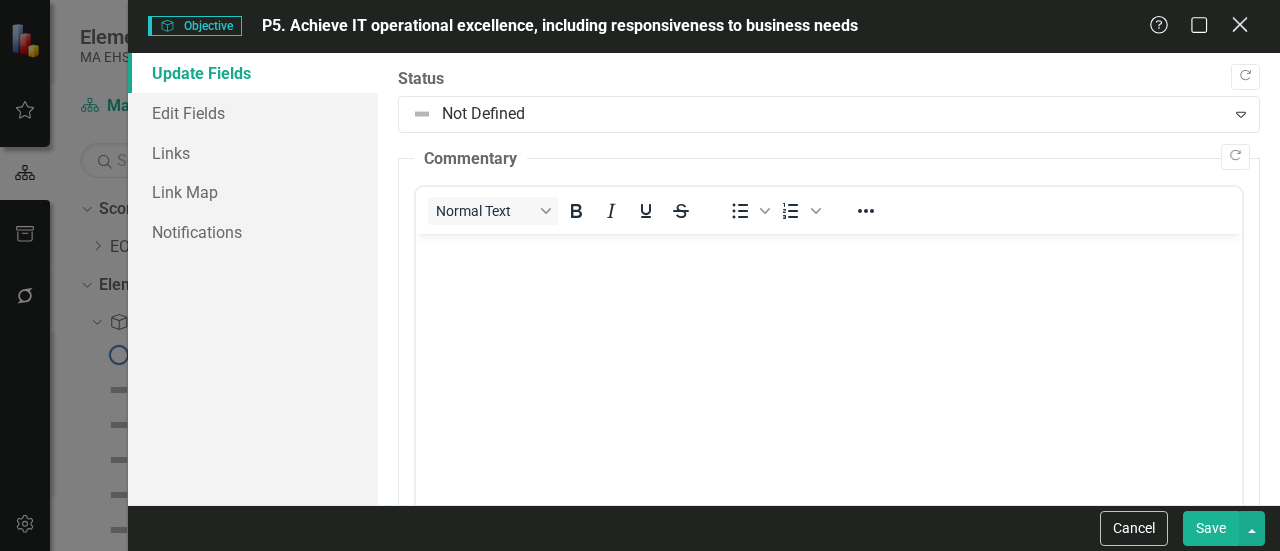 click on "Close" 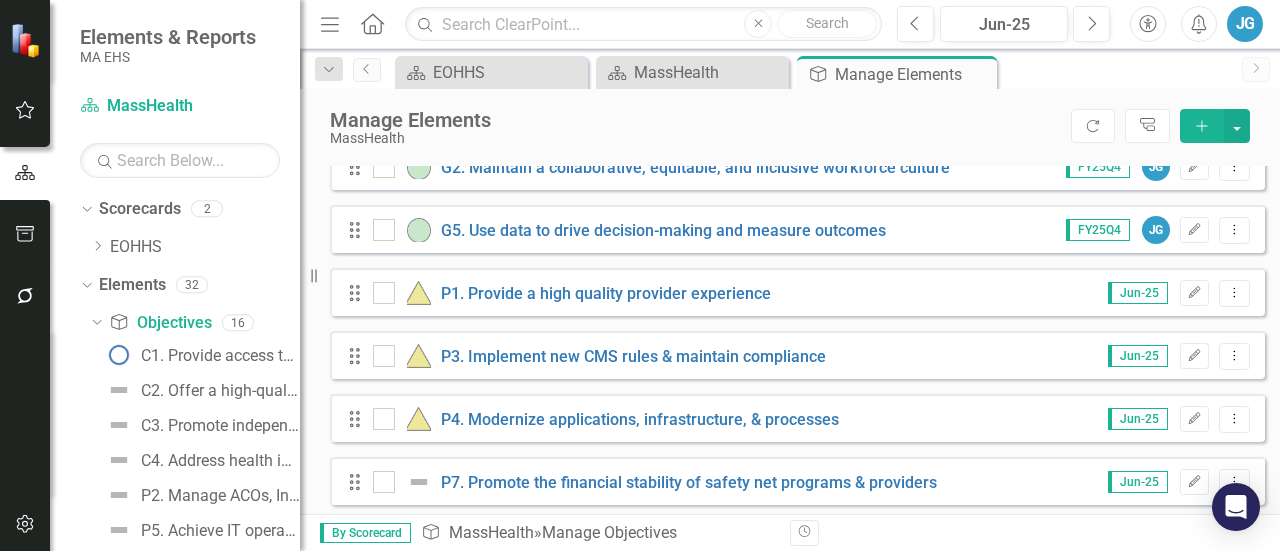 scroll, scrollTop: 753, scrollLeft: 0, axis: vertical 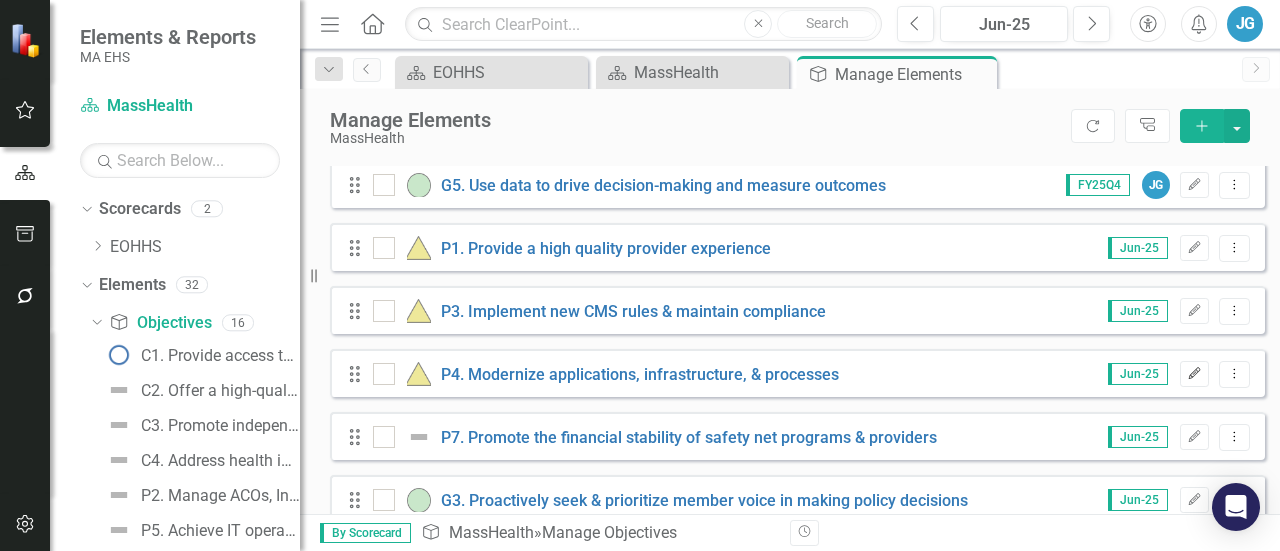 click on "Edit" 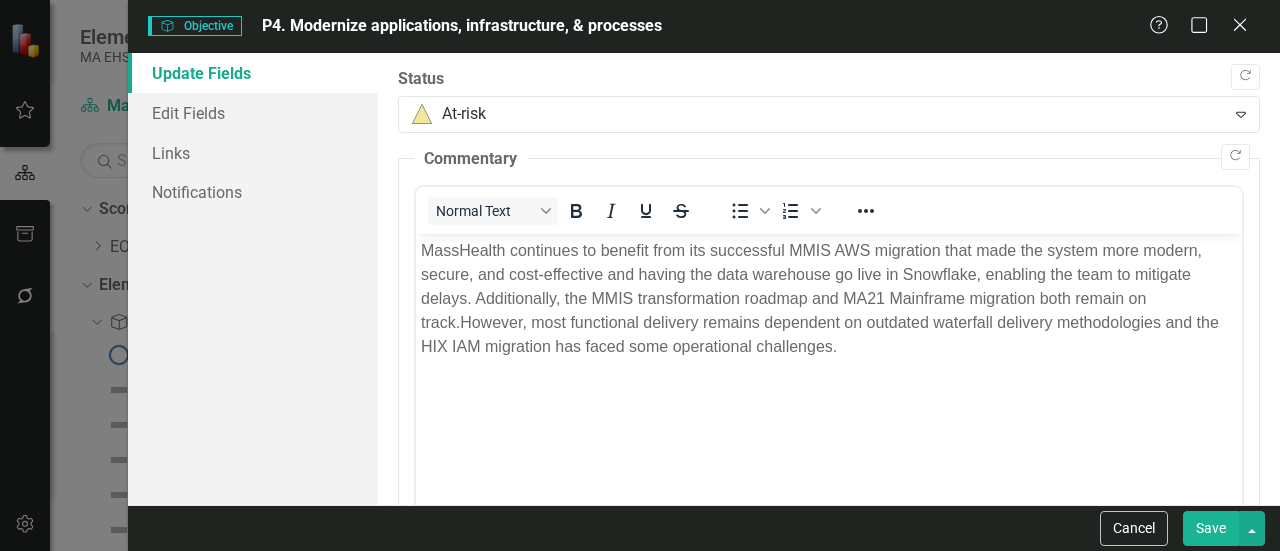 scroll, scrollTop: 0, scrollLeft: 0, axis: both 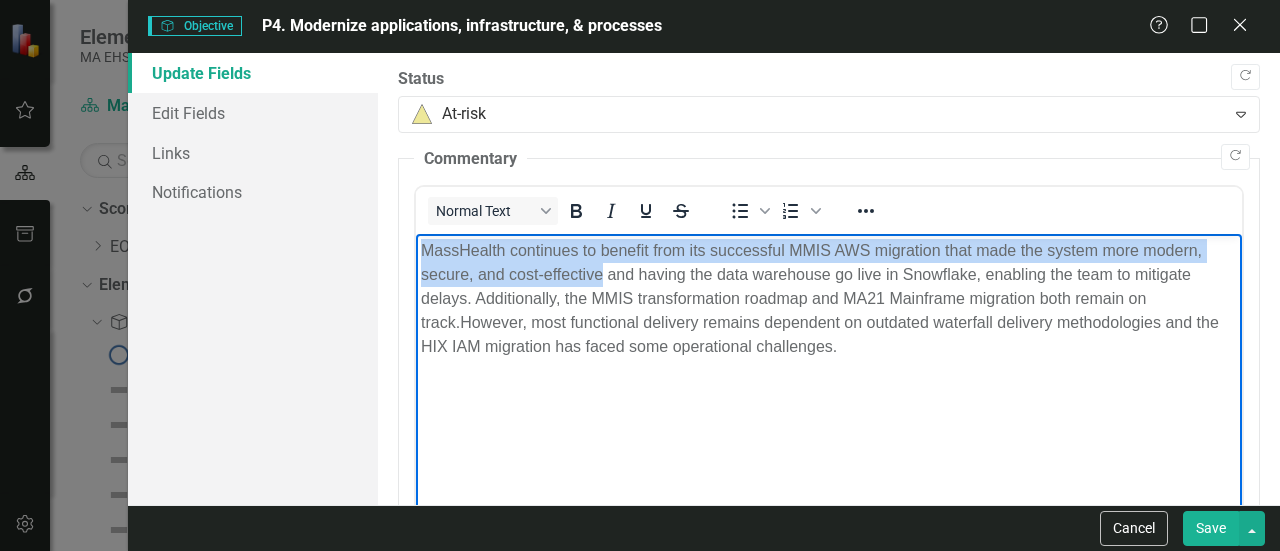 drag, startPoint x: 601, startPoint y: 275, endPoint x: 800, endPoint y: 481, distance: 286.42102 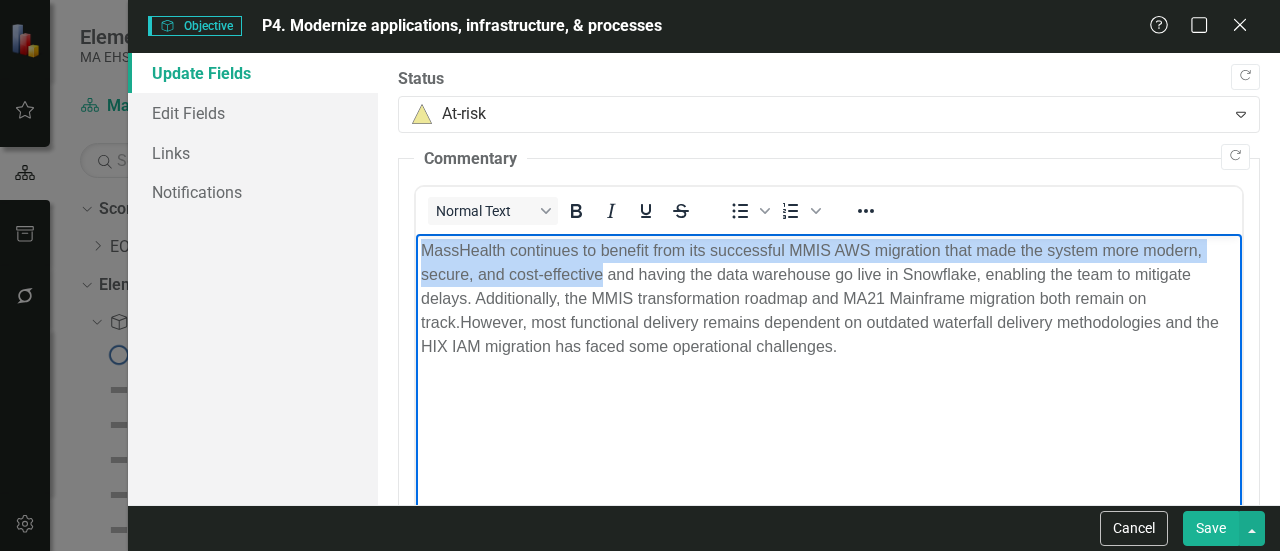 click on "MassHealth continues to benefit from its s uccessful MMIS AWS migration that made the system more modern, secure, and cost-effective and having the da ta warehouse go live in Snowflake, enabling the team to mitigate delays. Additionally, the MMIS transformation roadmap and MA21 Mainframe migration both remain on track.  However, most functional delivery remains dependent on outdated waterfall delivery methodologies and the HIX IAM migration has faced some operational challenges." at bounding box center [829, 384] 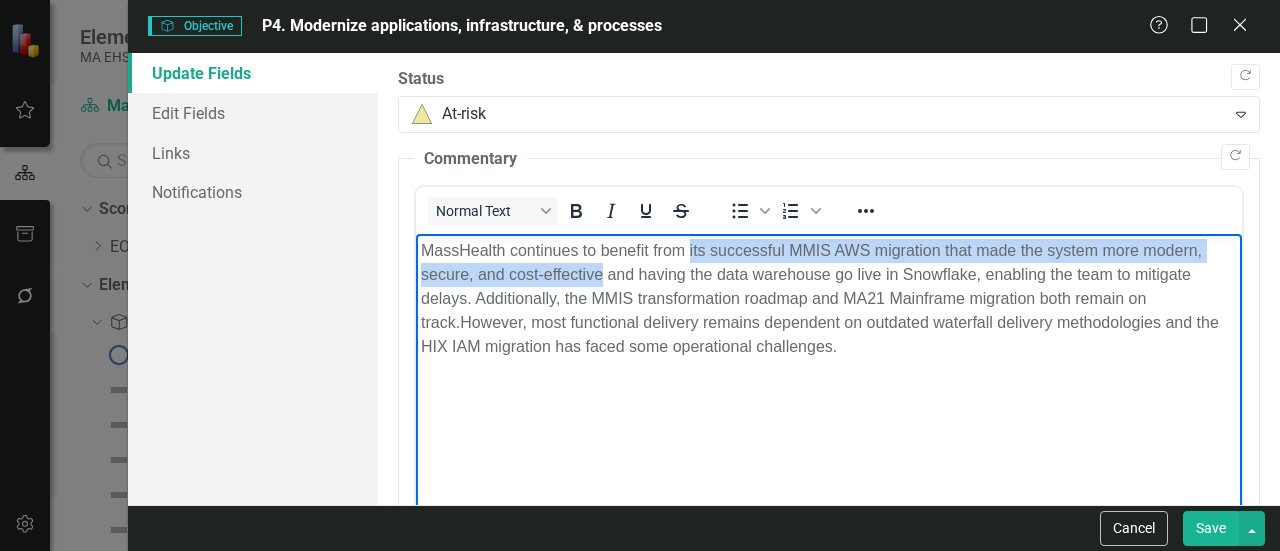 drag, startPoint x: 690, startPoint y: 253, endPoint x: 601, endPoint y: 277, distance: 92.17918 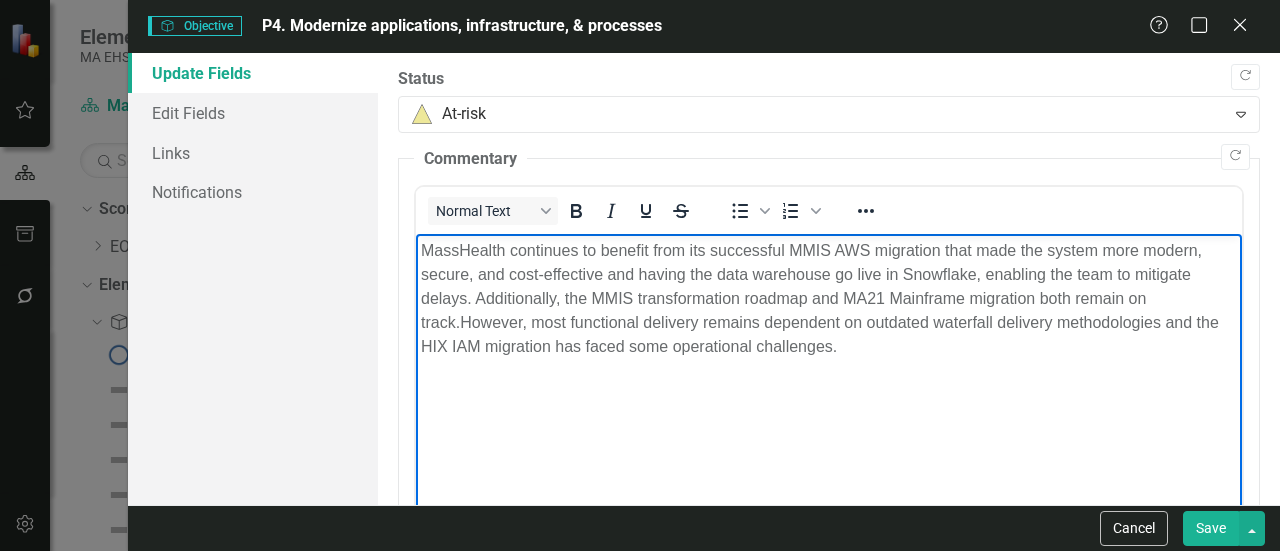click on "uccessful MMIS AWS migration that made the system more modern, secure, and cost-effective and having the da" at bounding box center (811, 262) 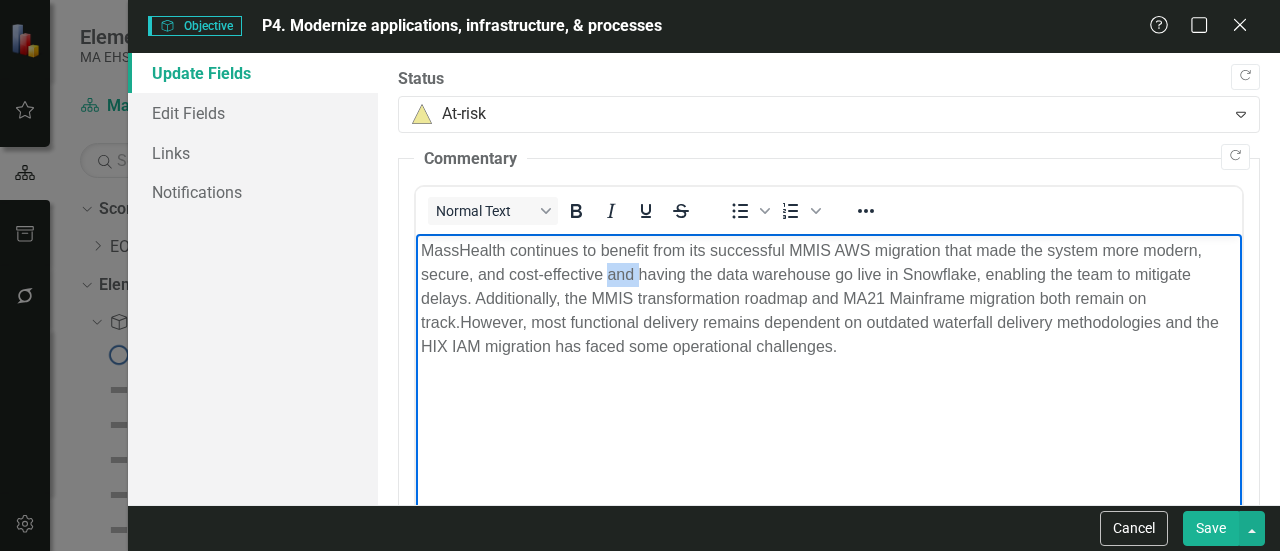 click on "uccessful MMIS AWS migration that made the system more modern, secure, and cost-effective and having the da" at bounding box center (811, 262) 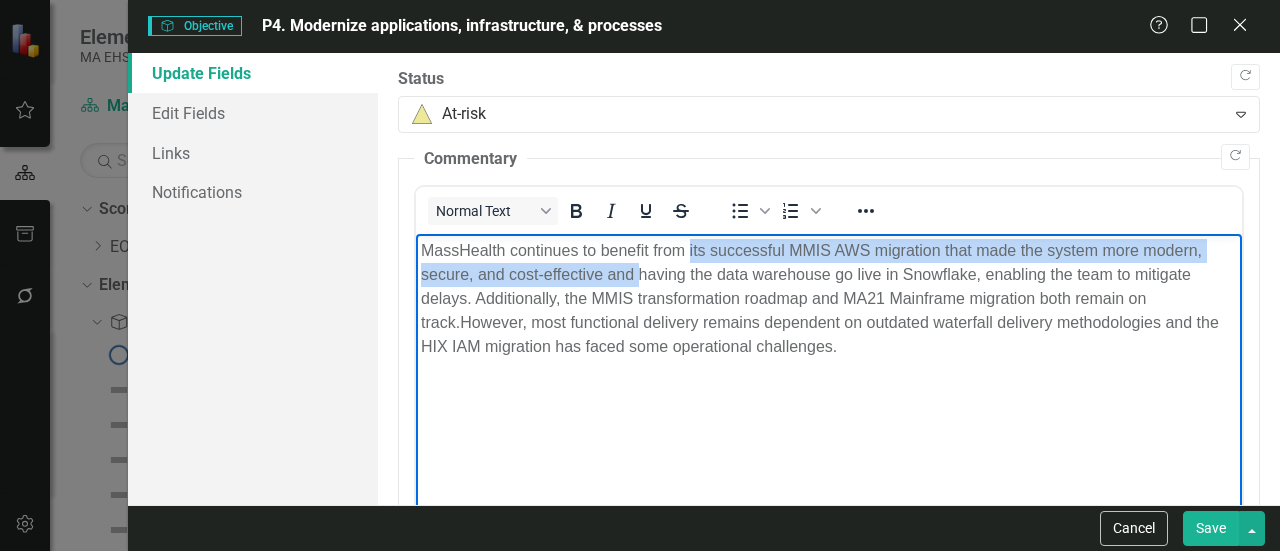 drag, startPoint x: 688, startPoint y: 251, endPoint x: 639, endPoint y: 277, distance: 55.470715 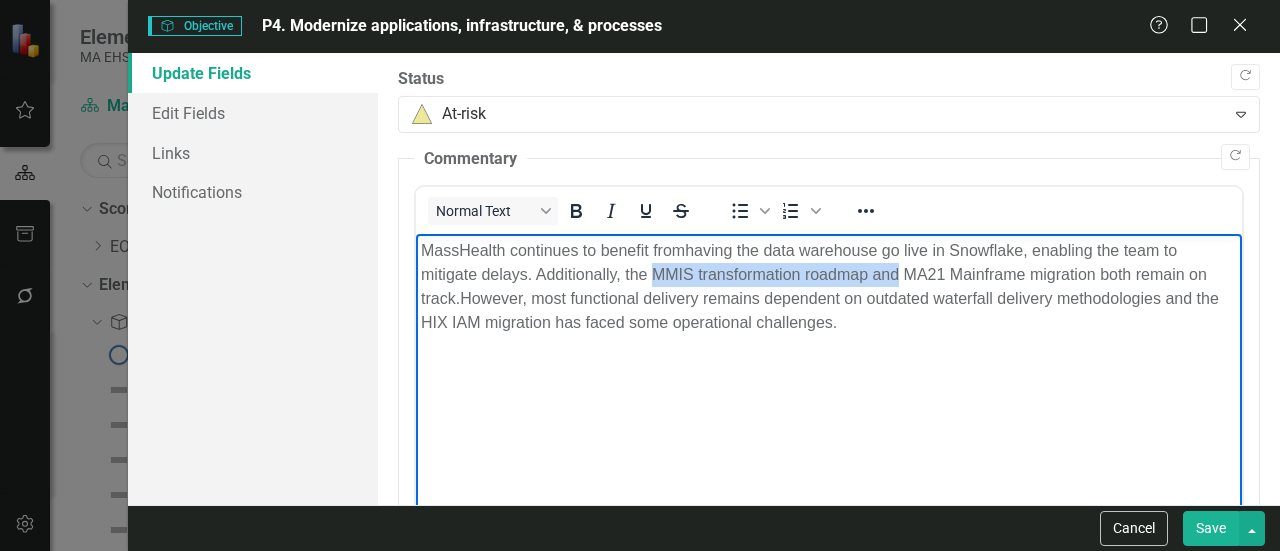 drag, startPoint x: 652, startPoint y: 273, endPoint x: 895, endPoint y: 285, distance: 243.29611 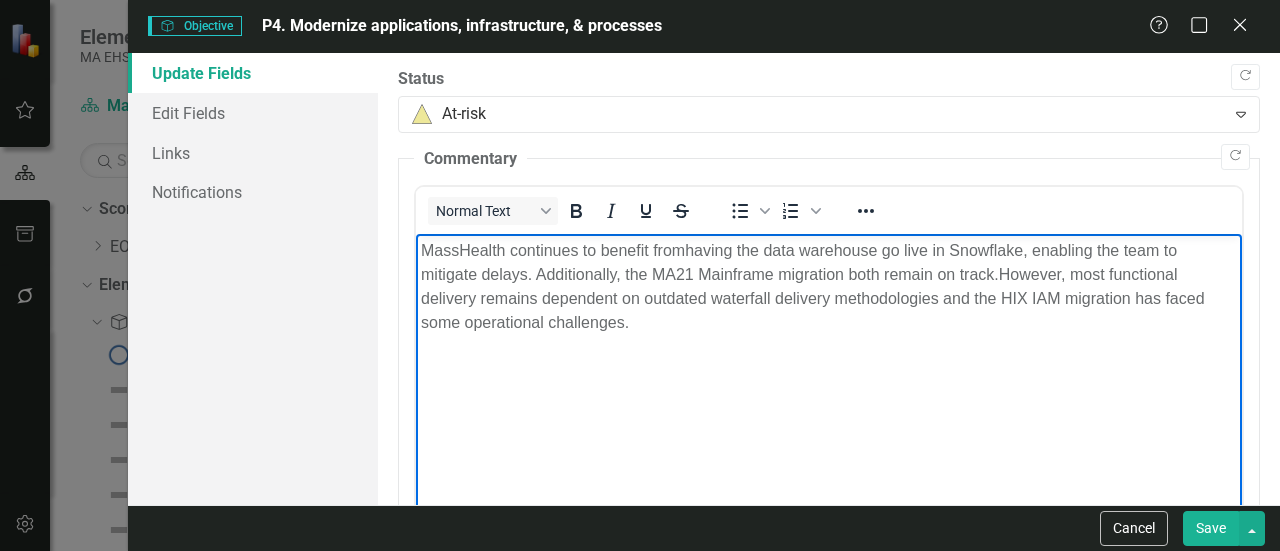 click on "ta warehouse go live in Snowflake, enabling the team to mitigate delays. Additionally, the MA21 Mainframe migration both remain on track." at bounding box center [799, 262] 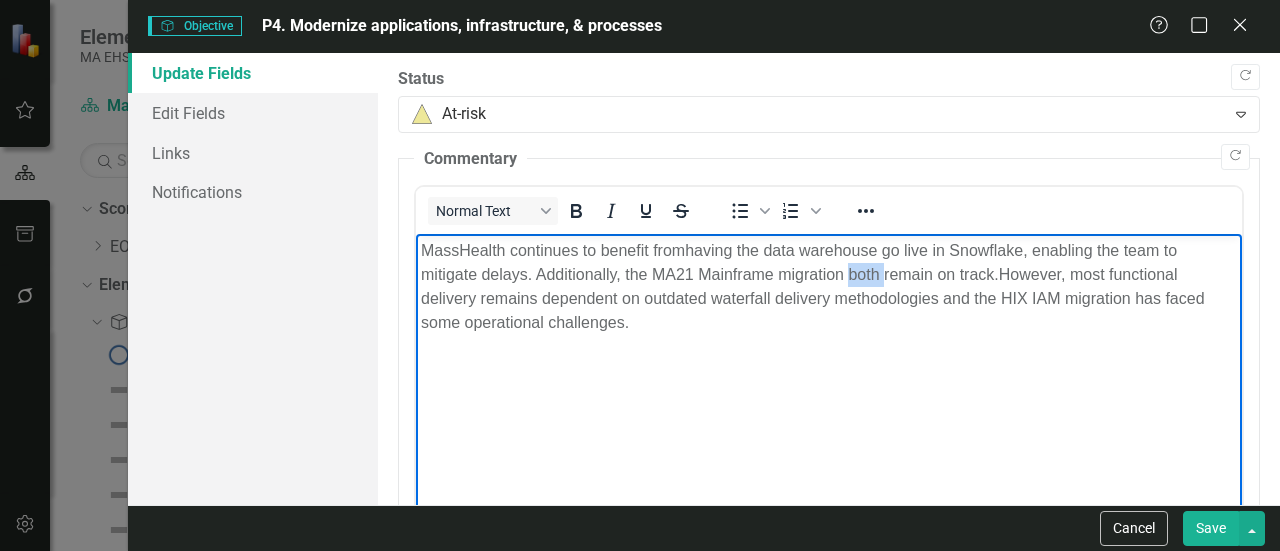 click on "ta warehouse go live in Snowflake, enabling the team to mitigate delays. Additionally, the MA21 Mainframe migration both remain on track." at bounding box center [799, 262] 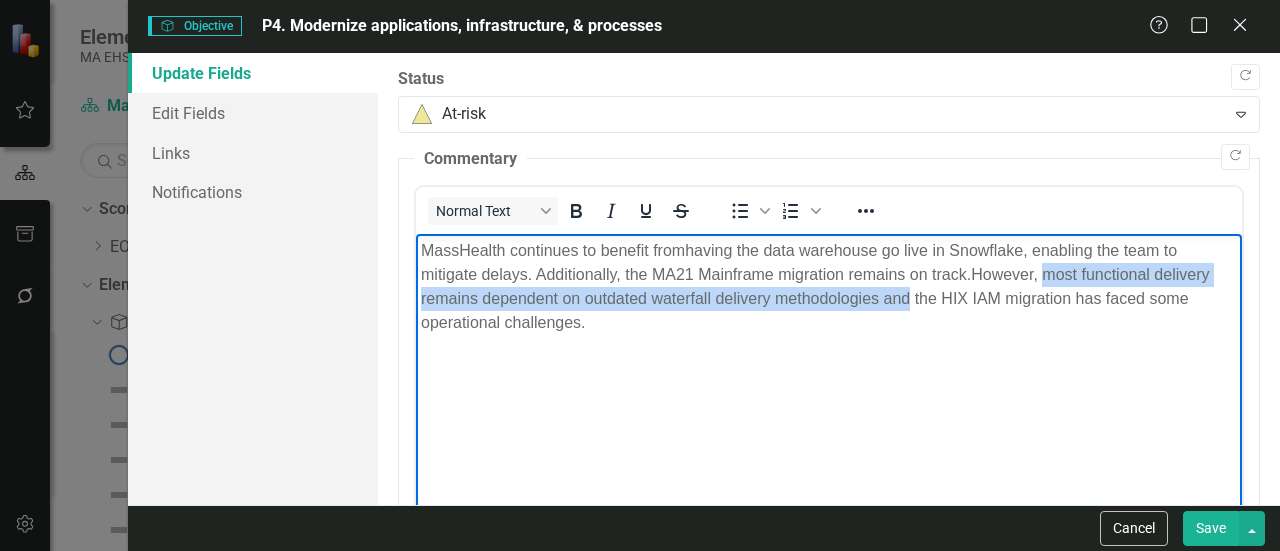 drag, startPoint x: 1046, startPoint y: 275, endPoint x: 907, endPoint y: 307, distance: 142.6359 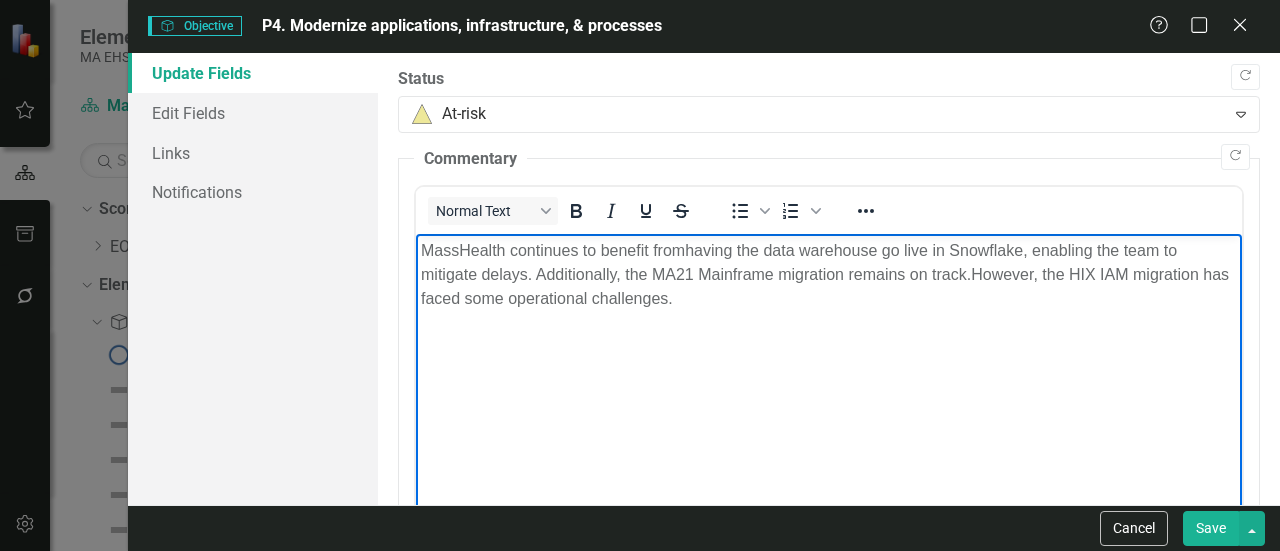 click on "ta warehouse go live in Snowflake, enabling the team to mitigate delays. Additionally, the MA21 Mainframe migration remains on track." at bounding box center (799, 262) 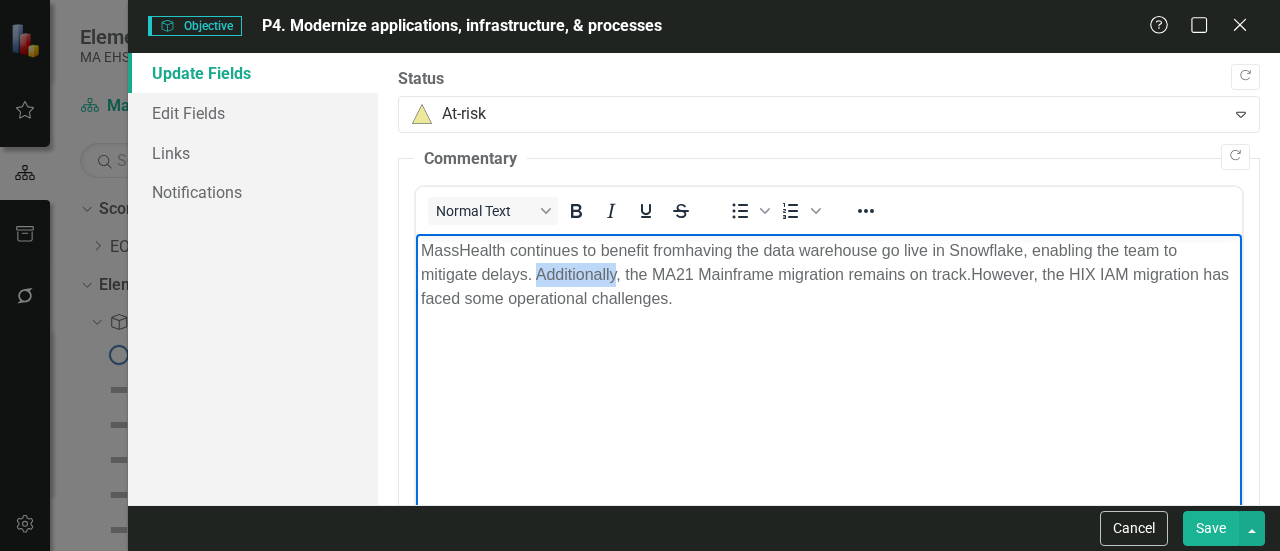click on "ta warehouse go live in Snowflake, enabling the team to mitigate delays. Additionally, the MA21 Mainframe migration remains on track." at bounding box center (799, 262) 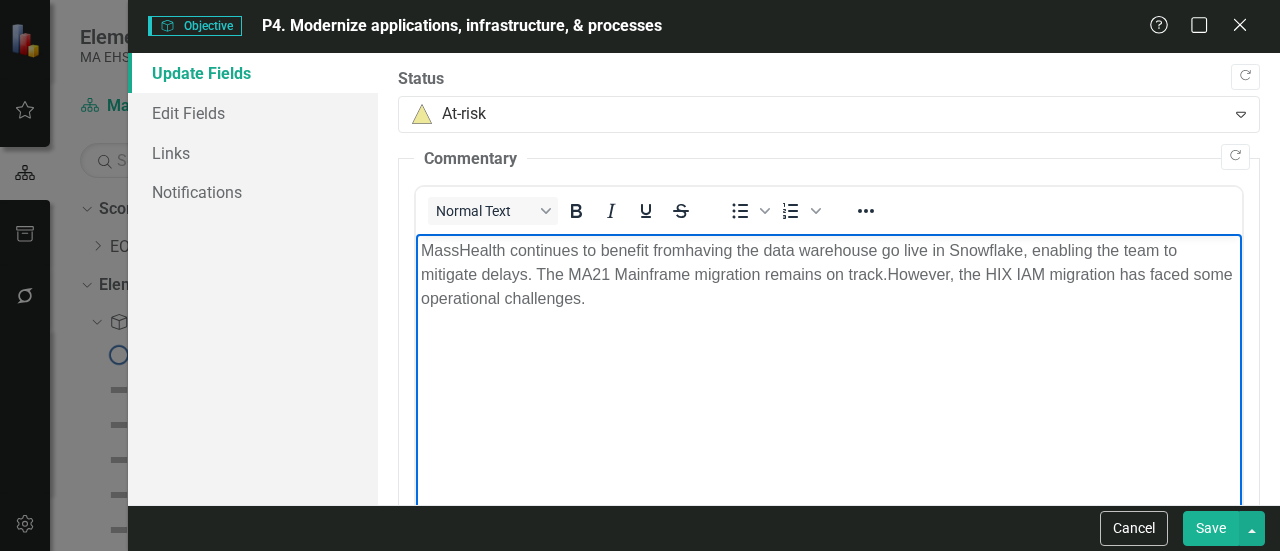 click on "MassHealth continues to benefit from  having the da ta warehouse go live in Snowflake, enabling the team to mitigate delays. The MA21 Mainframe migration remains on track.  However, the HIX IAM migration has faced some operational challenges." at bounding box center [829, 275] 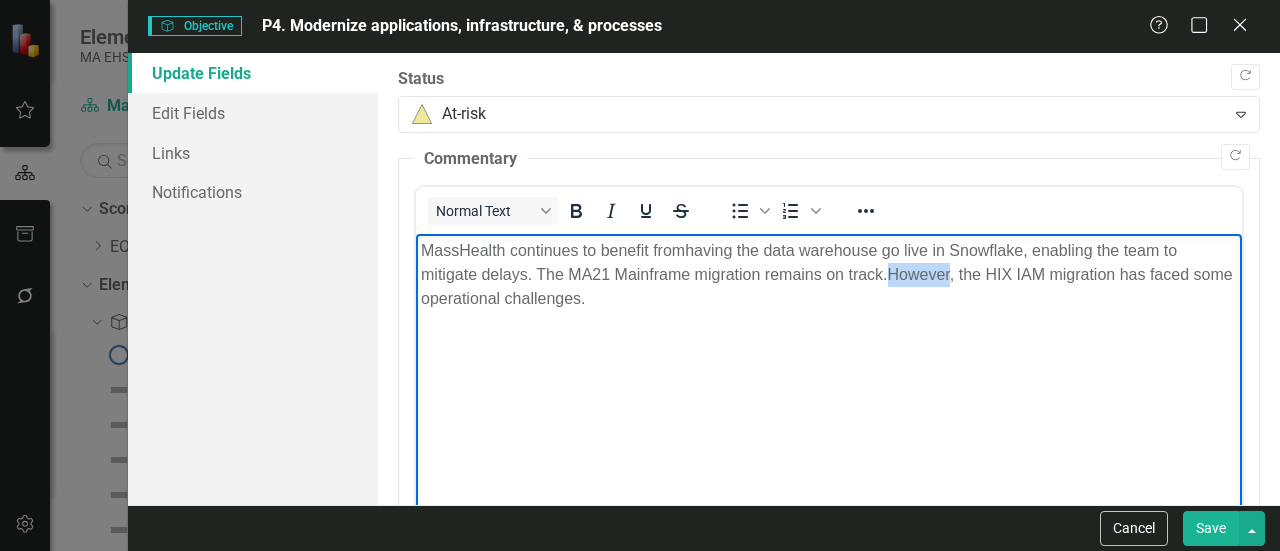 click on "MassHealth continues to benefit from  having the da ta warehouse go live in Snowflake, enabling the team to mitigate delays. The MA21 Mainframe migration remains on track.  However, the HIX IAM migration has faced some operational challenges." at bounding box center (829, 275) 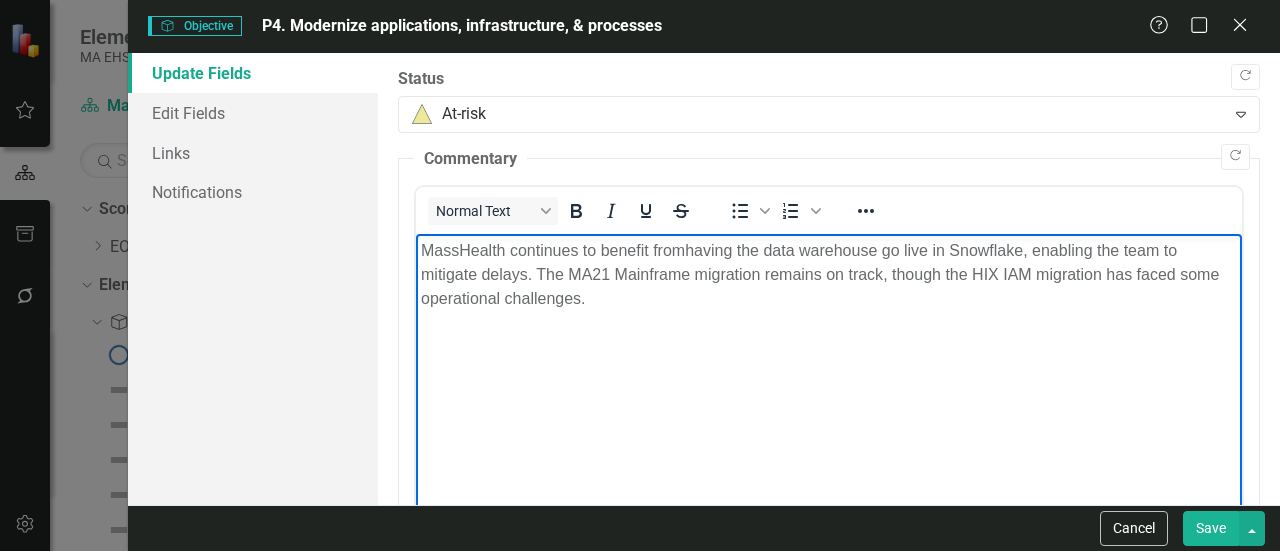 click on "MassHealth continues to benefit from having the da ta warehouse go live in Snowflake, enabling the team to mitigate delays. The MA21 Mainframe migration remains on track , though the HIX IAM migration has faced some operational challenges." at bounding box center (829, 275) 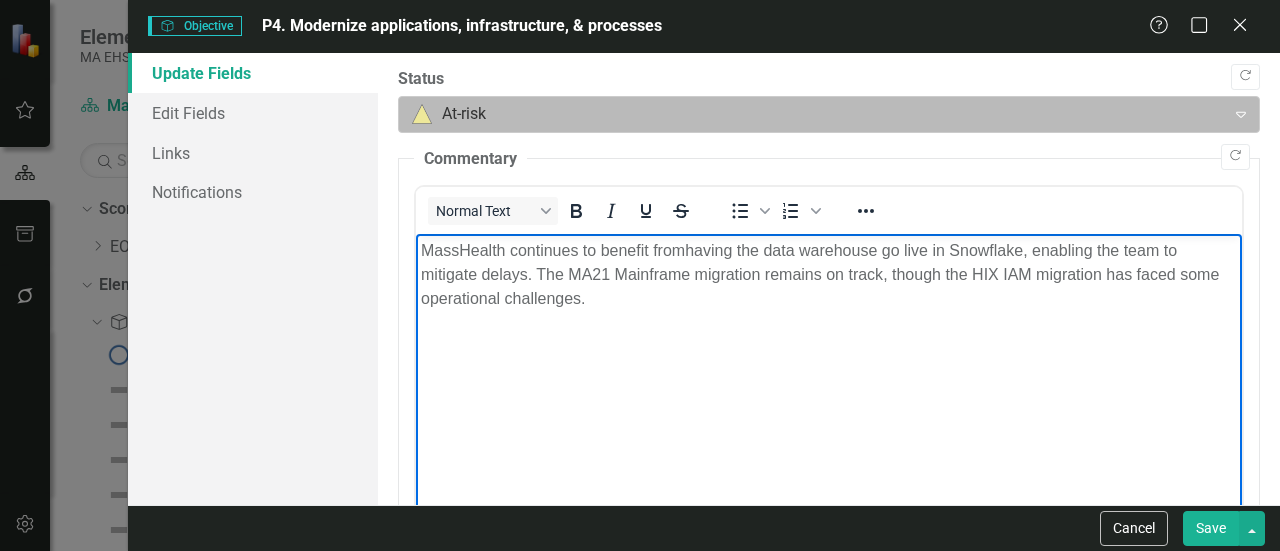 click at bounding box center [812, 114] 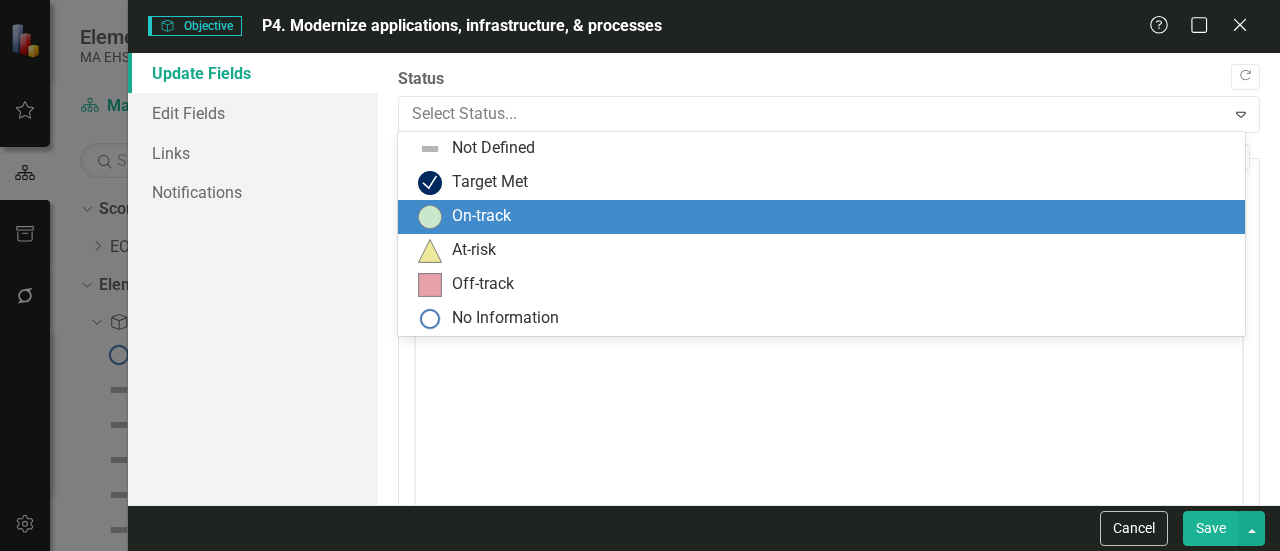 click on "On-track" at bounding box center (825, 217) 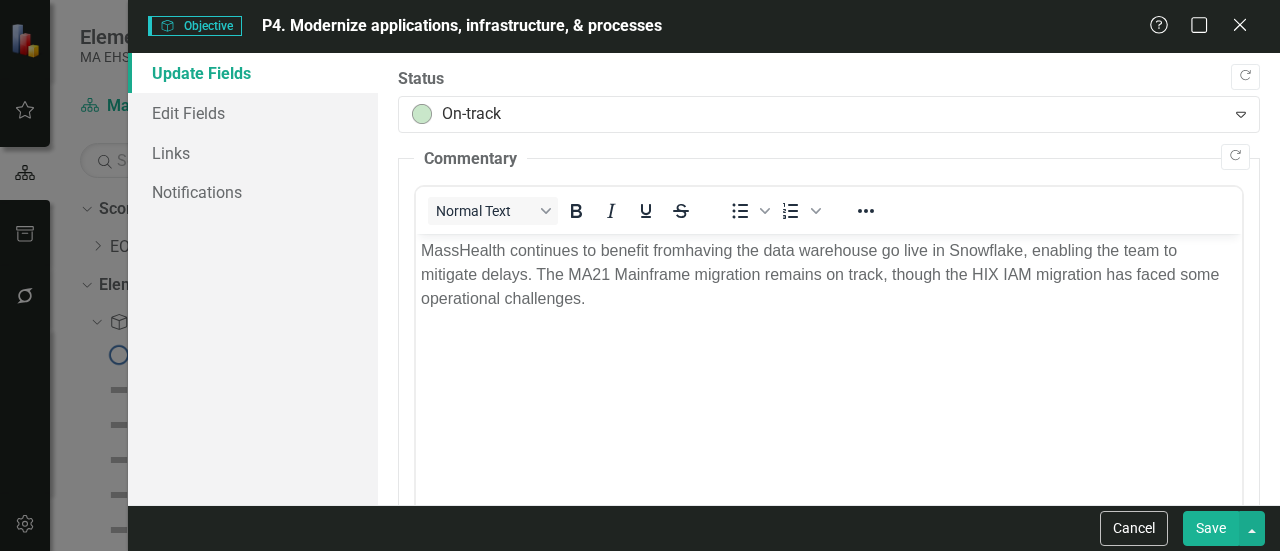 click on "Save" at bounding box center (1211, 528) 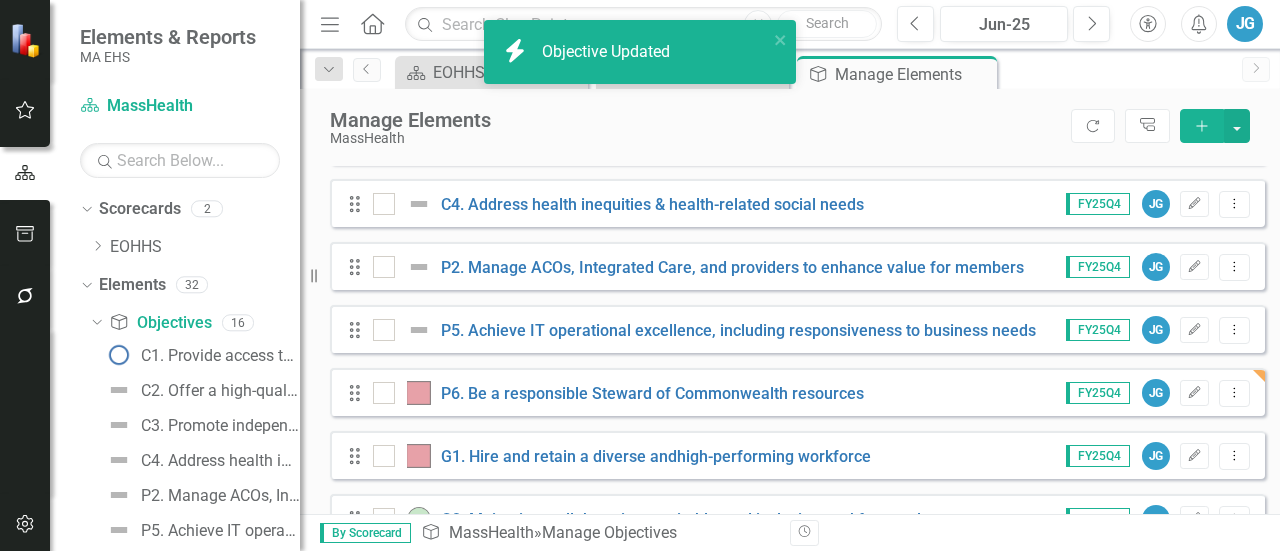 scroll, scrollTop: 353, scrollLeft: 0, axis: vertical 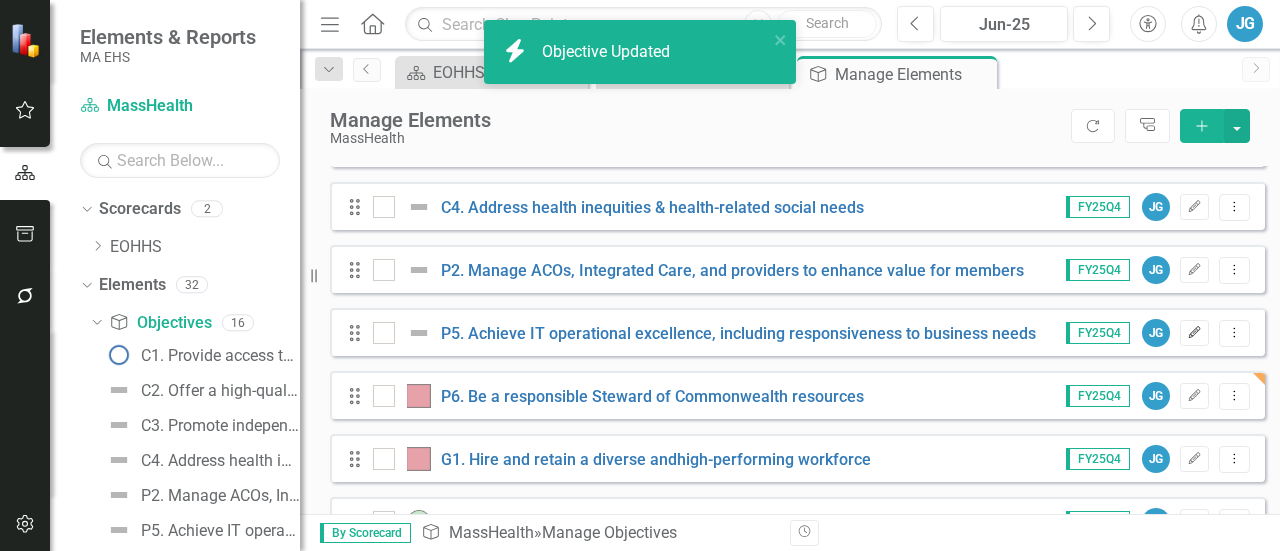 click on "Edit" 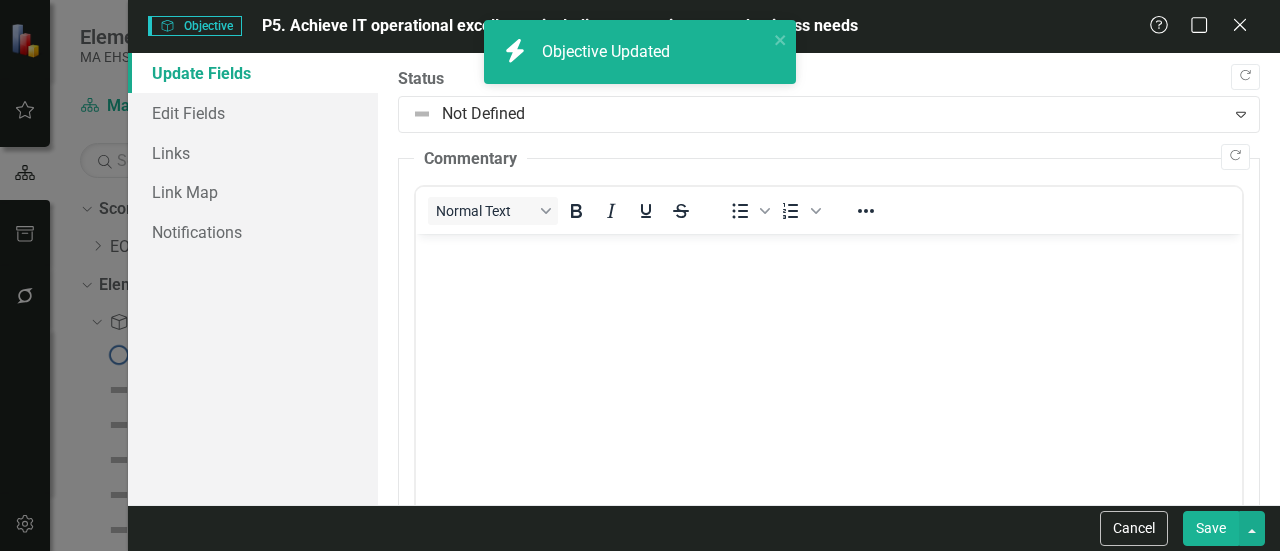 scroll, scrollTop: 0, scrollLeft: 0, axis: both 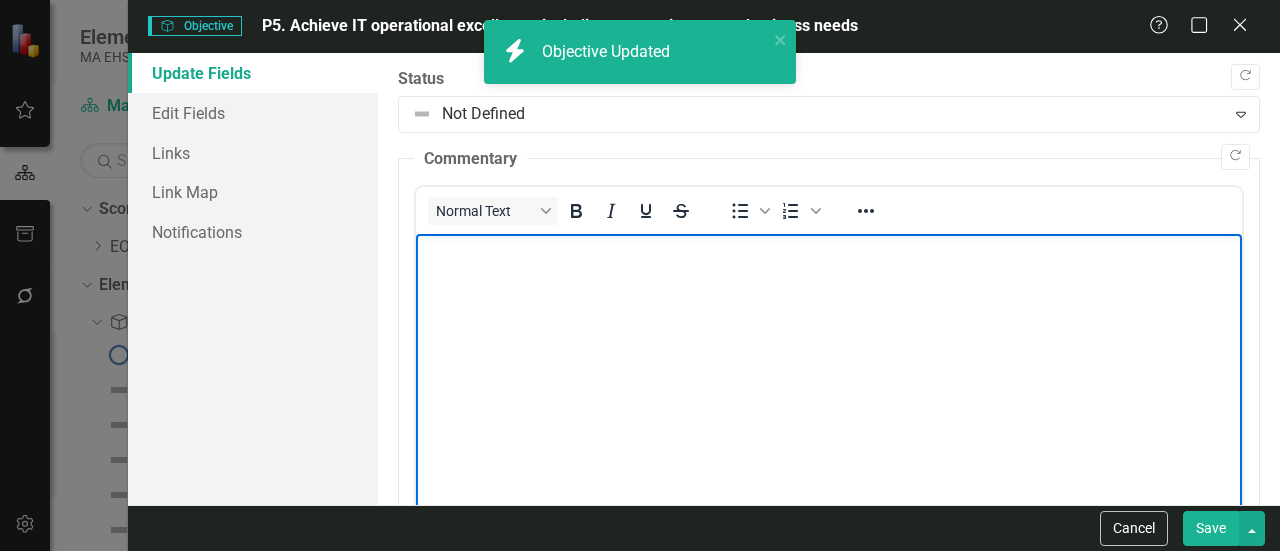 click at bounding box center [829, 384] 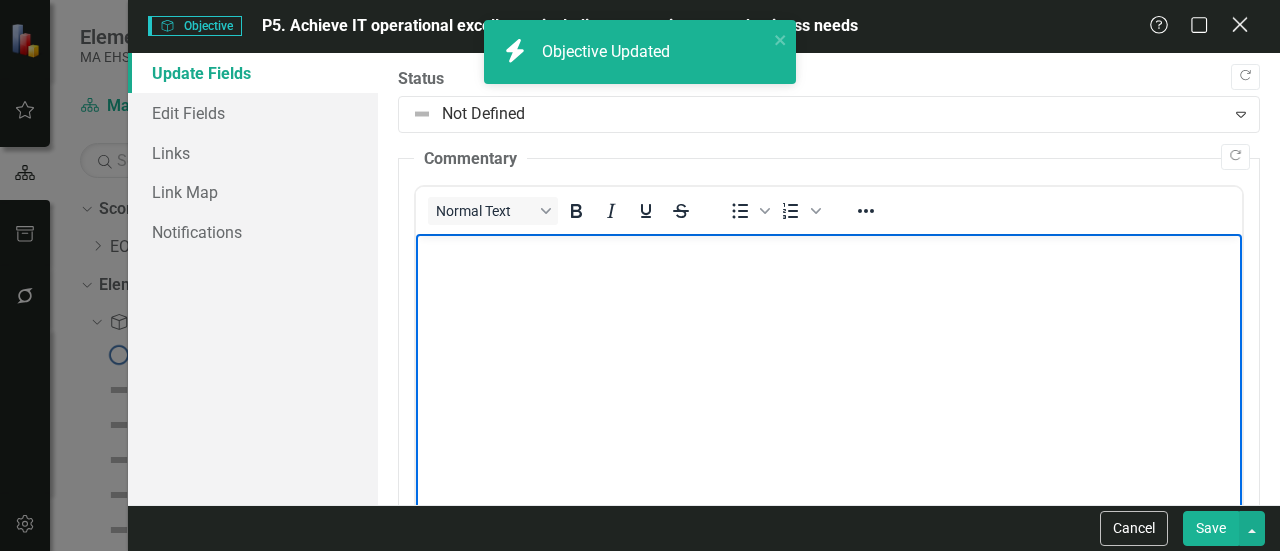 click on "Close" 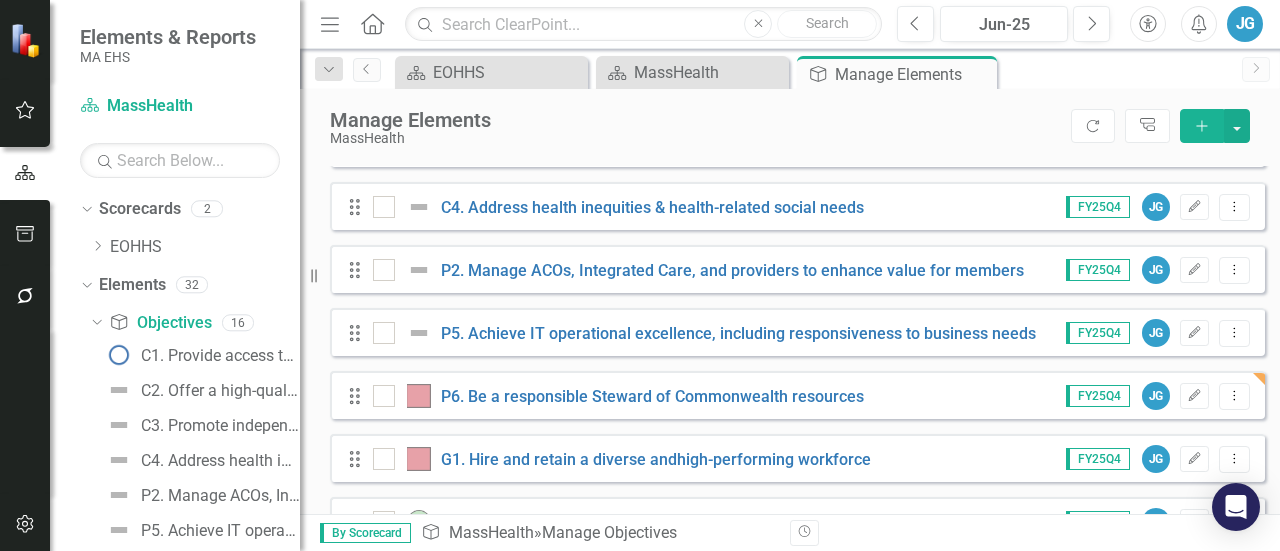 scroll, scrollTop: 853, scrollLeft: 0, axis: vertical 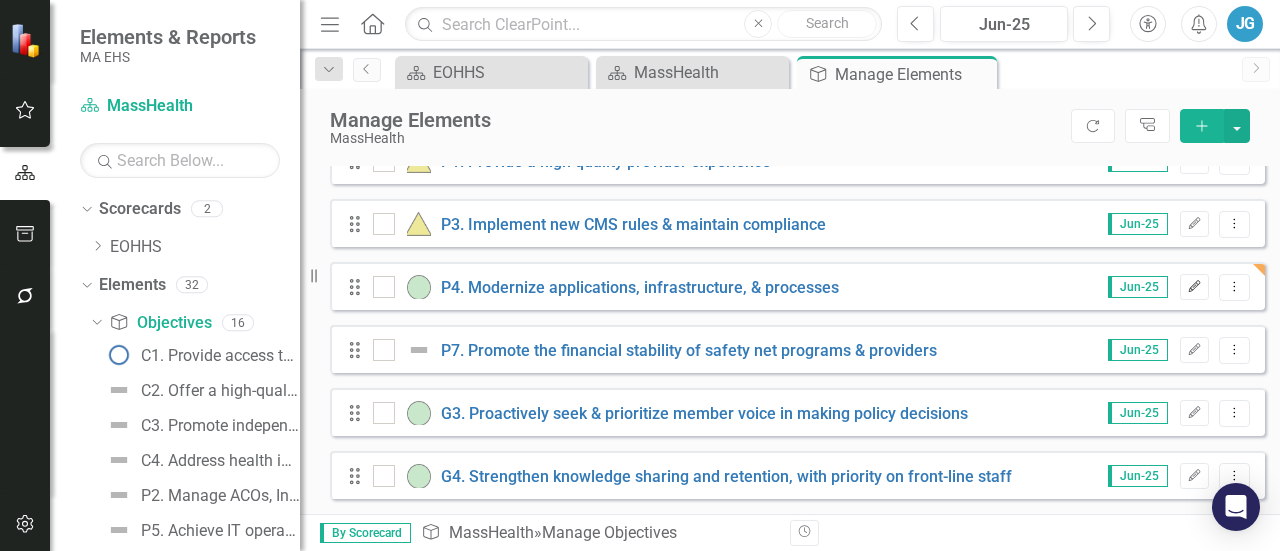 click on "Edit" at bounding box center [1194, 287] 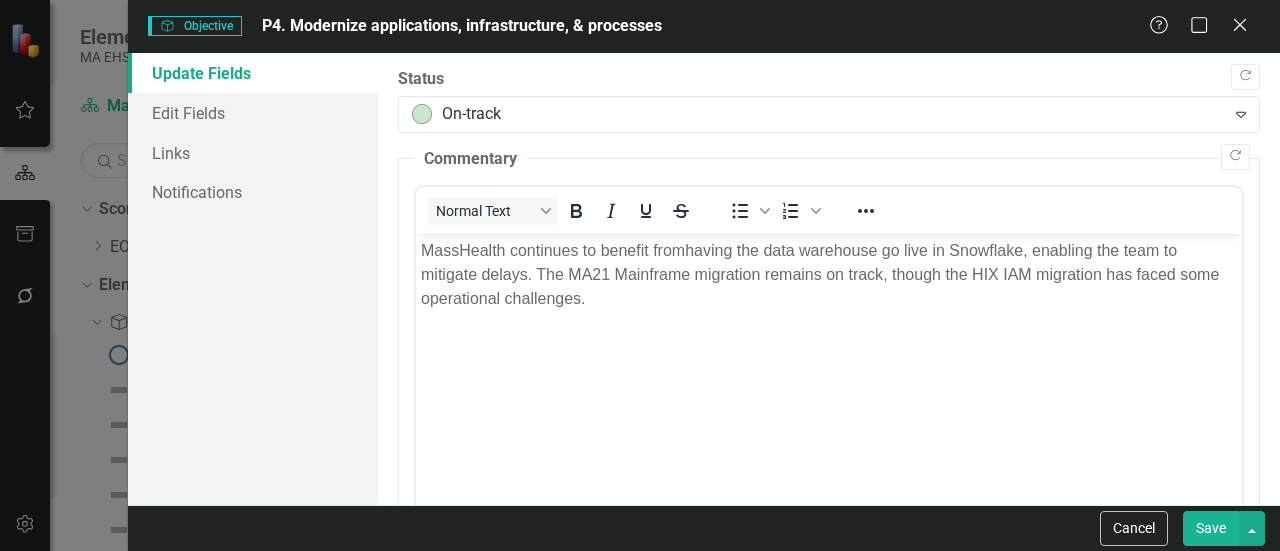 scroll, scrollTop: 0, scrollLeft: 0, axis: both 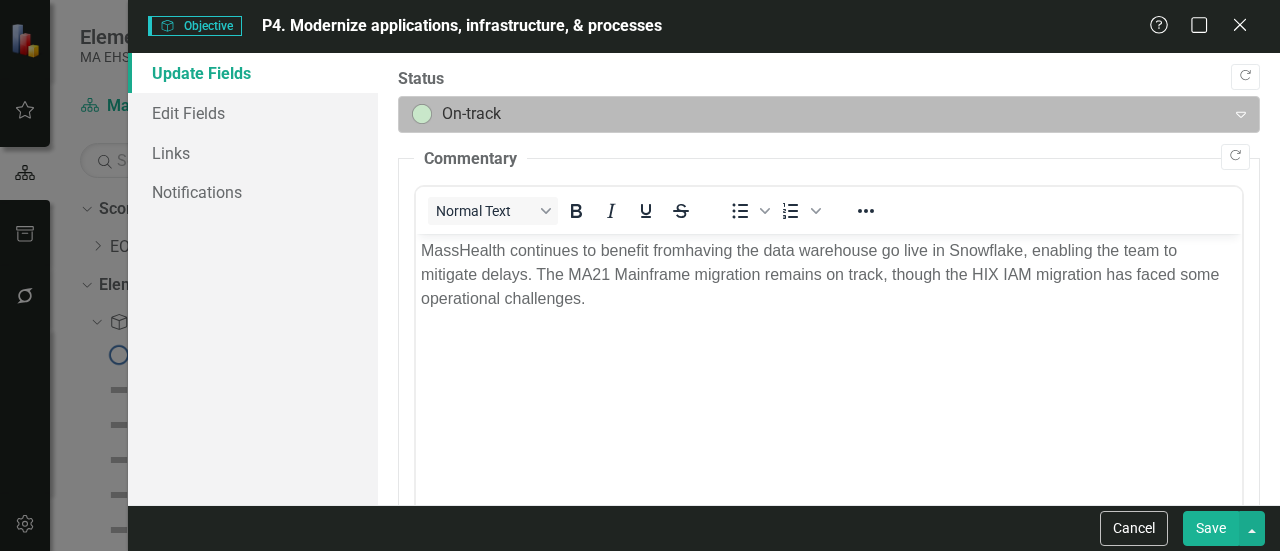 click at bounding box center (812, 114) 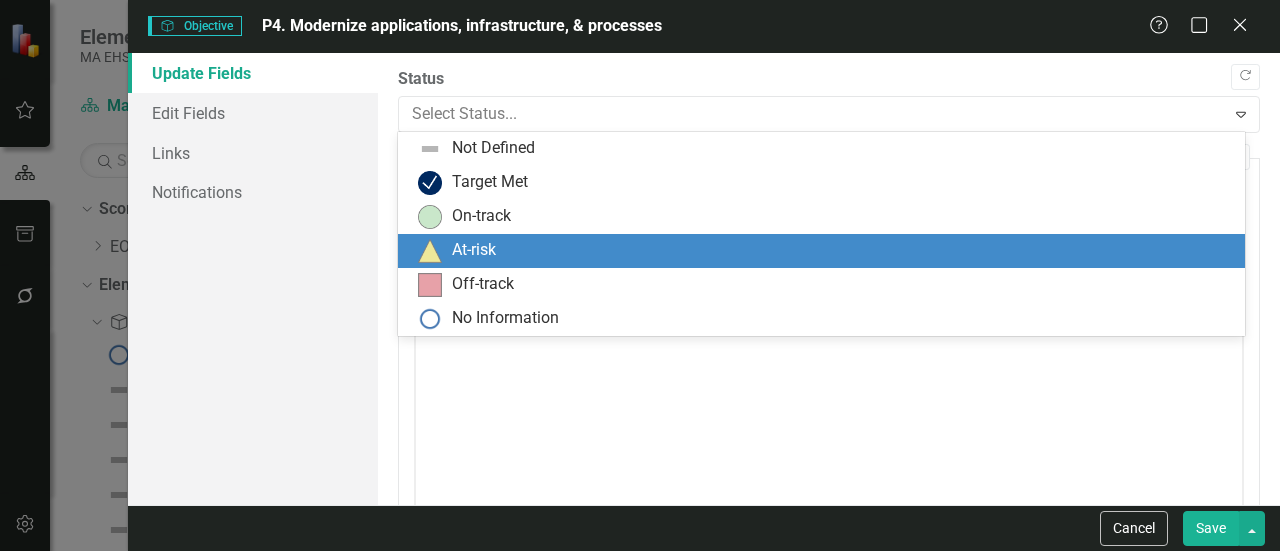 click on "At-risk" at bounding box center [825, 251] 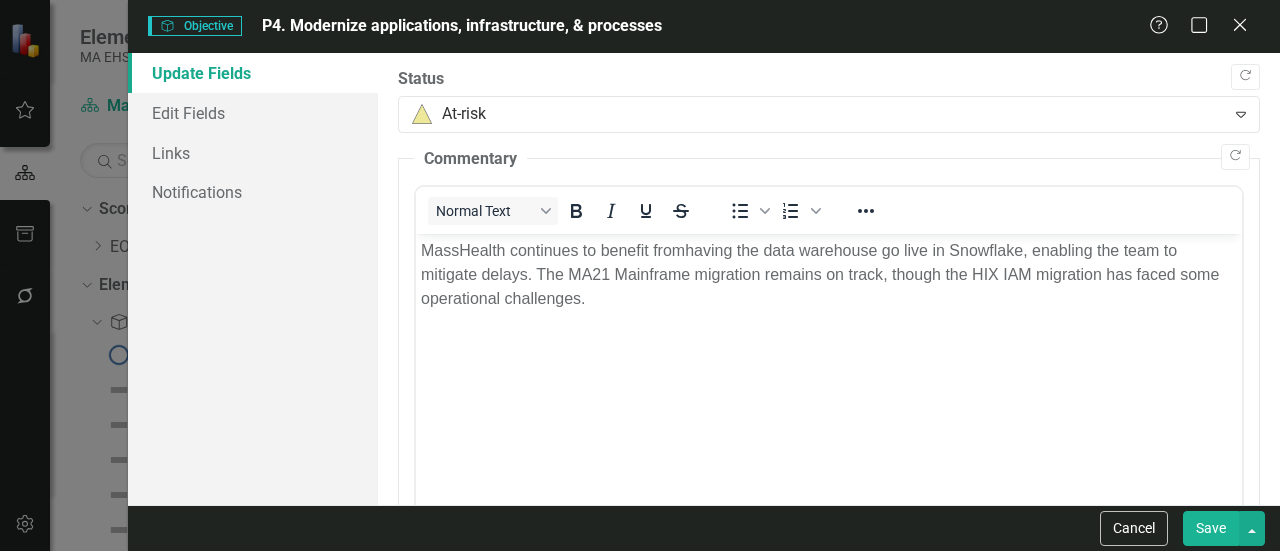 click on "Save" at bounding box center [1211, 528] 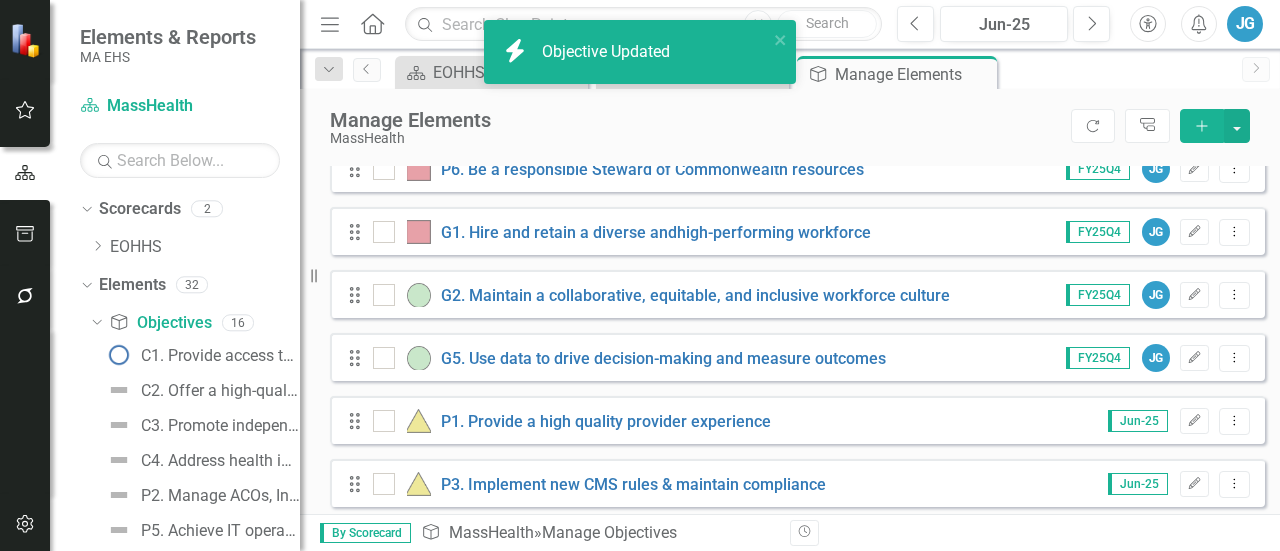 scroll, scrollTop: 353, scrollLeft: 0, axis: vertical 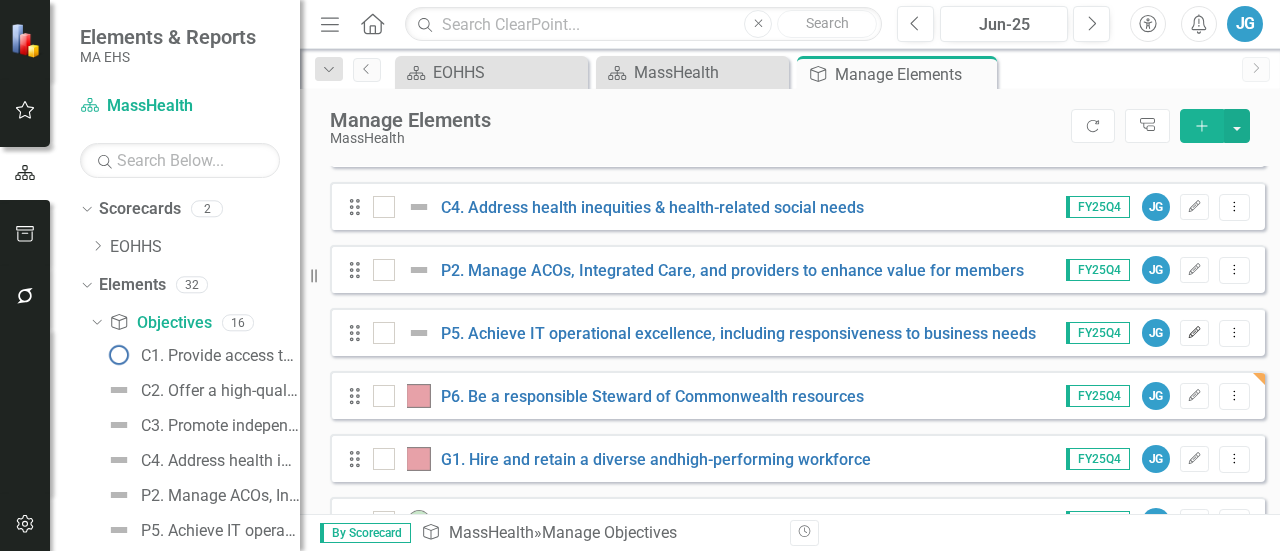 click on "Edit" 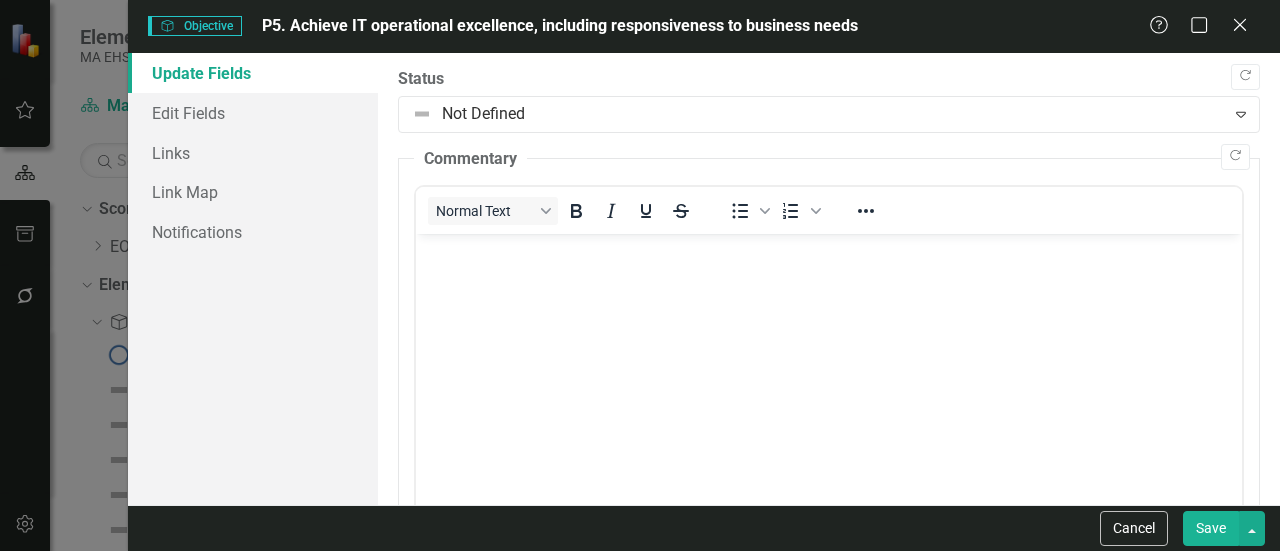 scroll, scrollTop: 0, scrollLeft: 0, axis: both 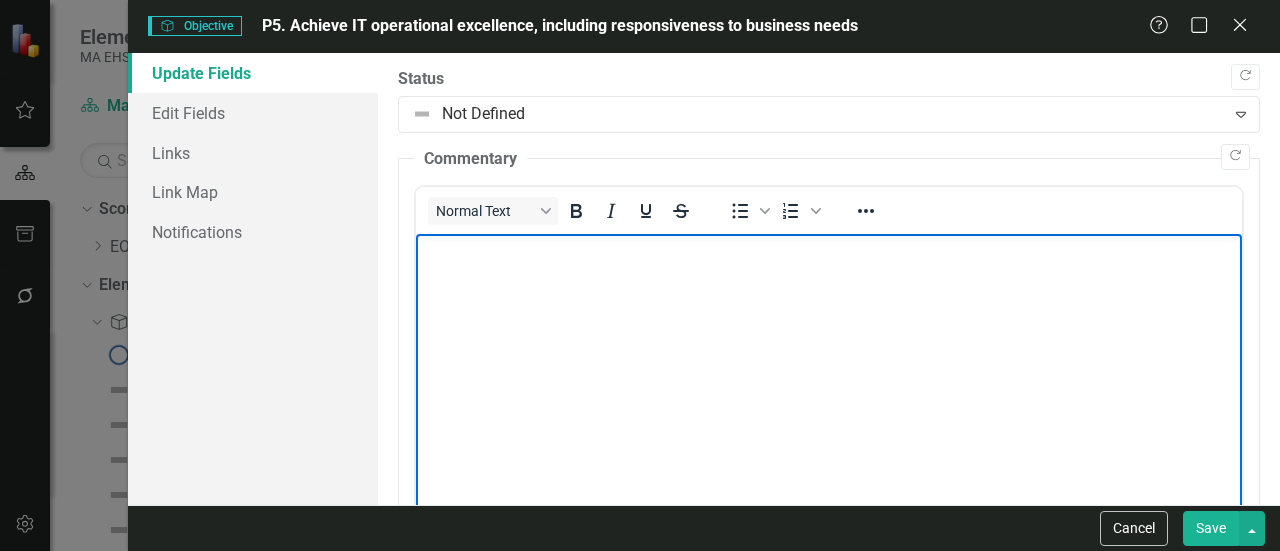 click at bounding box center [829, 384] 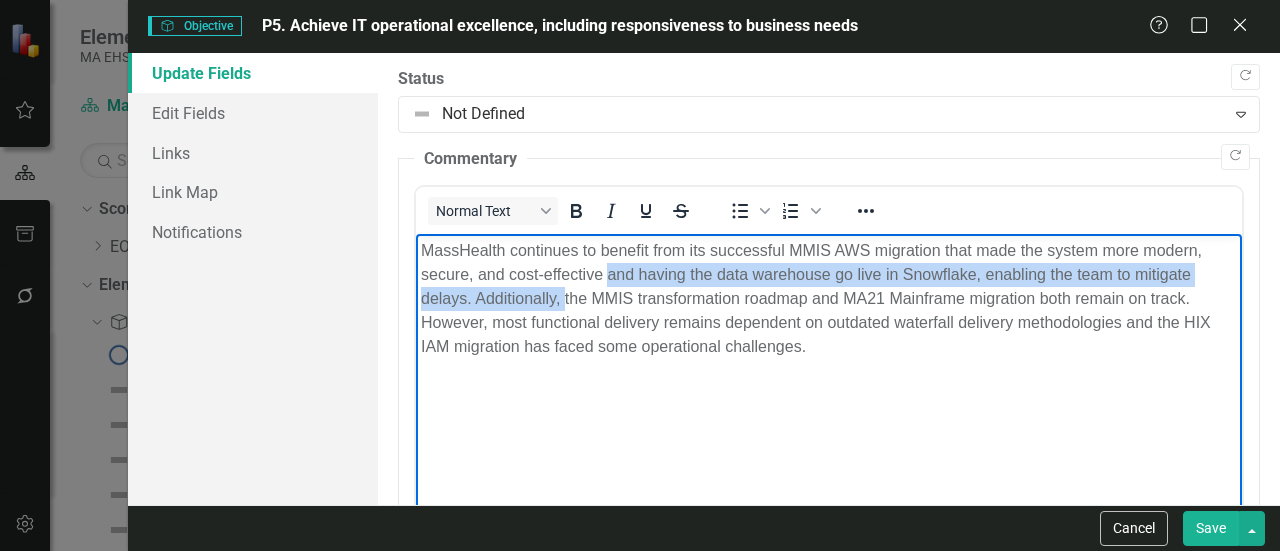 drag, startPoint x: 605, startPoint y: 277, endPoint x: 564, endPoint y: 301, distance: 47.507893 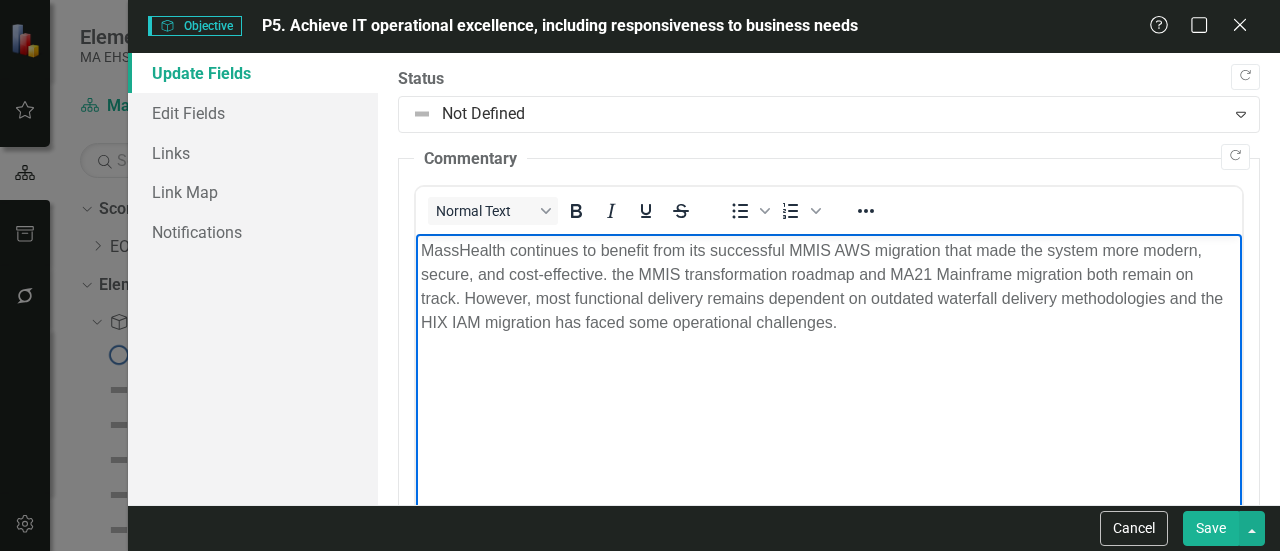 click on "MassHealth continues to benefit from its successful MMIS AWS migration that made the system more modern, secure, and cost-effective. the MMIS transformation roadmap and MA21 Mainframe migration both remain on track. However, most functional delivery remains dependent on outdated waterfall delivery methodologies and the HIX IAM migration has faced some operational challenges." at bounding box center (829, 287) 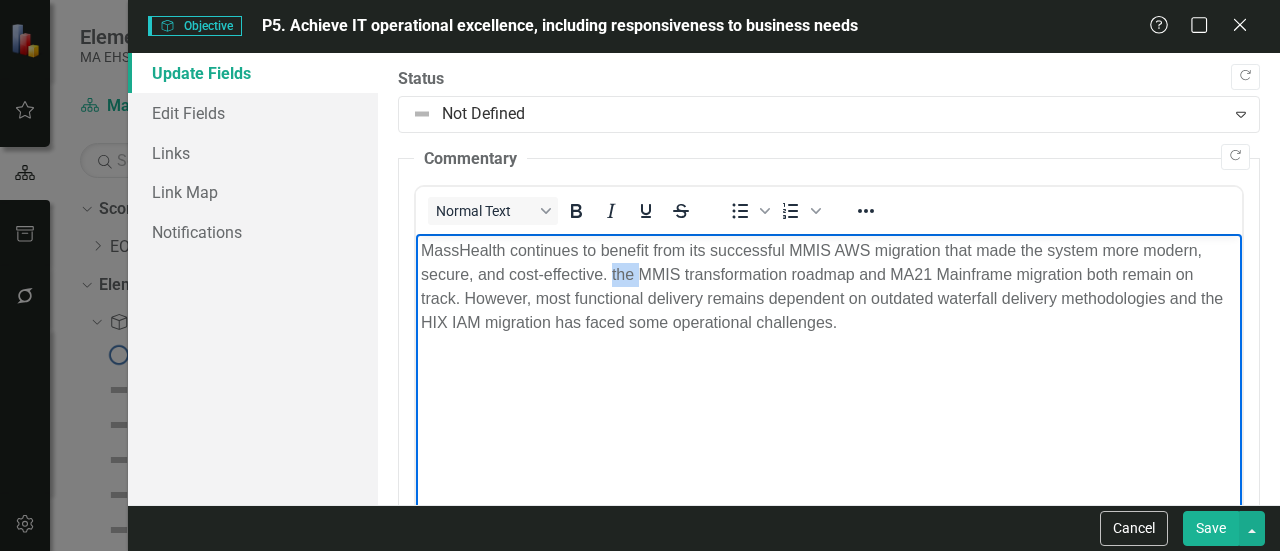 click on "MassHealth continues to benefit from its successful MMIS AWS migration that made the system more modern, secure, and cost-effective. the MMIS transformation roadmap and MA21 Mainframe migration both remain on track. However, most functional delivery remains dependent on outdated waterfall delivery methodologies and the HIX IAM migration has faced some operational challenges." at bounding box center [829, 287] 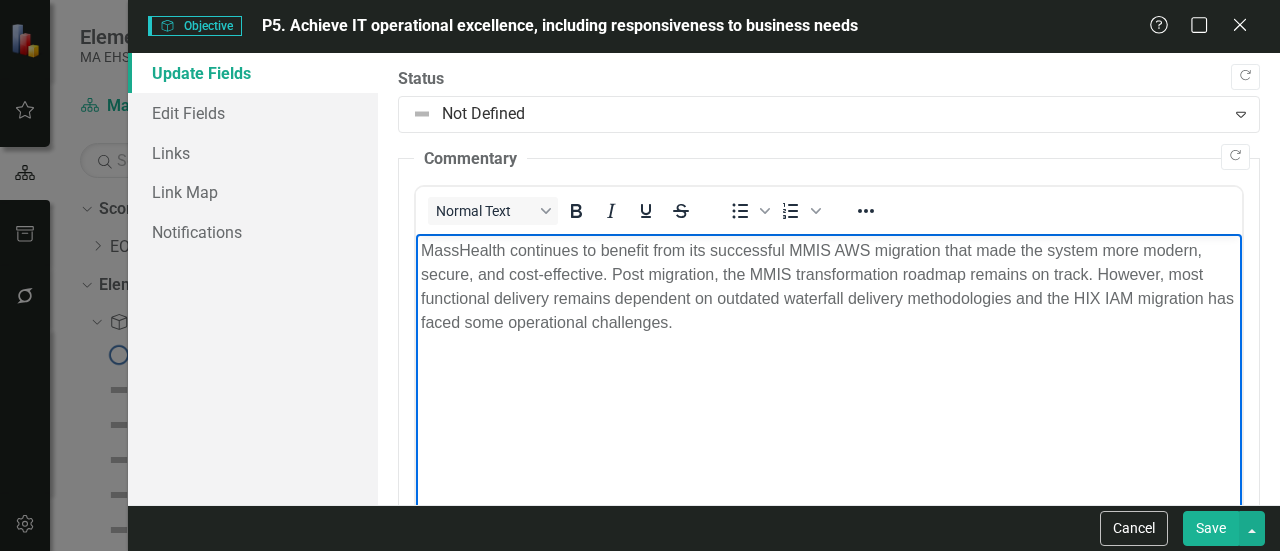 click on "MassHealth continues to benefit from its successful MMIS AWS migration that made the system more modern, secure, and cost-effective. Post migration, the MMIS transformation roadmap remains on track. However, most functional delivery remains dependent on outdated waterfall delivery methodologies and the HIX IAM migration has faced some operational challenges." at bounding box center (829, 287) 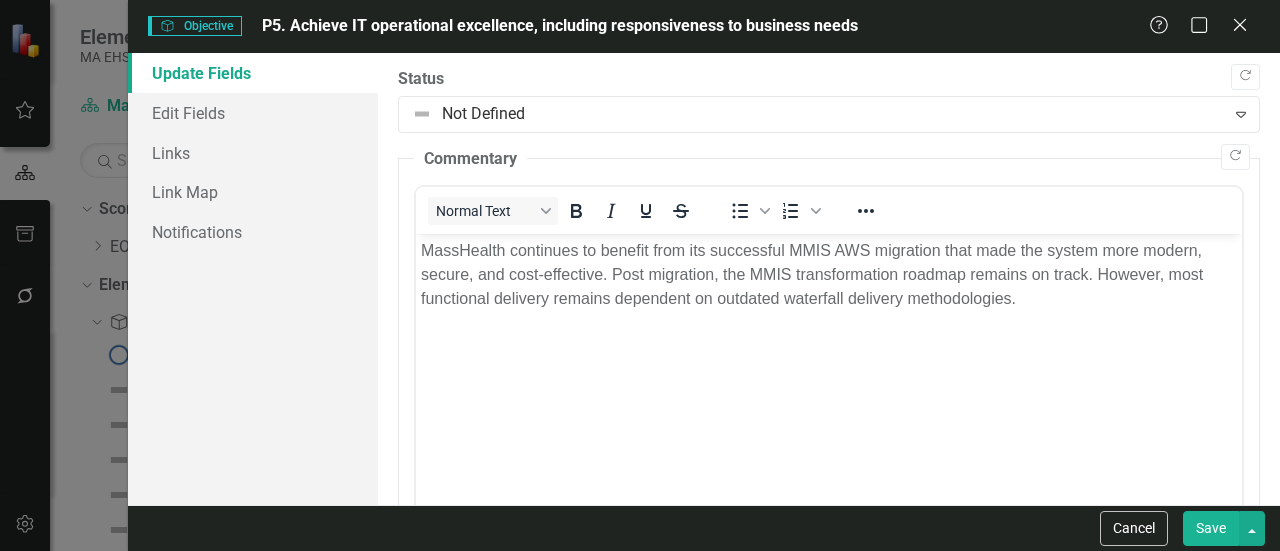 click on "Save" at bounding box center (1211, 528) 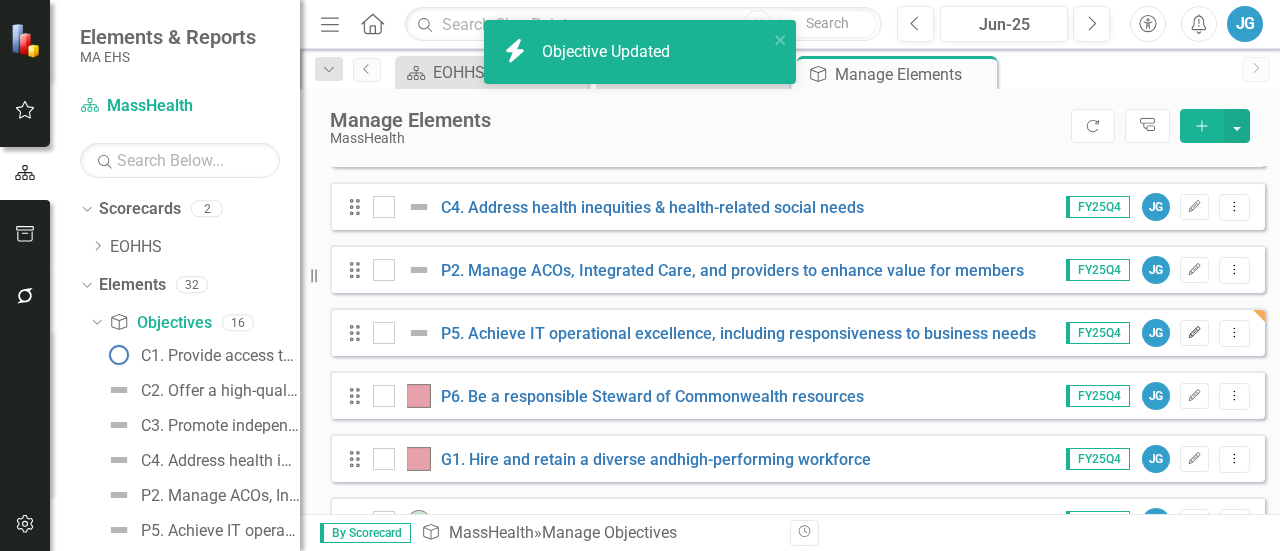 click on "Edit" 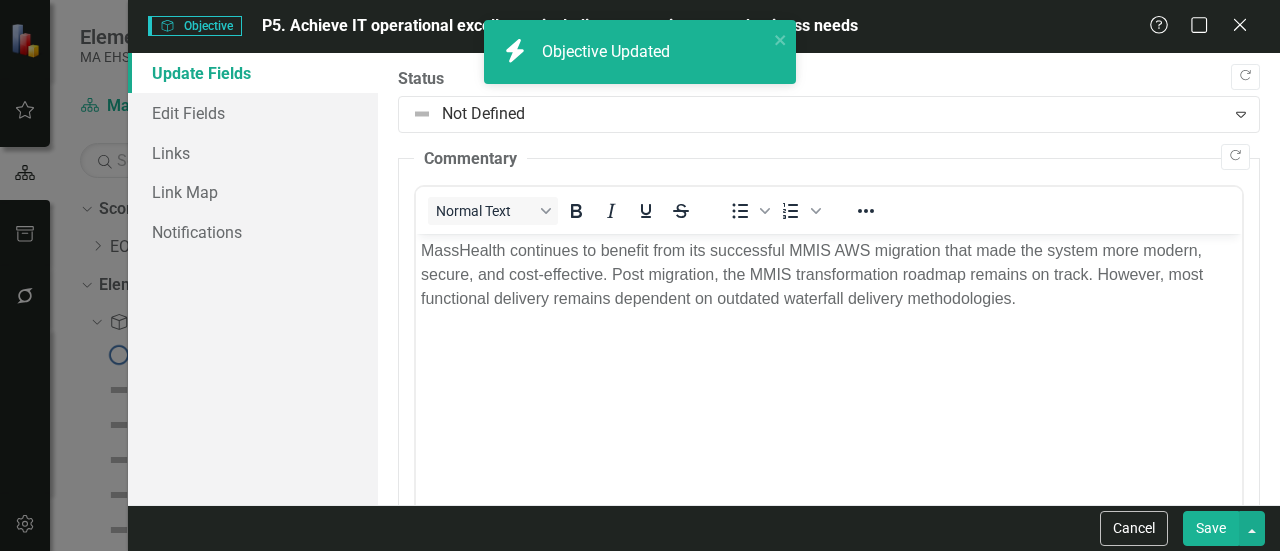 scroll, scrollTop: 0, scrollLeft: 0, axis: both 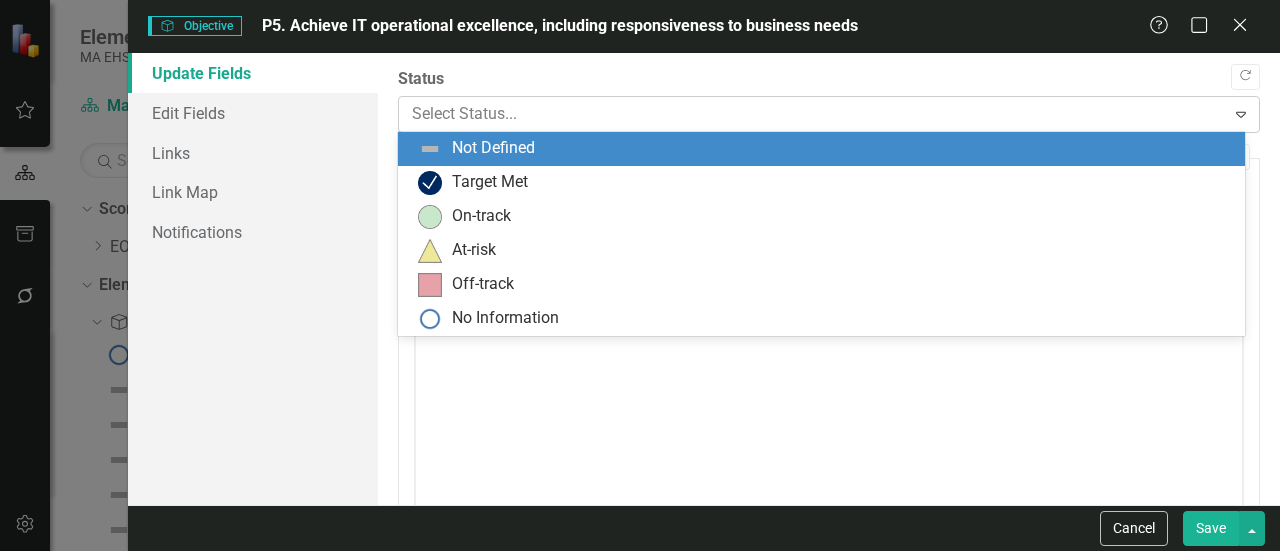 click at bounding box center [812, 114] 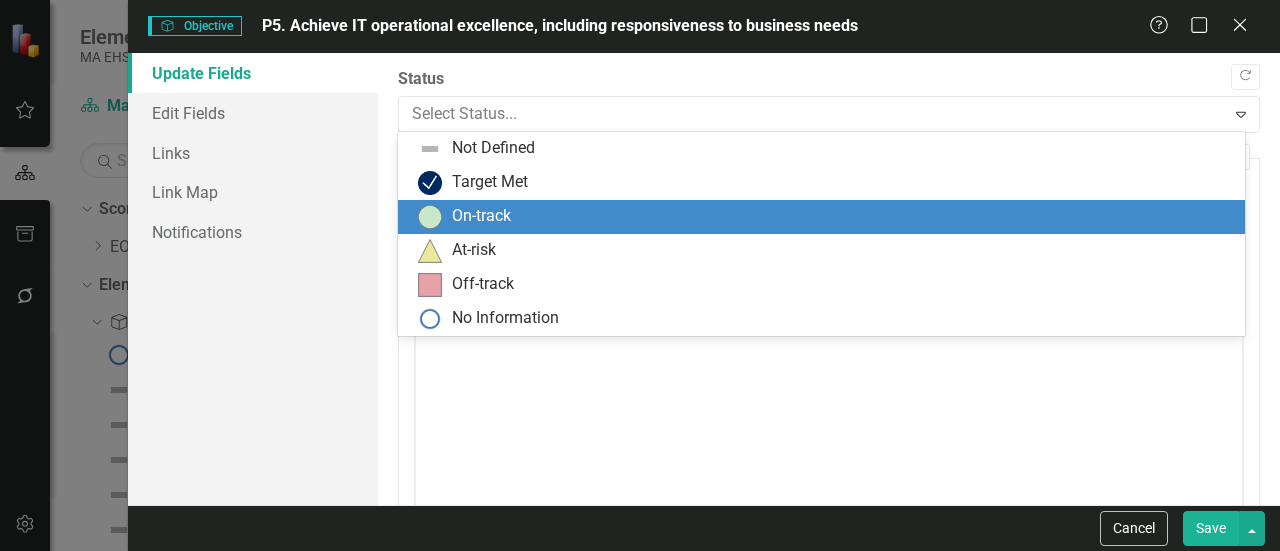 click on "On-track" at bounding box center [825, 217] 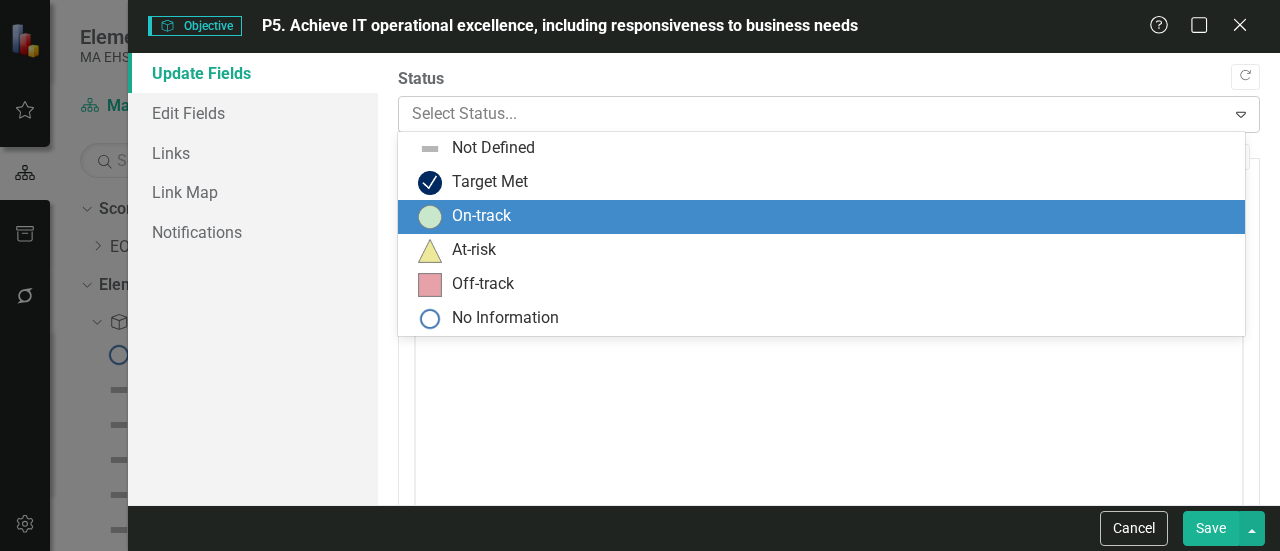 click at bounding box center [812, 114] 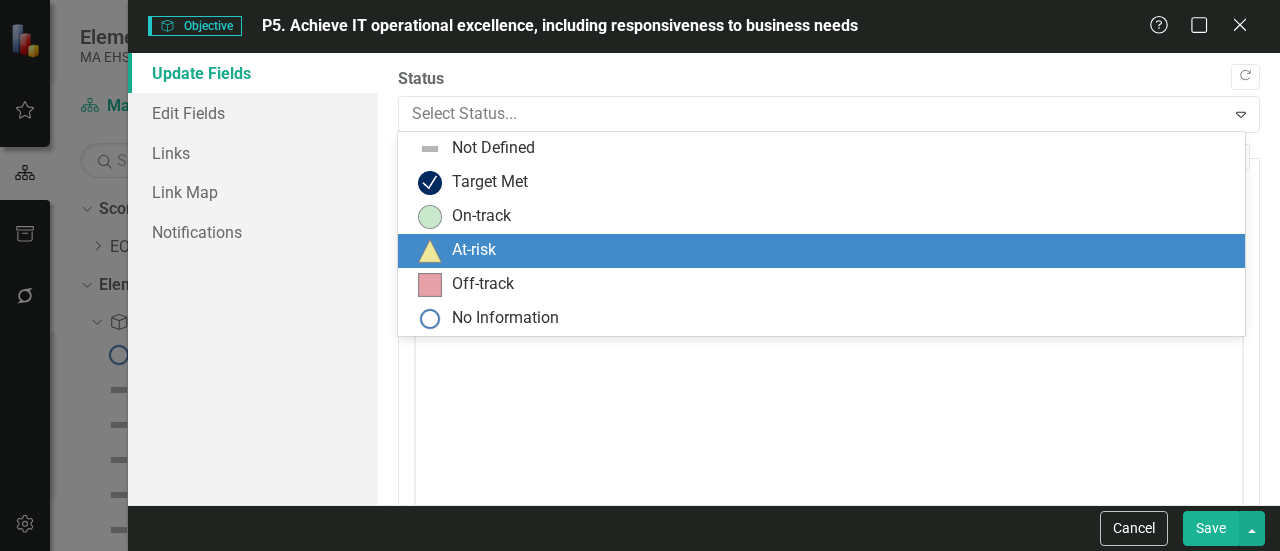 click on "At-risk" at bounding box center (825, 251) 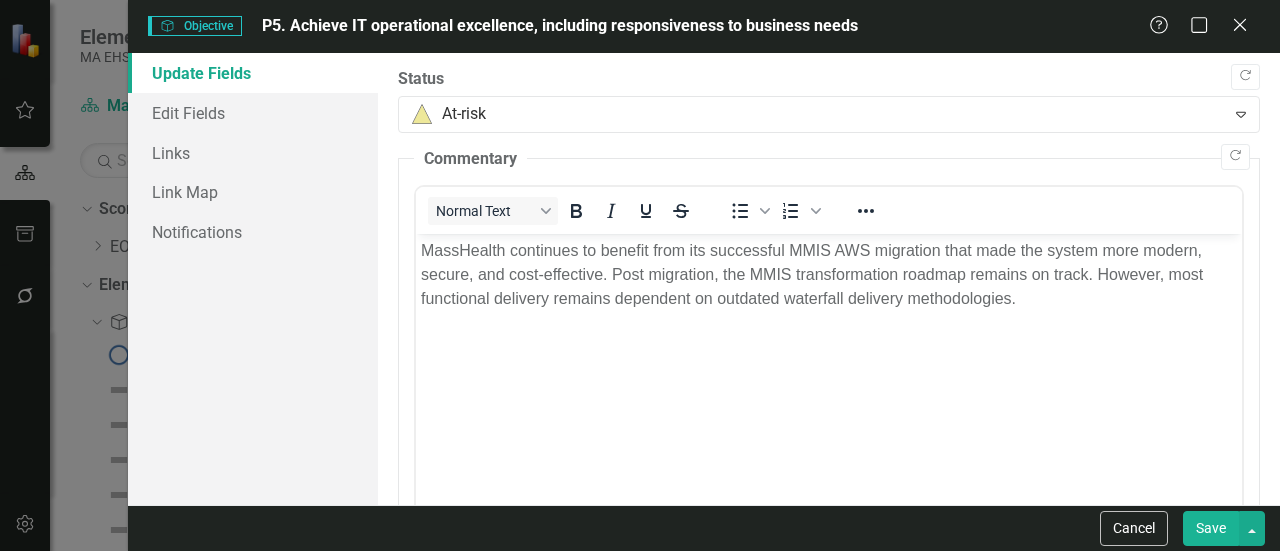 click on "Save" at bounding box center [1211, 528] 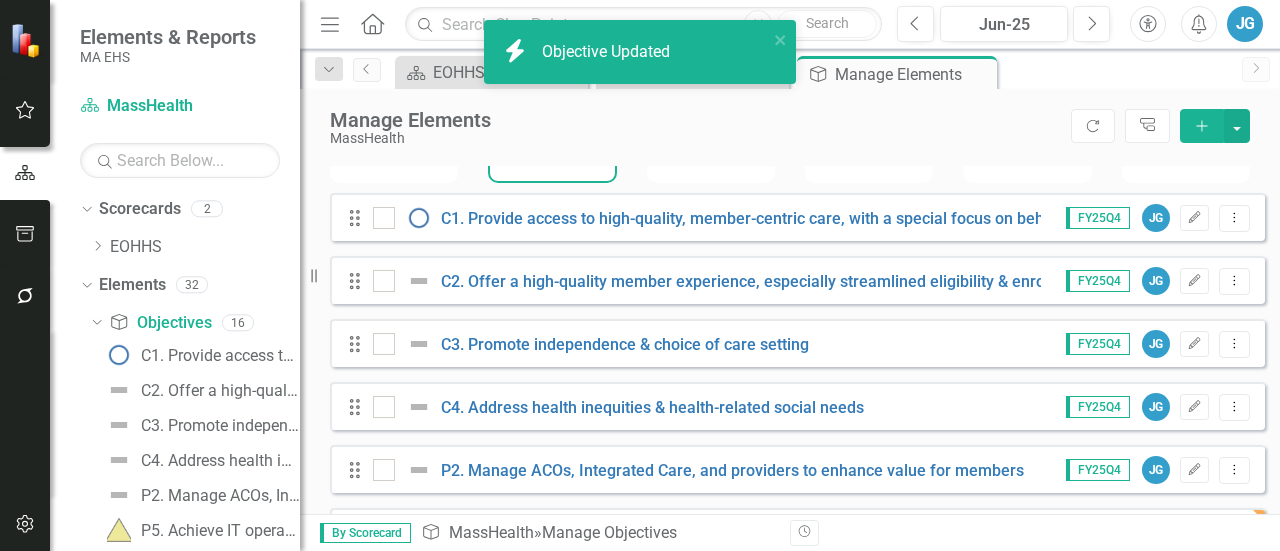 scroll, scrollTop: 253, scrollLeft: 0, axis: vertical 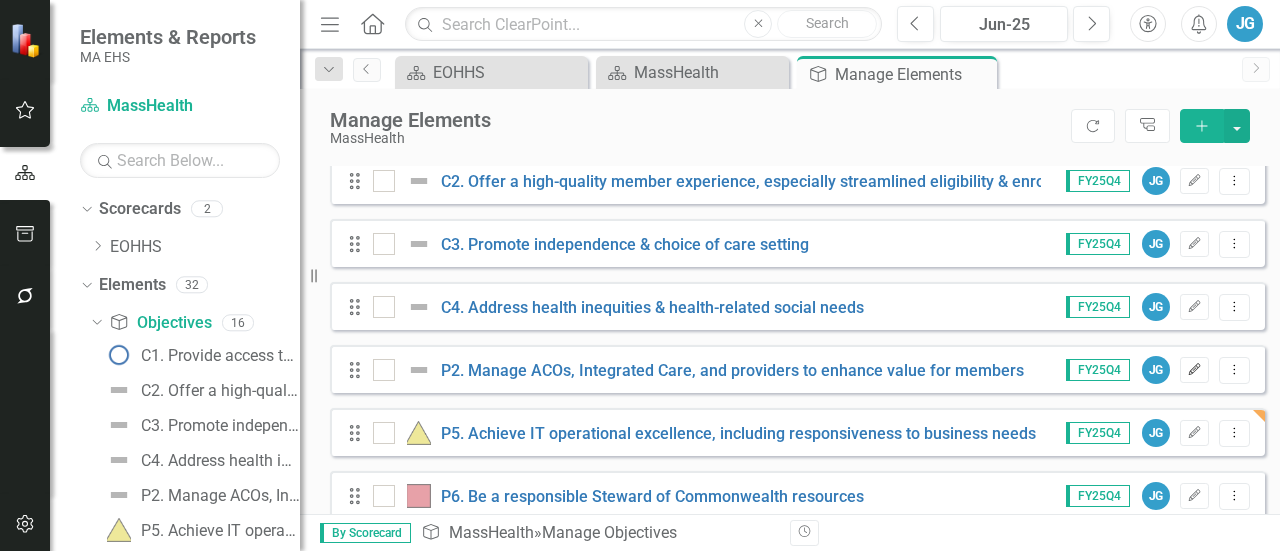 click 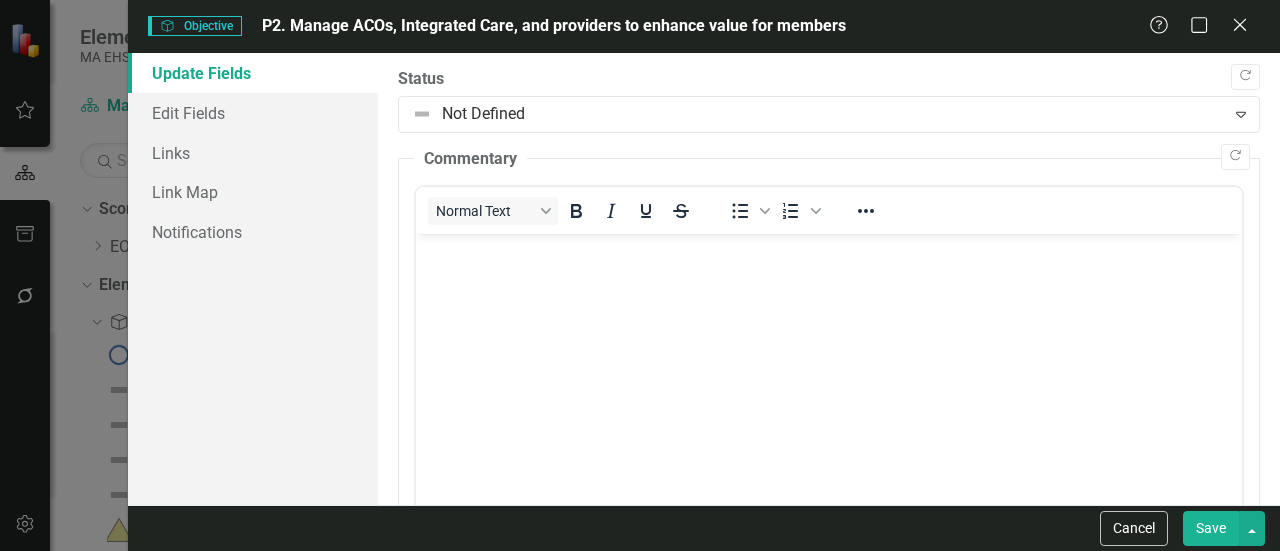 scroll, scrollTop: 0, scrollLeft: 0, axis: both 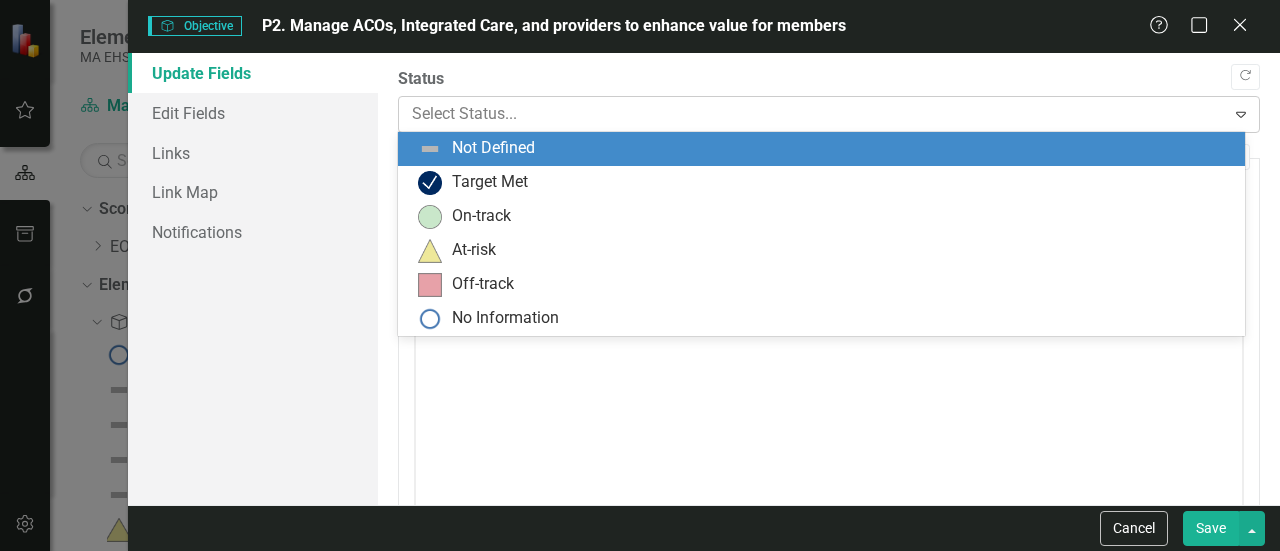 click at bounding box center [812, 114] 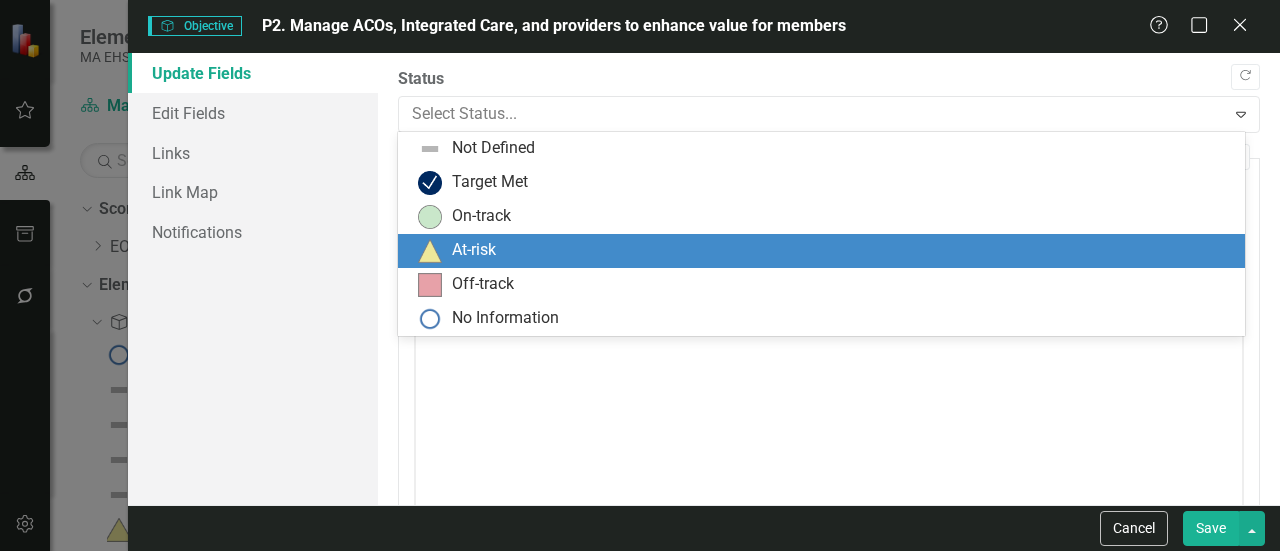 click on "At-risk" at bounding box center [825, 251] 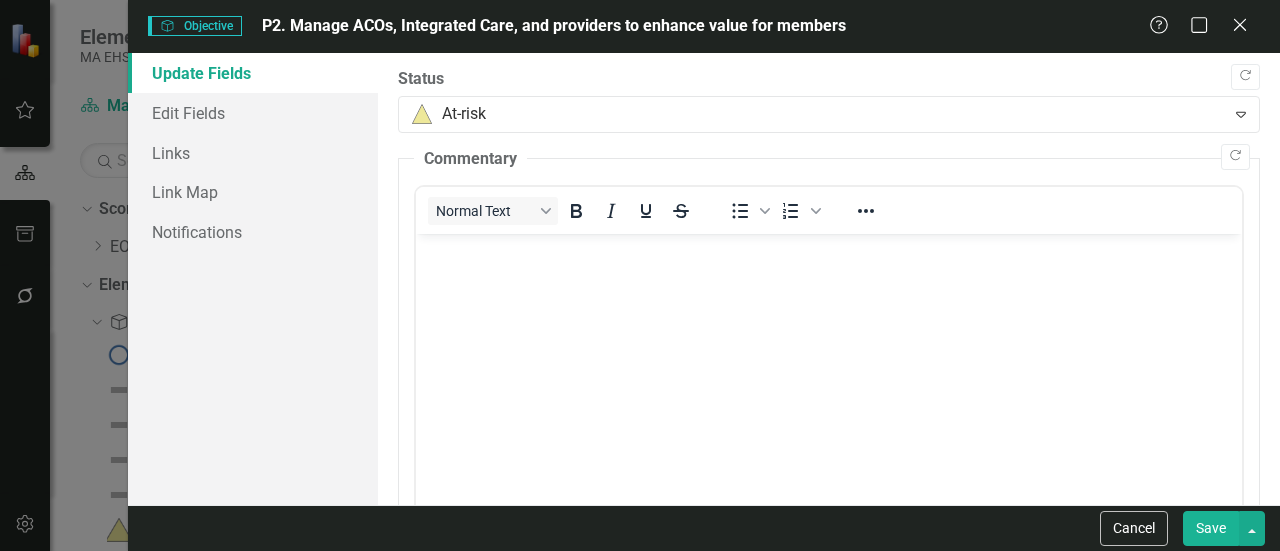 click at bounding box center [829, 384] 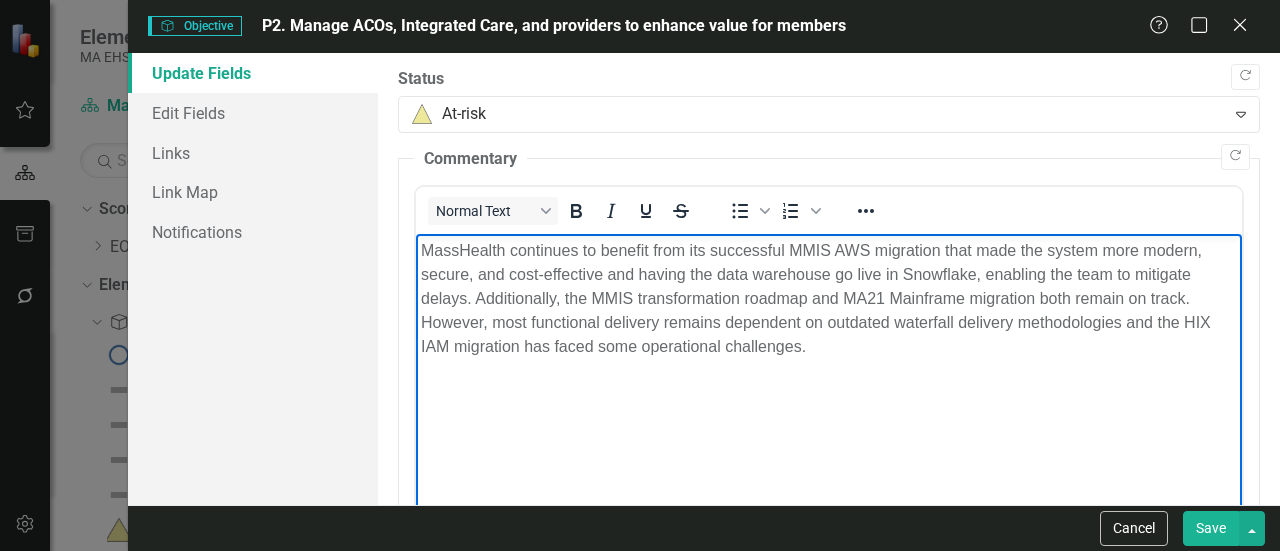 click on "MassHealth continues to benefit from its successful MMIS AWS migration that made the system more modern, secure, and cost-effective and having the data warehouse go live in Snowflake, enabling the team to mitigate delays. Additionally, the MMIS transformation roadmap and MA21 Mainframe migration both remain on track. However, most functional delivery remains dependent on outdated waterfall delivery methodologies and the HIX IAM migration has faced some operational challenges." at bounding box center [829, 299] 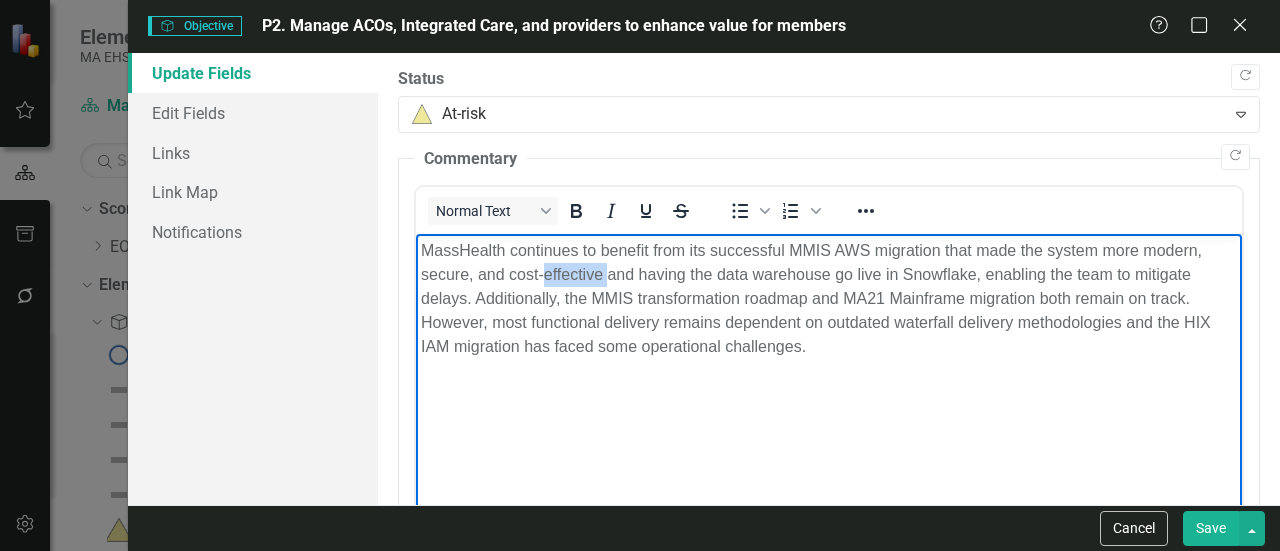 click on "MassHealth continues to benefit from its successful MMIS AWS migration that made the system more modern, secure, and cost-effective and having the data warehouse go live in Snowflake, enabling the team to mitigate delays. Additionally, the MMIS transformation roadmap and MA21 Mainframe migration both remain on track. However, most functional delivery remains dependent on outdated waterfall delivery methodologies and the HIX IAM migration has faced some operational challenges." at bounding box center (829, 299) 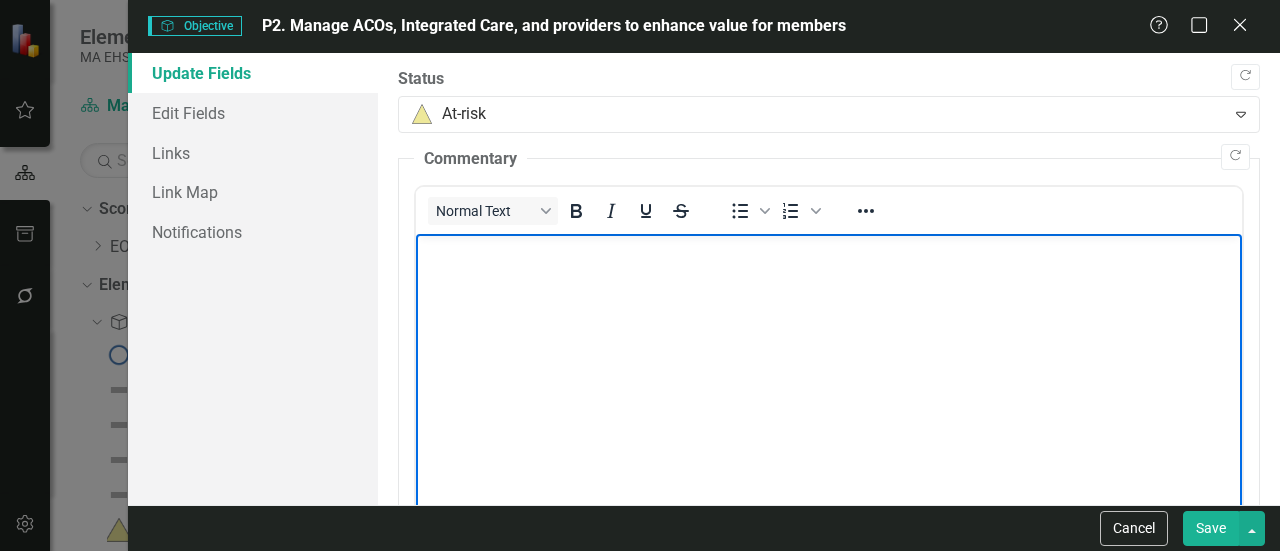 click at bounding box center [829, 384] 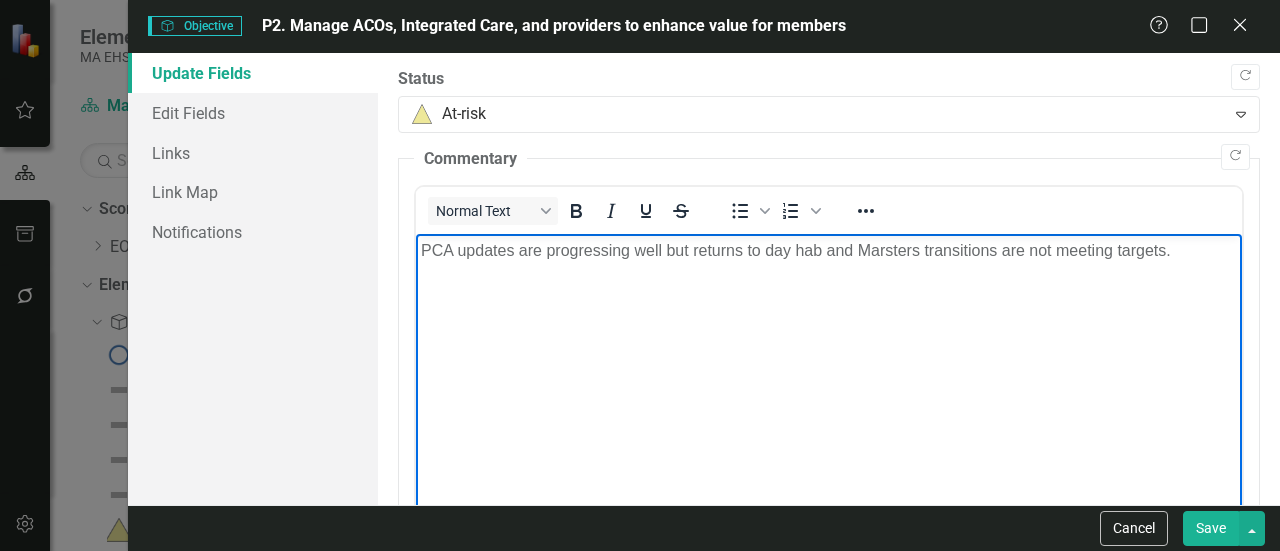 click on "PCA updates are progressing well but returns to day hab and Marsters transitions are not meeting targets." at bounding box center (829, 251) 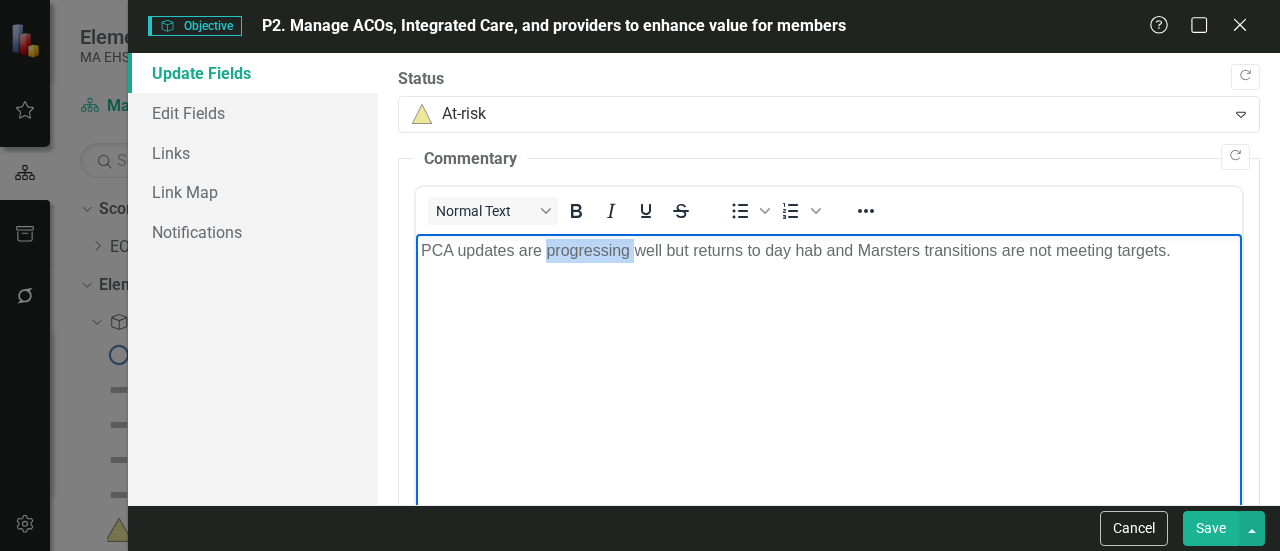 click on "PCA updates are progressing well but returns to day hab and Marsters transitions are not meeting targets." at bounding box center [829, 251] 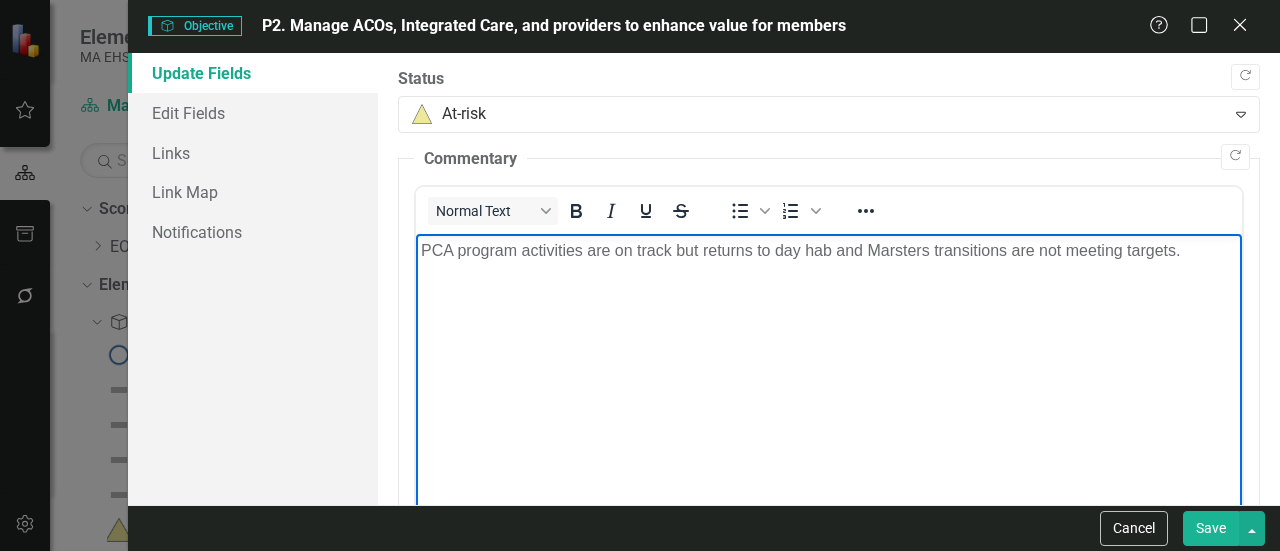click on "PCA program activities are on track but returns to day hab and Marsters transitions are not meeting targets." at bounding box center (829, 251) 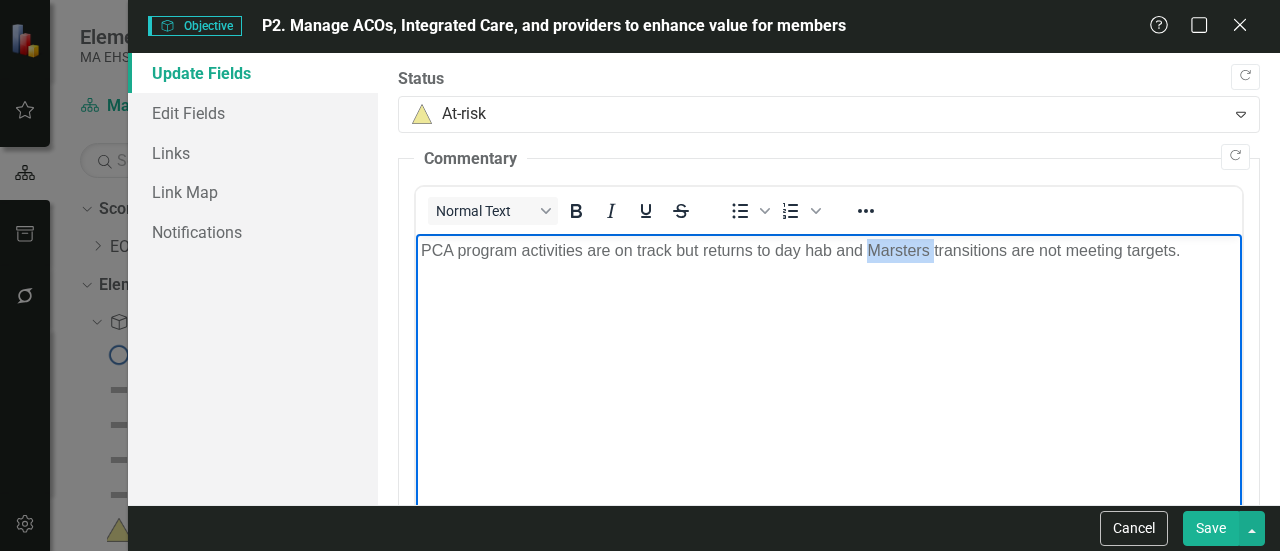 click on "PCA program activities are on track but returns to day hab and Marsters transitions are not meeting targets." at bounding box center [829, 251] 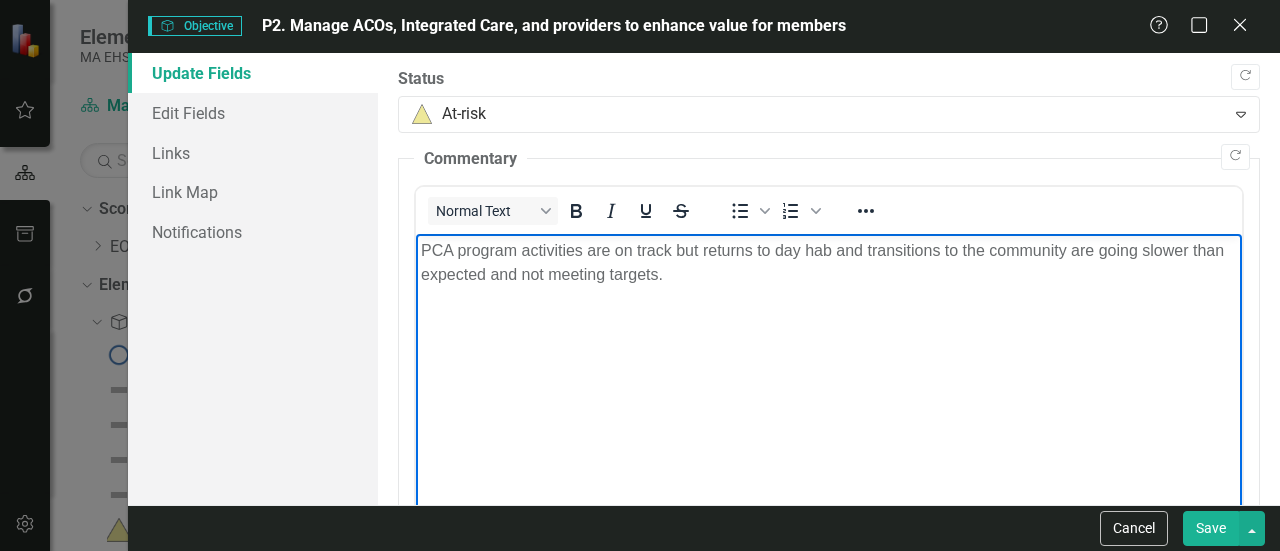 click on "PCA program activities are on track but returns to day hab and transitions to the community are going slower than expected and not meeting targets." at bounding box center (829, 263) 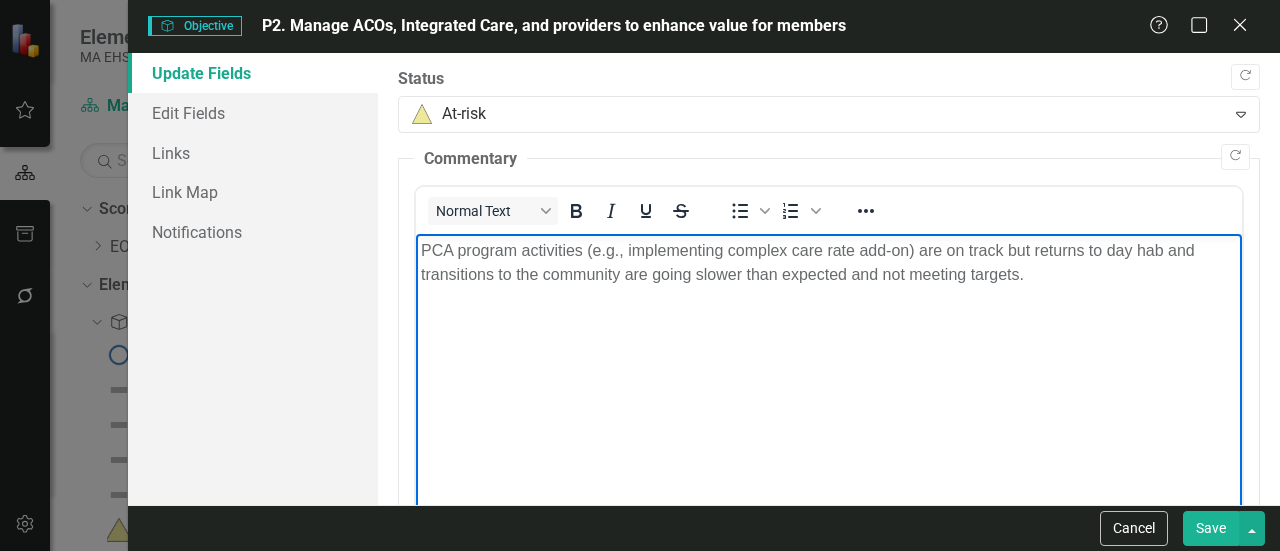 click on "PCA program activities (e.g., implementing complex care rate add-on) are on track but returns to day hab and transitions to the community are going slower than expected and not meeting targets." at bounding box center (829, 263) 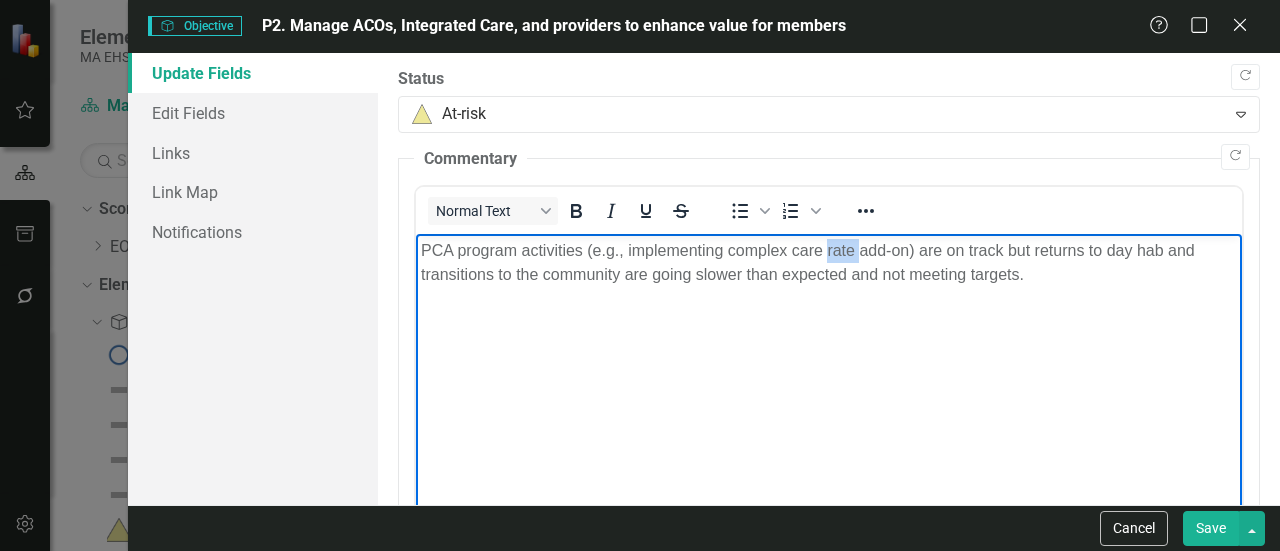 click on "PCA program activities (e.g., implementing complex care rate add-on) are on track but returns to day hab and transitions to the community are going slower than expected and not meeting targets." at bounding box center [829, 263] 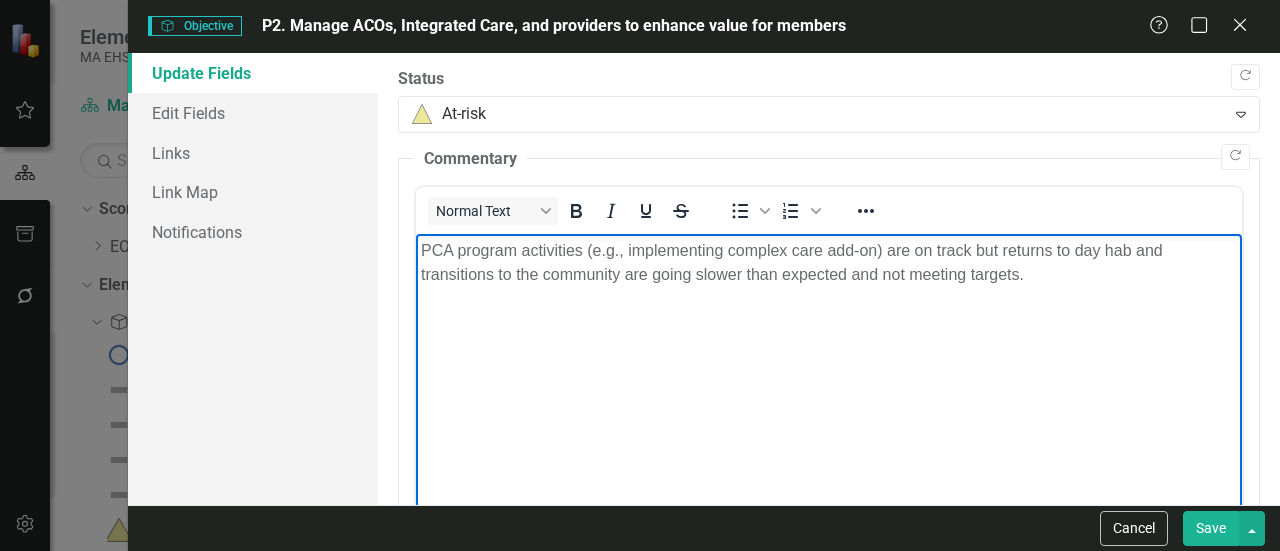 click on "Save" at bounding box center [1211, 528] 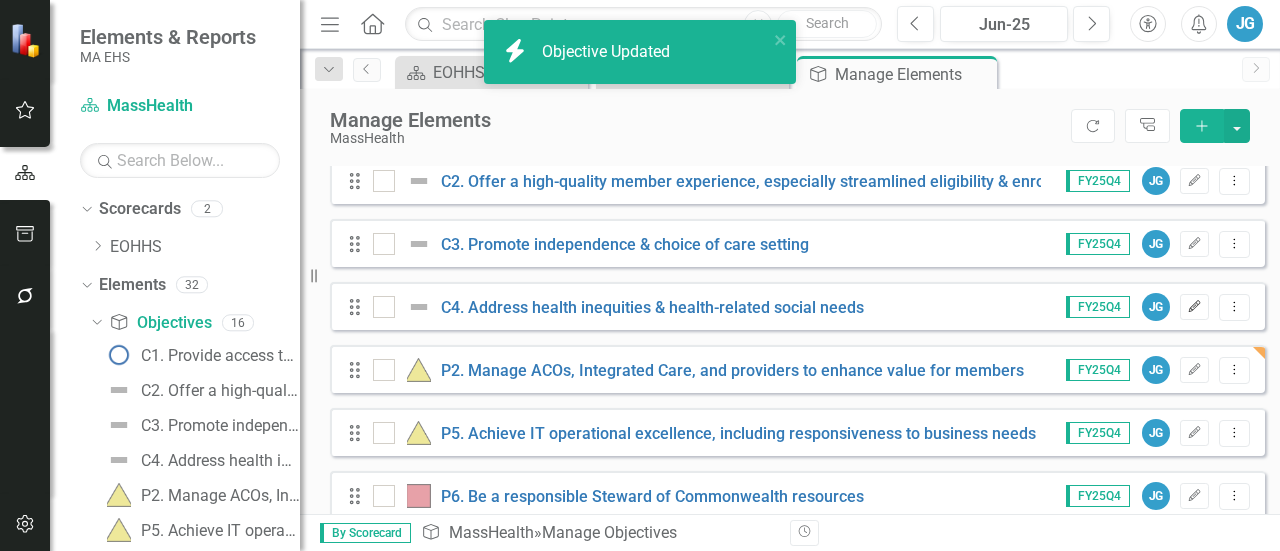 click on "Edit" 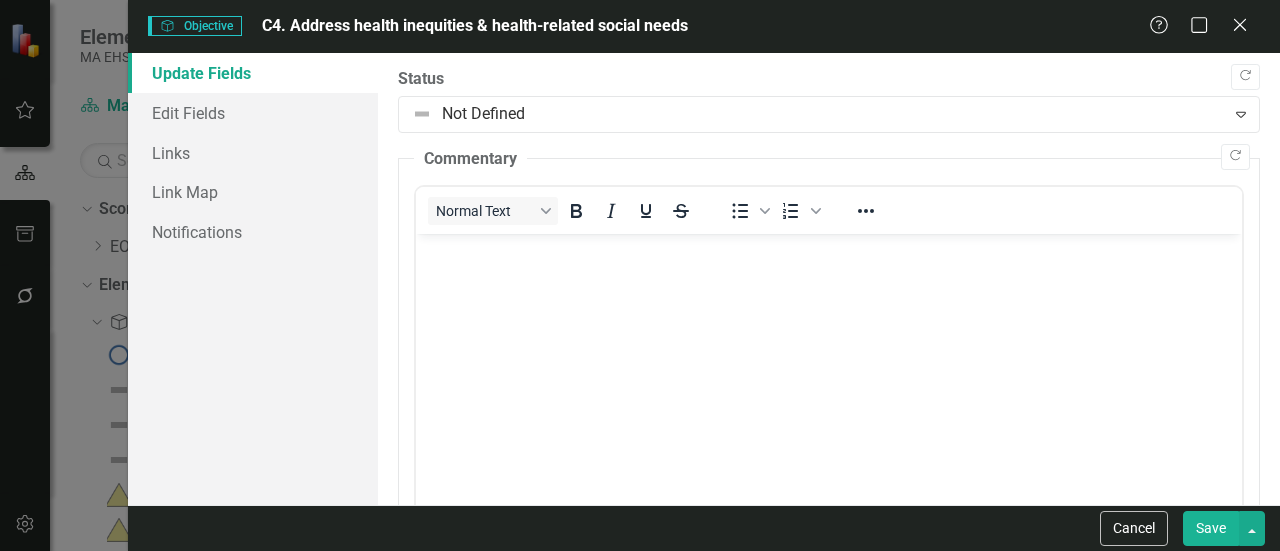 scroll, scrollTop: 0, scrollLeft: 0, axis: both 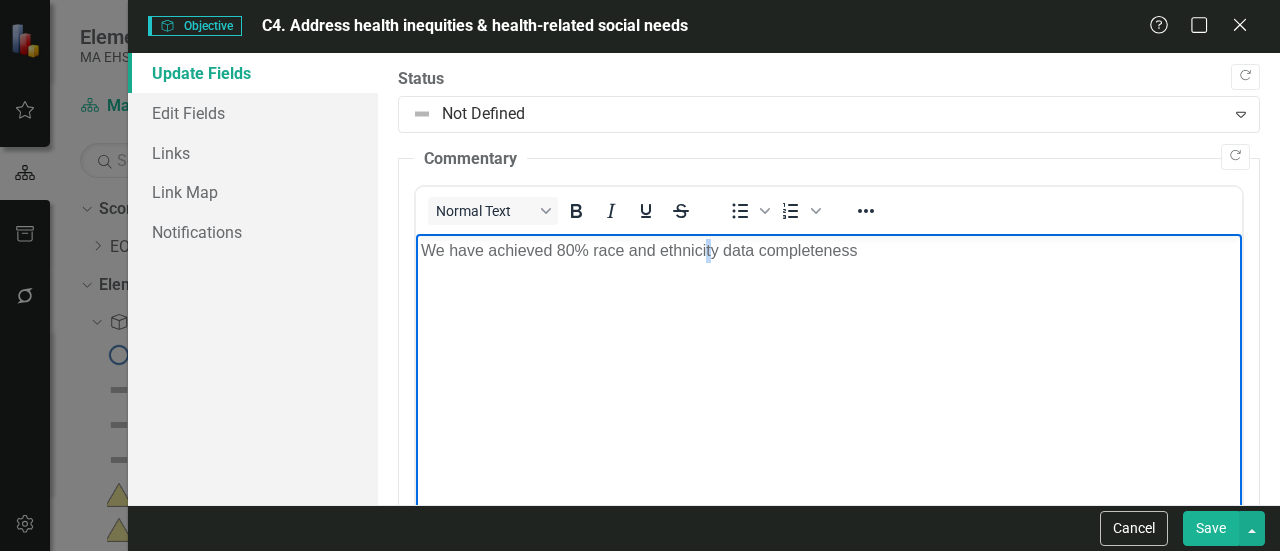 drag, startPoint x: 809, startPoint y: 272, endPoint x: 708, endPoint y: 279, distance: 101.24229 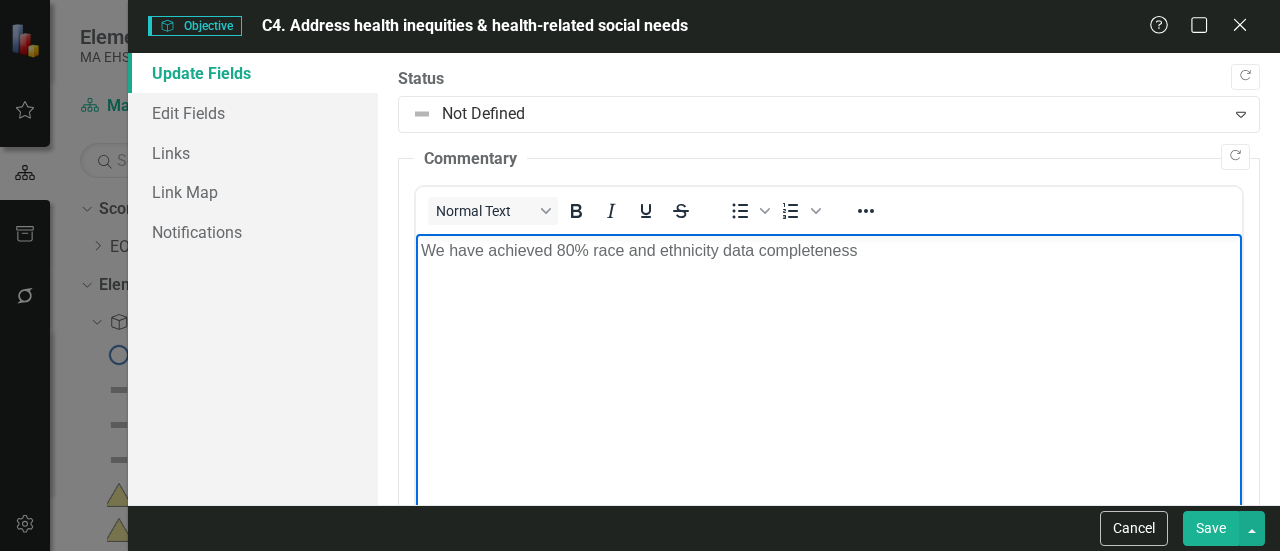 click on "We have achieved 80% race and ethnicity data completeness" at bounding box center [829, 251] 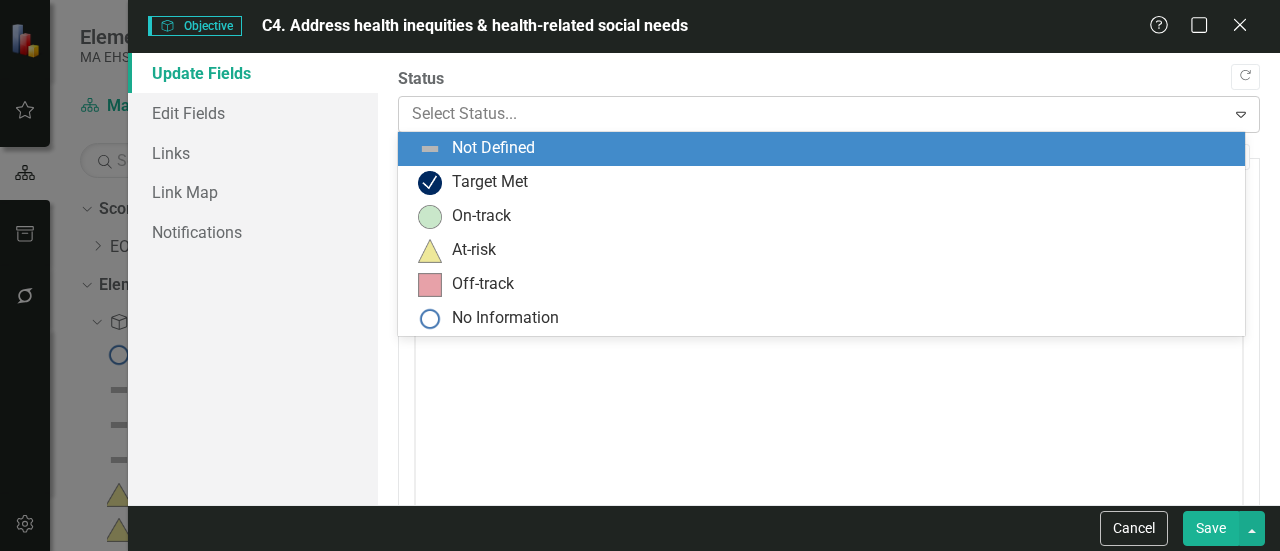 click at bounding box center [812, 114] 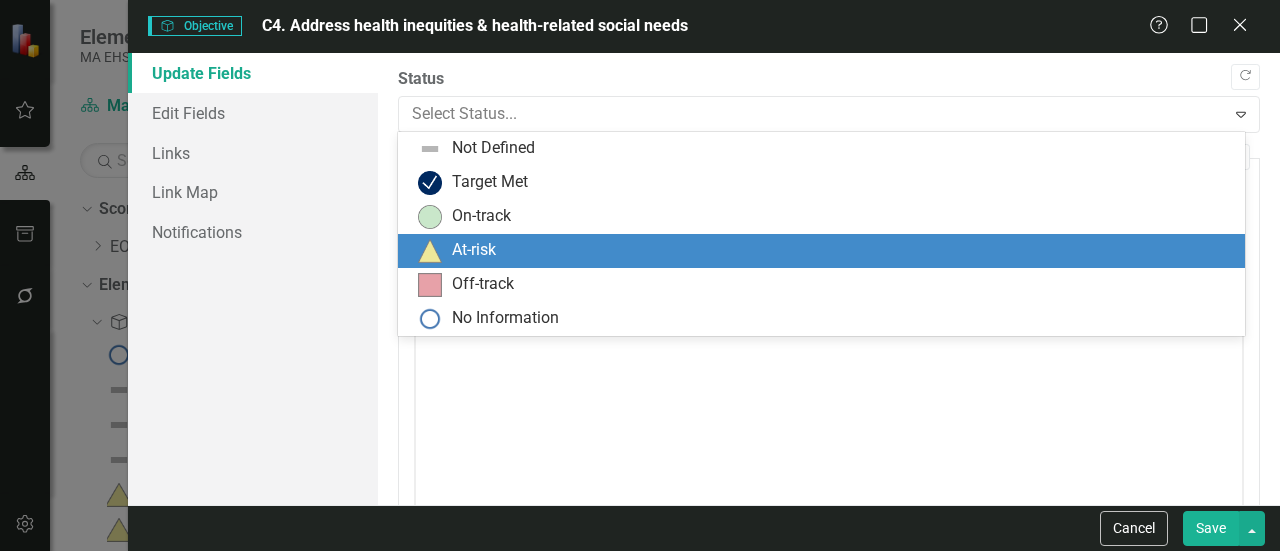 click on "At-risk" at bounding box center [825, 251] 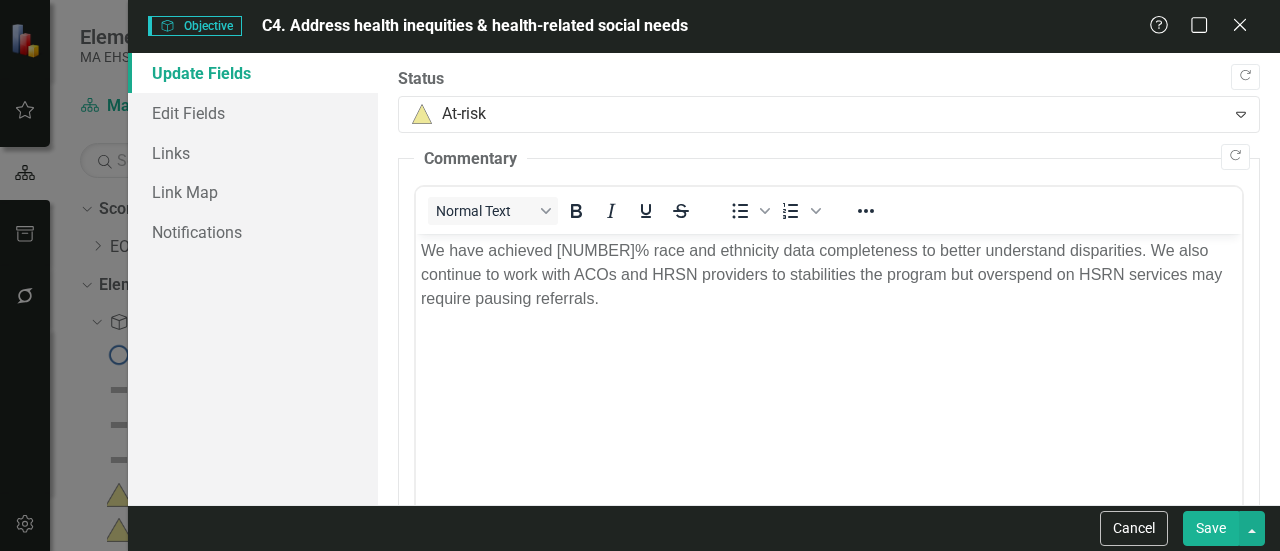 click on "Save" at bounding box center (1211, 528) 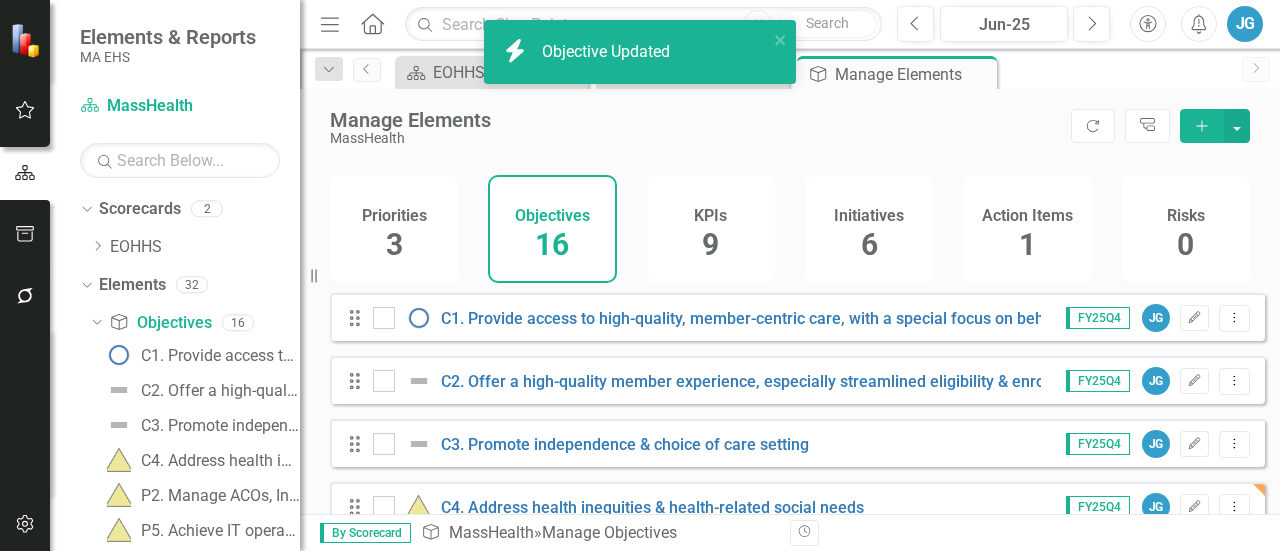 scroll, scrollTop: 153, scrollLeft: 0, axis: vertical 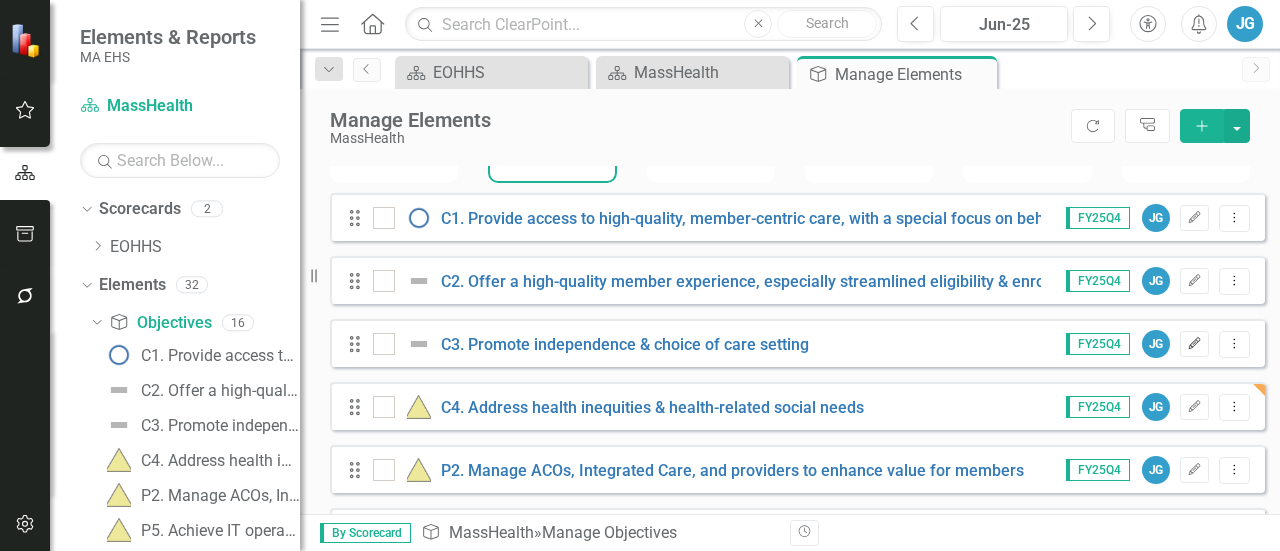 click on "Edit" 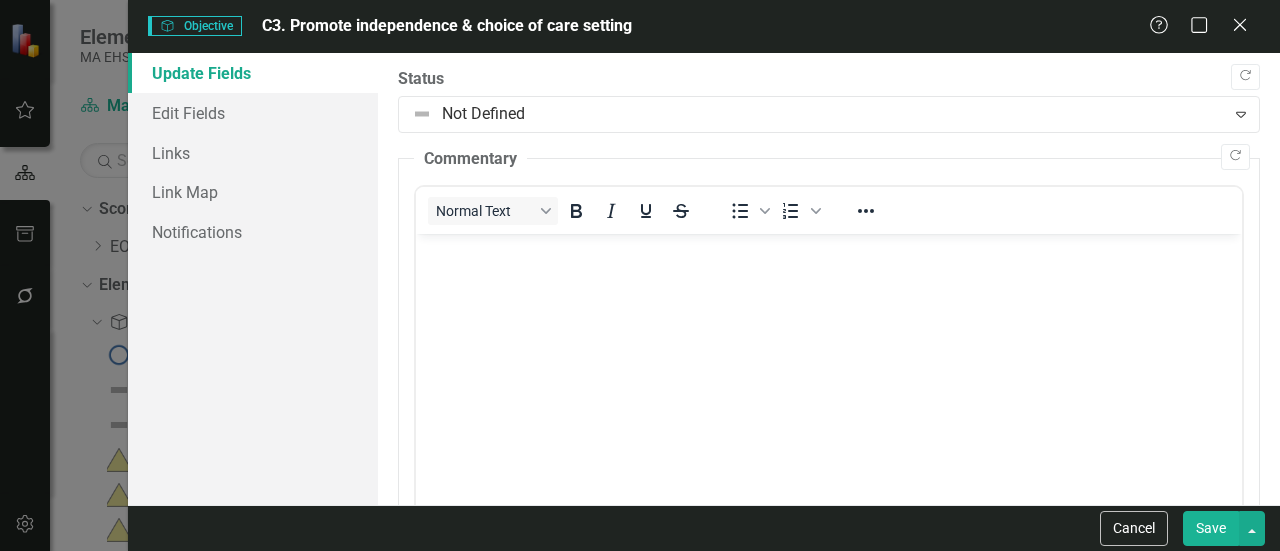 scroll, scrollTop: 0, scrollLeft: 0, axis: both 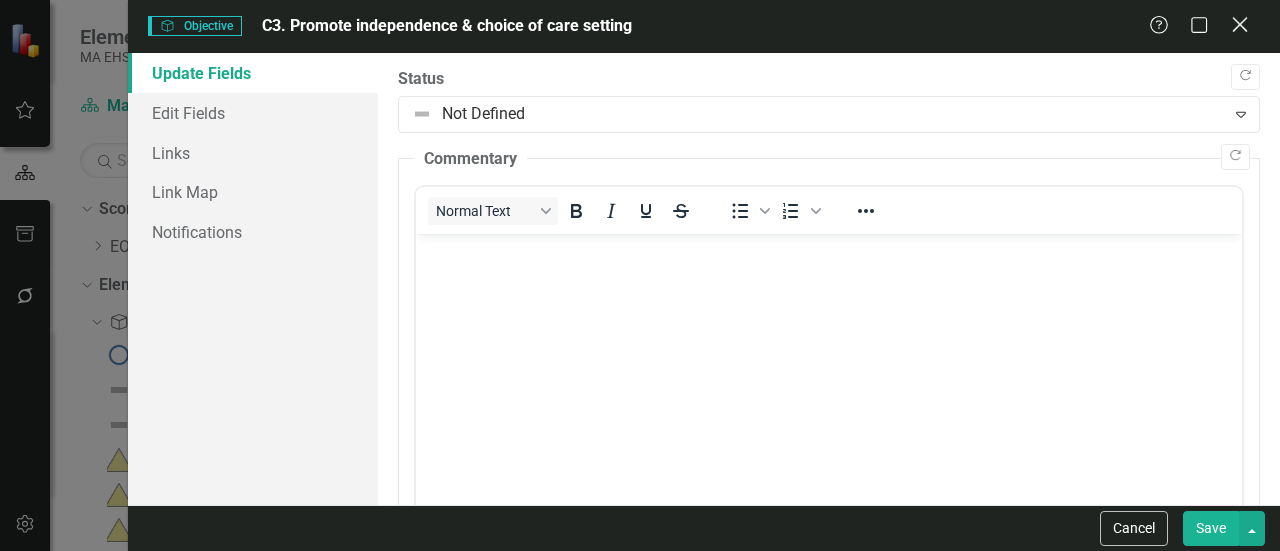 click on "Close" at bounding box center [1239, 26] 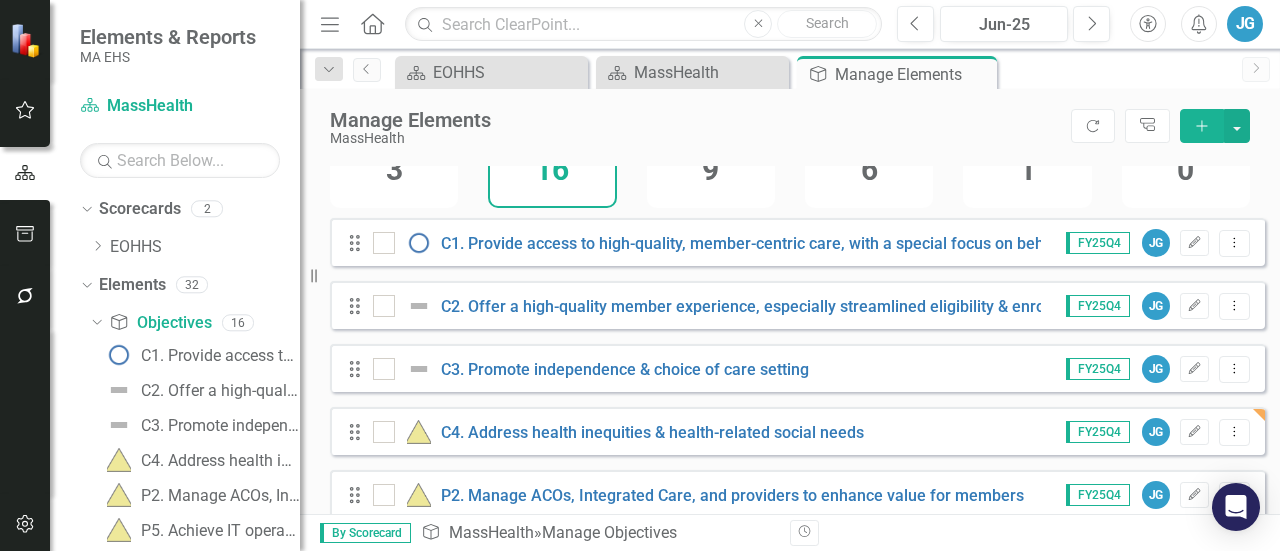 scroll, scrollTop: 100, scrollLeft: 0, axis: vertical 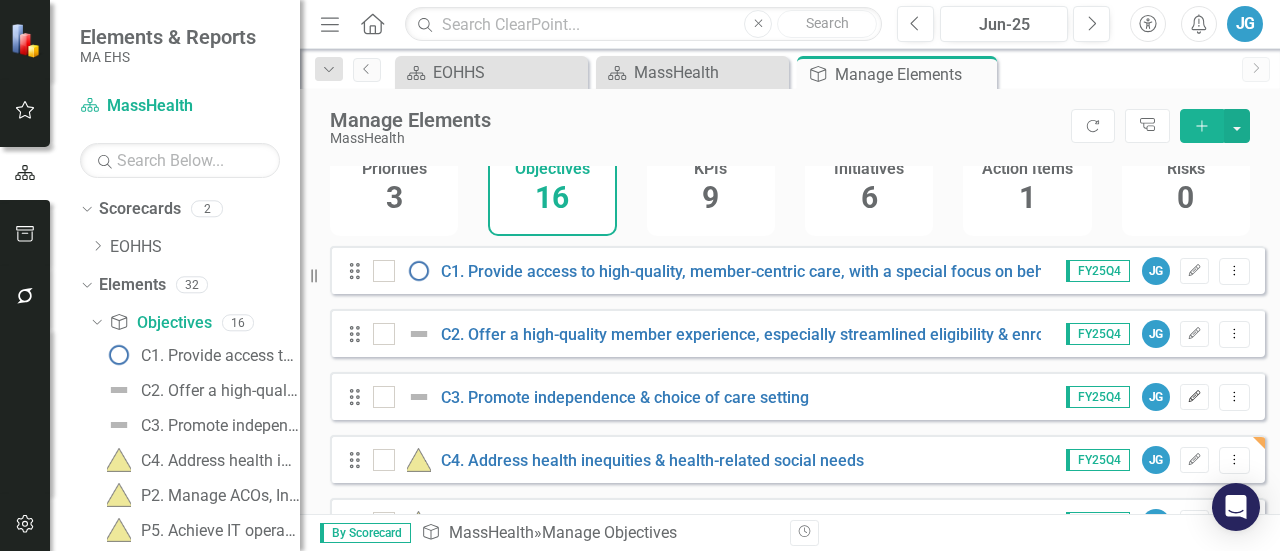click on "Edit" at bounding box center (1194, 397) 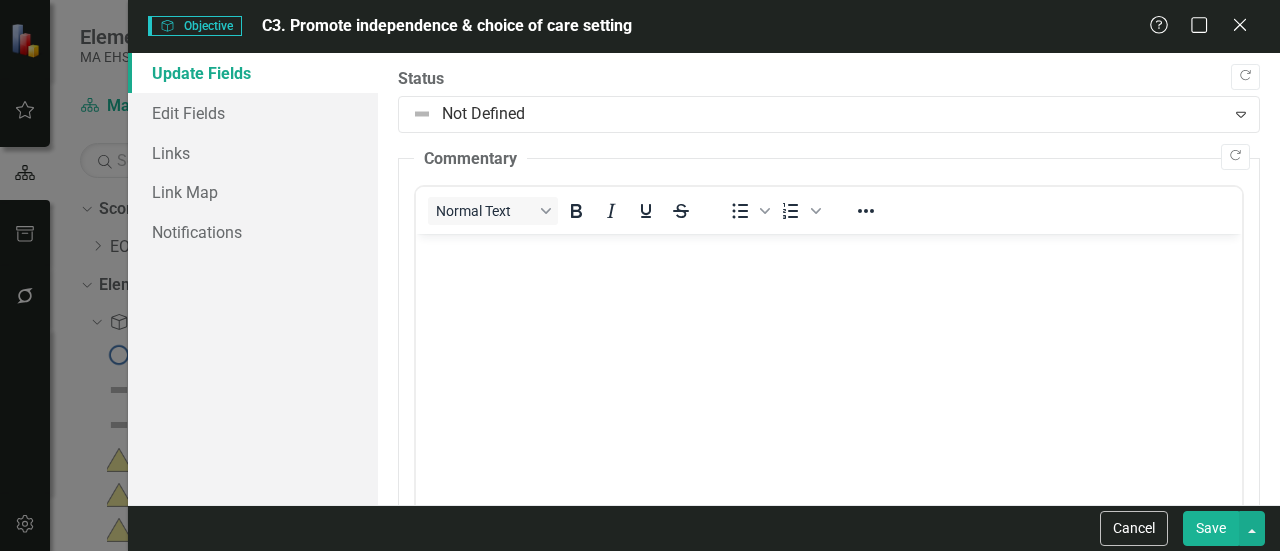 scroll, scrollTop: 0, scrollLeft: 0, axis: both 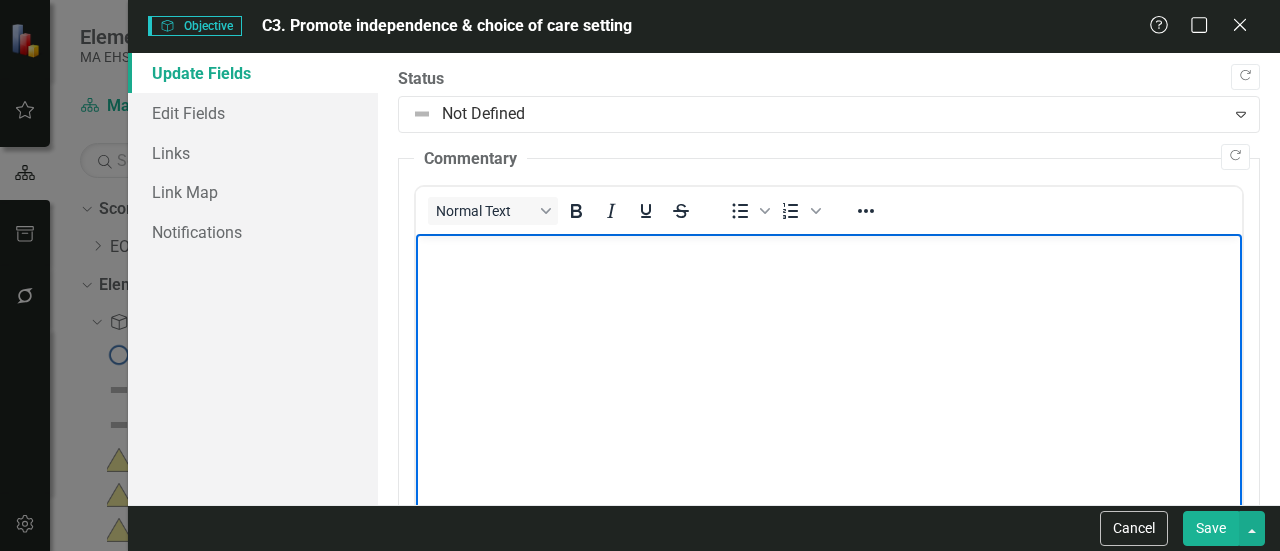 type 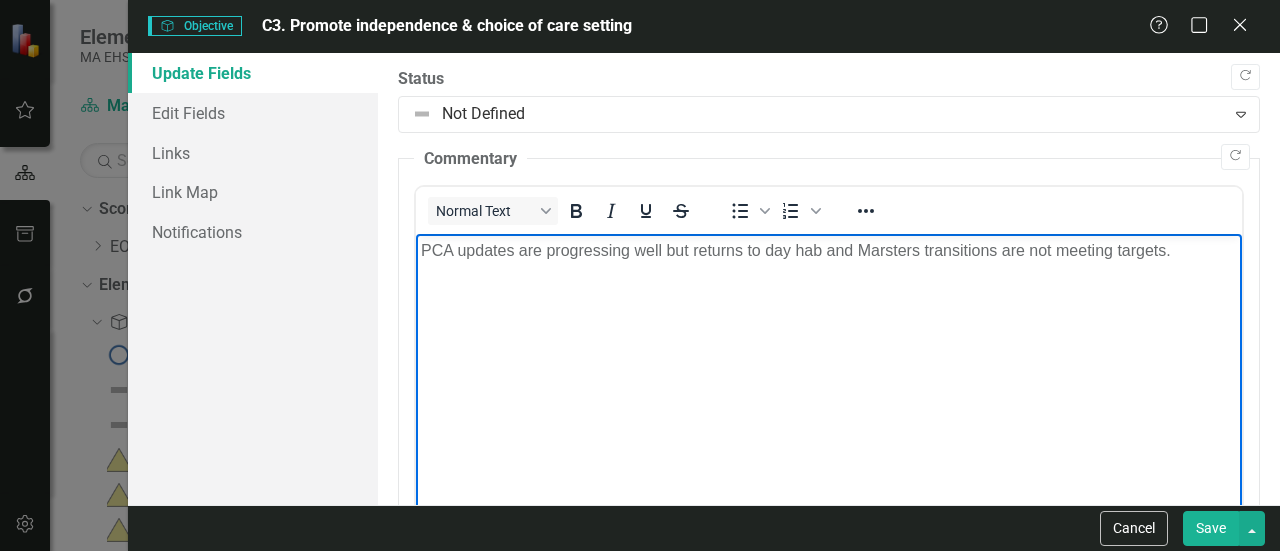 click on "PCA updates are progressing well but returns to day hab and Marsters transitions are not meeting targets." at bounding box center (829, 251) 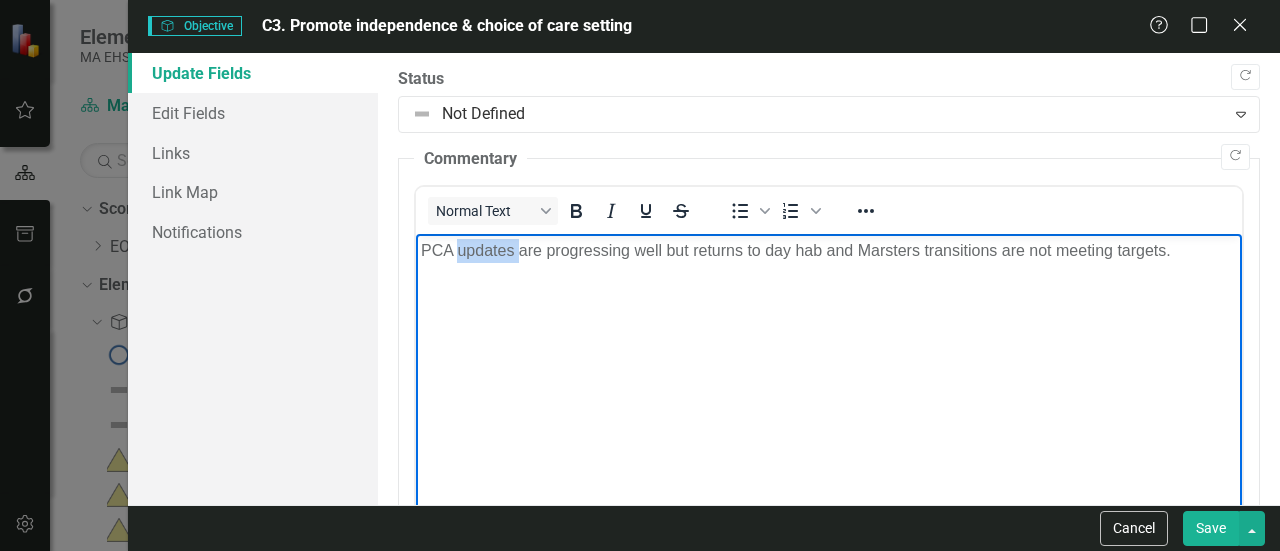 click on "PCA updates are progressing well but returns to day hab and Marsters transitions are not meeting targets." at bounding box center (829, 251) 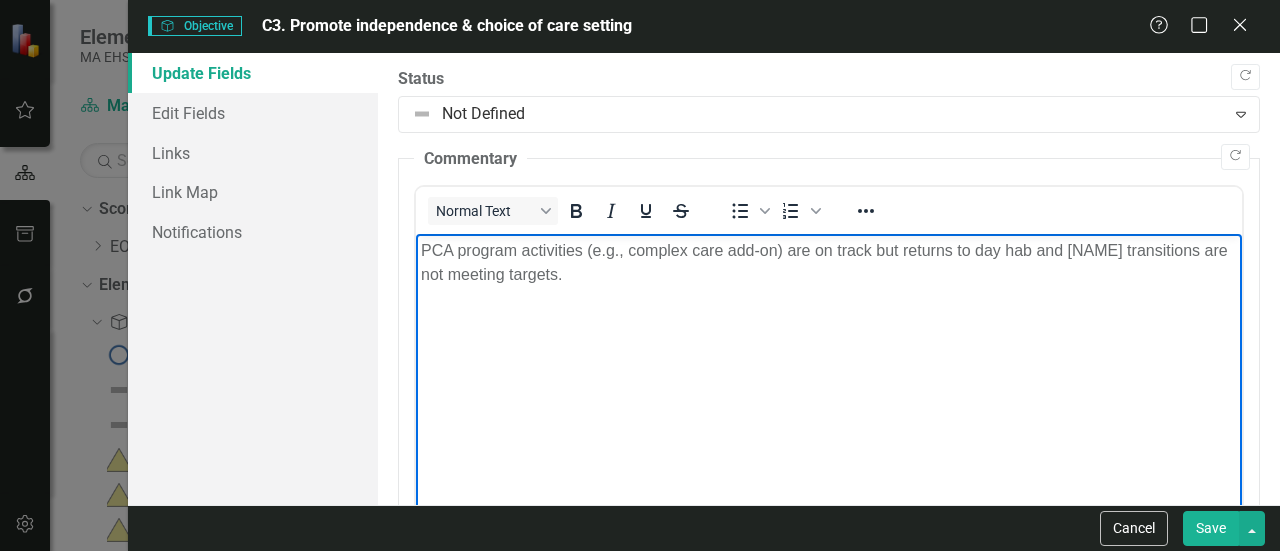 click on "PCA program activities (e.g., complex care add-on) are on track but returns to day hab and [NAME] transitions are not meeting targets." at bounding box center (829, 263) 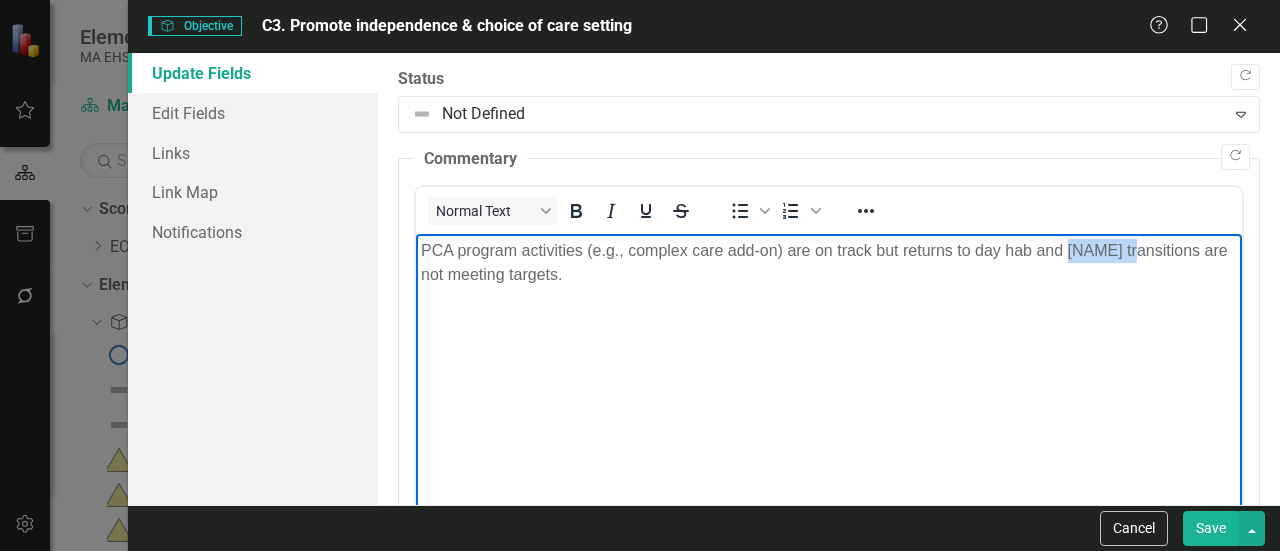 click on "PCA program activities (e.g., complex care add-on) are on track but returns to day hab and [NAME] transitions are not meeting targets." at bounding box center [829, 263] 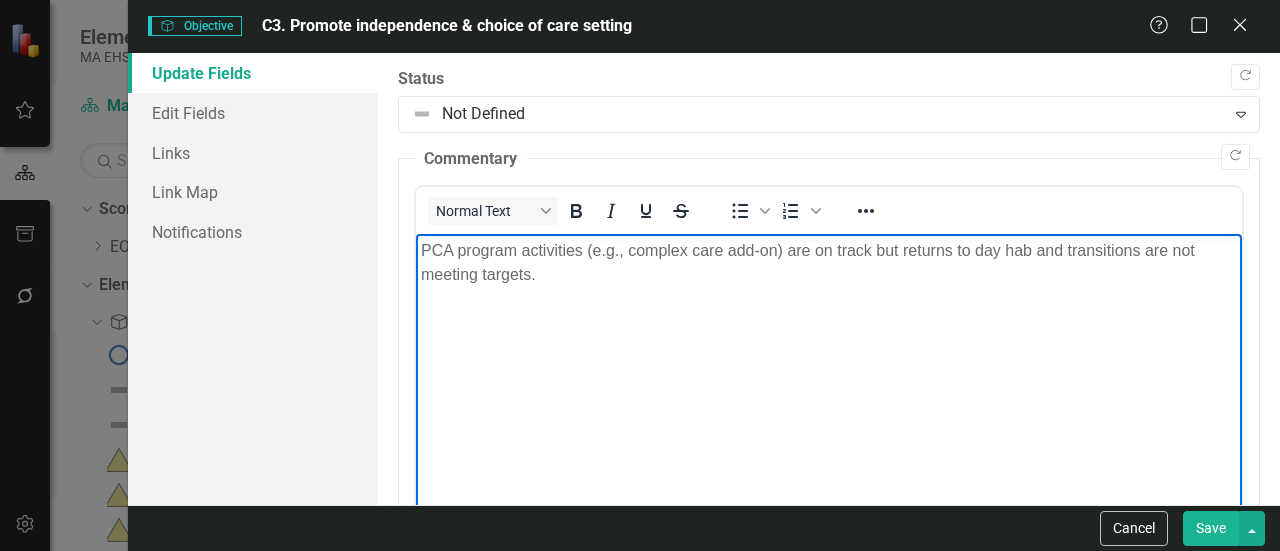 click on "PCA program activities (e.g., complex care add-on) are on track but returns to day hab and transitions are not meeting targets." at bounding box center (829, 263) 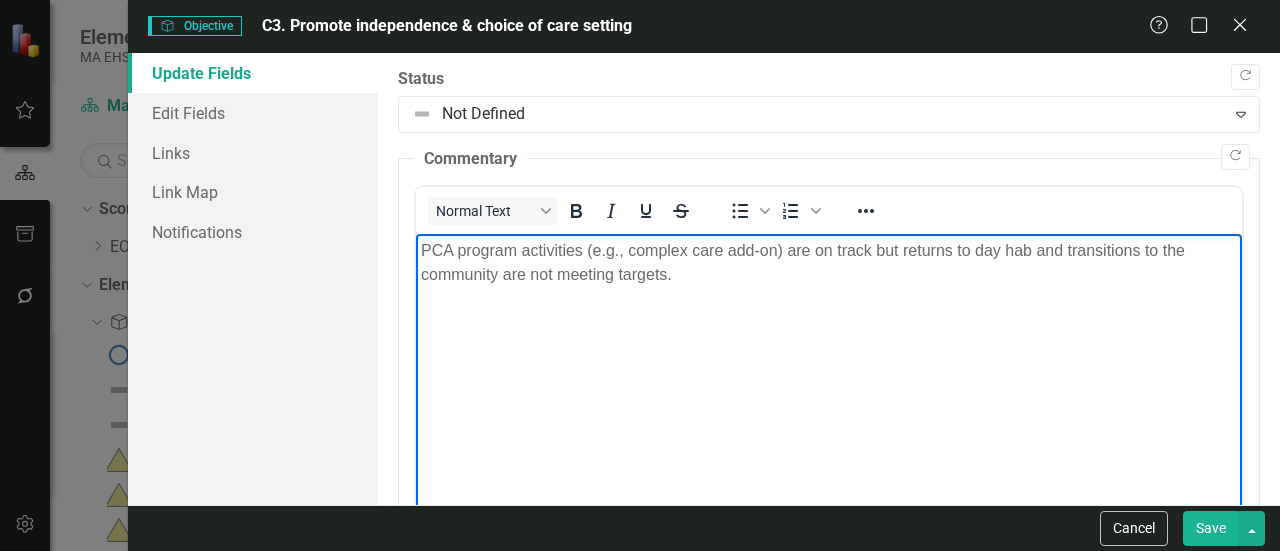 click on "PCA program activities (e.g., complex care add-on) are on track but returns to day hab and transitions to the community are not meeting targets." at bounding box center [829, 263] 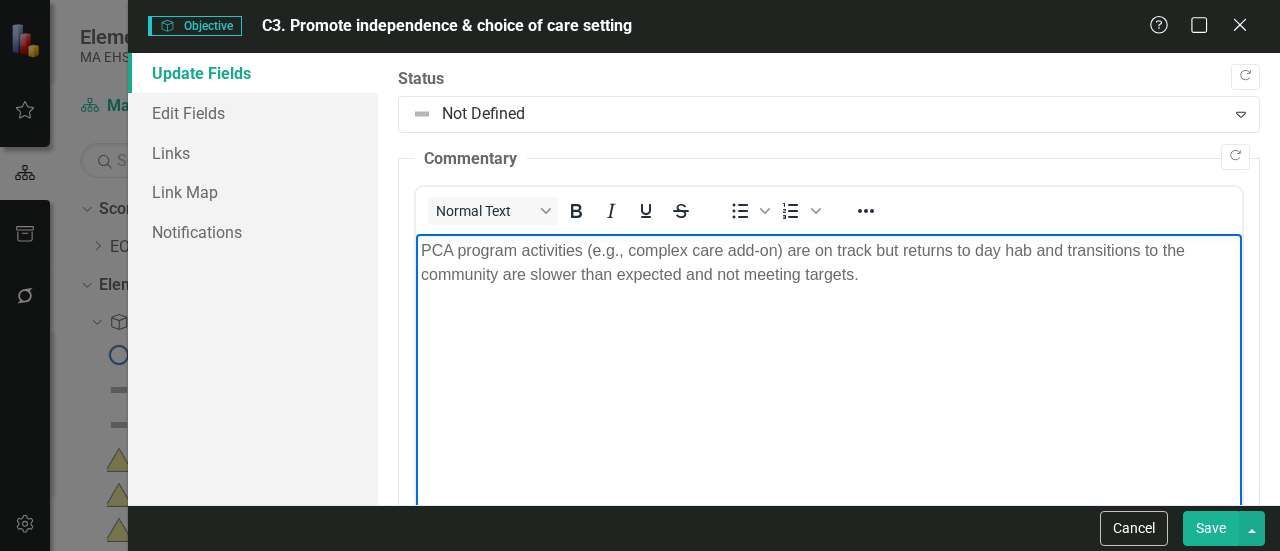 click on "PCA program activities (e.g., complex care add-on) are on track but returns to day hab and transitions to the community are slower than expected and not meeting targets." at bounding box center (829, 263) 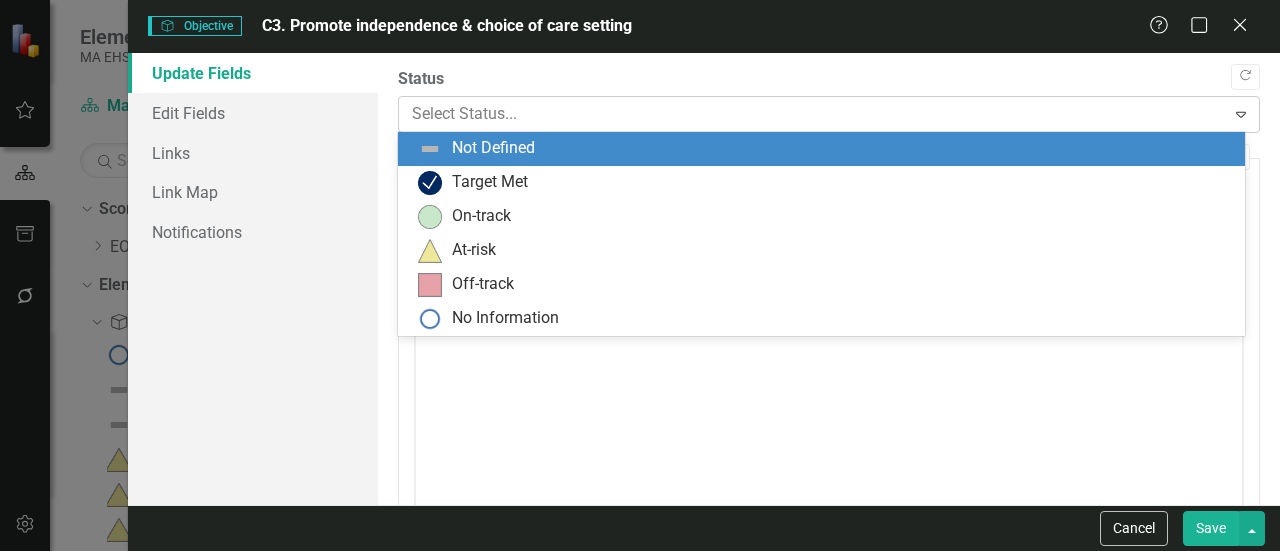 click at bounding box center [812, 114] 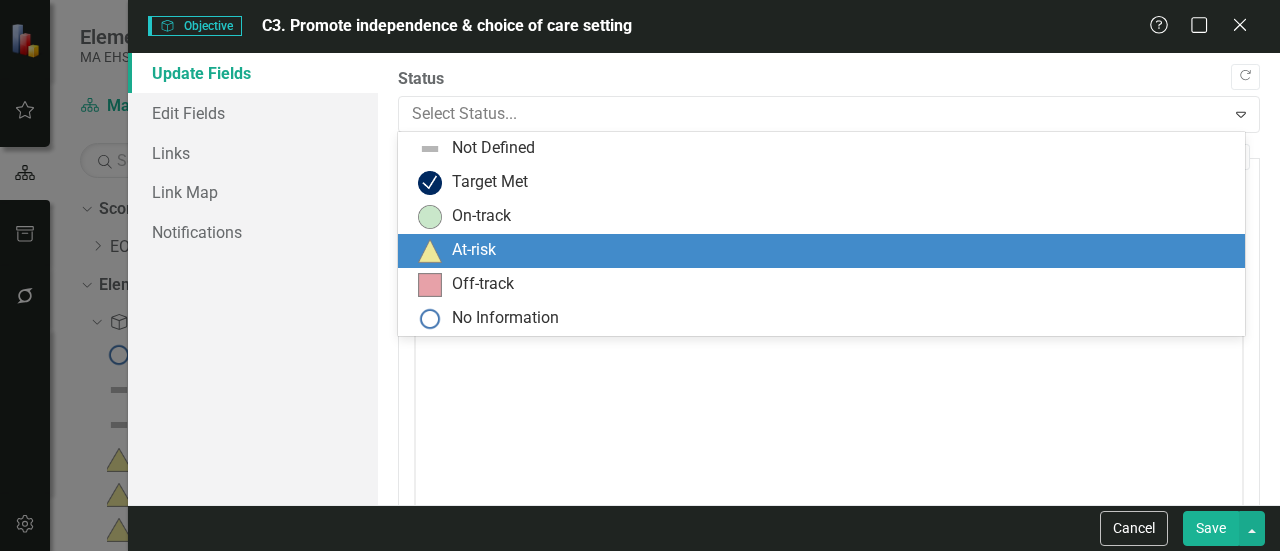 click on "At-risk" at bounding box center [825, 251] 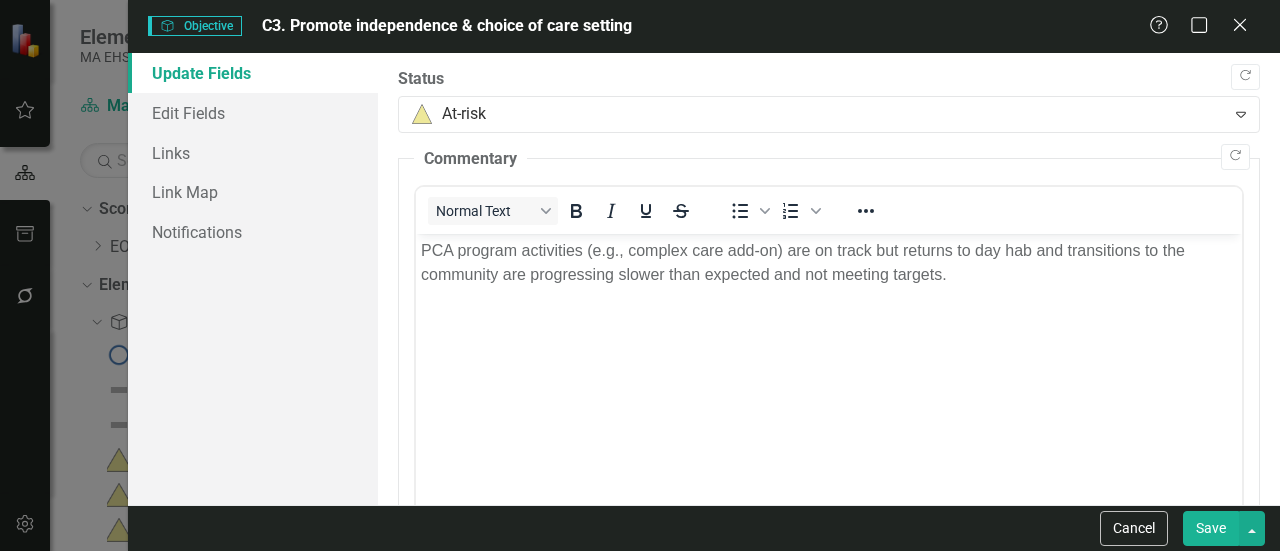 click on "Save" at bounding box center (1211, 528) 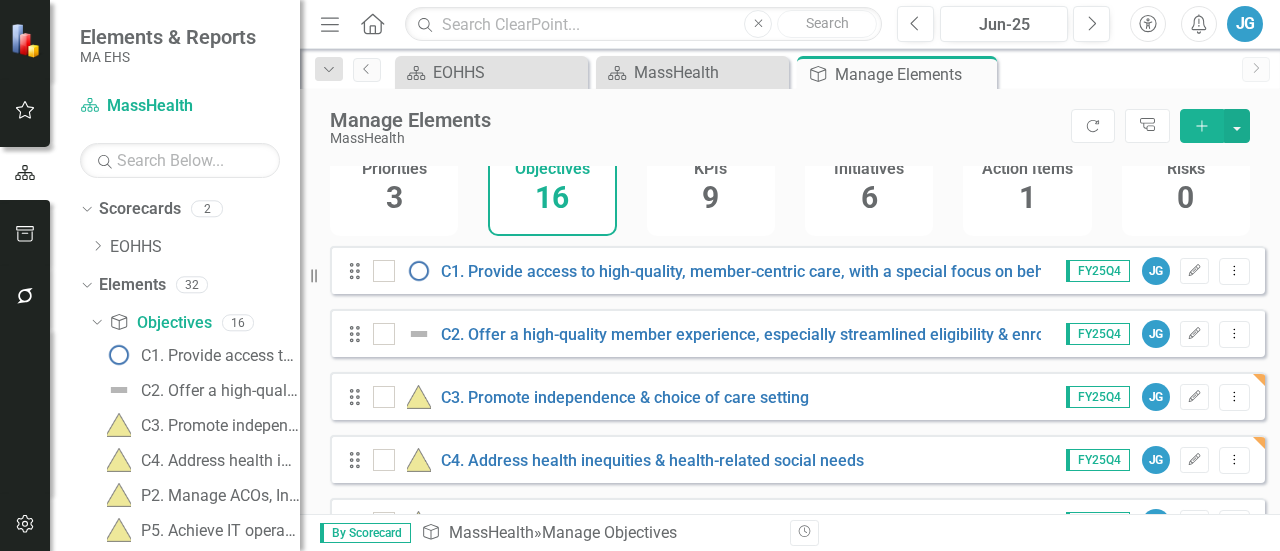 scroll, scrollTop: 0, scrollLeft: 0, axis: both 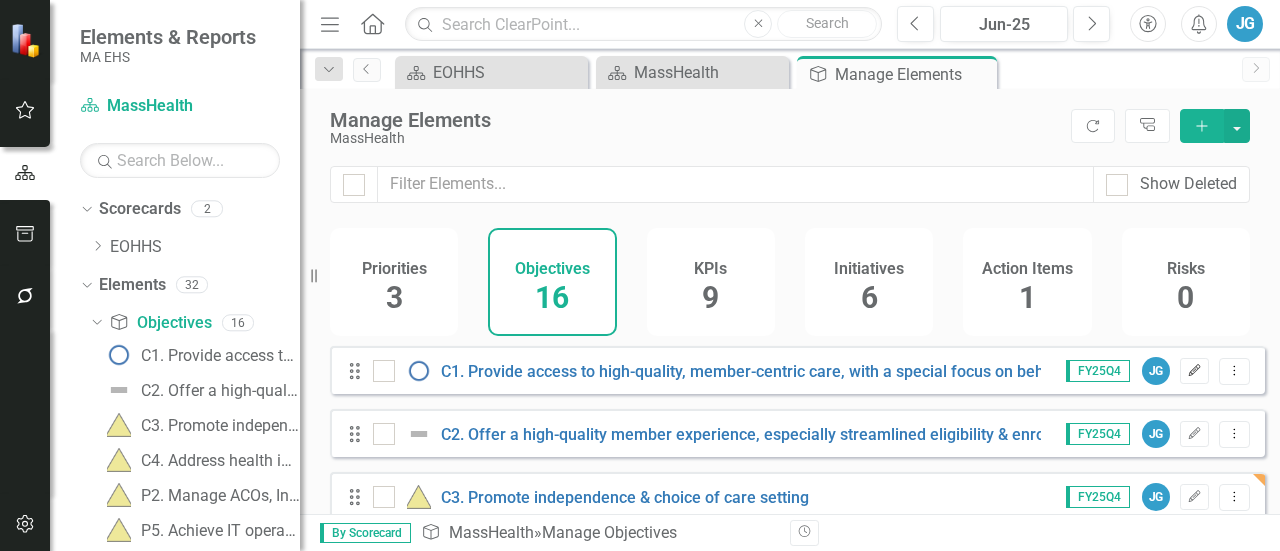 click on "Edit" 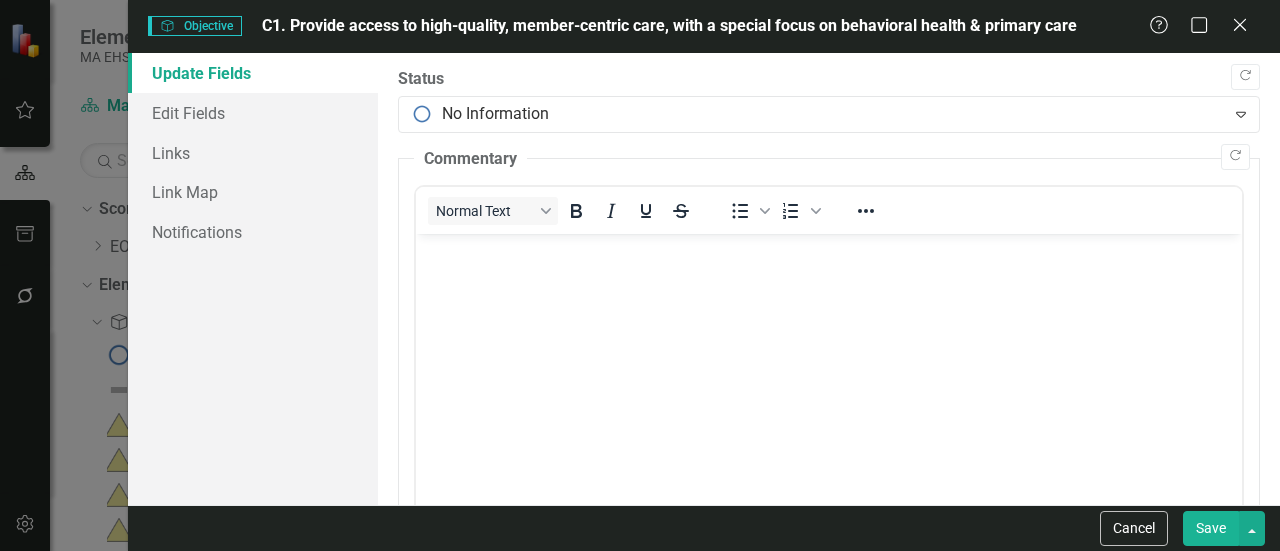 scroll, scrollTop: 0, scrollLeft: 0, axis: both 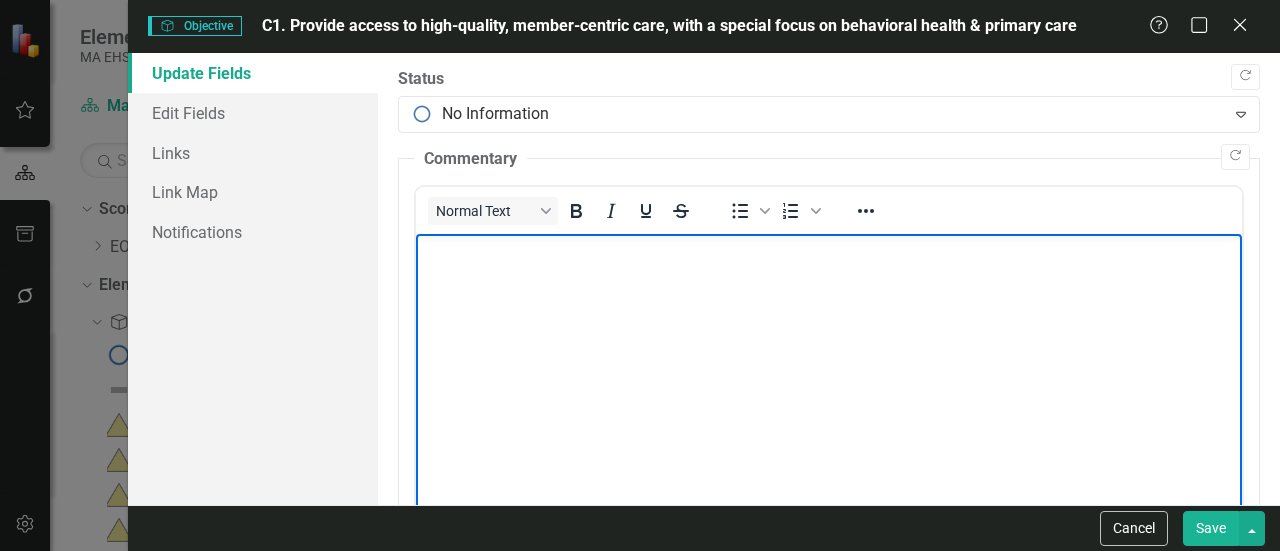 click at bounding box center (829, 384) 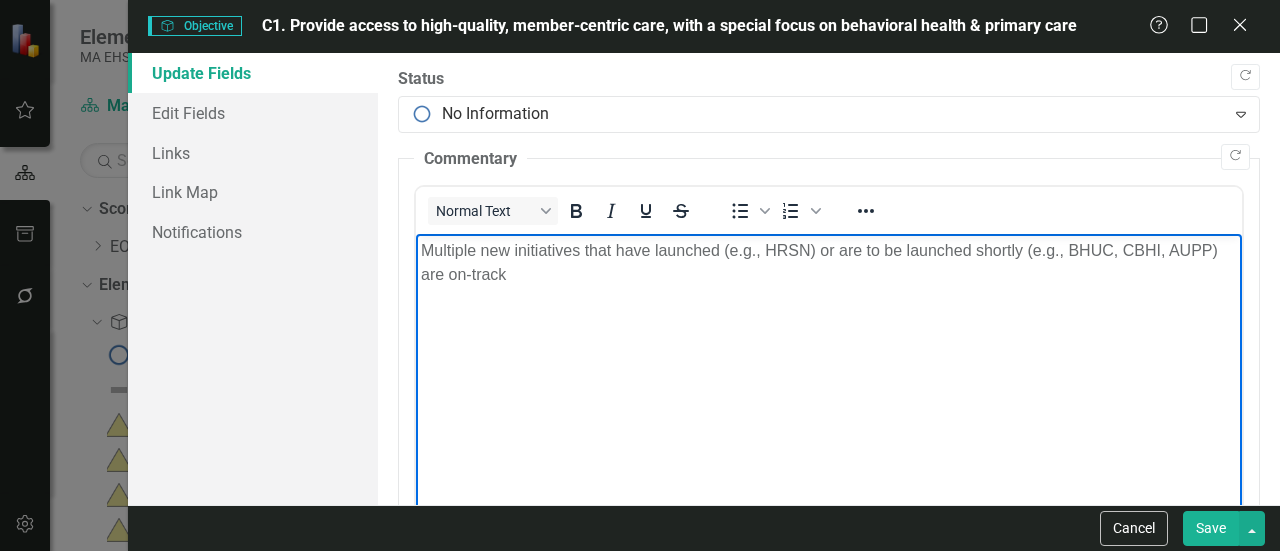 type 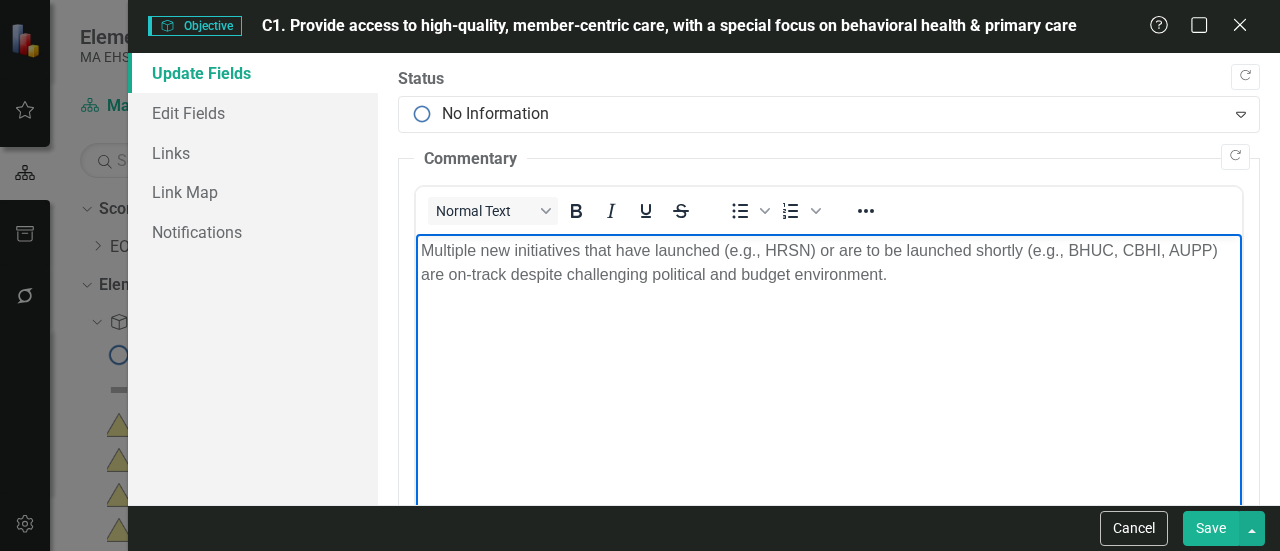 click on "Multiple new initiatives that have launched (e.g., HRSN) or are to be launched shortly (e.g., BHUC, CBHI, AUPP) are on-track despite challenging political and budget environment." at bounding box center [829, 263] 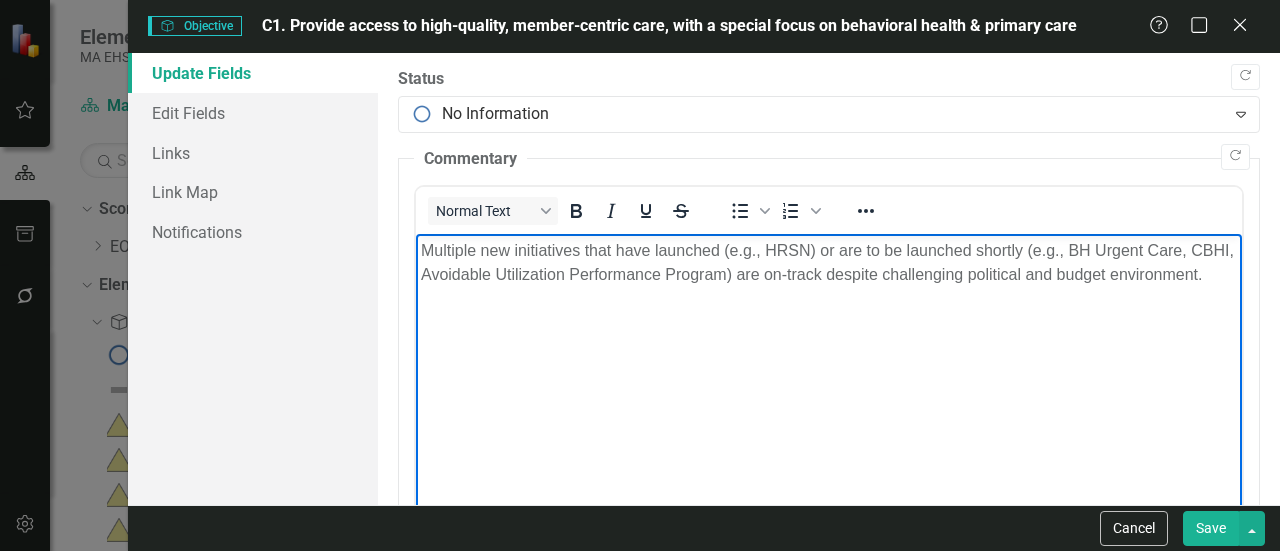 click on "Multiple new initiatives that have launched (e.g., HRSN) or are to be launched shortly (e.g., BH Urgent Care, CBHI, Avoidable Utilization Performance Program) are on-track despite challenging political and budget environment." at bounding box center [829, 384] 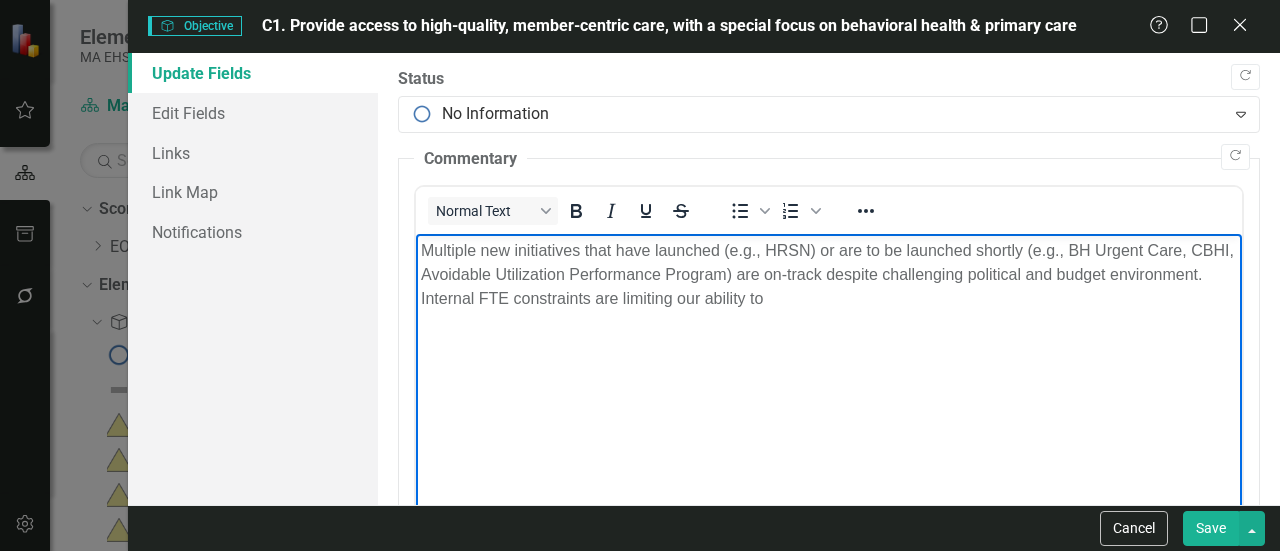 click on "Multiple new initiatives that have launched (e.g., HRSN) or are to be launched shortly (e.g., BH Urgent Care, CBHI, Avoidable Utilization Performance Program) are on-track despite challenging political and budget environment. Internal FTE constraints are limiting our ability to" at bounding box center (829, 275) 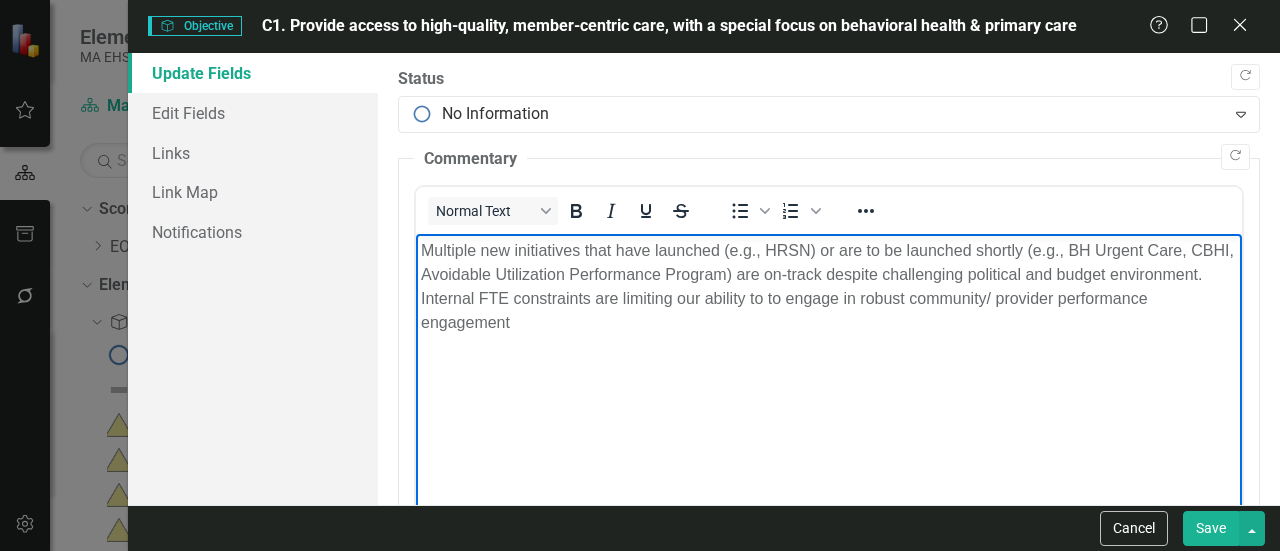 click on "Multiple new initiatives that have launched (e.g., HRSN) or are to be launched shortly (e.g., BH Urgent Care, CBHI, Avoidable Utilization Performance Program) are on-track despite challenging political and budget environment. Internal FTE constraints are limiting our ability to to engage in robust community/ provider performance engagement" at bounding box center (829, 287) 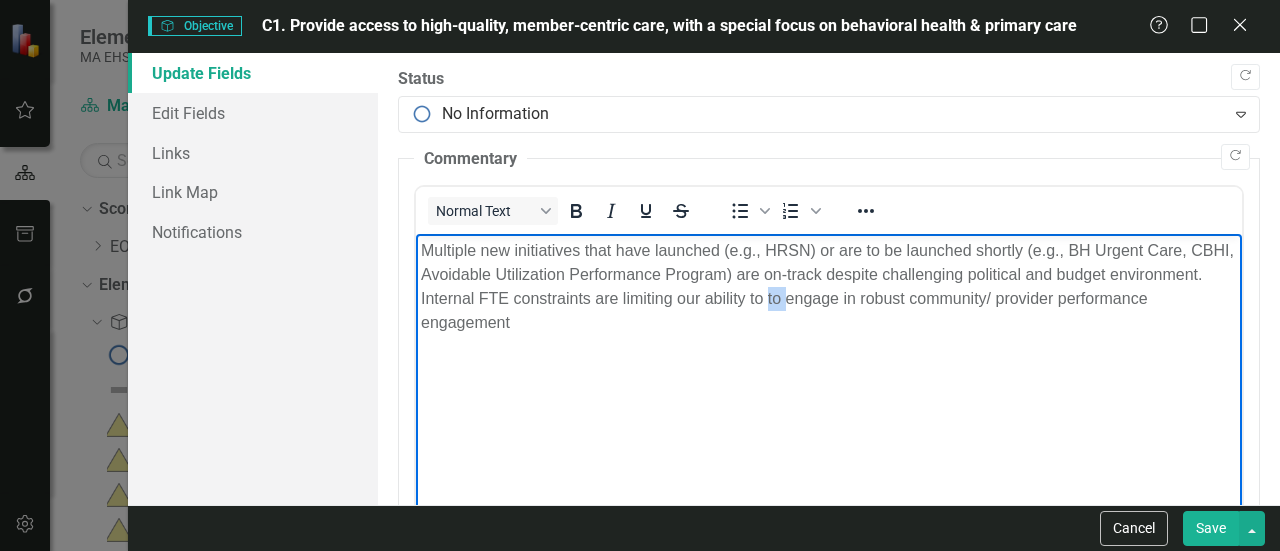 click on "Multiple new initiatives that have launched (e.g., HRSN) or are to be launched shortly (e.g., BH Urgent Care, CBHI, Avoidable Utilization Performance Program) are on-track despite challenging political and budget environment. Internal FTE constraints are limiting our ability to to engage in robust community/ provider performance engagement" at bounding box center [829, 287] 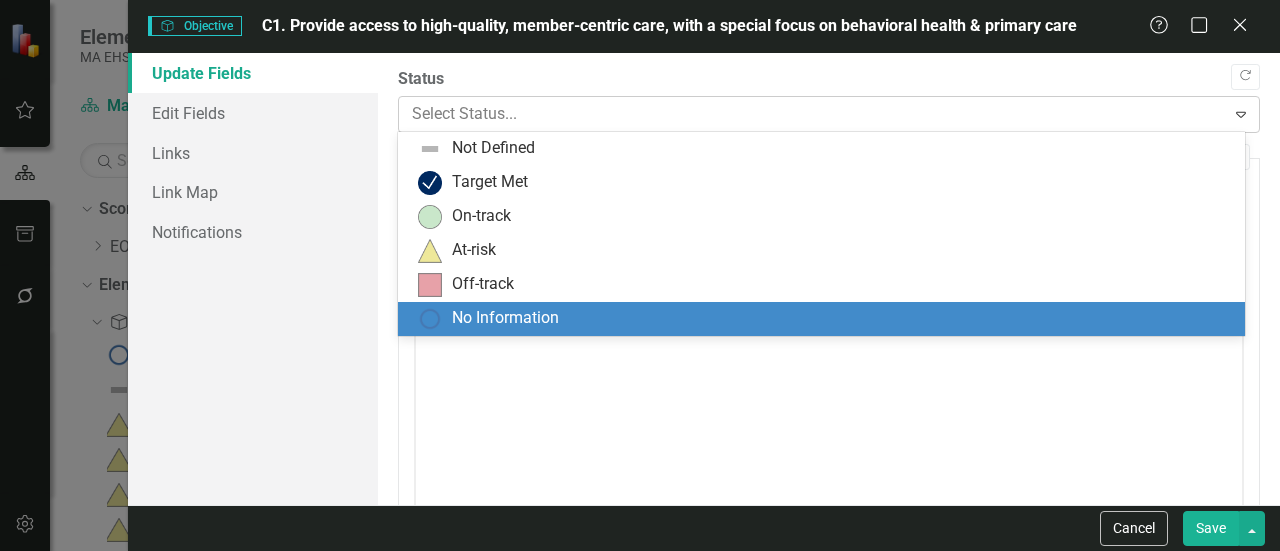 click at bounding box center [812, 114] 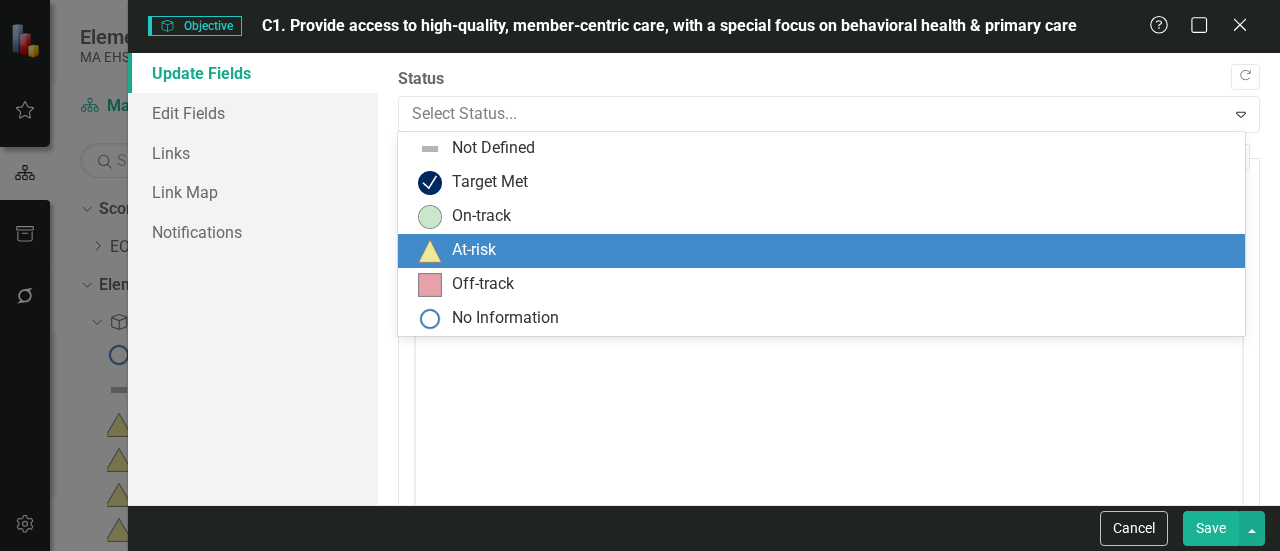 click on "At-risk" at bounding box center (825, 251) 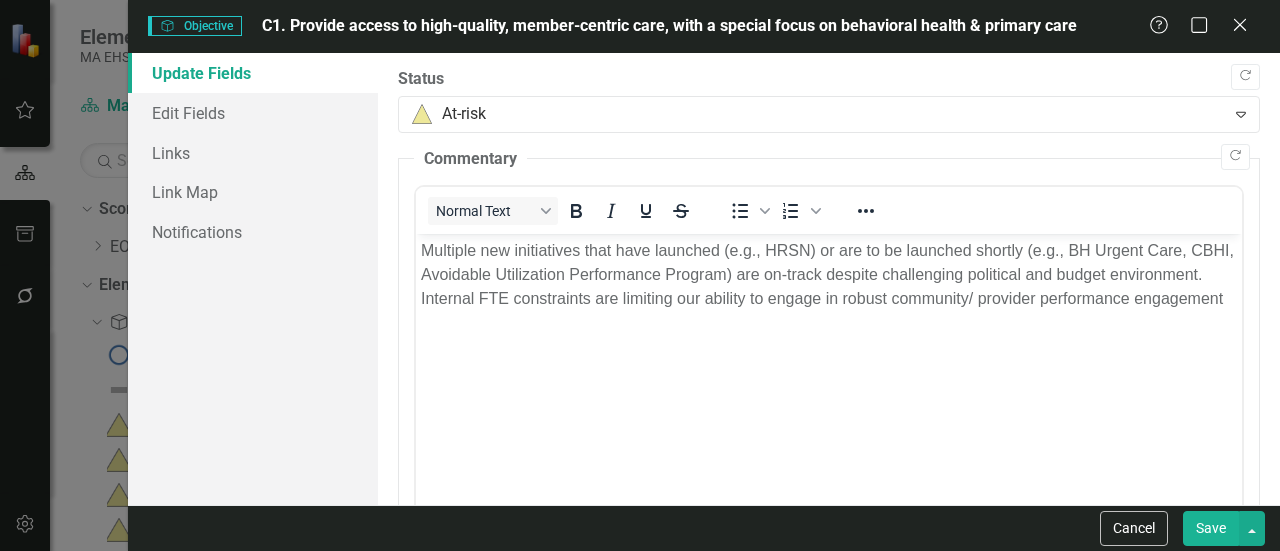 click on "Save" at bounding box center (1211, 528) 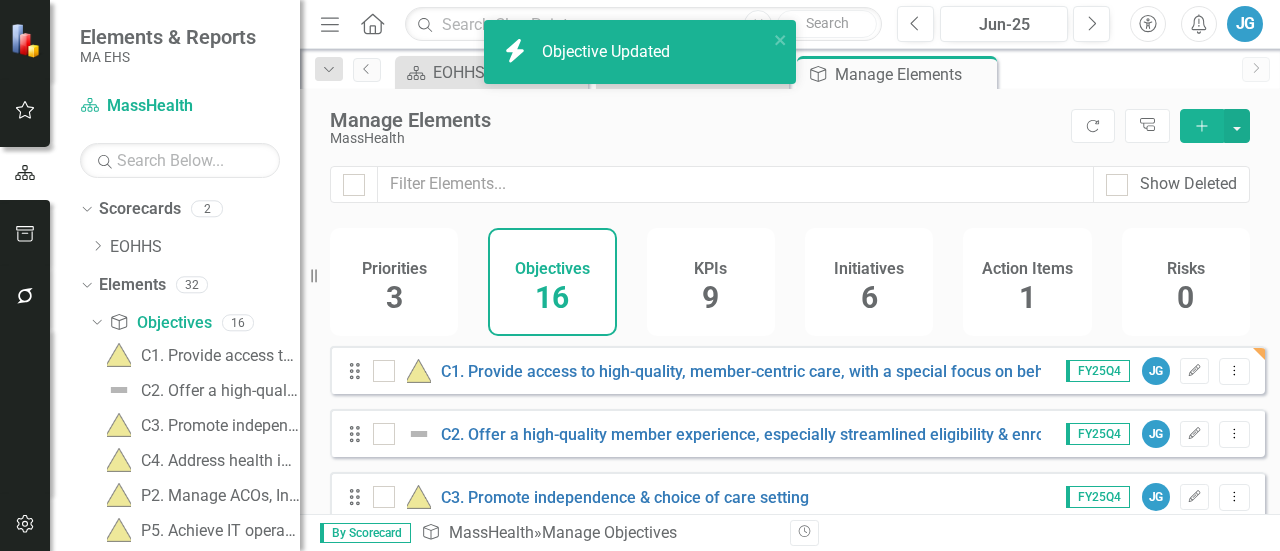 scroll, scrollTop: 100, scrollLeft: 0, axis: vertical 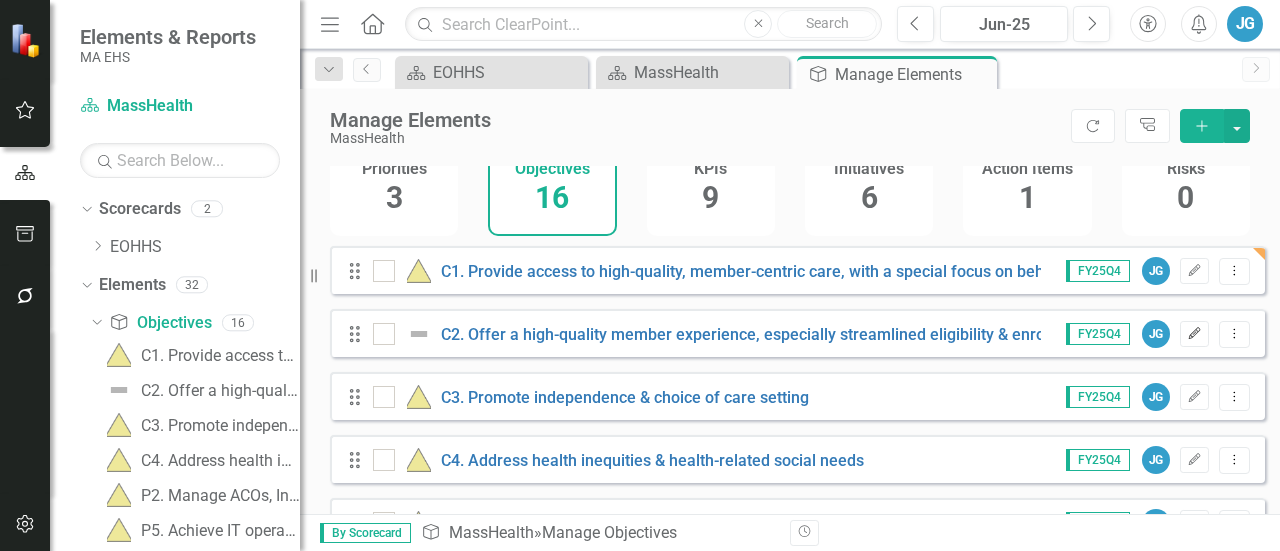 click on "Edit" 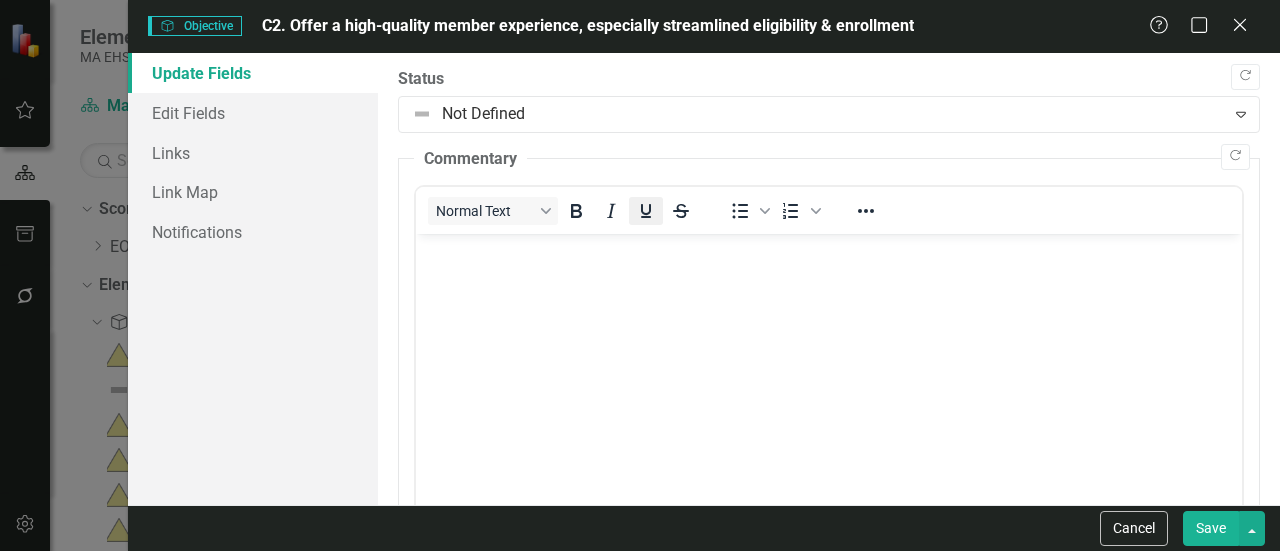 scroll, scrollTop: 0, scrollLeft: 0, axis: both 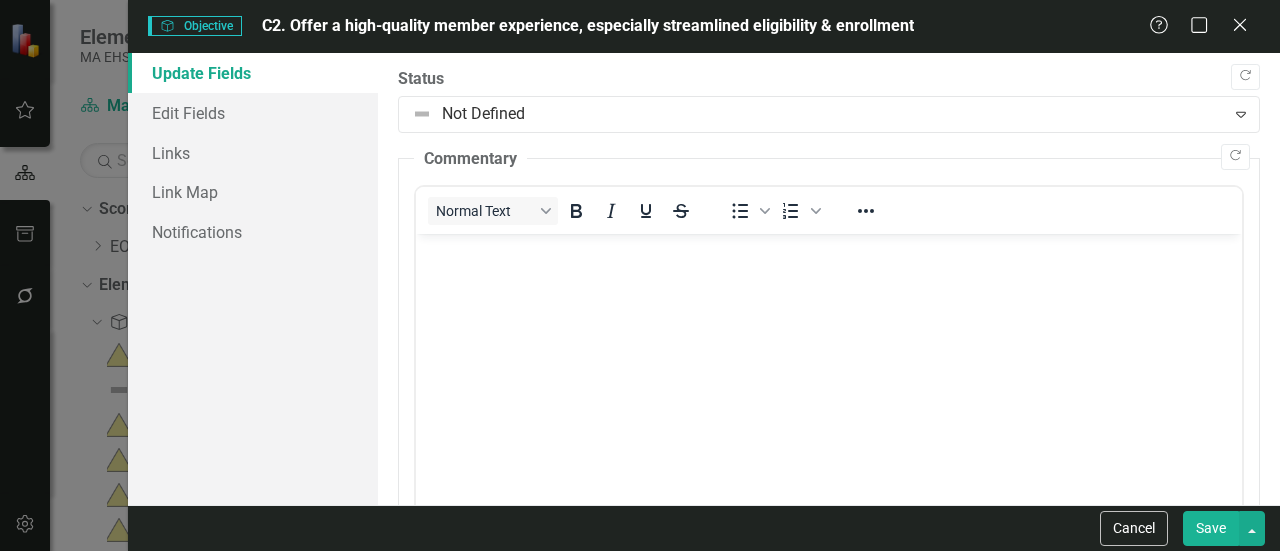 click at bounding box center [829, 384] 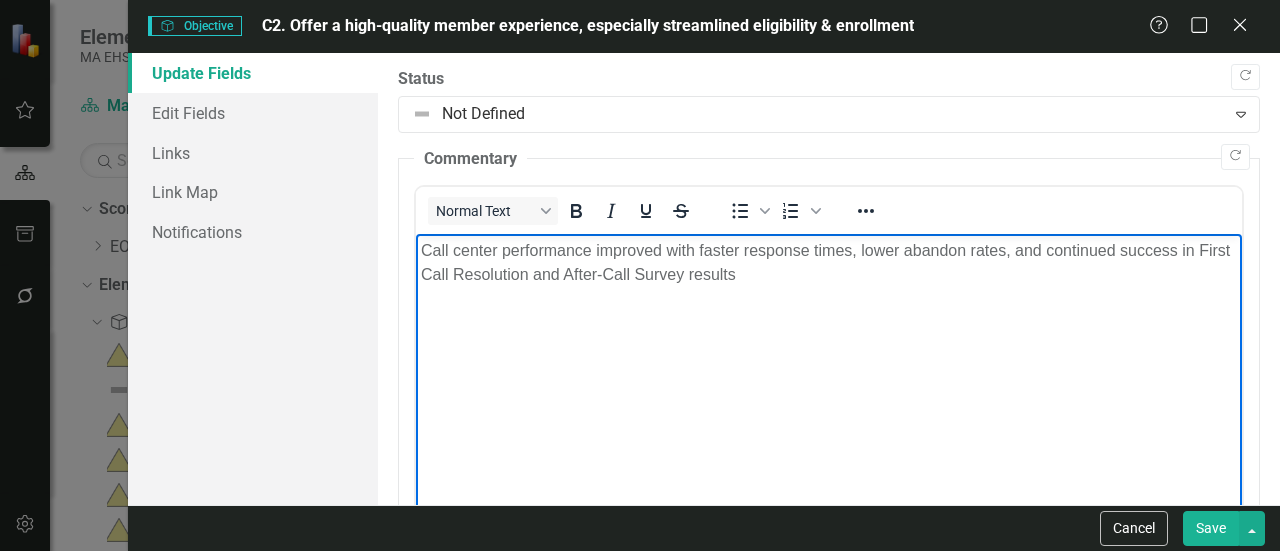 click on "Call center performance improved with faster response times, lower abandon rates, and continued success in First Call Resolution and After-Call Survey results" at bounding box center [829, 263] 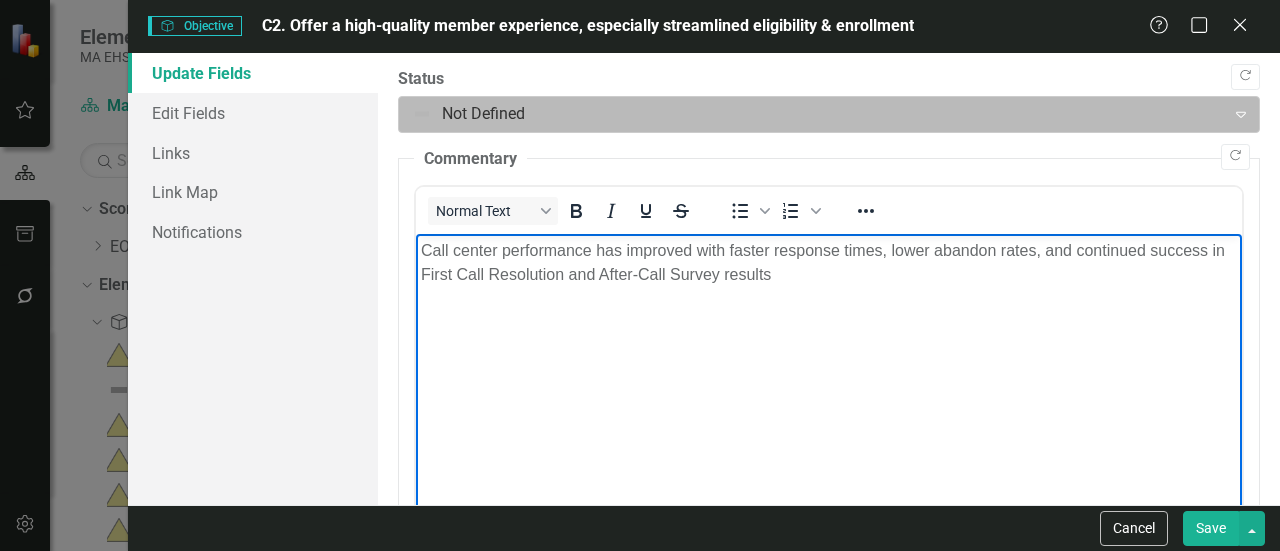 click at bounding box center [812, 114] 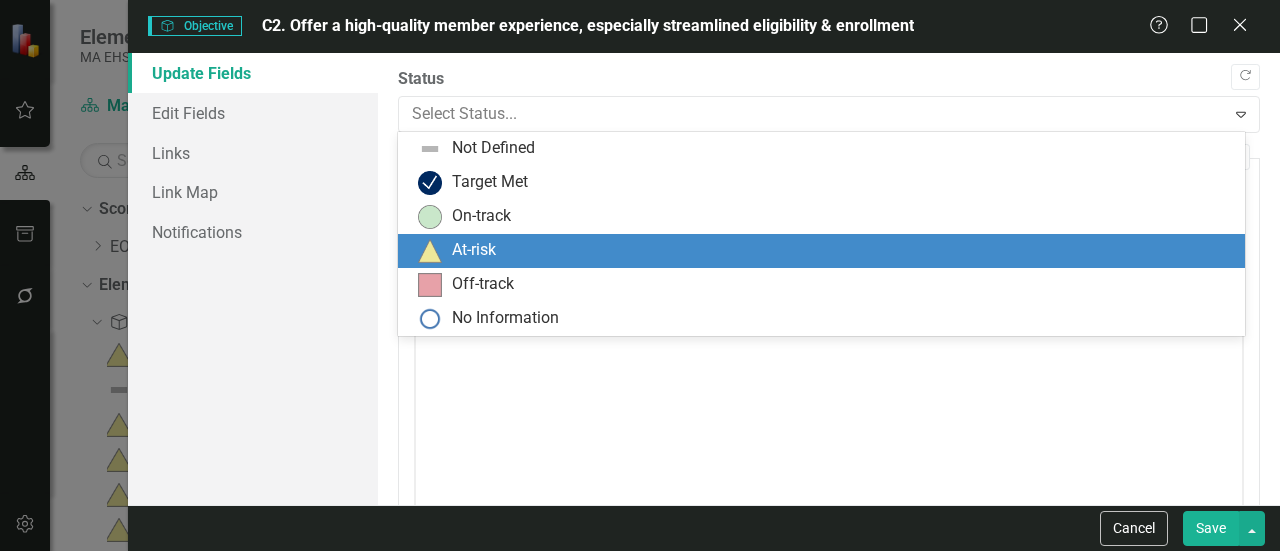 click on "At-risk" at bounding box center (825, 251) 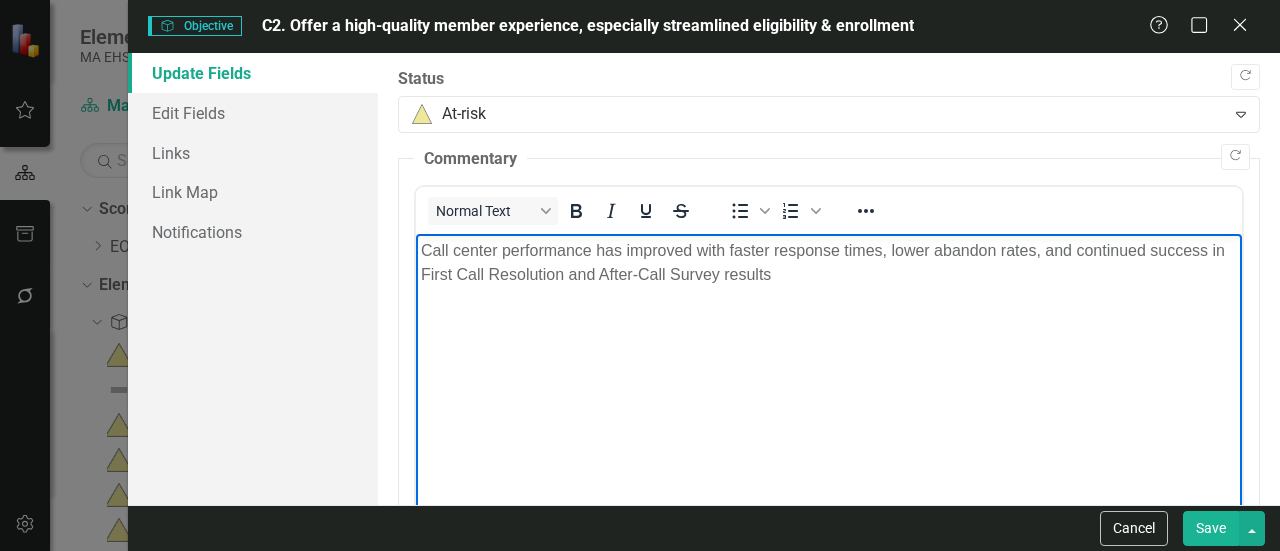 click on "Call center performance has improved with faster response times, lower abandon rates, and continued success in First Call Resolution and After-Call Survey results" at bounding box center [829, 263] 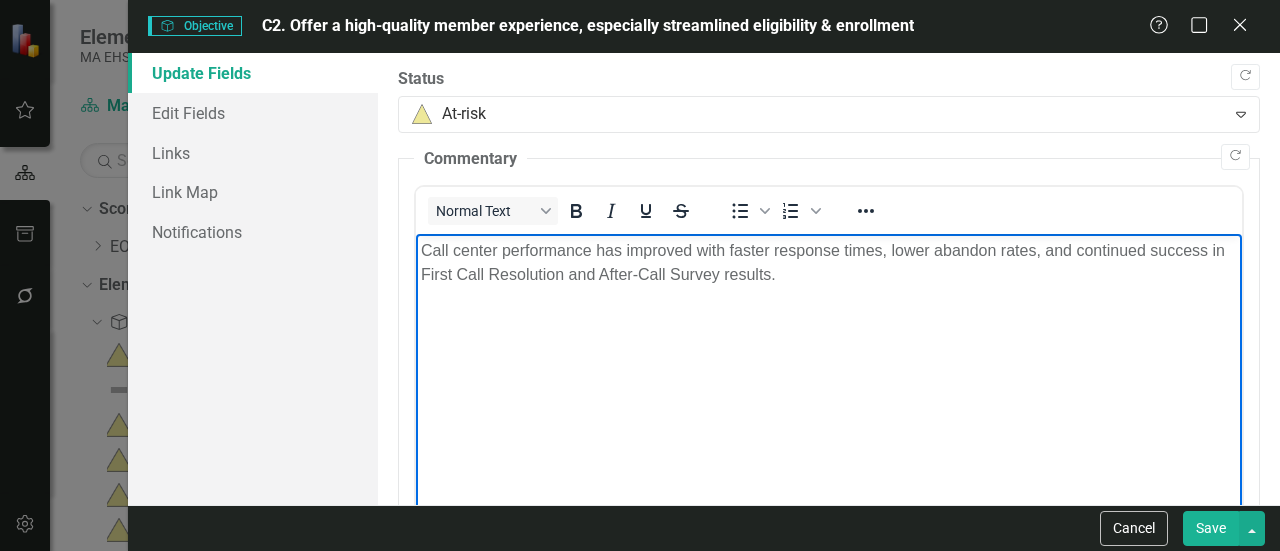 click on "Call center performance has improved with faster response times, lower abandon rates, and continued success in First Call Resolution and After-Call Survey results." at bounding box center (829, 263) 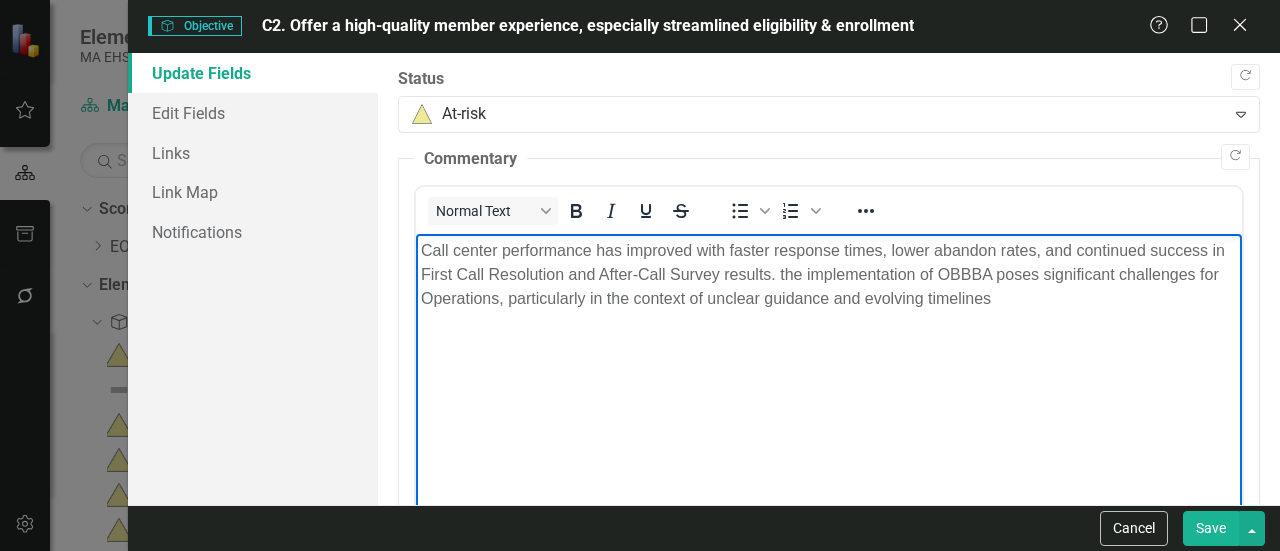click on "Call center performance has improved with faster response times, lower abandon rates, and continued success in First Call Resolution and After-Call Survey results. the implementation of OBBBA poses significant challenges for Operations, particularly in the context of unclear guidance and evolving timelines" at bounding box center [829, 275] 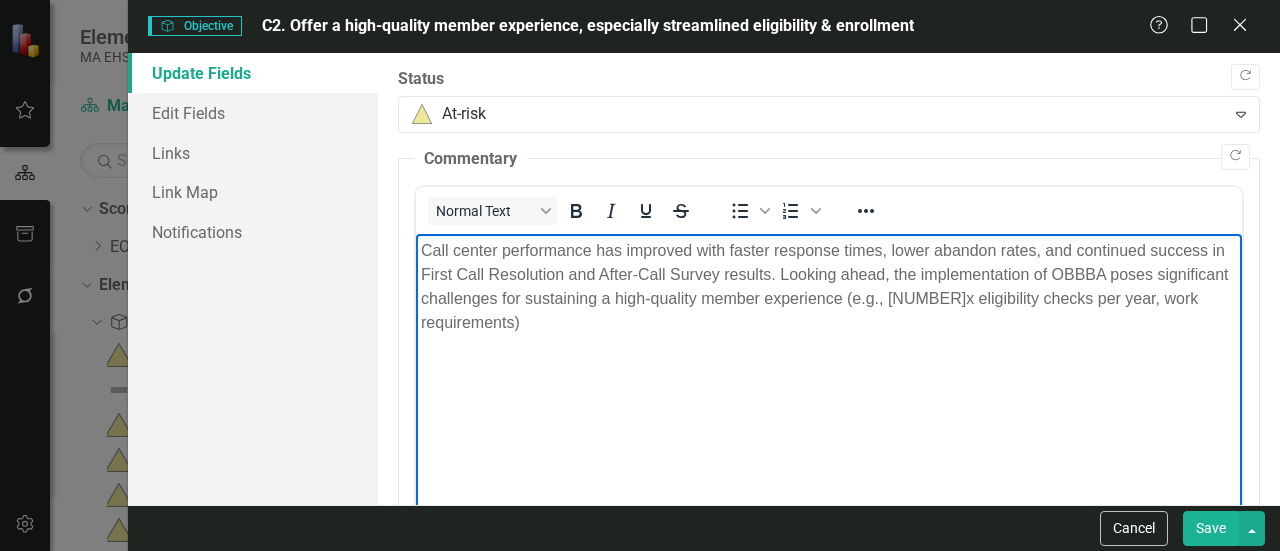click on "Call center performance has improved with faster response times, lower abandon rates, and continued success in First Call Resolution and After-Call Survey results. Looking ahead, the implementation of OBBBA poses significant challenges for sustaining a high-quality member experience (e.g., [NUMBER]x eligibility checks per year, work requirements)" at bounding box center (829, 287) 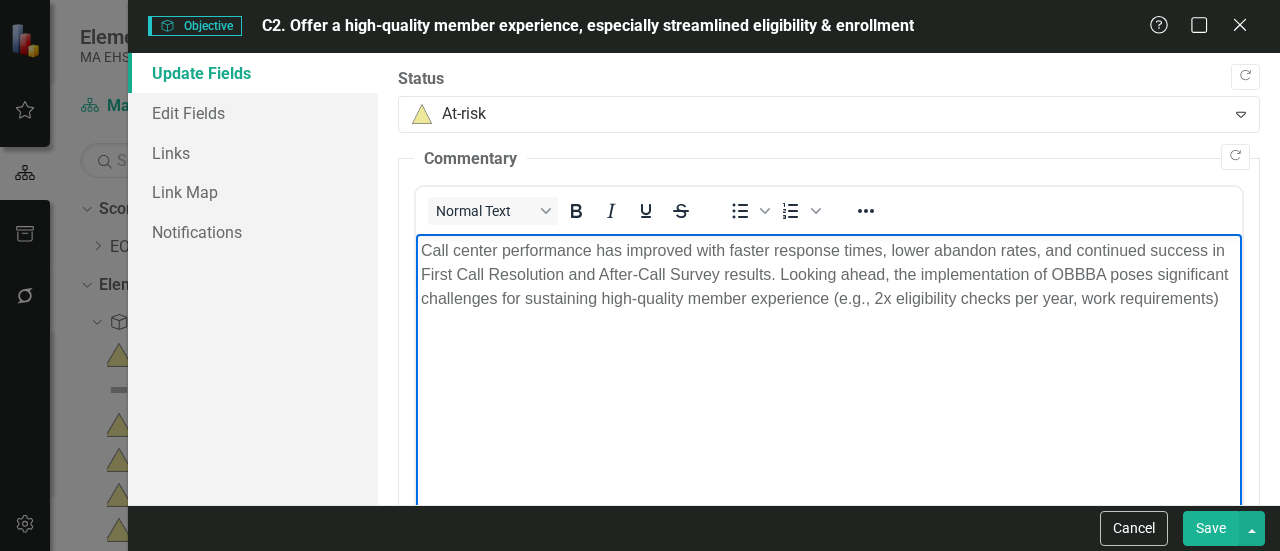 click on "Call center performance has improved with faster response times, lower abandon rates, and continued success in First Call Resolution and After-Call Survey results. Looking ahead, the implementation of OBBBA poses significant challenges for sustaining high-quality member experience (e.g., 2x eligibility checks per year, work requirements)" at bounding box center [829, 275] 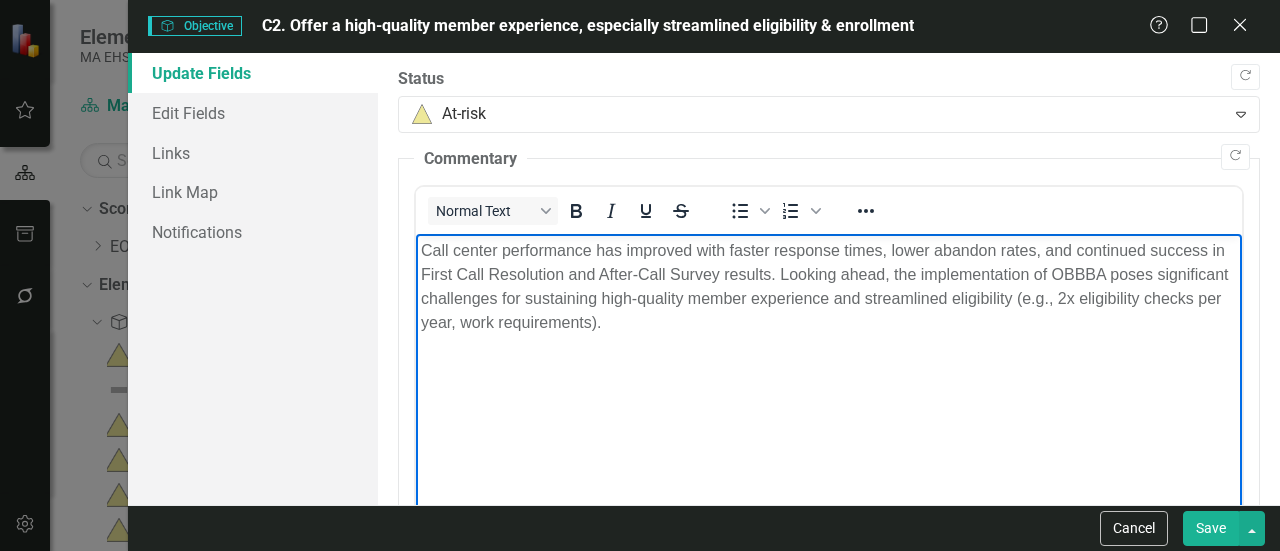 click on "Call center performance has improved with faster response times, lower abandon rates, and continued success in First Call Resolution and After-Call Survey results. Looking ahead, the implementation of OBBBA poses significant challenges for sustaining high-quality member experience and streamlined eligibility (e.g., 2x eligibility checks per year, work requirements)." at bounding box center [829, 287] 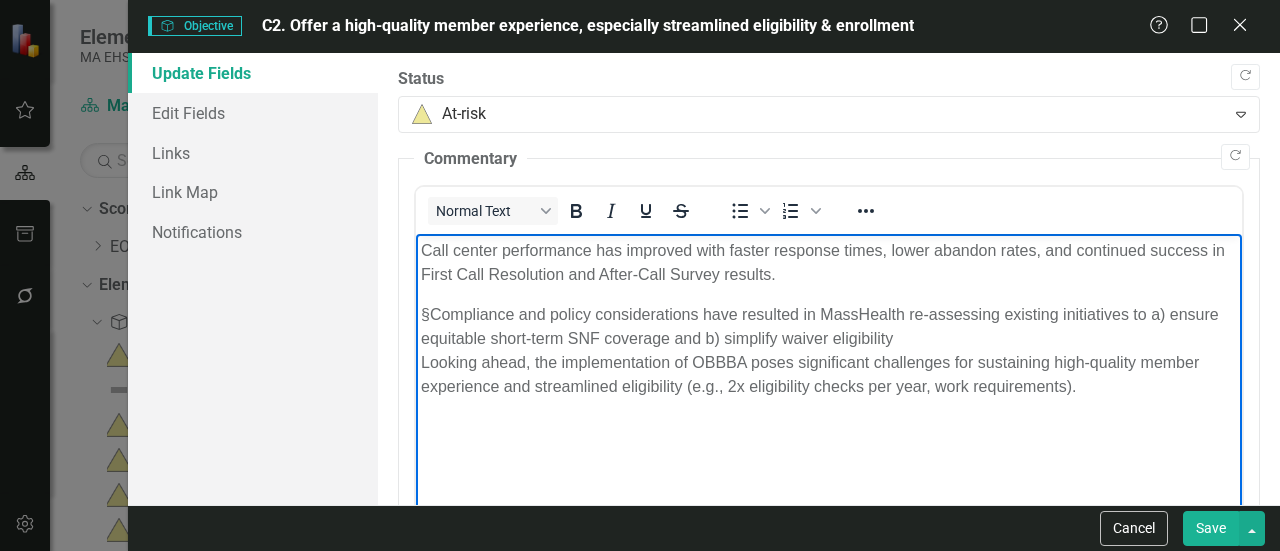 click on "Call center performance has improved with faster response times, lower abandon rates, and continued success in First Call Resolution and After-Call Survey results." at bounding box center (829, 263) 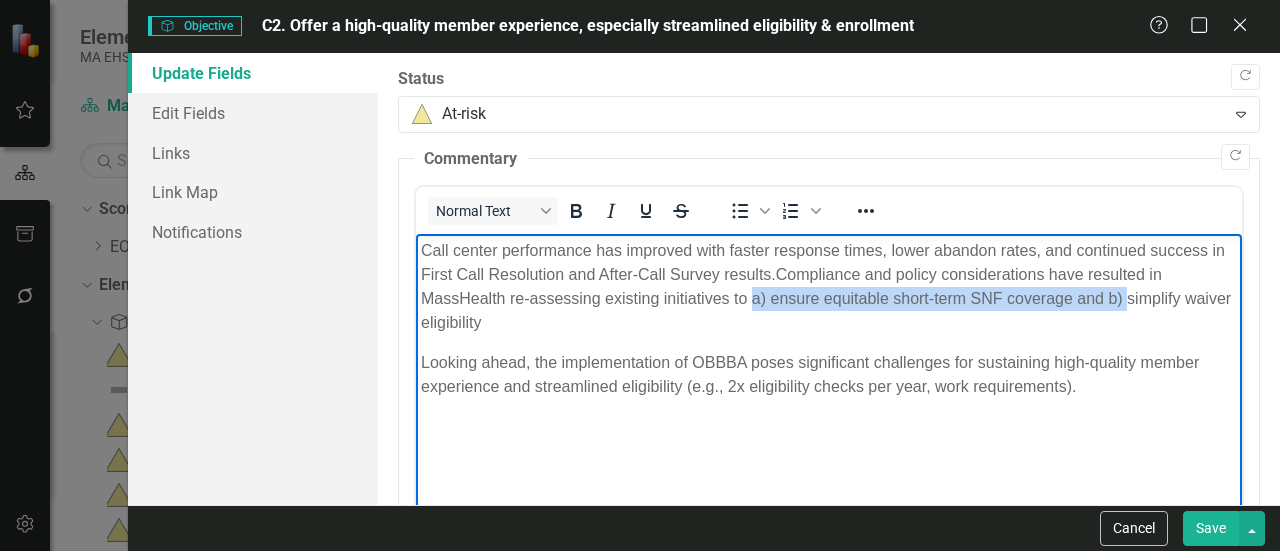 drag, startPoint x: 751, startPoint y: 305, endPoint x: 1127, endPoint y: 297, distance: 376.08508 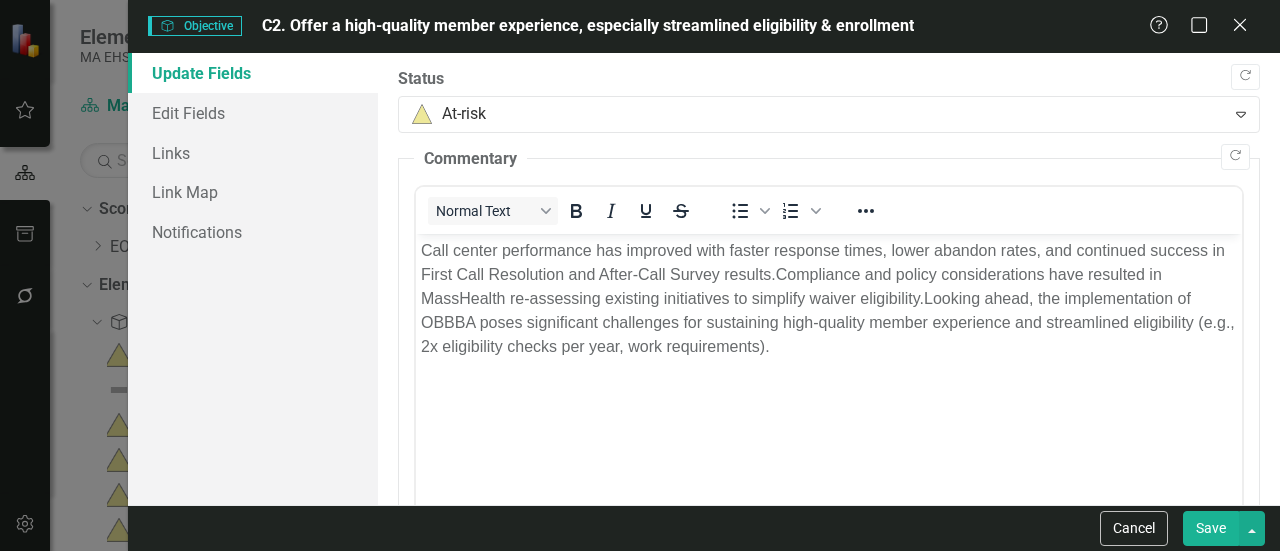 click on "Save" at bounding box center (1211, 528) 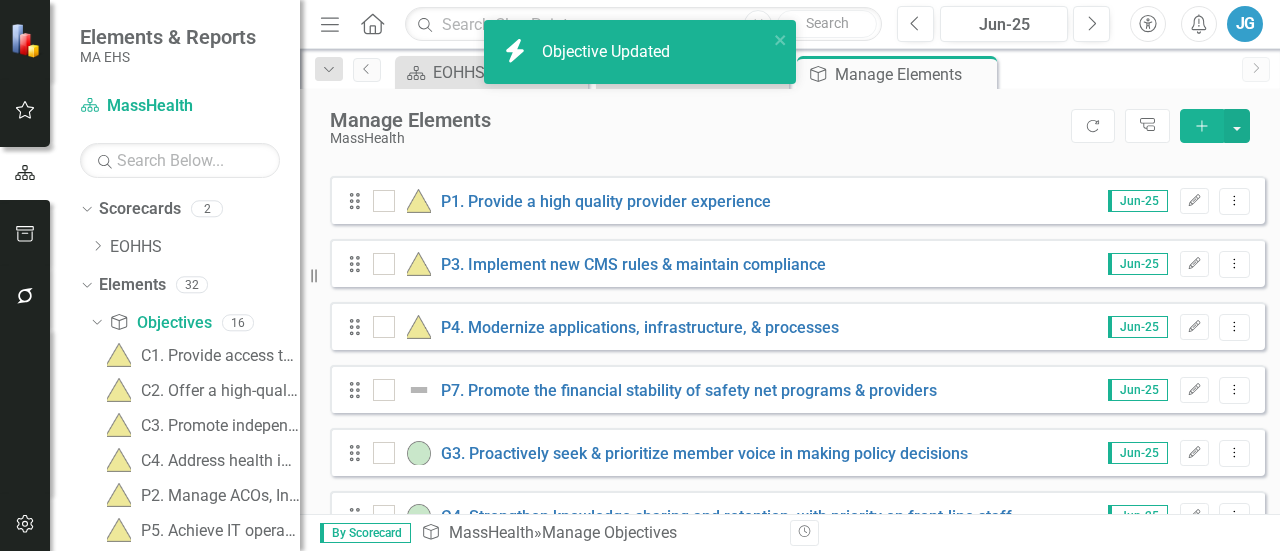 scroll, scrollTop: 853, scrollLeft: 0, axis: vertical 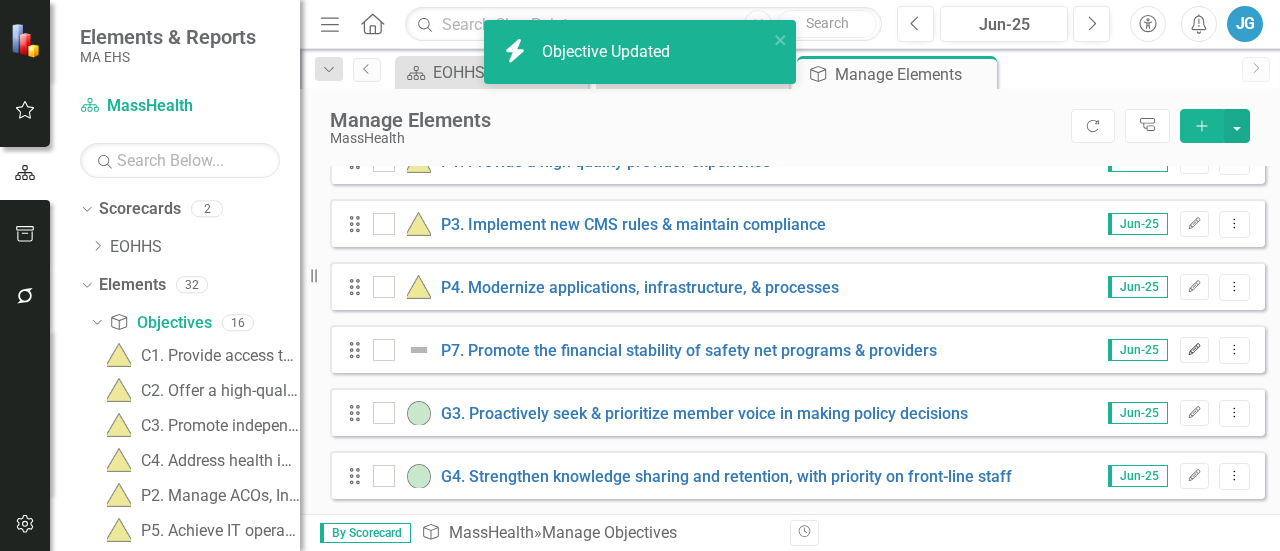 click on "Edit" at bounding box center [1194, 350] 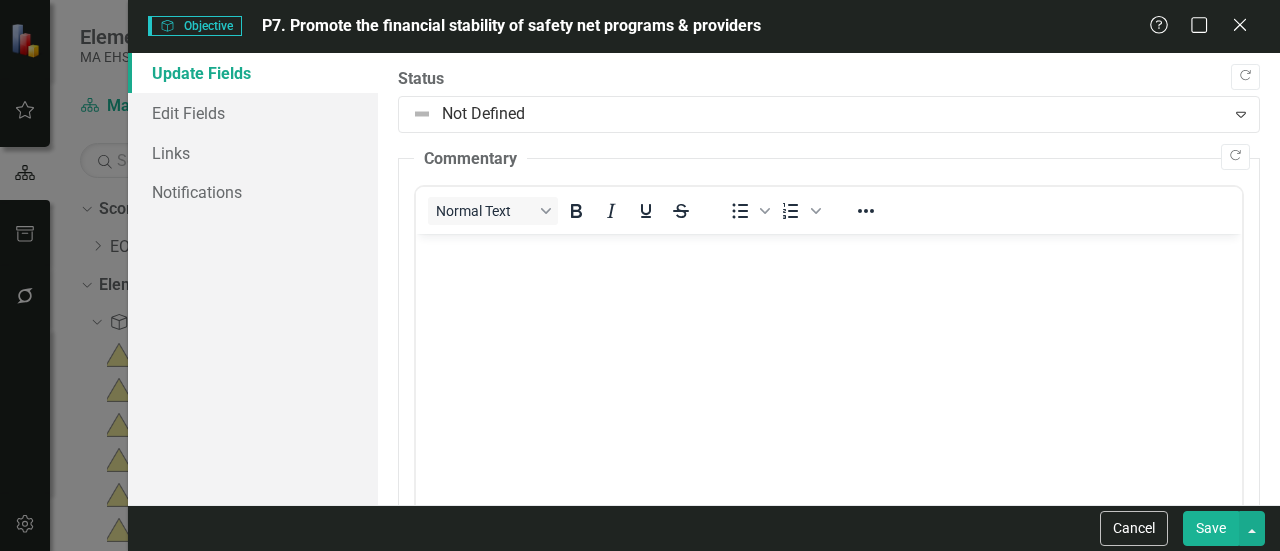 scroll, scrollTop: 0, scrollLeft: 0, axis: both 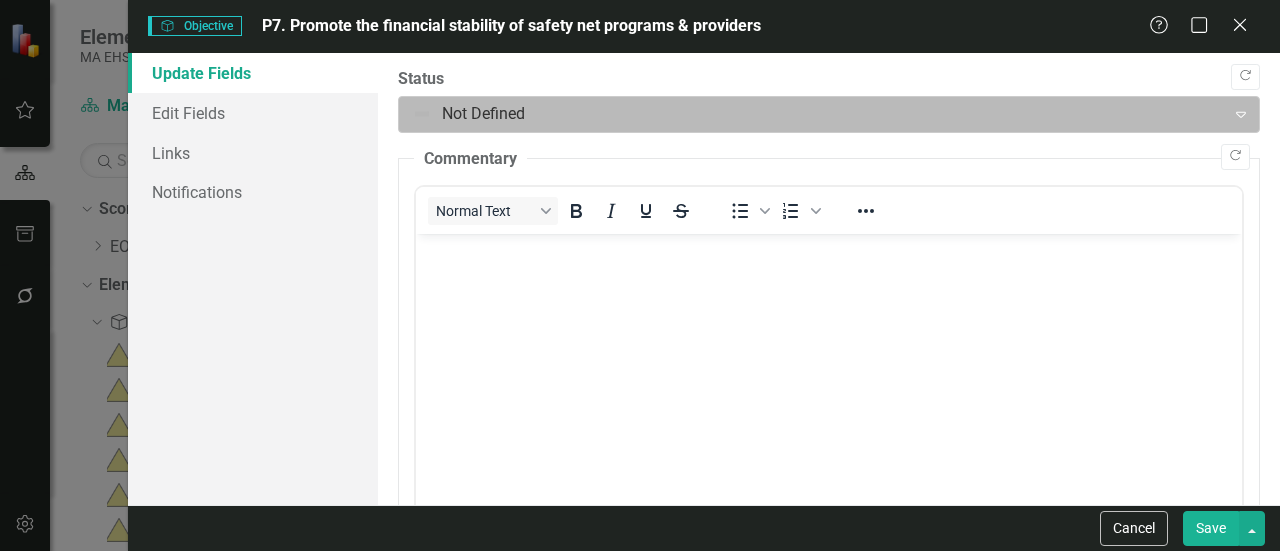 click at bounding box center [812, 114] 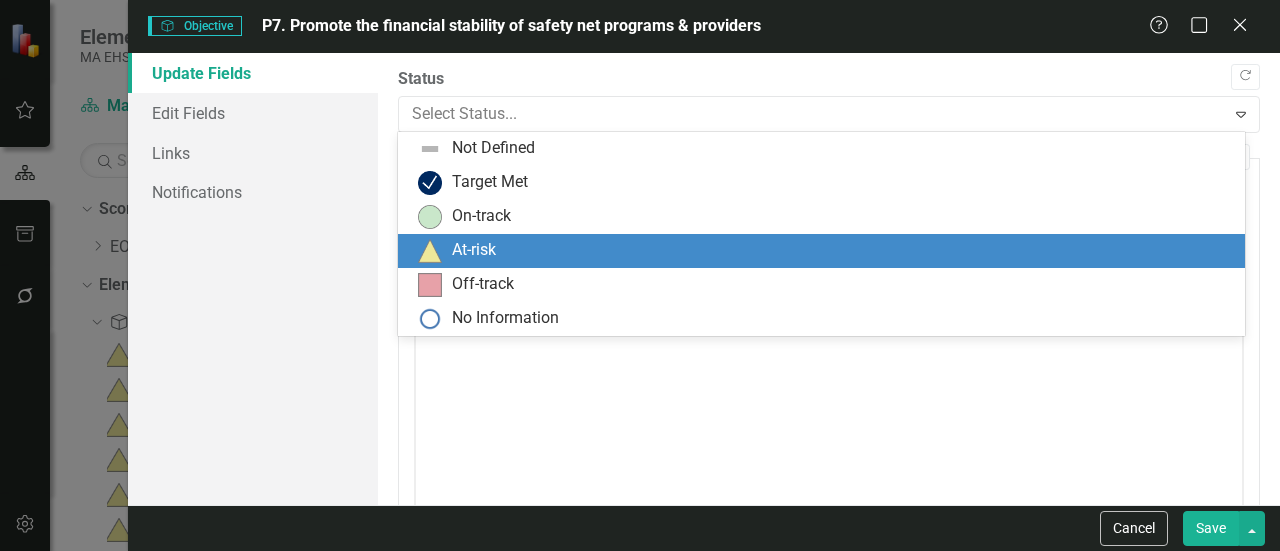 click on "At-risk" at bounding box center [821, 251] 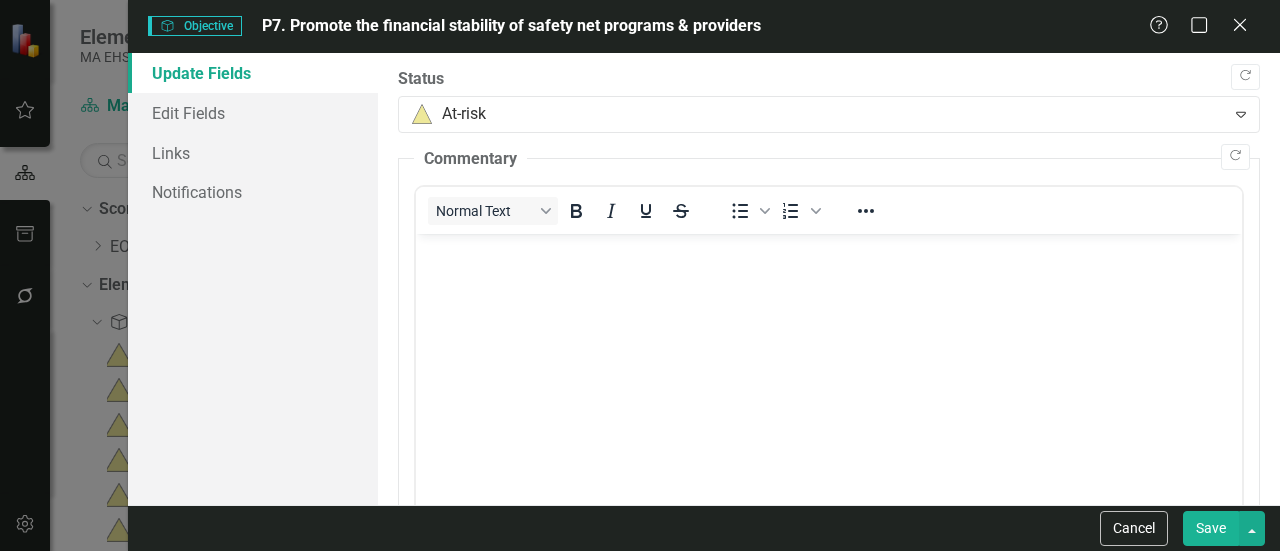 click at bounding box center (829, 384) 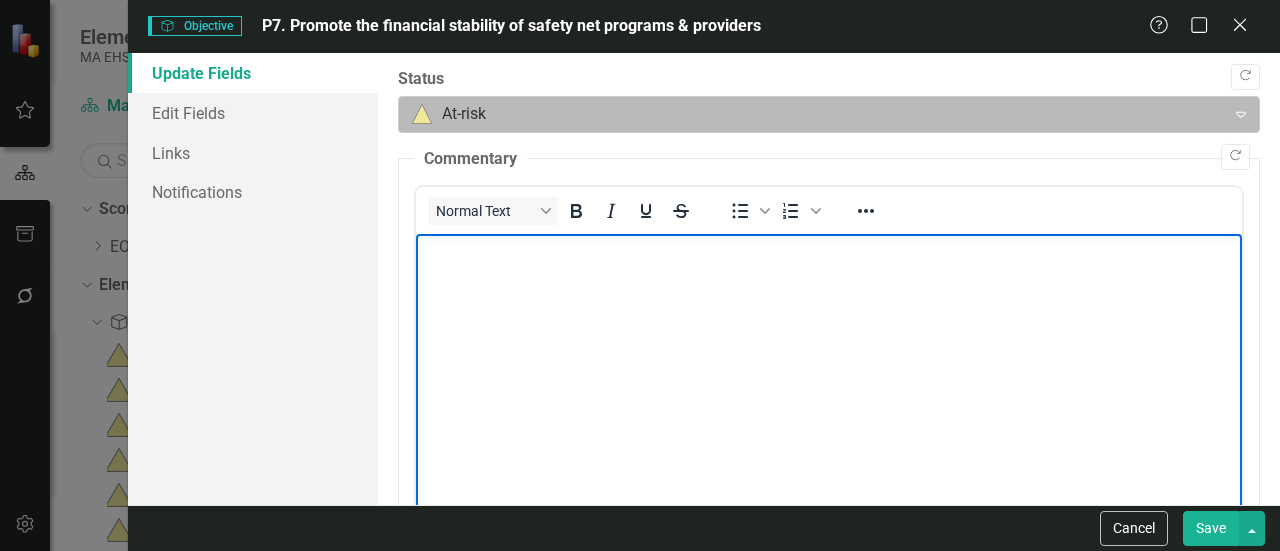 click at bounding box center (812, 114) 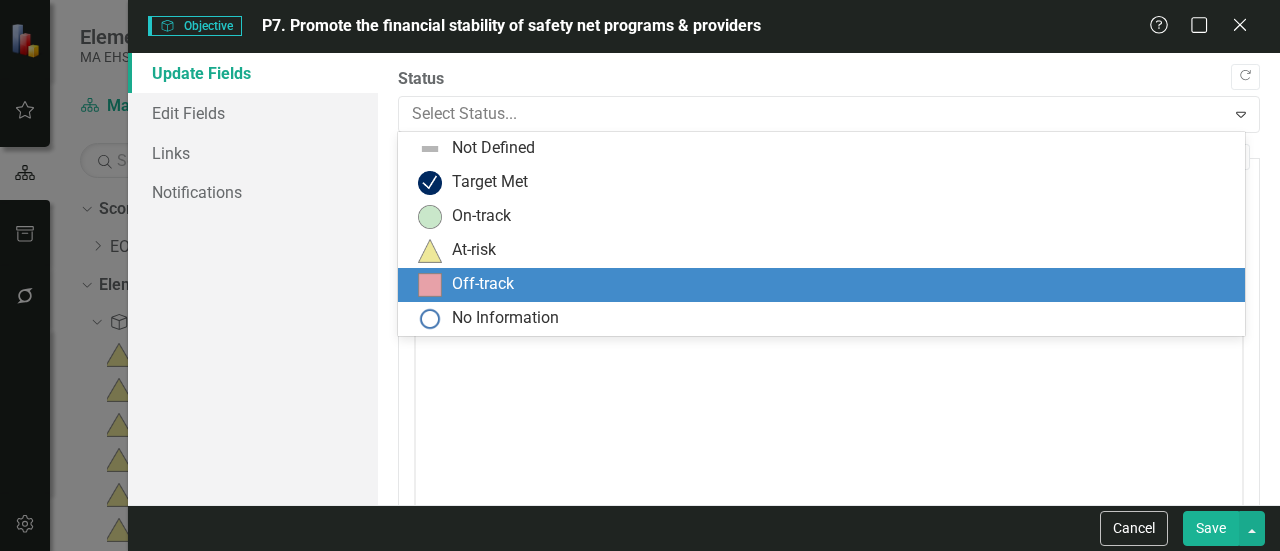 click on "Off-track" at bounding box center (825, 285) 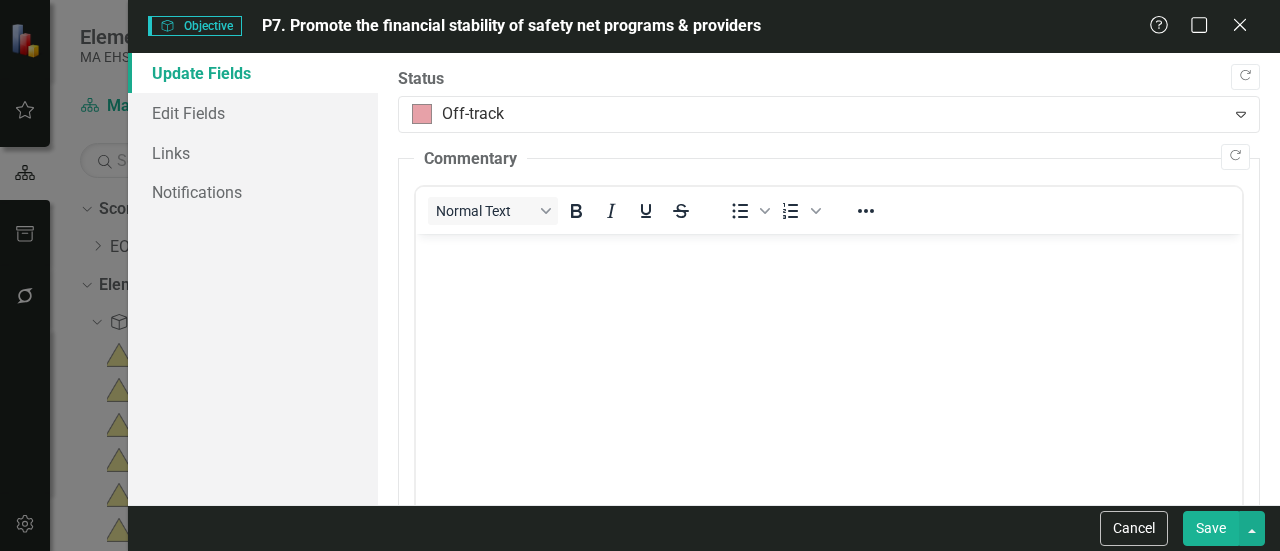 click at bounding box center [829, 384] 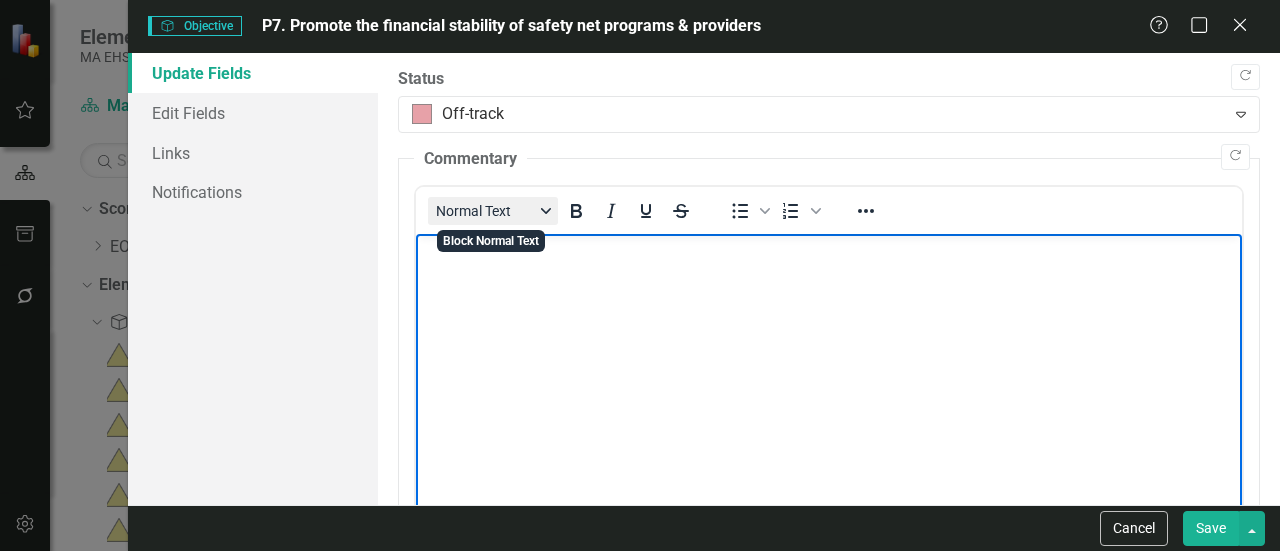 type 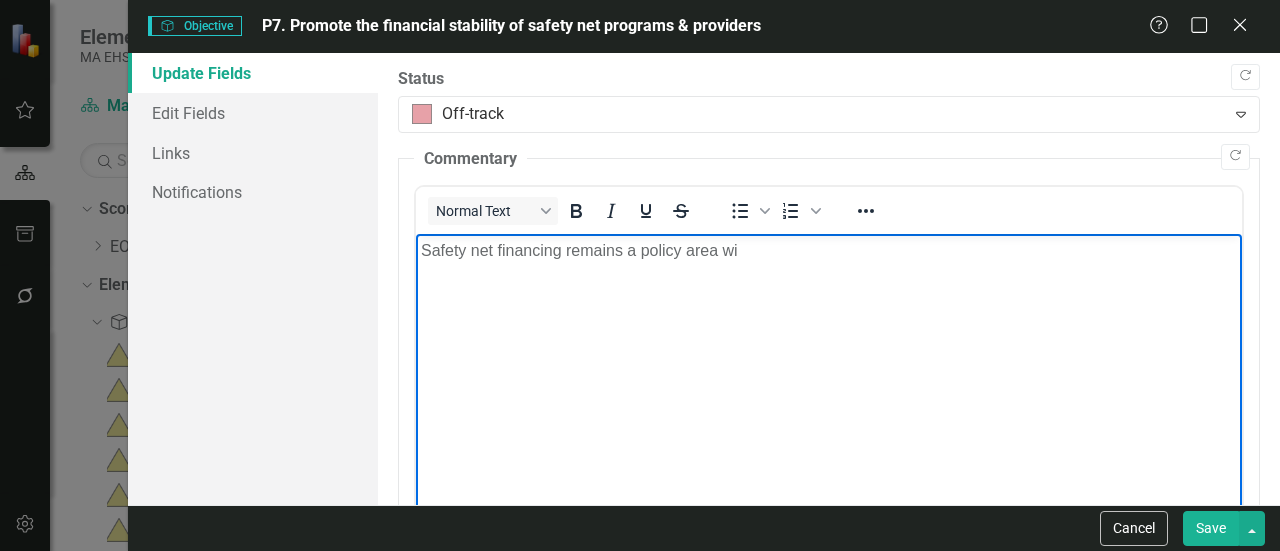 click on "Safety net financing remains a policy area wi" at bounding box center (829, 384) 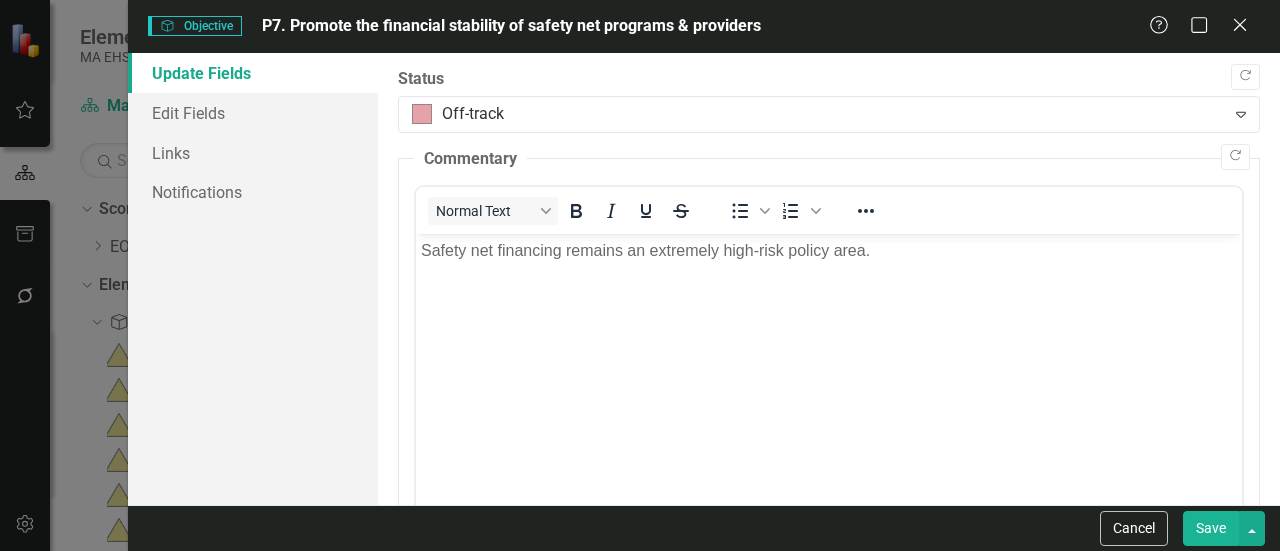 click on "Save" at bounding box center (1211, 528) 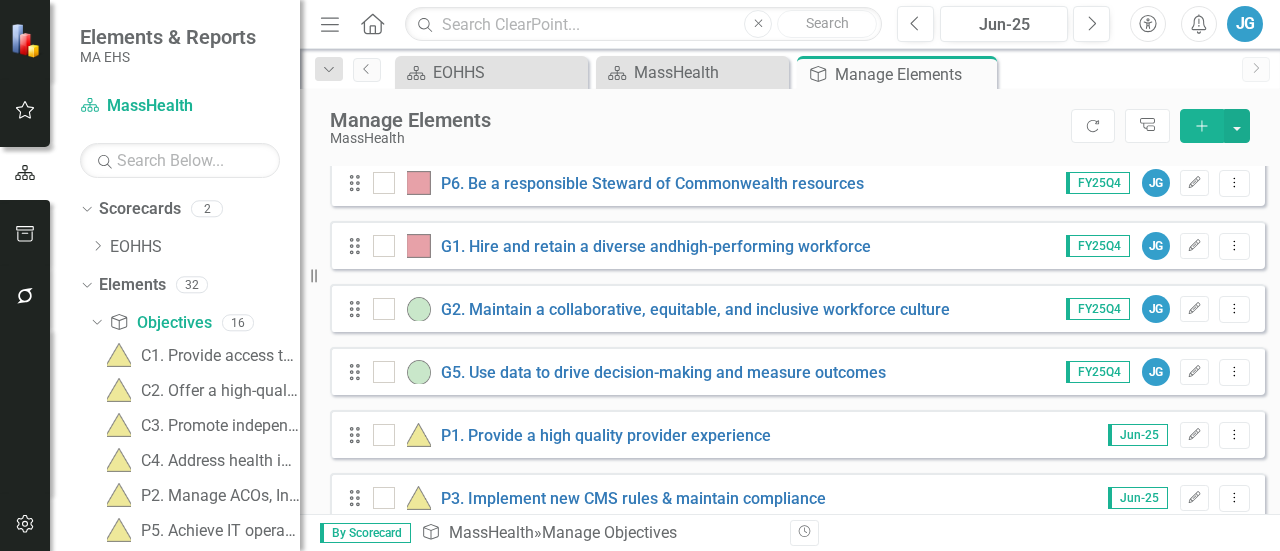 scroll, scrollTop: 653, scrollLeft: 0, axis: vertical 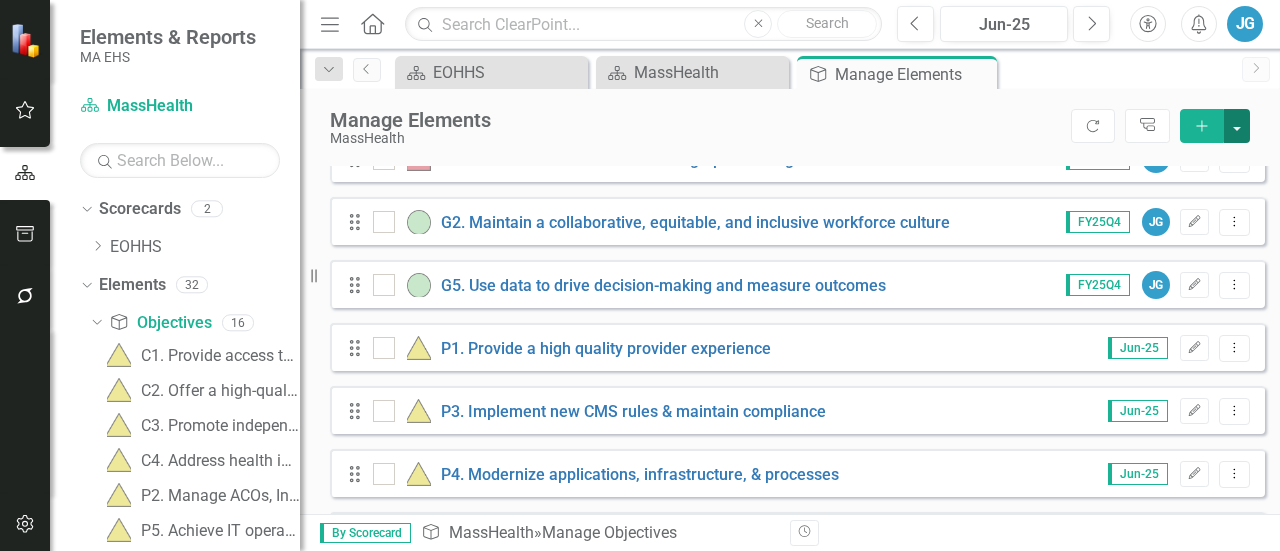 click at bounding box center [1237, 126] 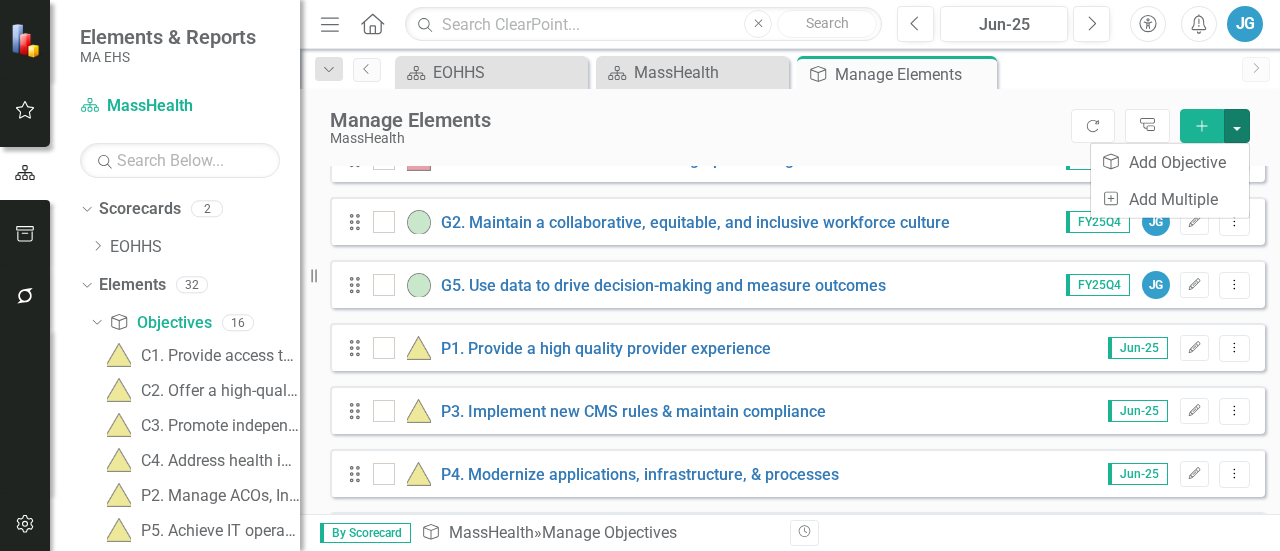 click on "Manage Elements" at bounding box center (695, 120) 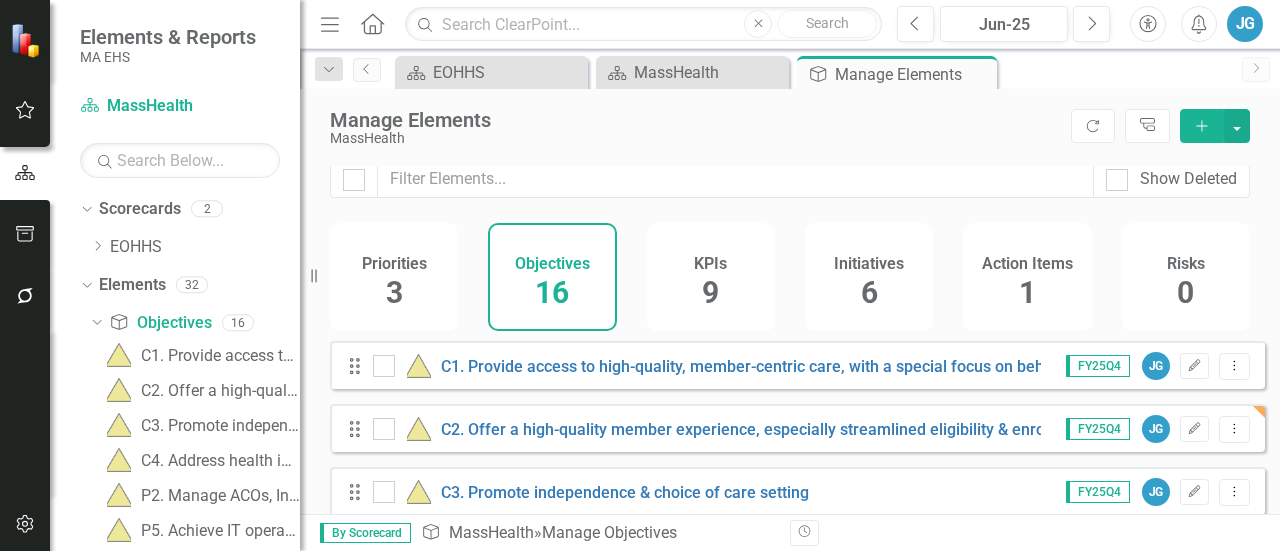 scroll, scrollTop: 0, scrollLeft: 0, axis: both 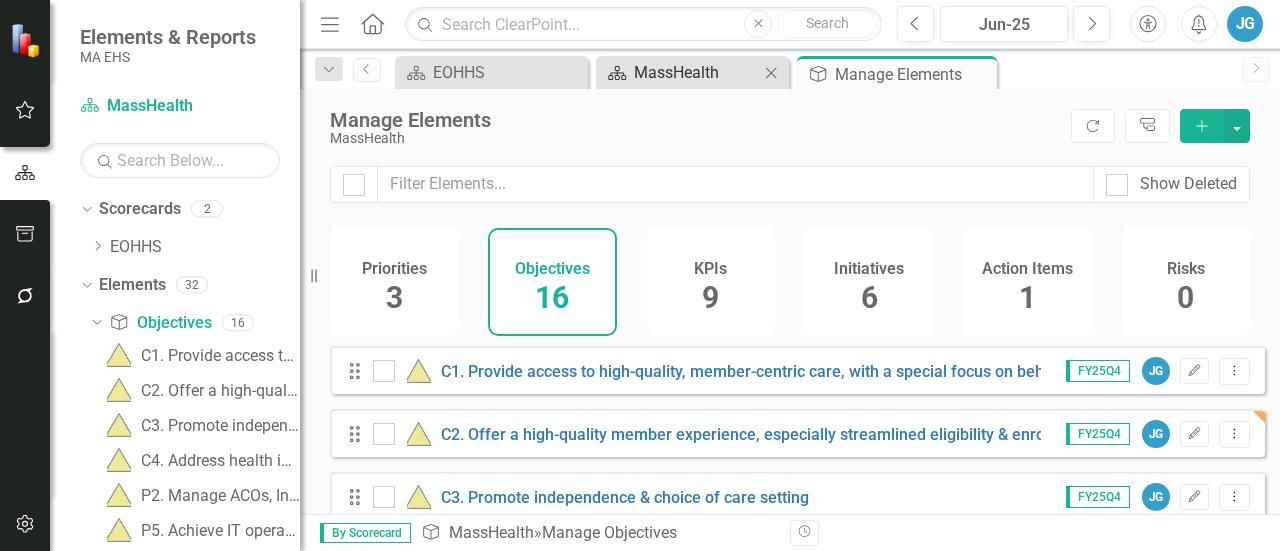click on "MassHealth" at bounding box center (696, 72) 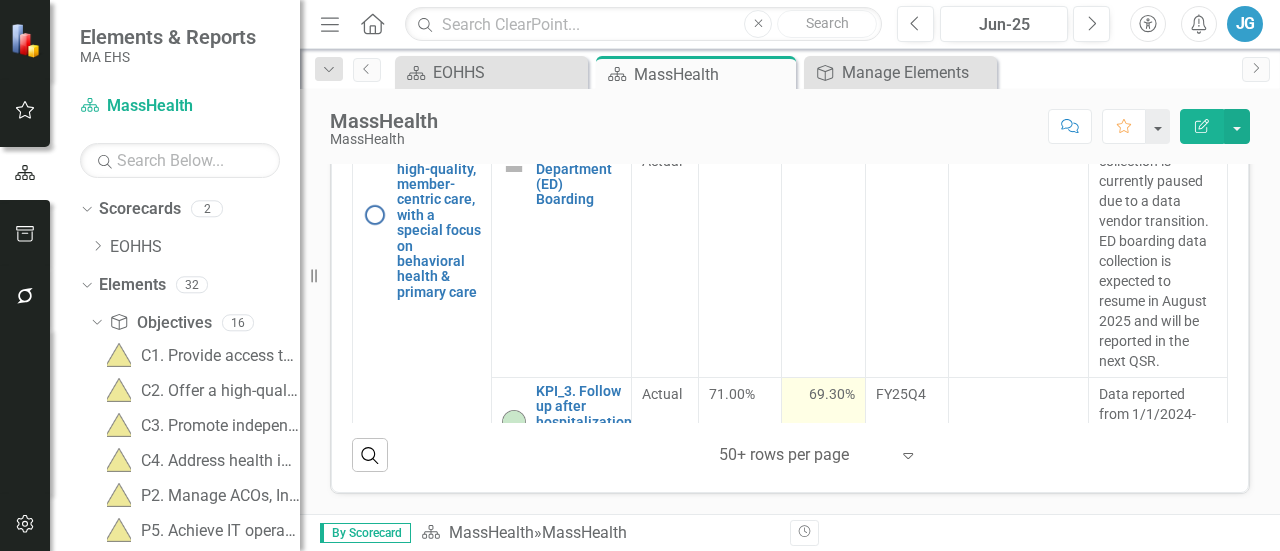 scroll, scrollTop: 909, scrollLeft: 0, axis: vertical 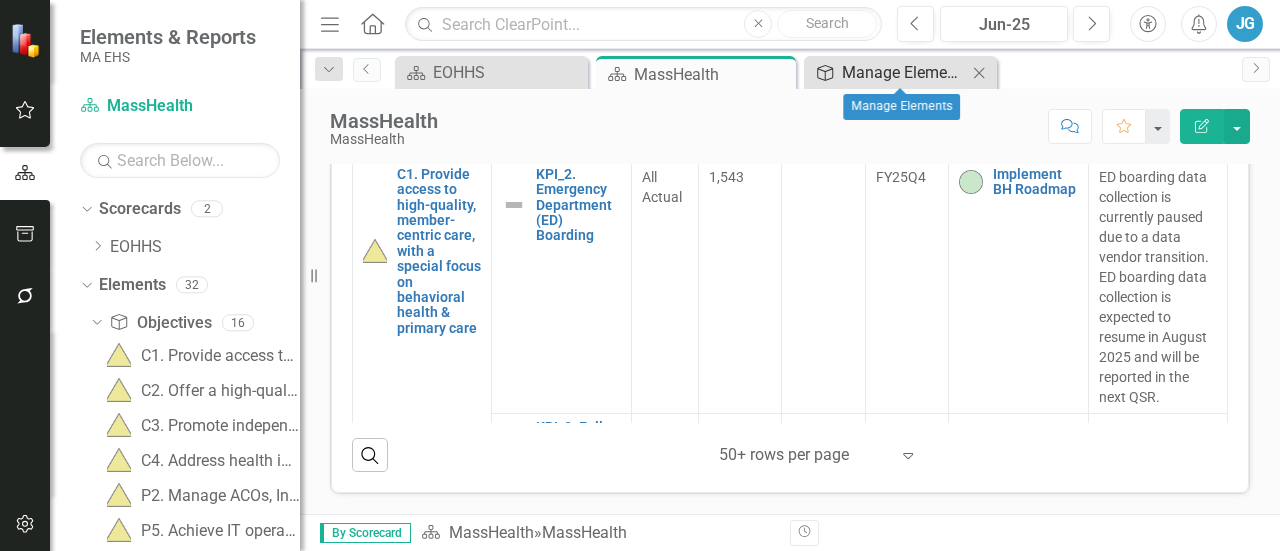 click on "Manage Elements" at bounding box center (904, 72) 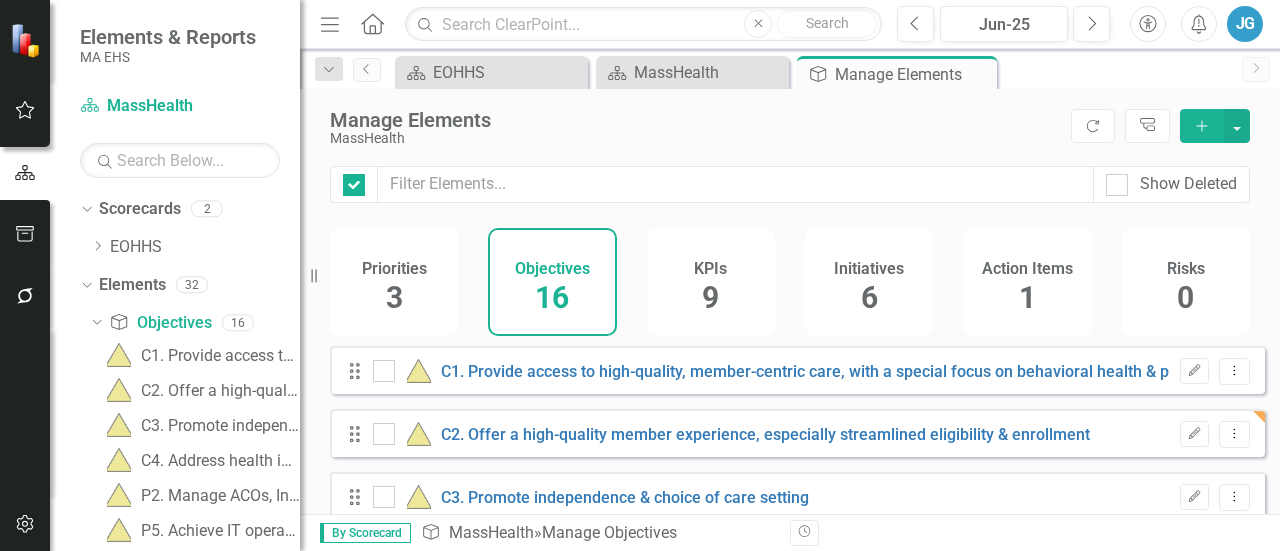 checkbox on "false" 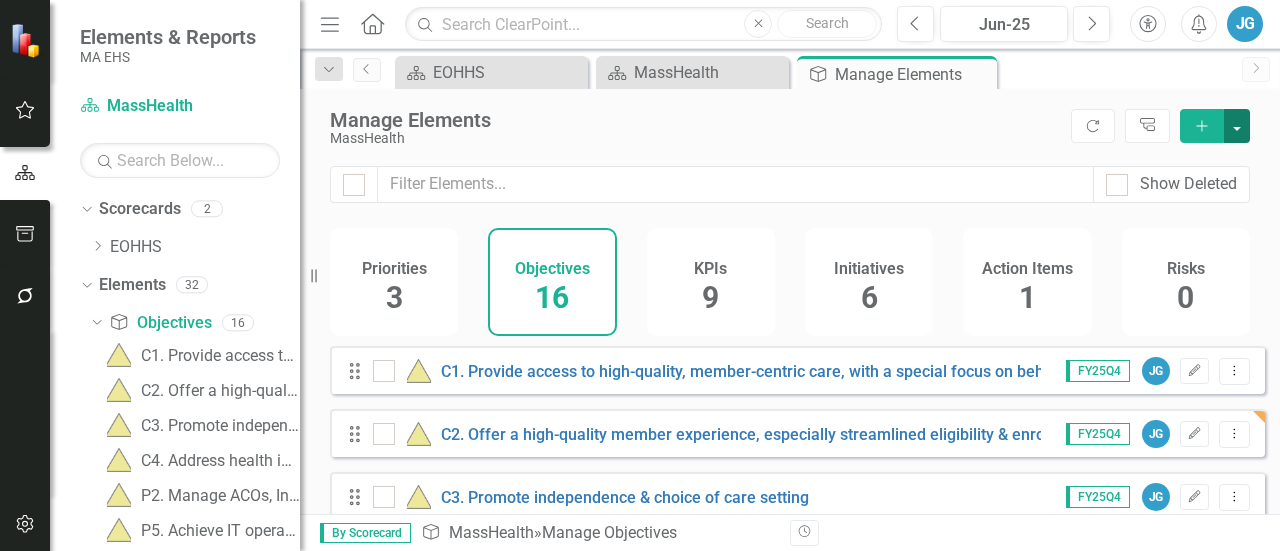 click at bounding box center [1237, 126] 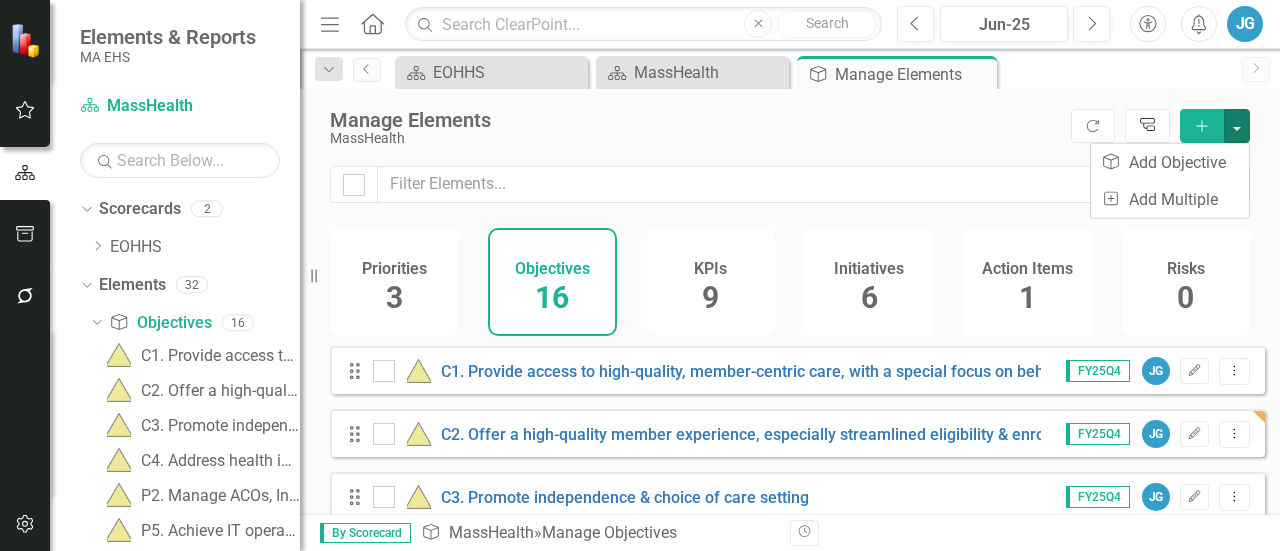 click on "Tree Explorer" 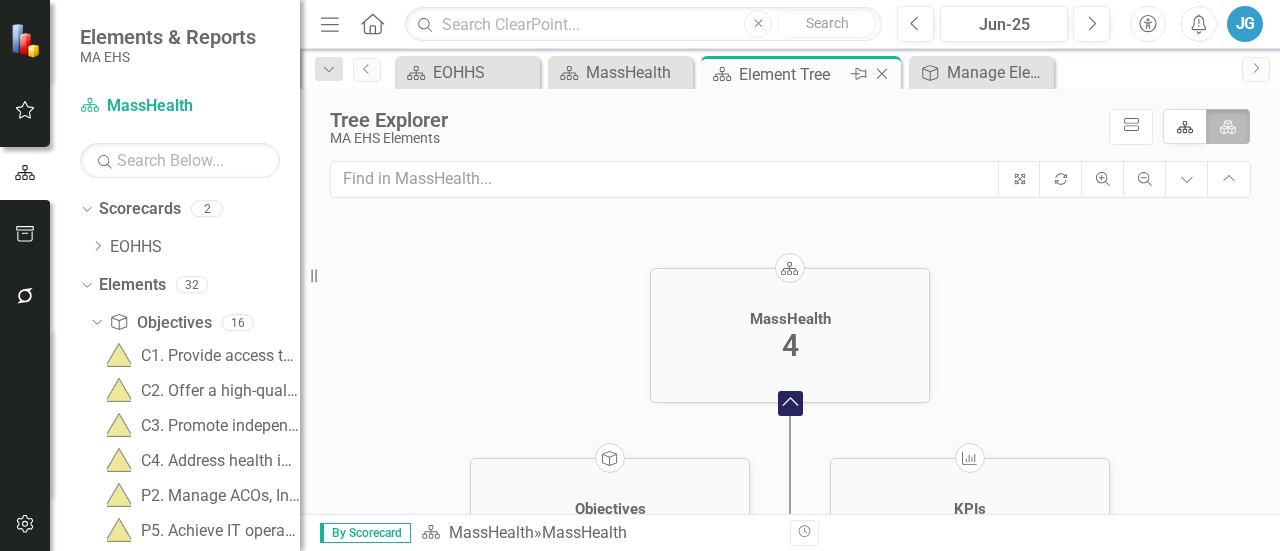 click on "Close" 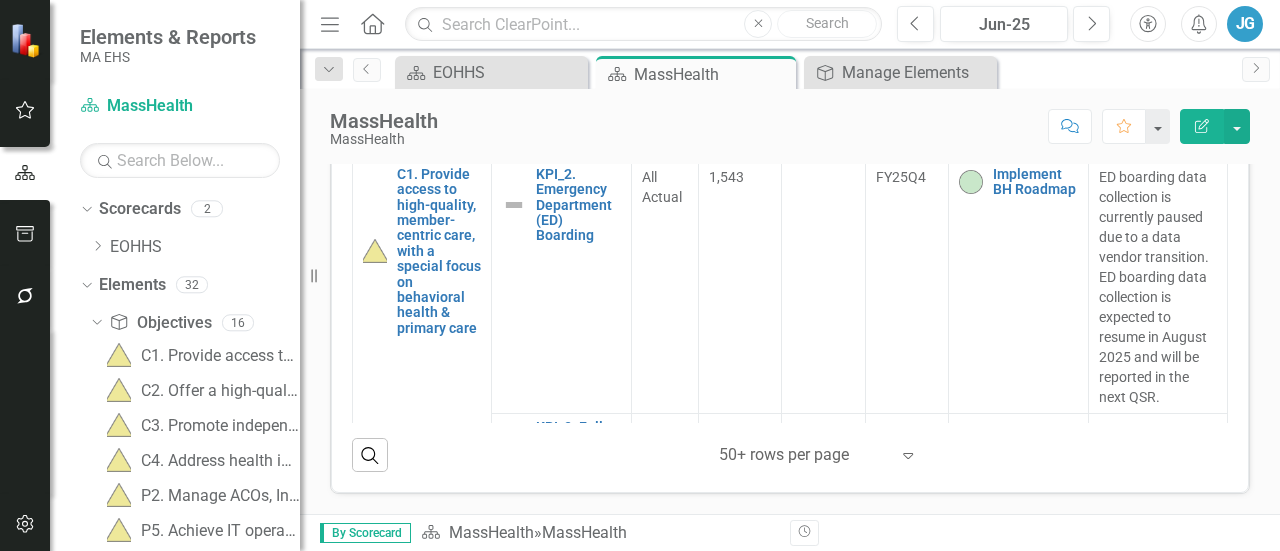 scroll, scrollTop: 909, scrollLeft: 0, axis: vertical 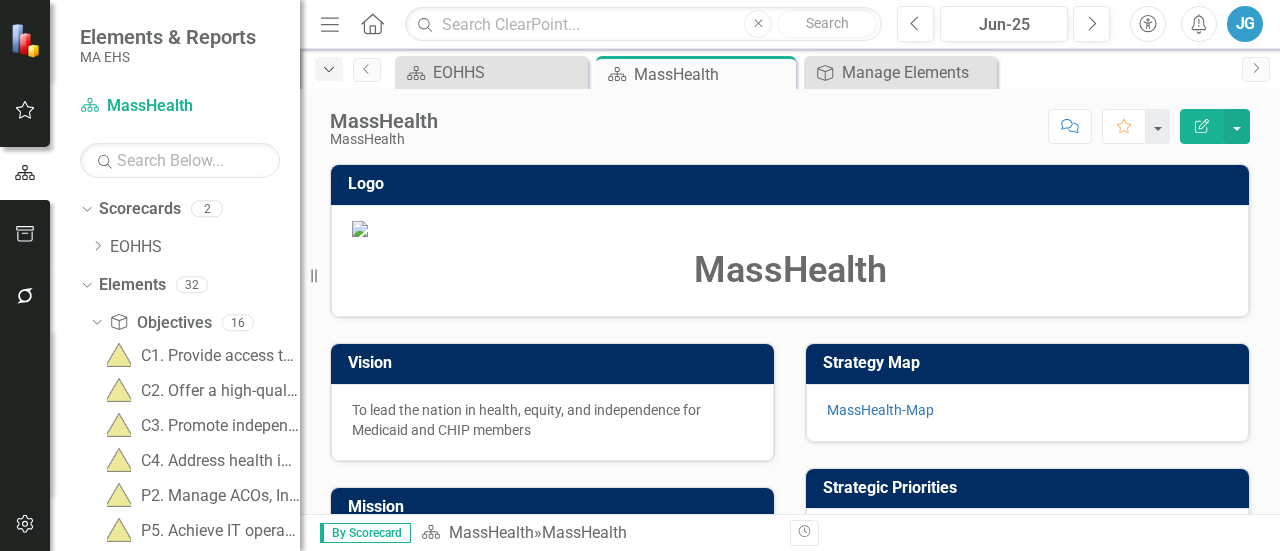 click on "Dropdown" at bounding box center [329, 69] 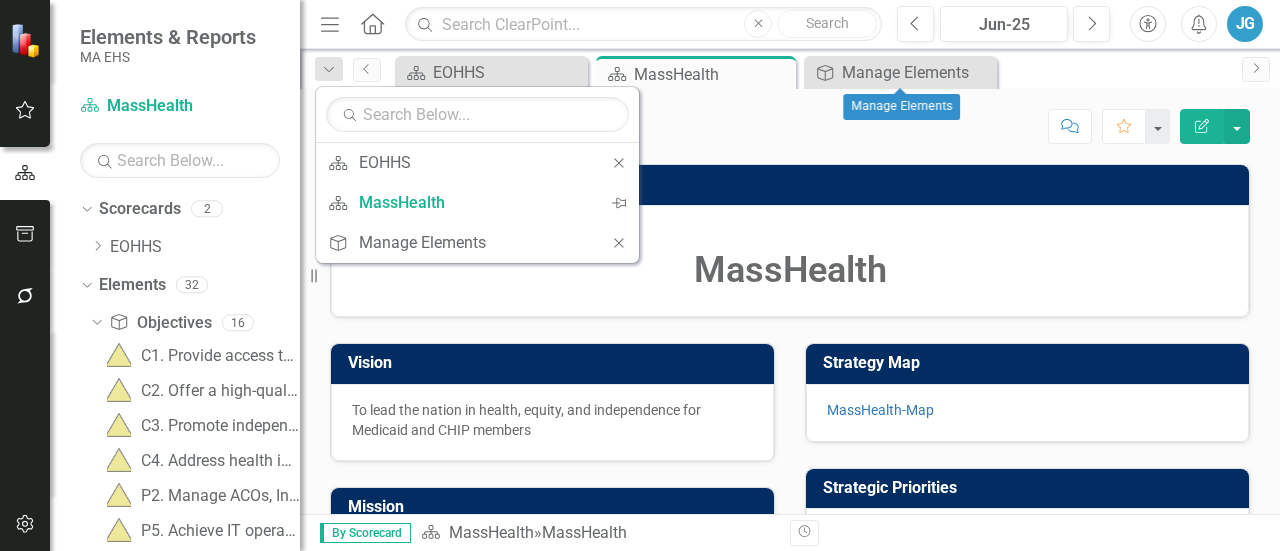 click on "Scorecard EOHHS Close Scorecard MassHealth Pin Close Objective Manage Elements Close" at bounding box center (811, 72) 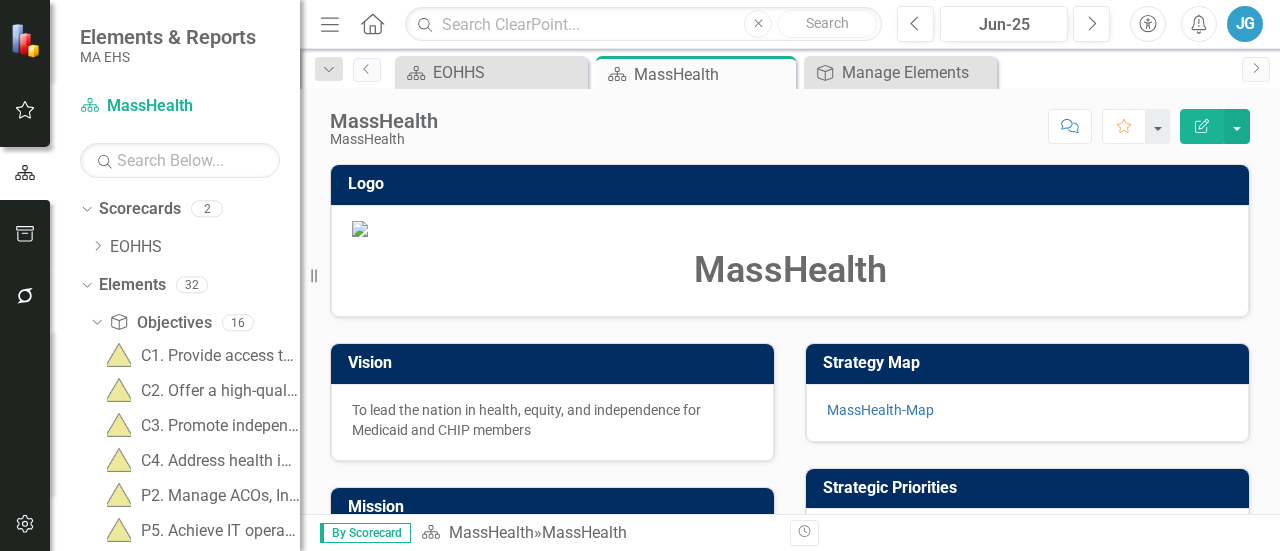 click on "Menu" 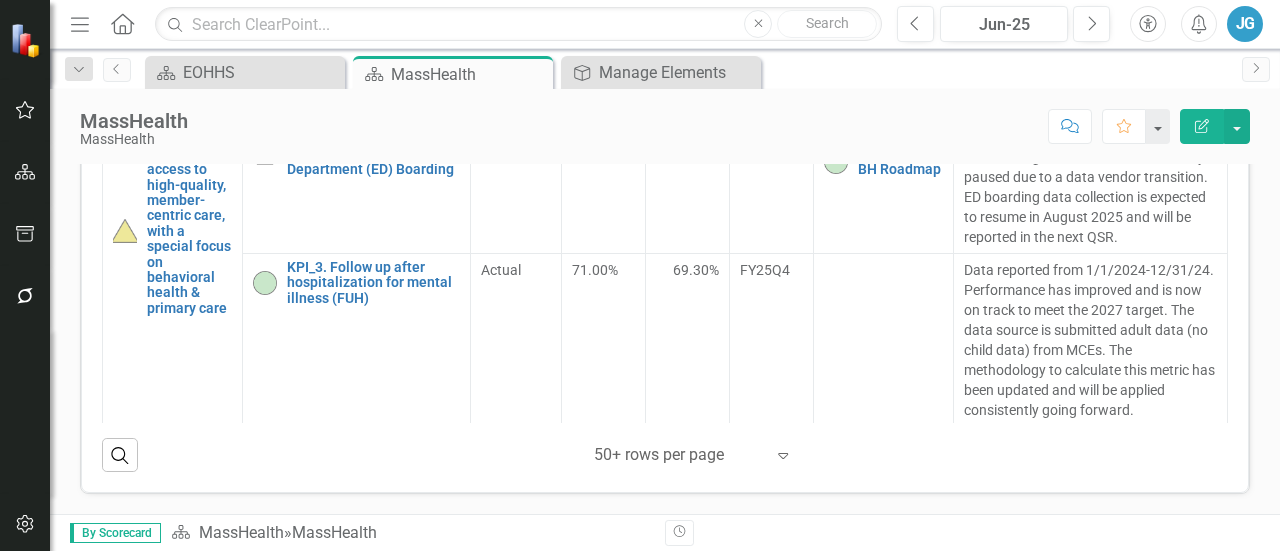scroll, scrollTop: 908, scrollLeft: 0, axis: vertical 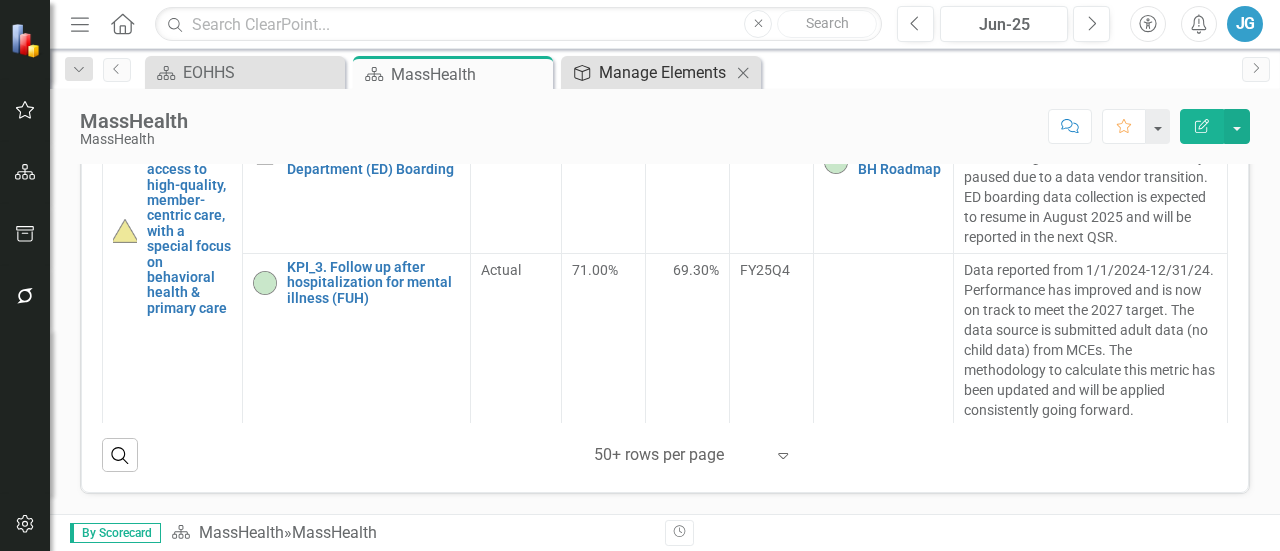 click on "Manage Elements" at bounding box center (665, 72) 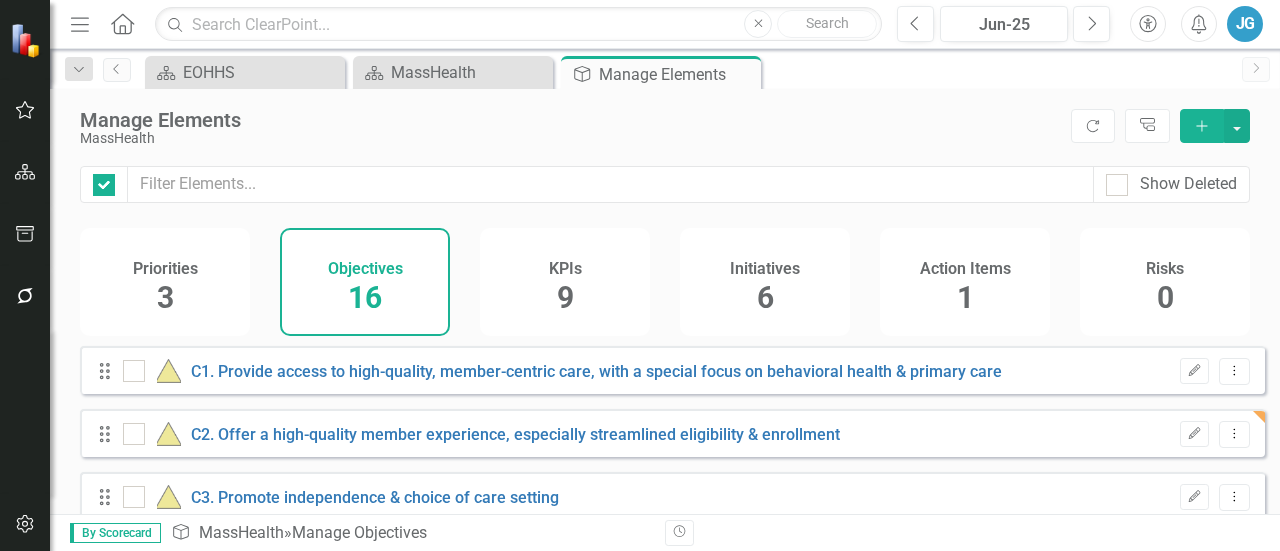 checkbox on "false" 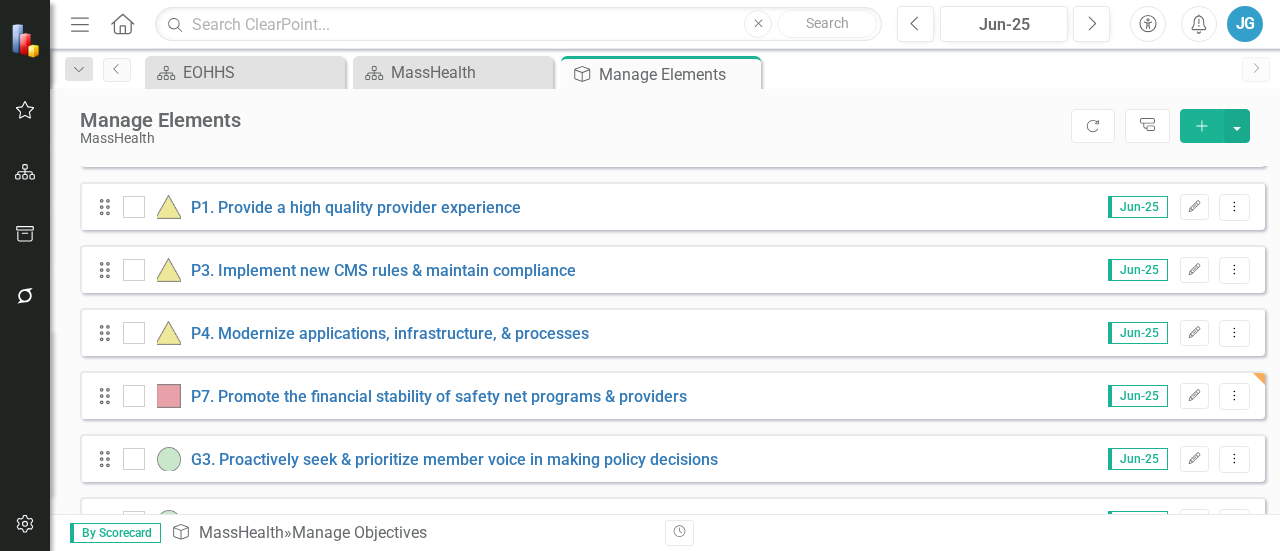 scroll, scrollTop: 853, scrollLeft: 0, axis: vertical 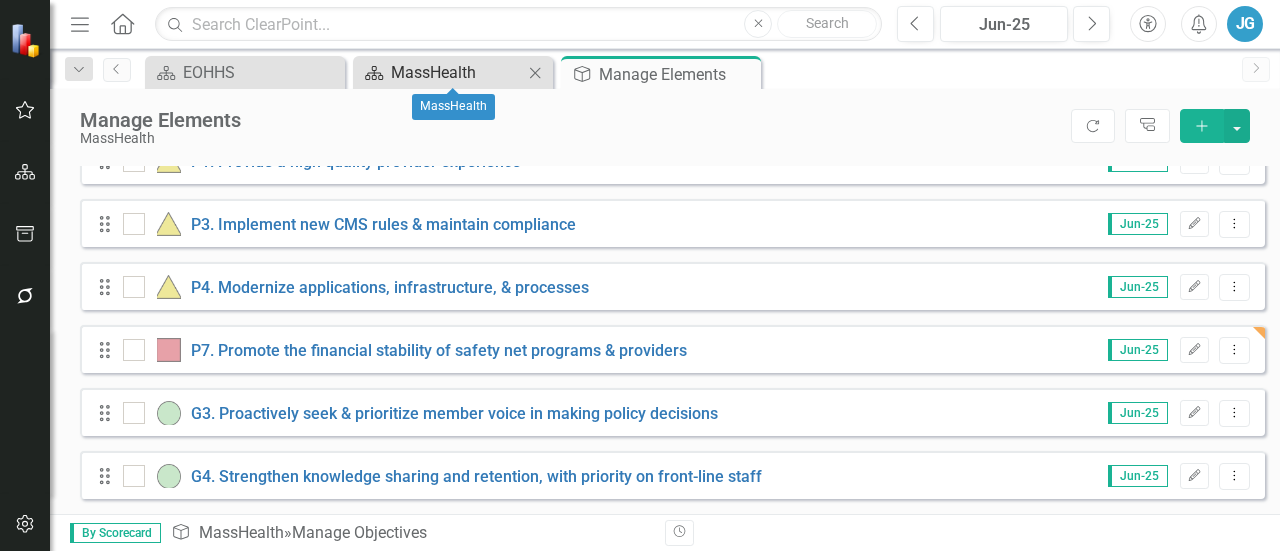 click on "MassHealth" at bounding box center (457, 72) 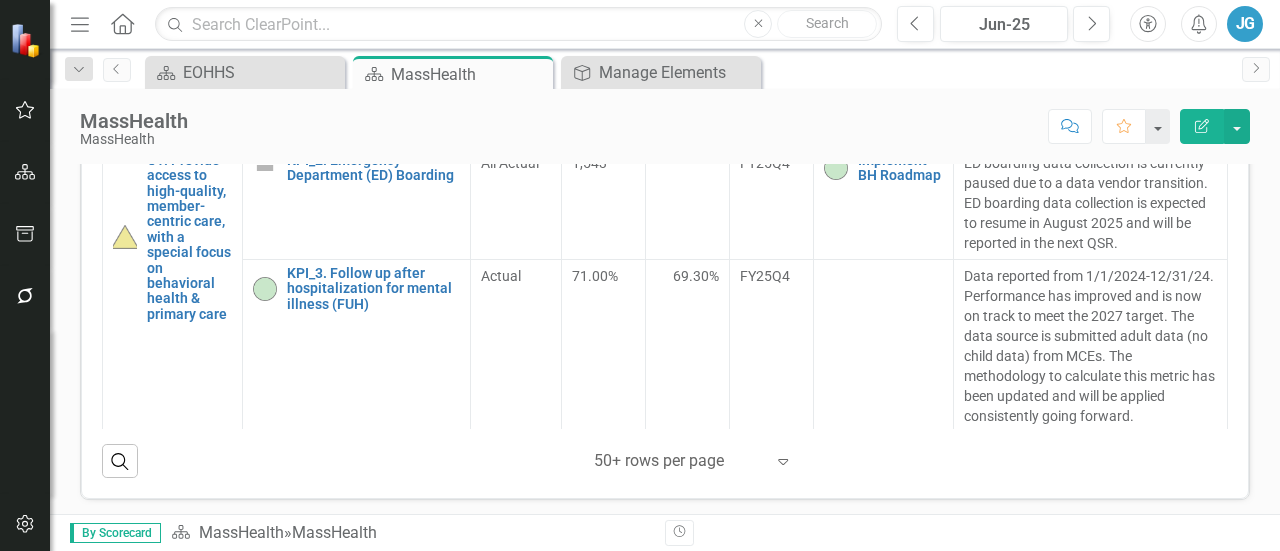 scroll, scrollTop: 908, scrollLeft: 0, axis: vertical 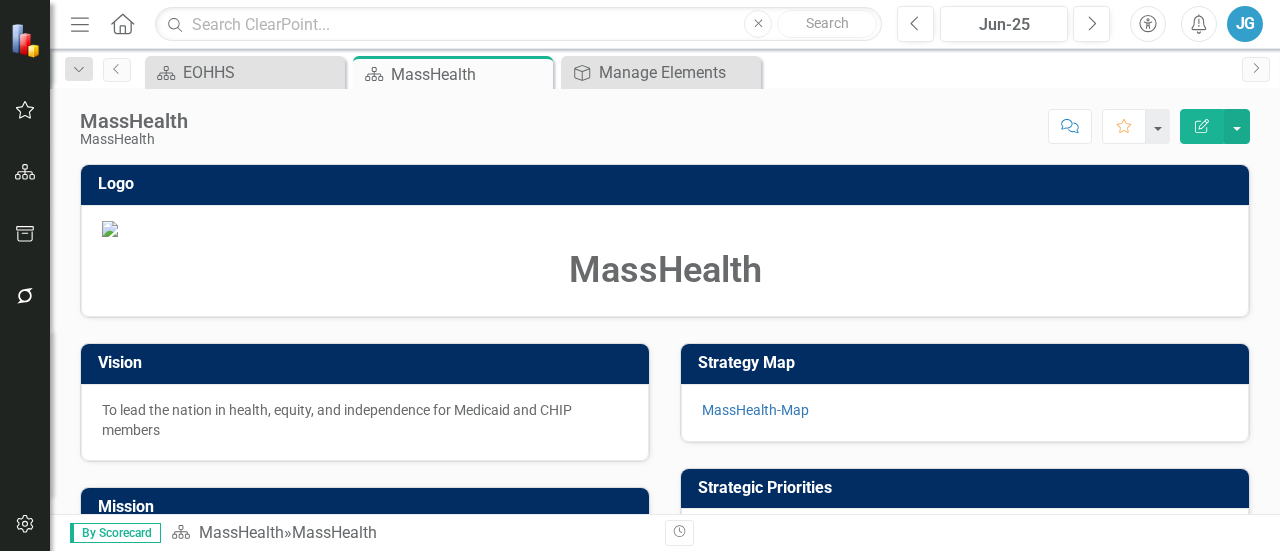 click at bounding box center [27, 40] 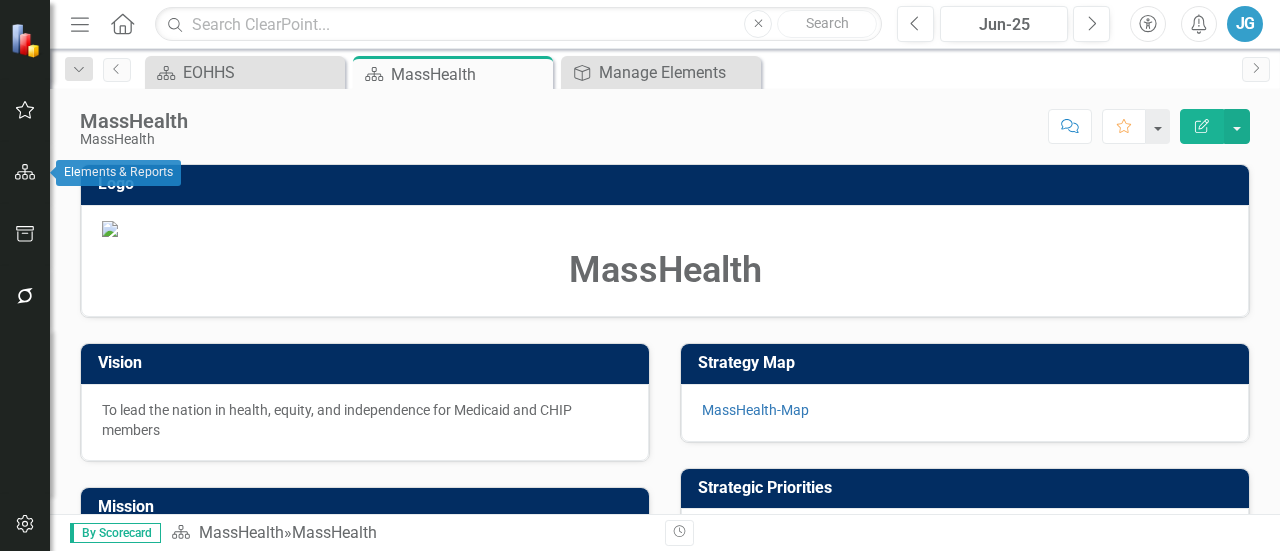 click 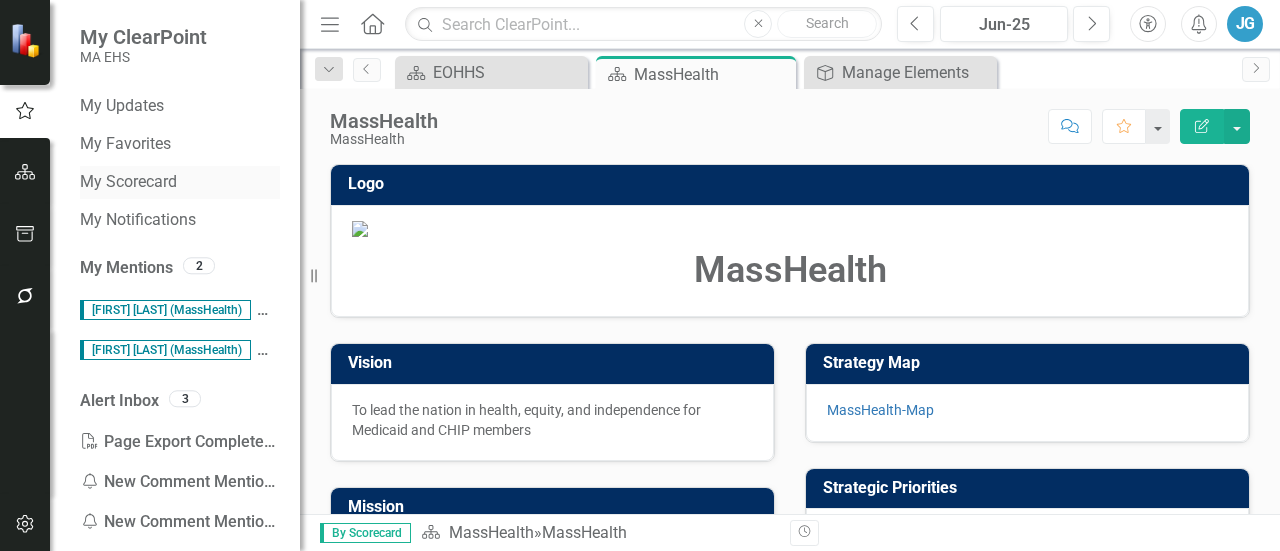 click on "My Scorecard" at bounding box center (180, 182) 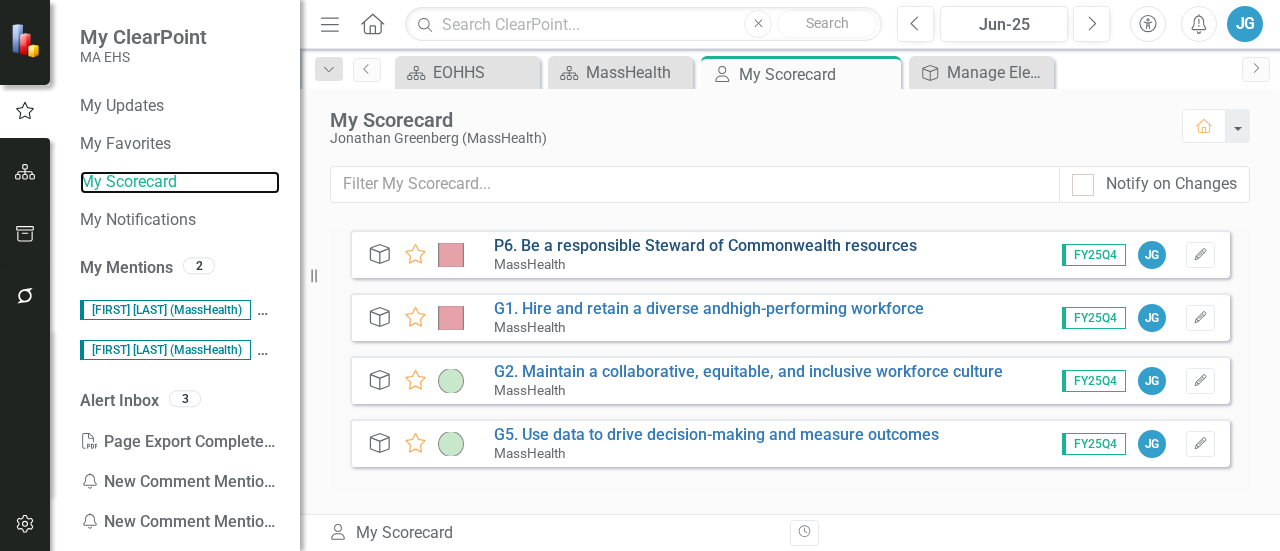 scroll, scrollTop: 0, scrollLeft: 0, axis: both 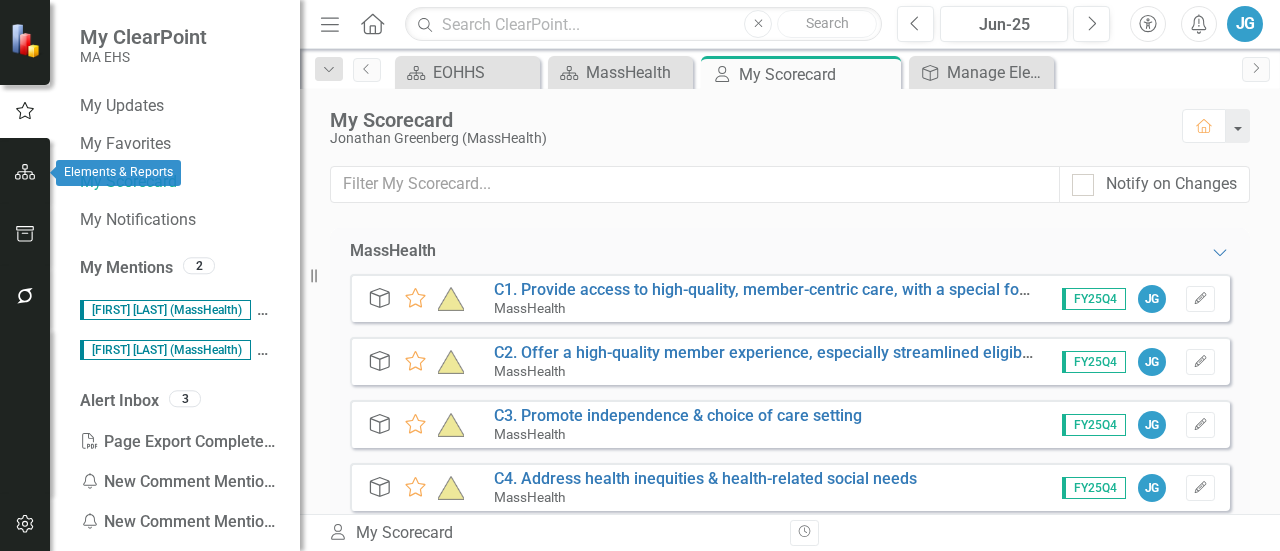 click 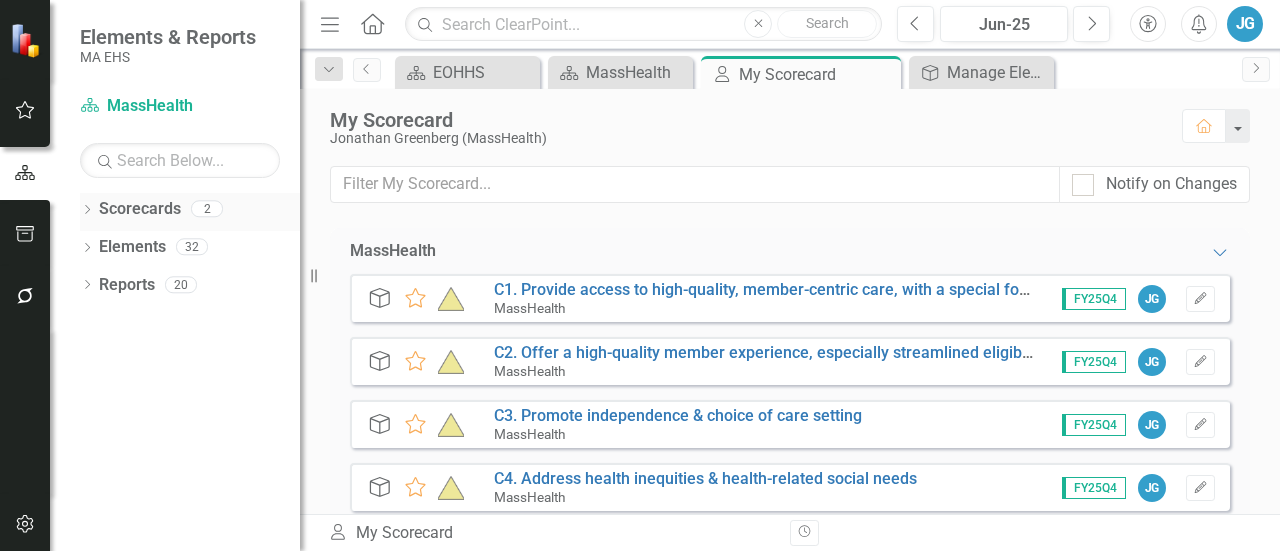 click on "Dropdown" 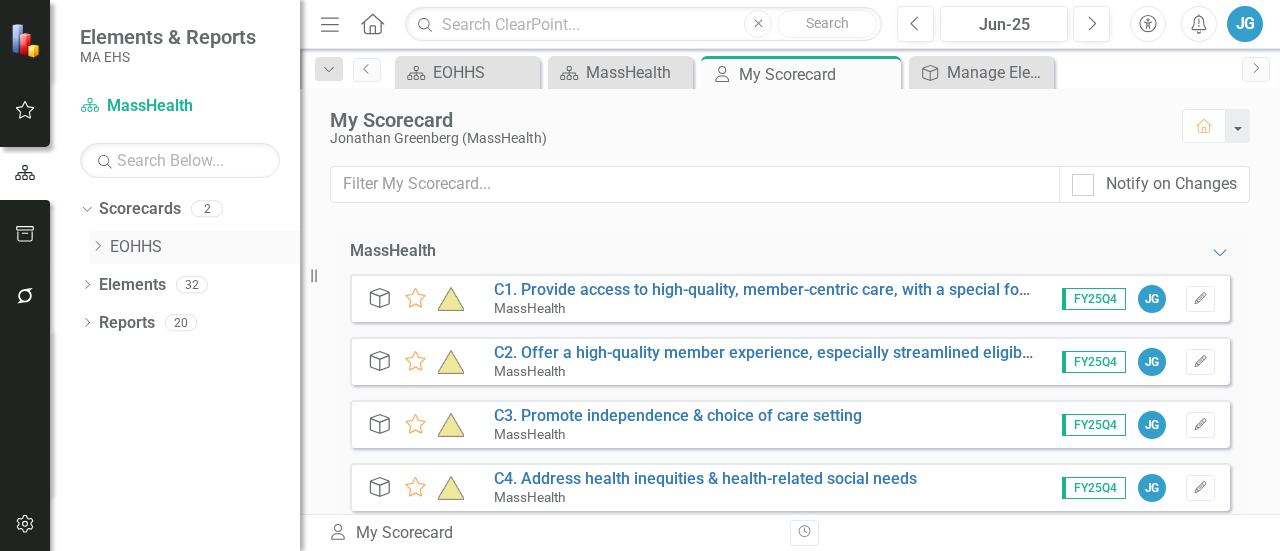 click on "Dropdown" at bounding box center [97, 247] 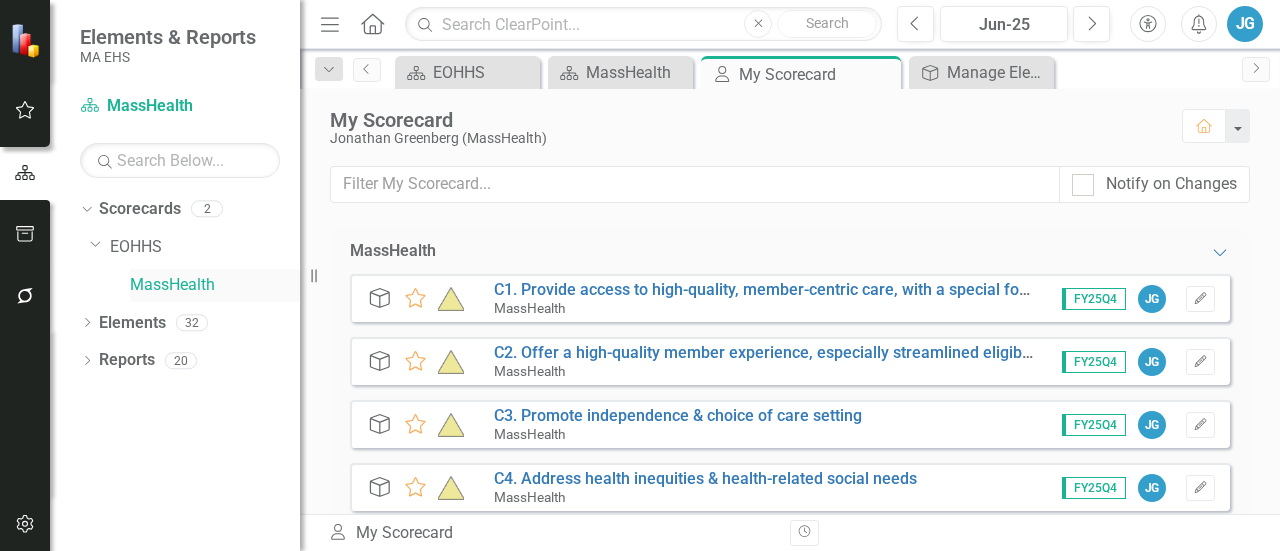 click on "MassHealth" at bounding box center (215, 285) 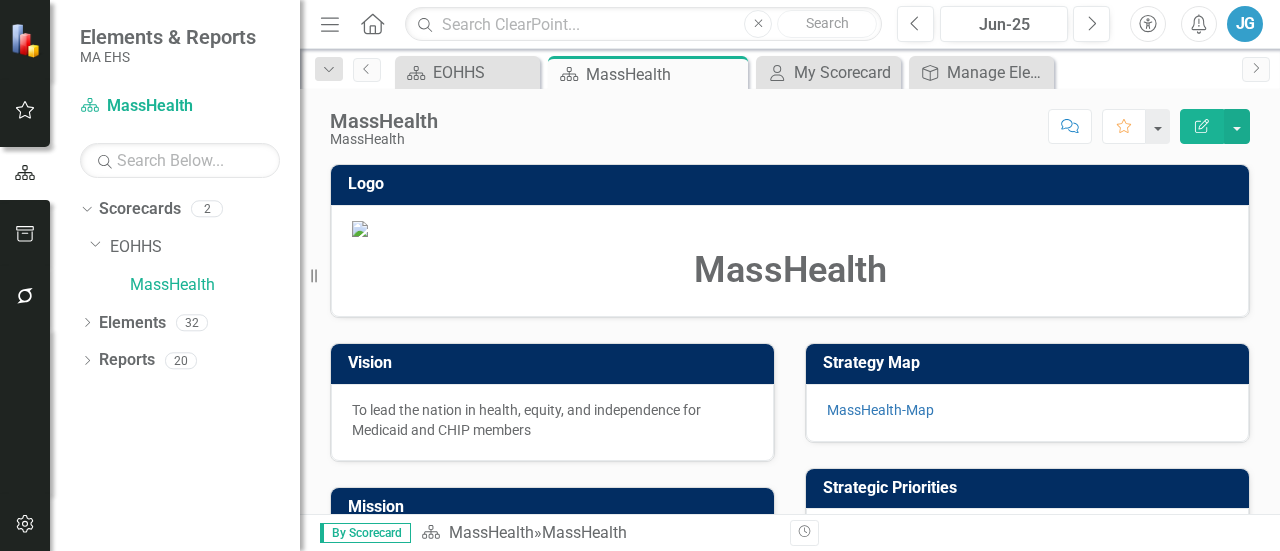 drag, startPoint x: 976, startPoint y: 193, endPoint x: 1016, endPoint y: 145, distance: 62.482 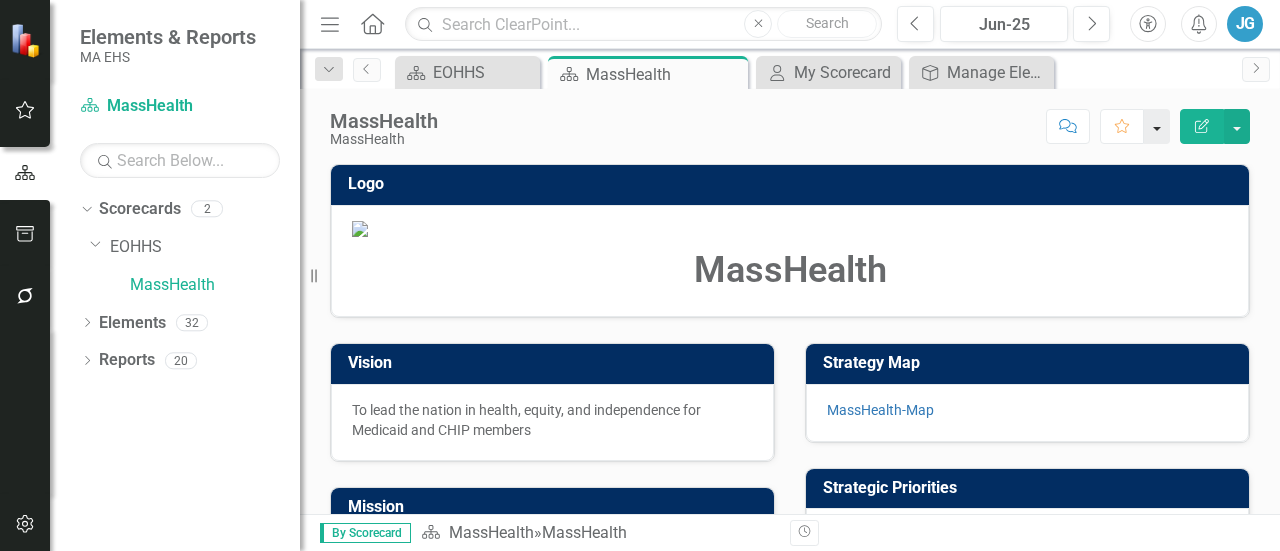 click at bounding box center [1157, 126] 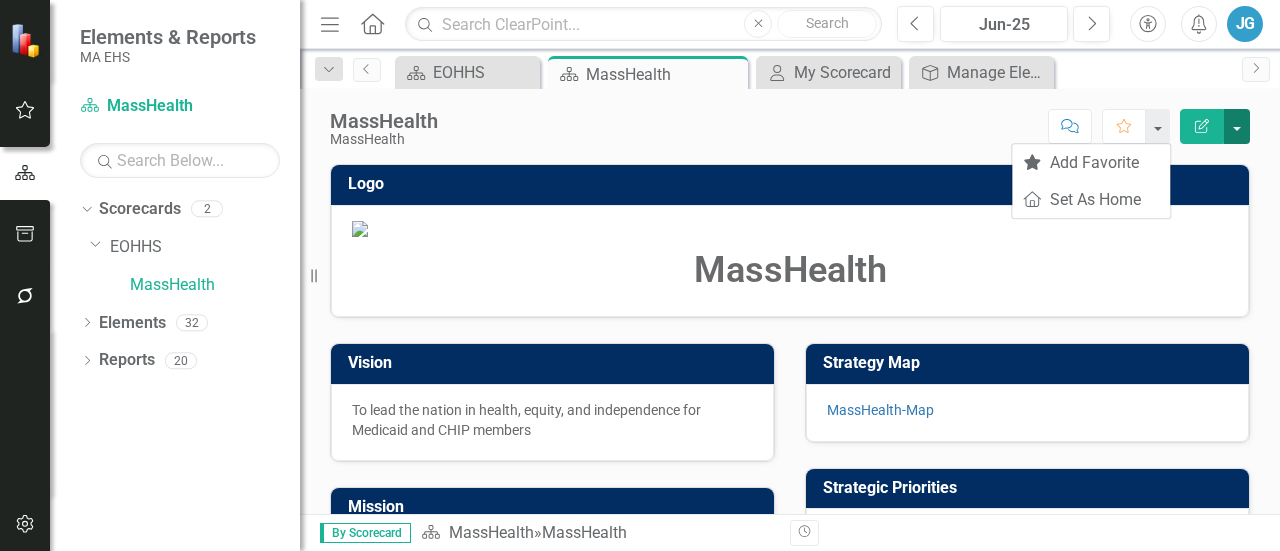 click at bounding box center (1237, 126) 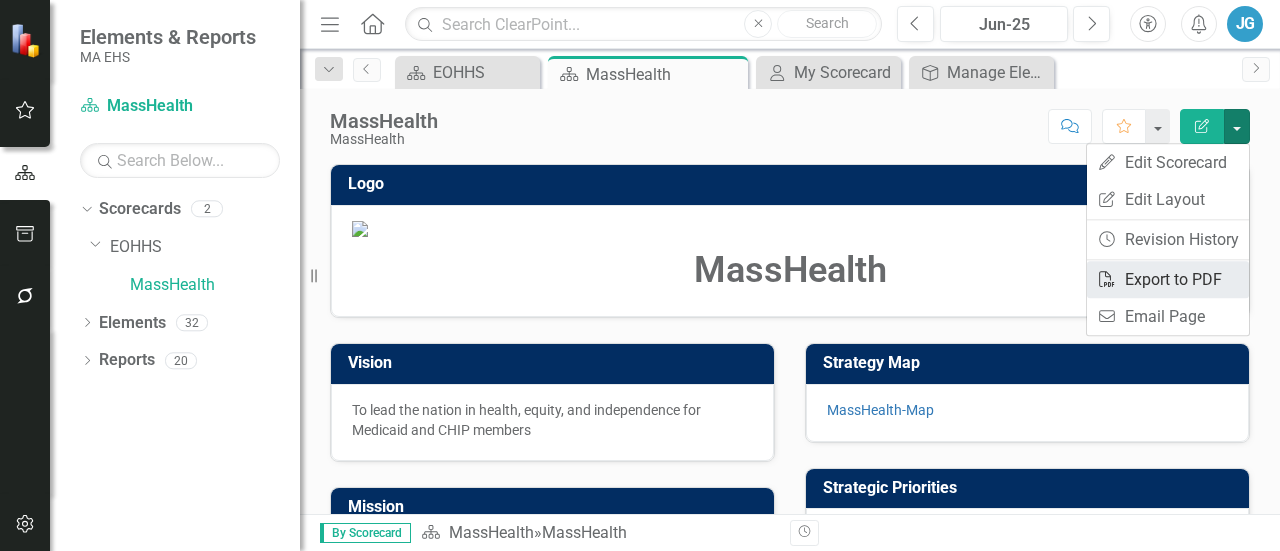 click on "PDF Export to PDF" at bounding box center [1168, 279] 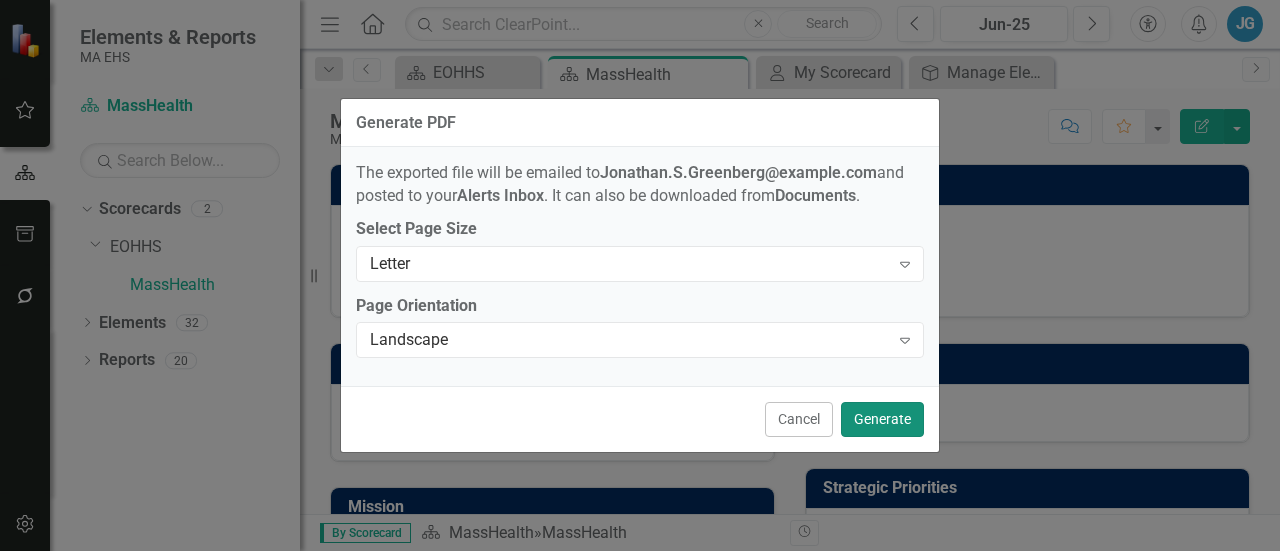 click on "Generate" at bounding box center [882, 419] 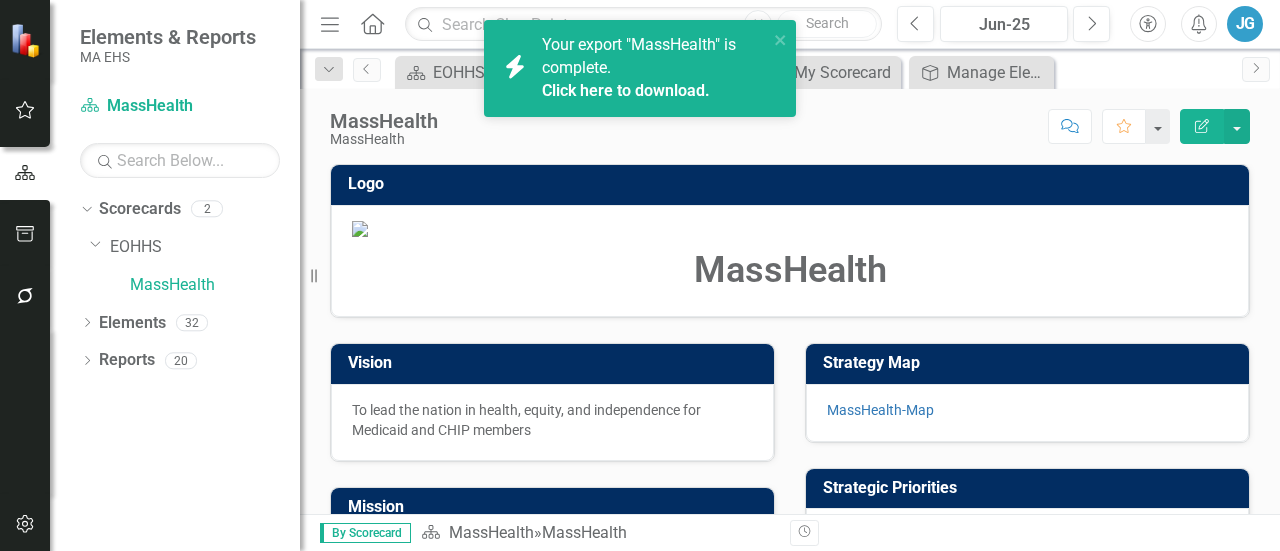 click on "Click here to download." at bounding box center [626, 90] 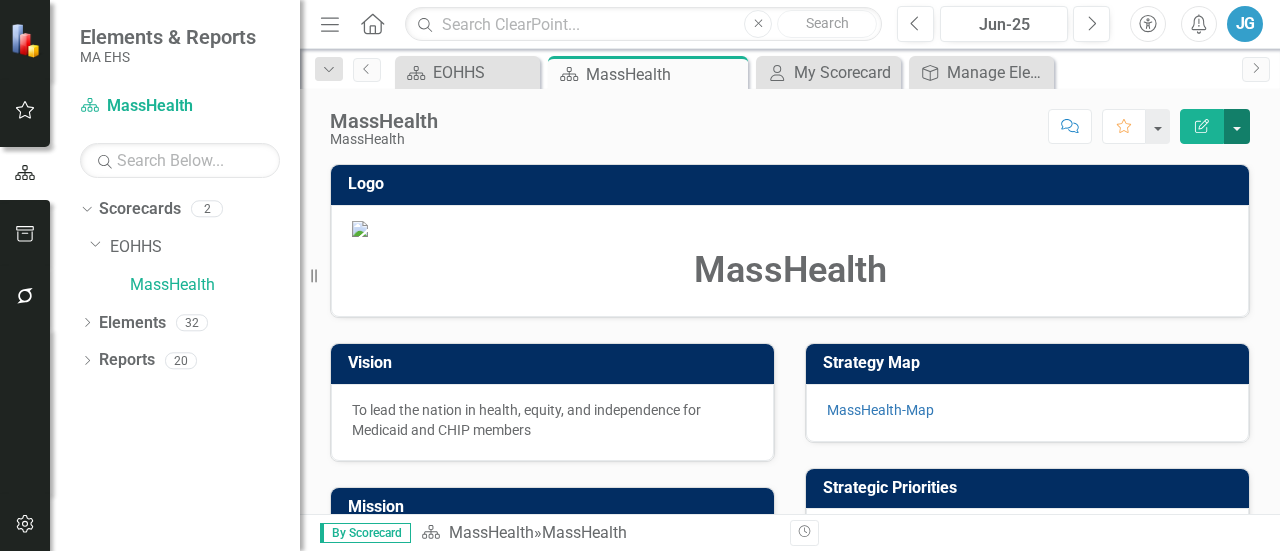 click at bounding box center [1237, 126] 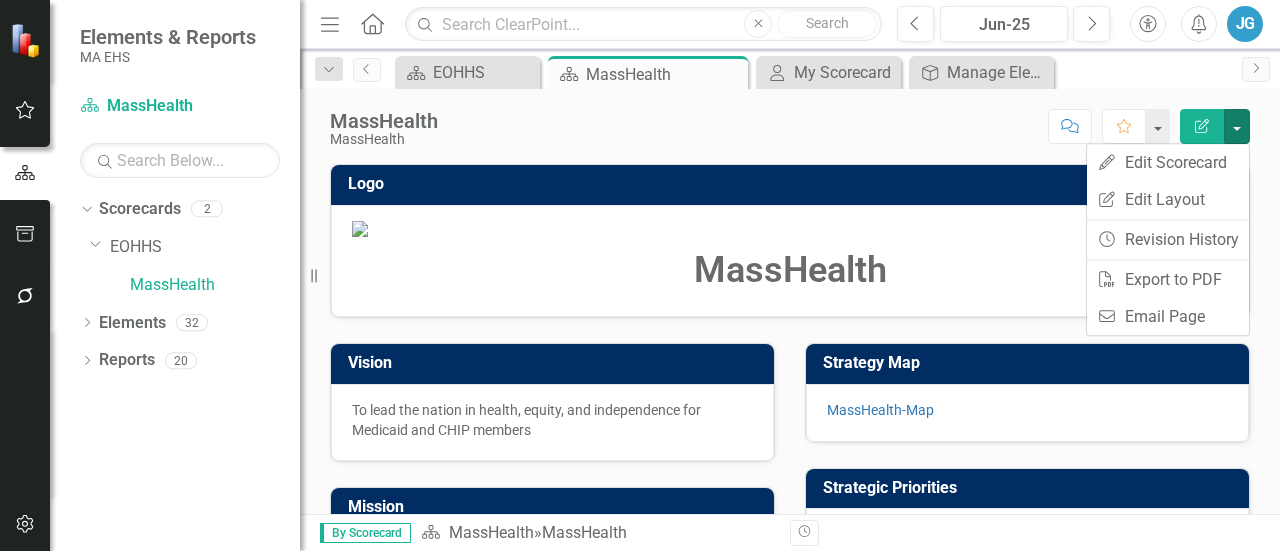 click on "MassHealth MassHealth Score: N/A Jun-25 Completed  Comment Favorite Edit Report Logo
MassHealth Vision To lead the nation in health, equity, and independence for Medicaid and CHIP members Mission To improve the health outcomes of our diverse members and their families by providing access to integrated, high-quality, and member-centric health care services that sustainably promote equitable health, well-being, and independence Strategy Map MassHealth-Map Strategic Priorities
Access to high quality care, especially primary care and BH
Easy and sustained enrollment
Advancing health equity
Promoting independence
Strategic Plan Objectives KPIs Subgroup 2027 Target Current Value Current Value Timeframe Initiatives Commentary C1. Provide access to high-quality, member-centric care, with a special focus on behavioral health & primary care Edit Edit Objective Link Open Element KPI_2. Emergency Department (ED) Boarding Edit Edit KPI Link Open Element All Actual 1,543 FY25Q4 Implement BH Roadmap Edit Link 1" at bounding box center (790, 301) 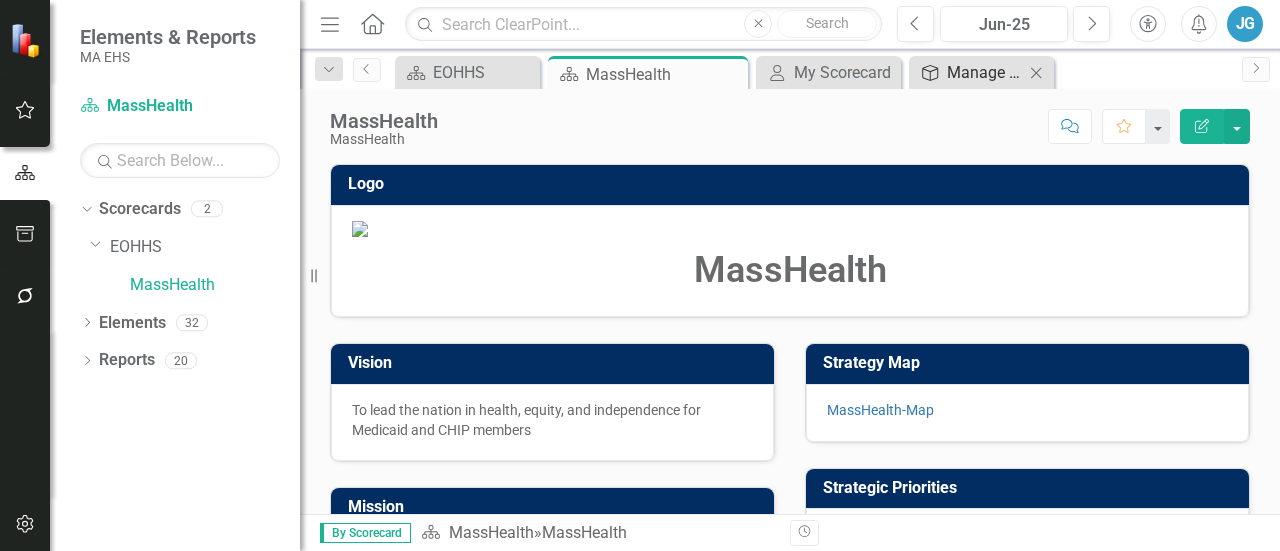 click 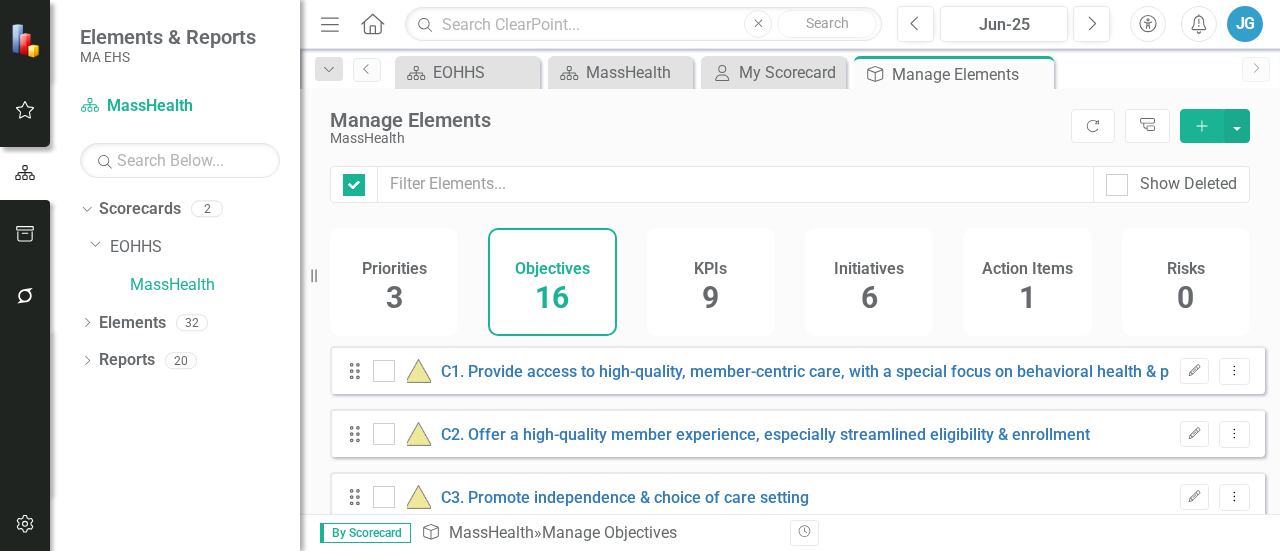 checkbox on "false" 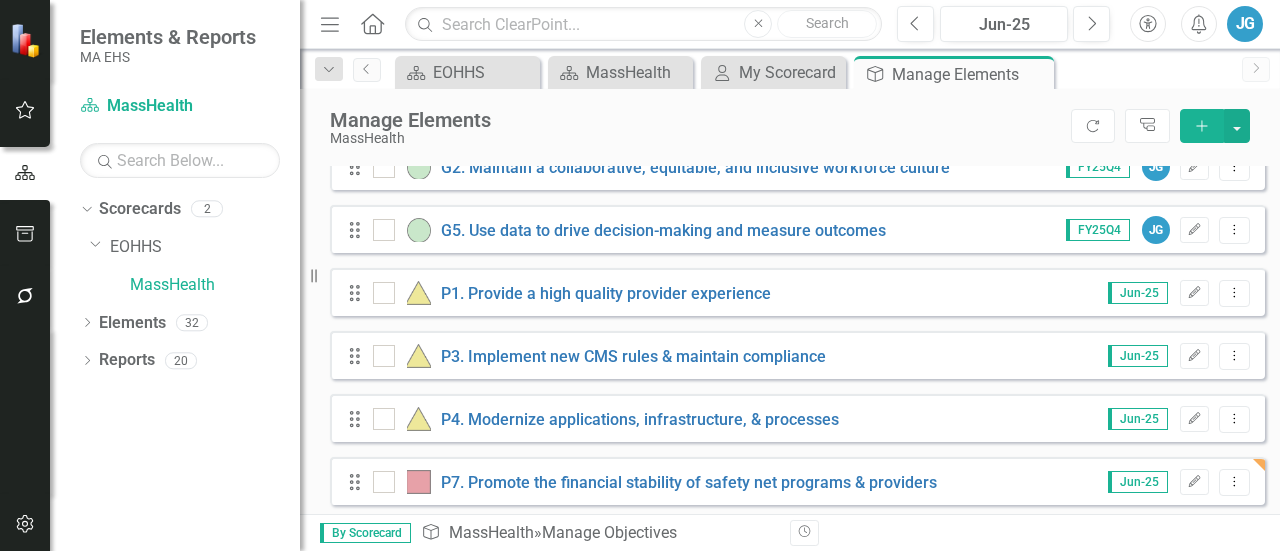 scroll, scrollTop: 853, scrollLeft: 0, axis: vertical 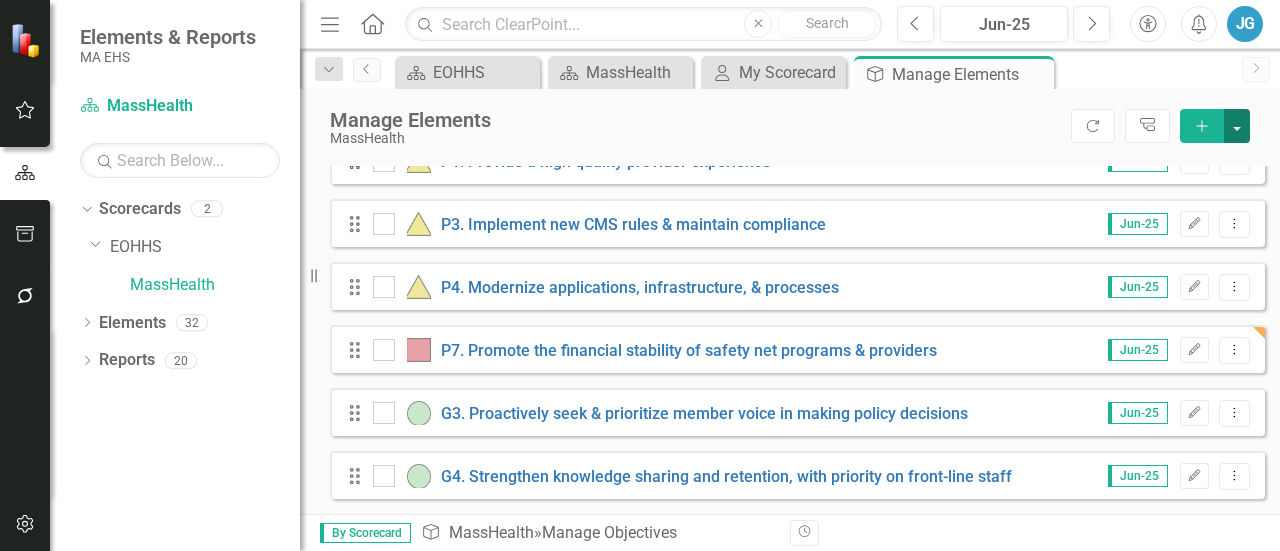 click at bounding box center [1237, 126] 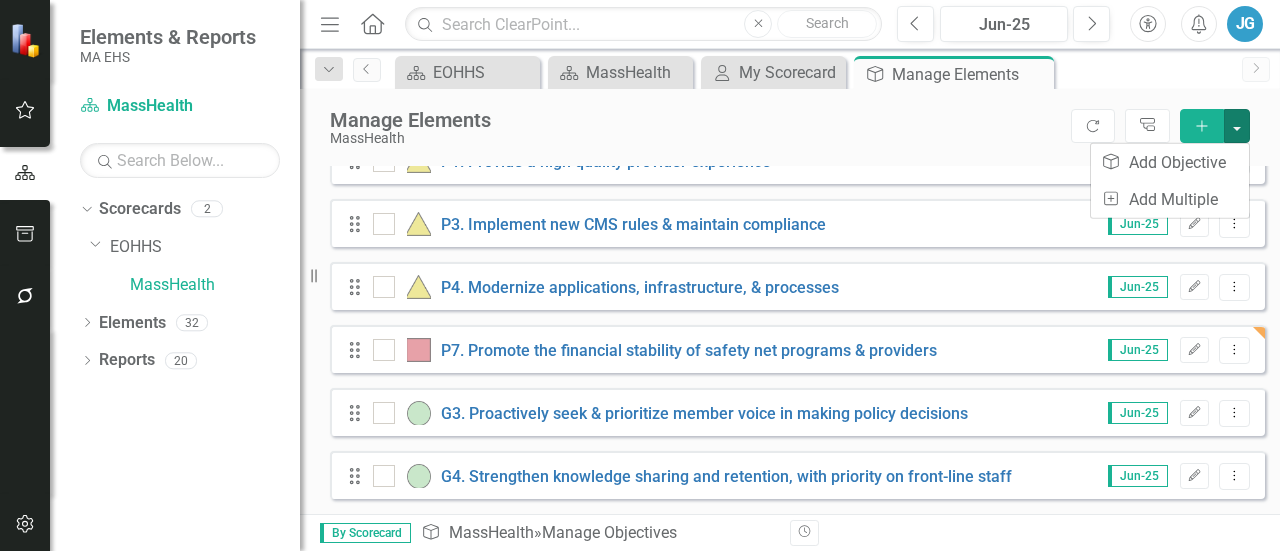 click on "Manage Elements MassHealth Refresh Tree Explorer Add" at bounding box center (790, 127) 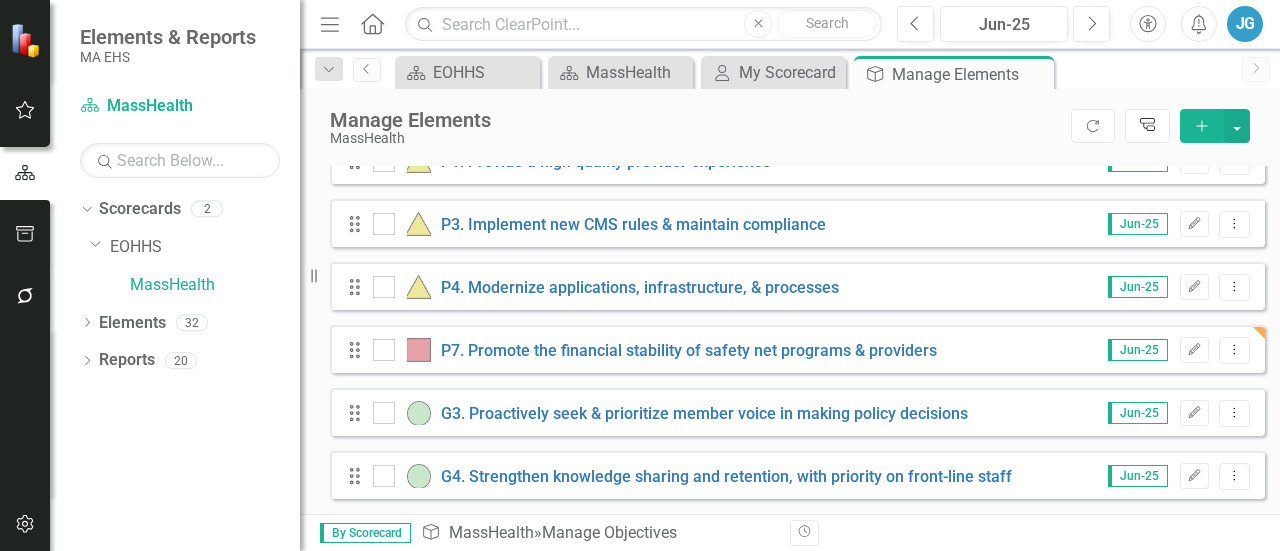 click on "Tree Explorer" 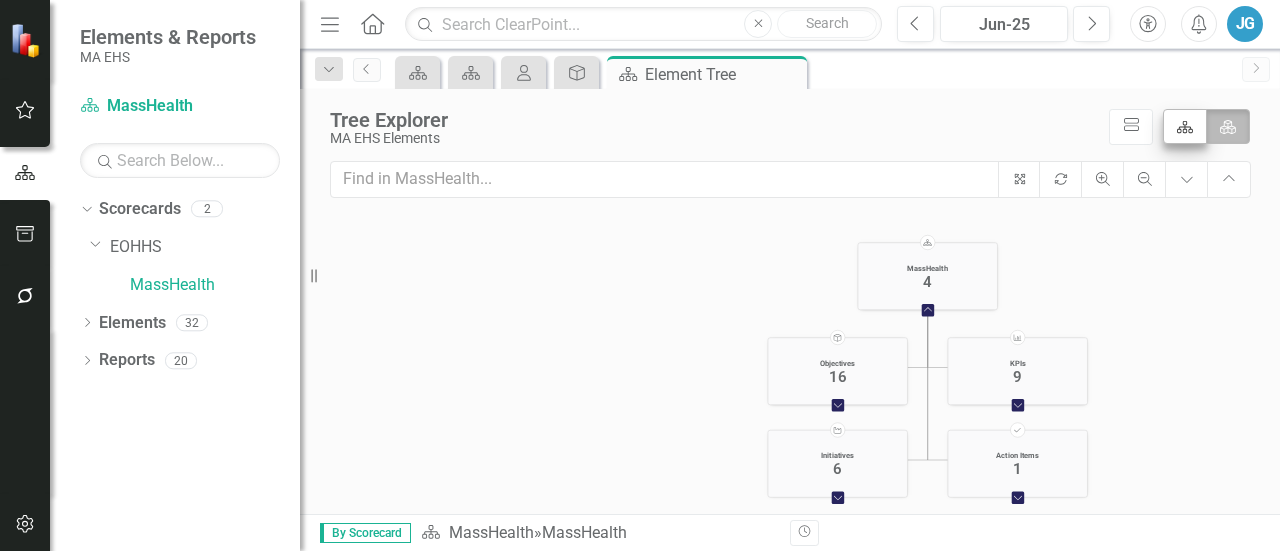 click on "Scorecard" at bounding box center (1185, 126) 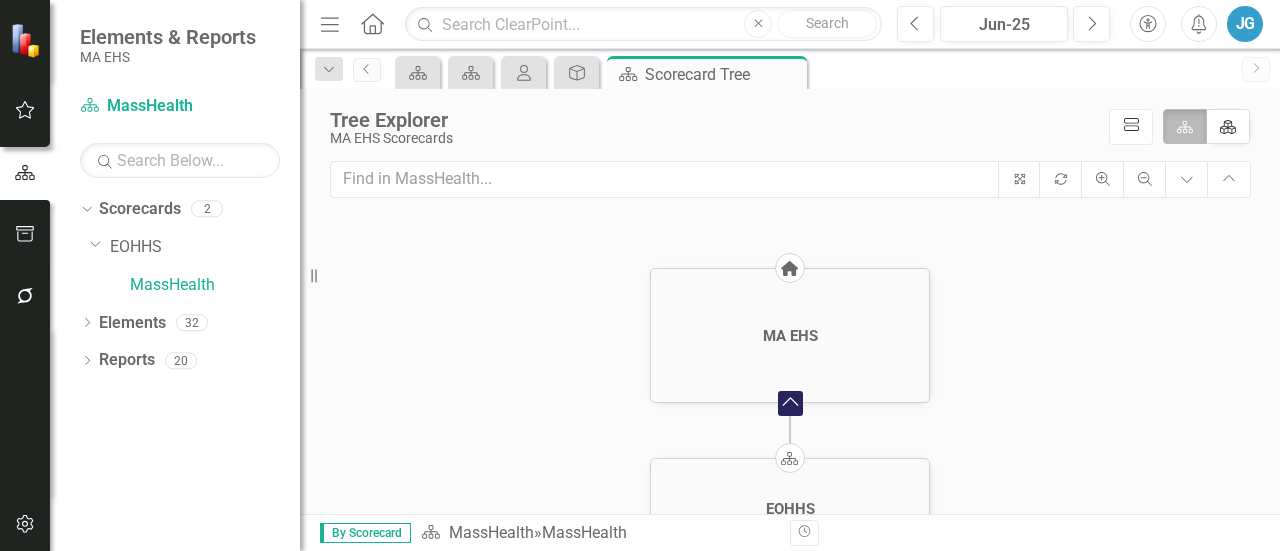 click on "icon.diagramCells" 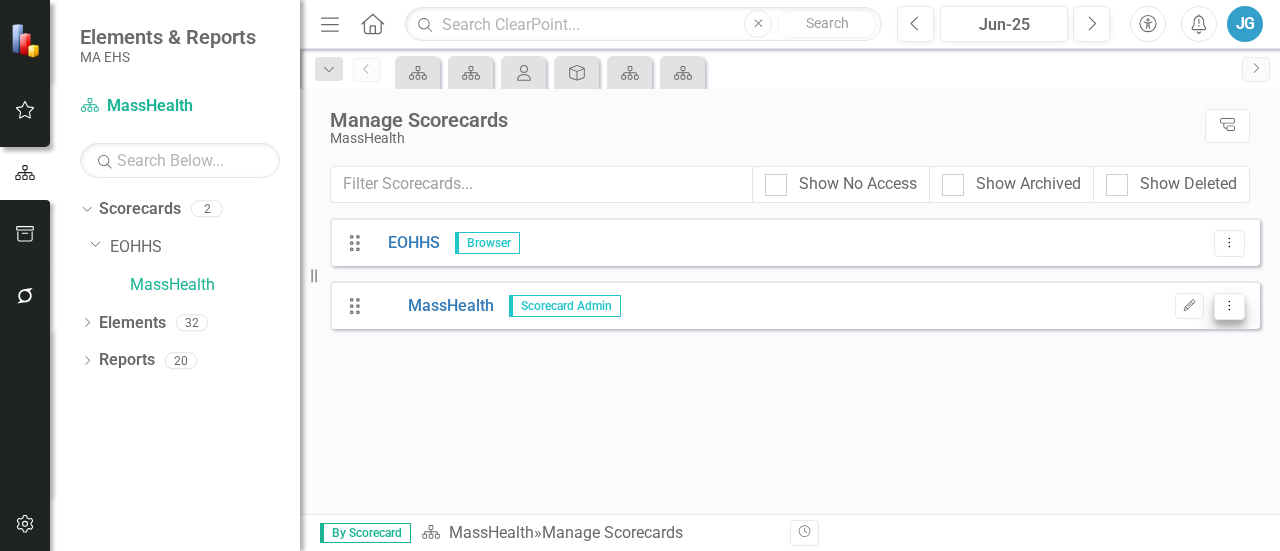 click on "Dropdown Menu" 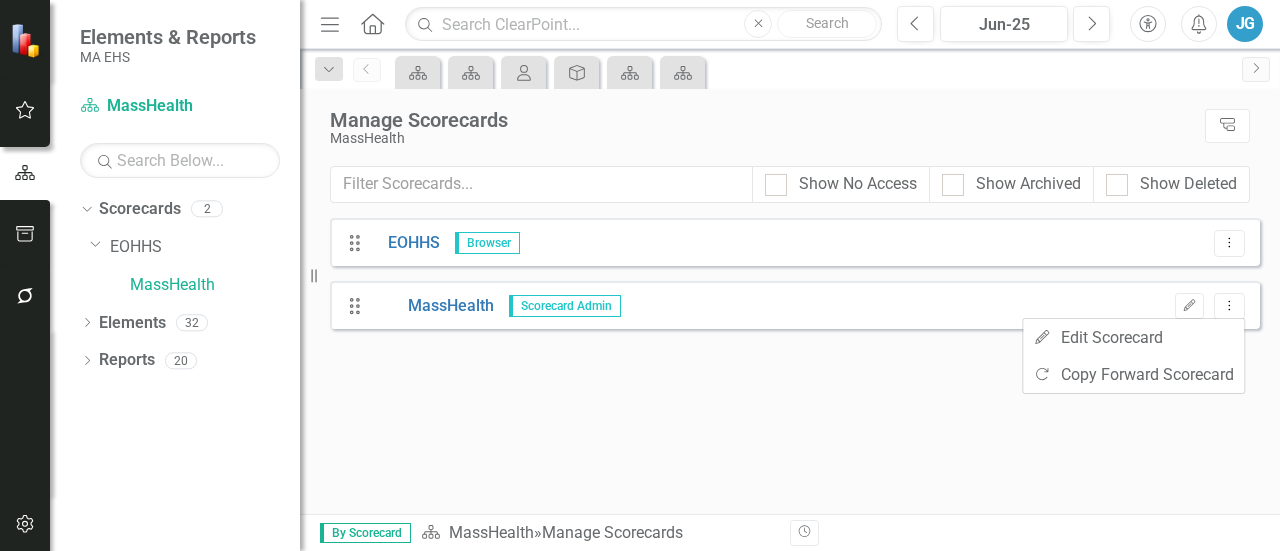 click on "Looks like you don't have any Scorecards set up yet. Why don't you add a Scorecard or learn more about Scorecards. Drag EOHHS Browser Dropdown Menu Drag MassHealth Scorecard Admin Edit Dropdown Menu" at bounding box center (795, 366) 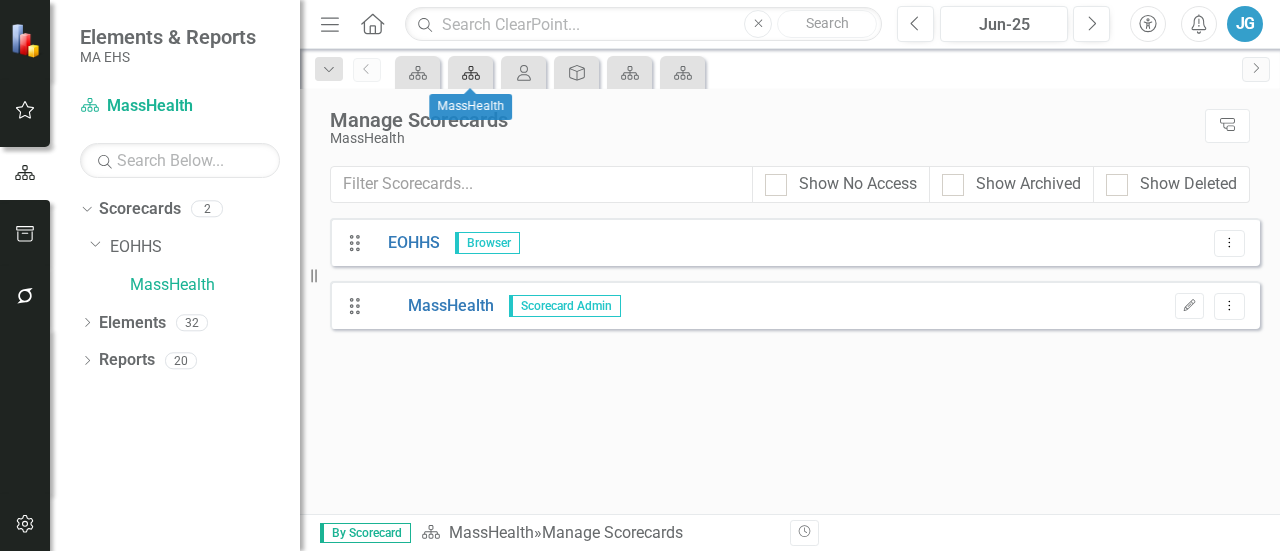 click 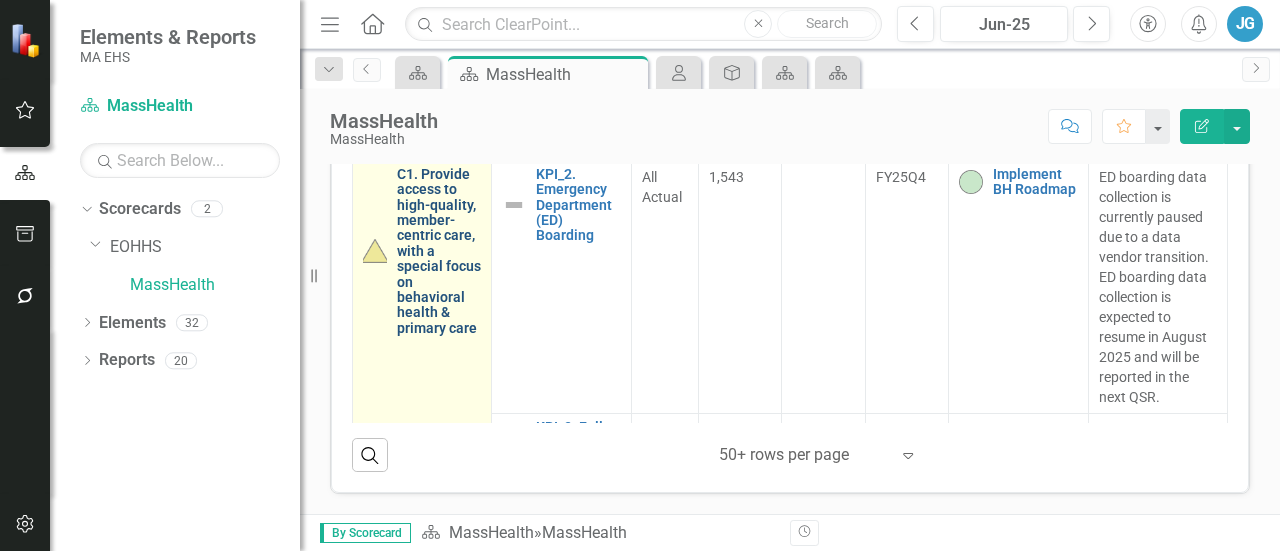 scroll, scrollTop: 900, scrollLeft: 0, axis: vertical 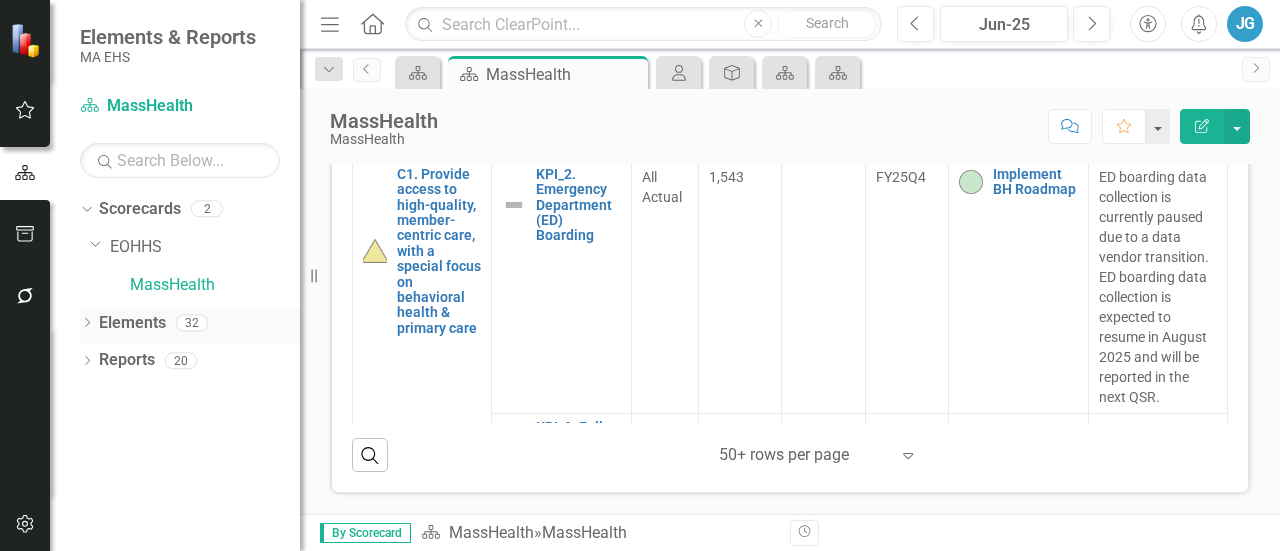 click on "Dropdown" 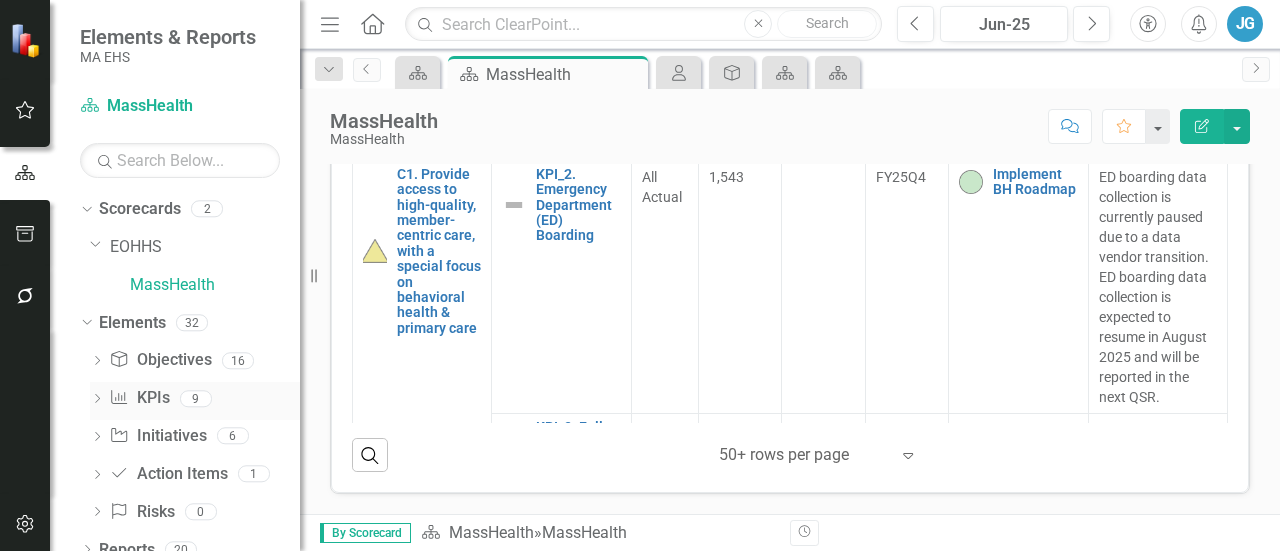 scroll, scrollTop: 19, scrollLeft: 0, axis: vertical 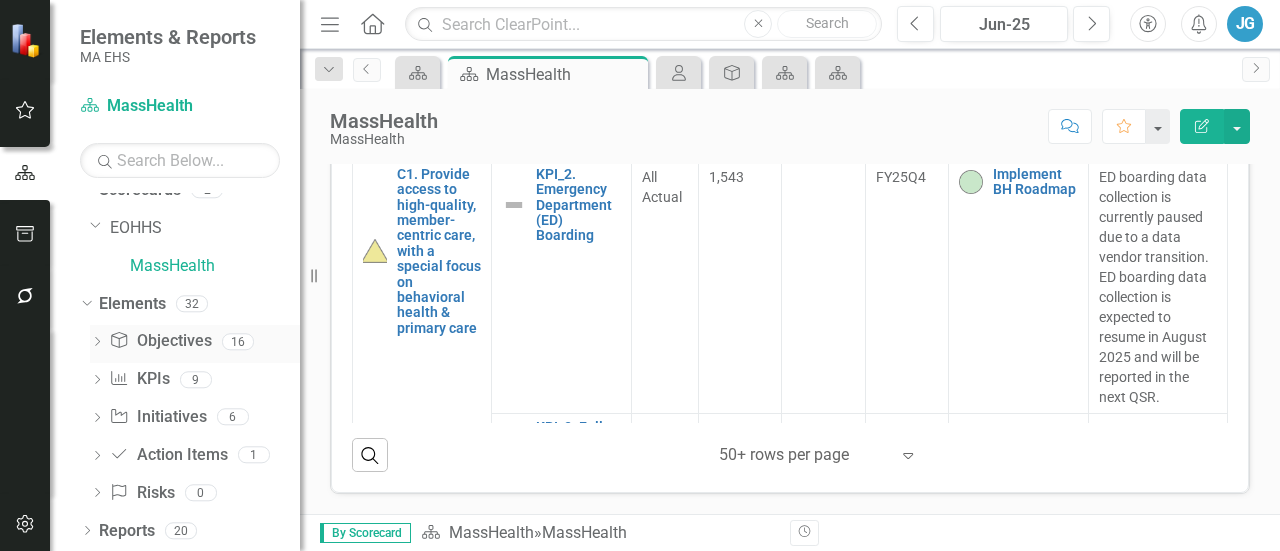 click on "Dropdown Objective Objectives 16" at bounding box center (195, 344) 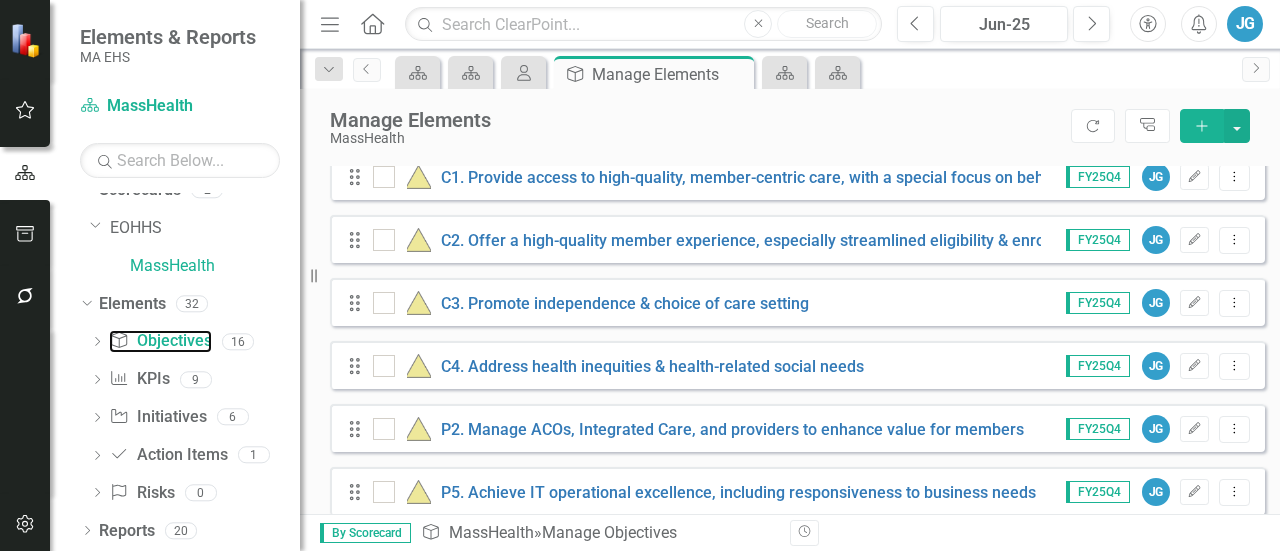 scroll, scrollTop: 0, scrollLeft: 0, axis: both 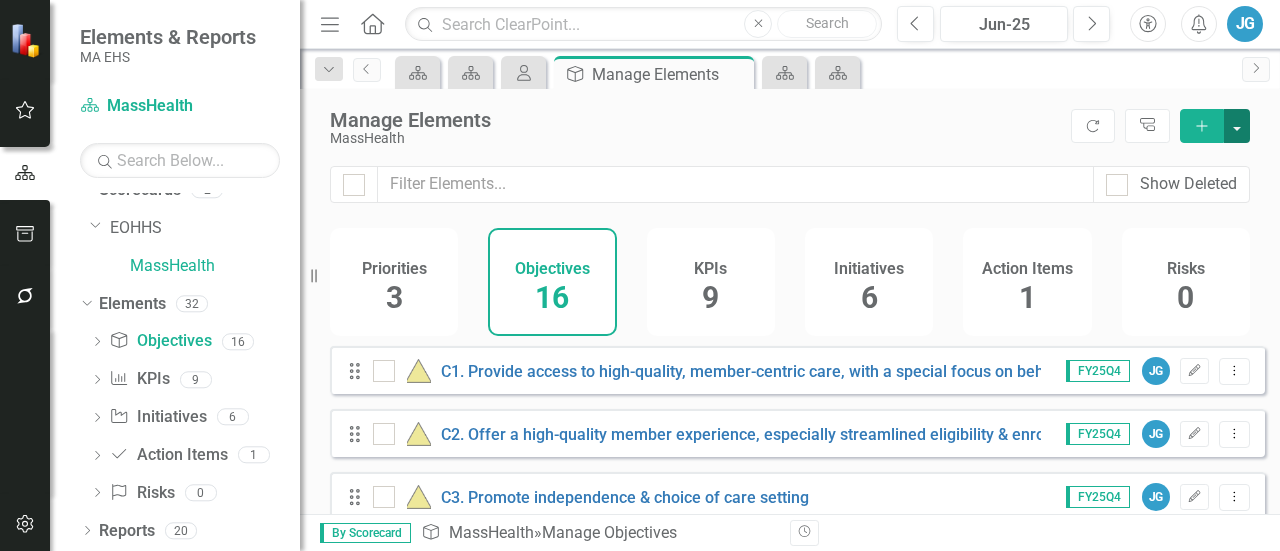 click at bounding box center [1237, 126] 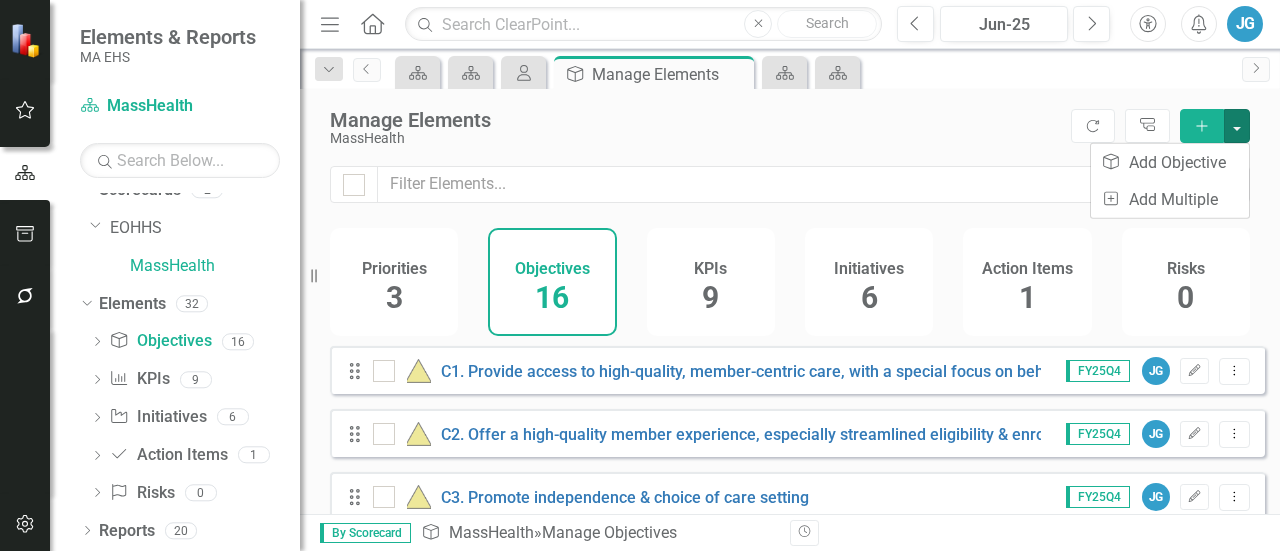 click on "Manage Elements MassHealth Refresh Tree Explorer Add" at bounding box center [790, 127] 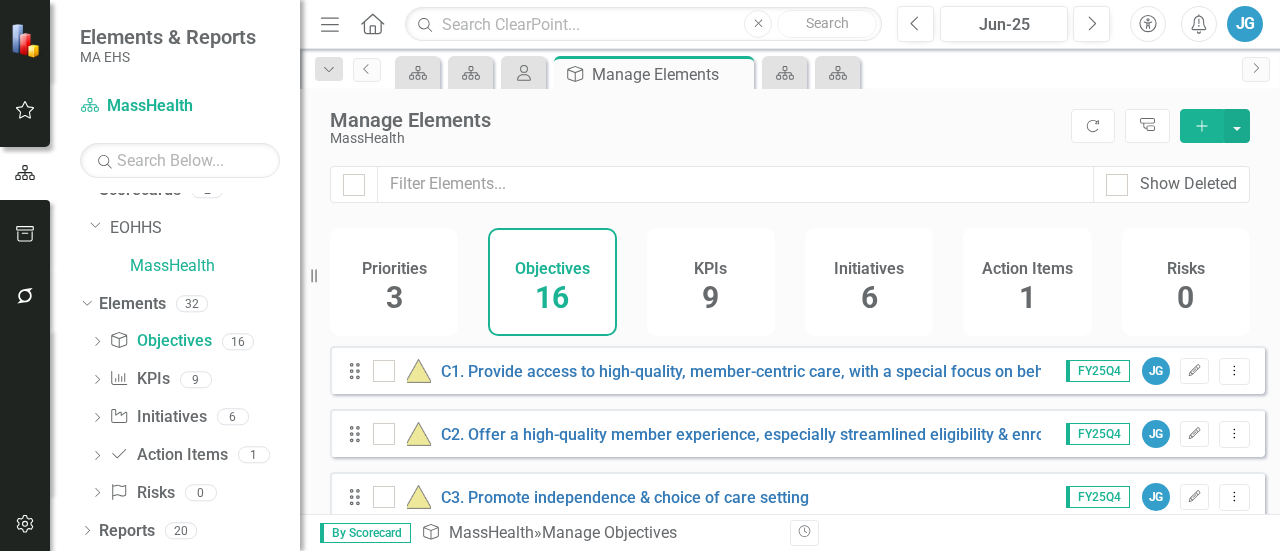 drag, startPoint x: 557, startPoint y: 267, endPoint x: 516, endPoint y: 215, distance: 66.21933 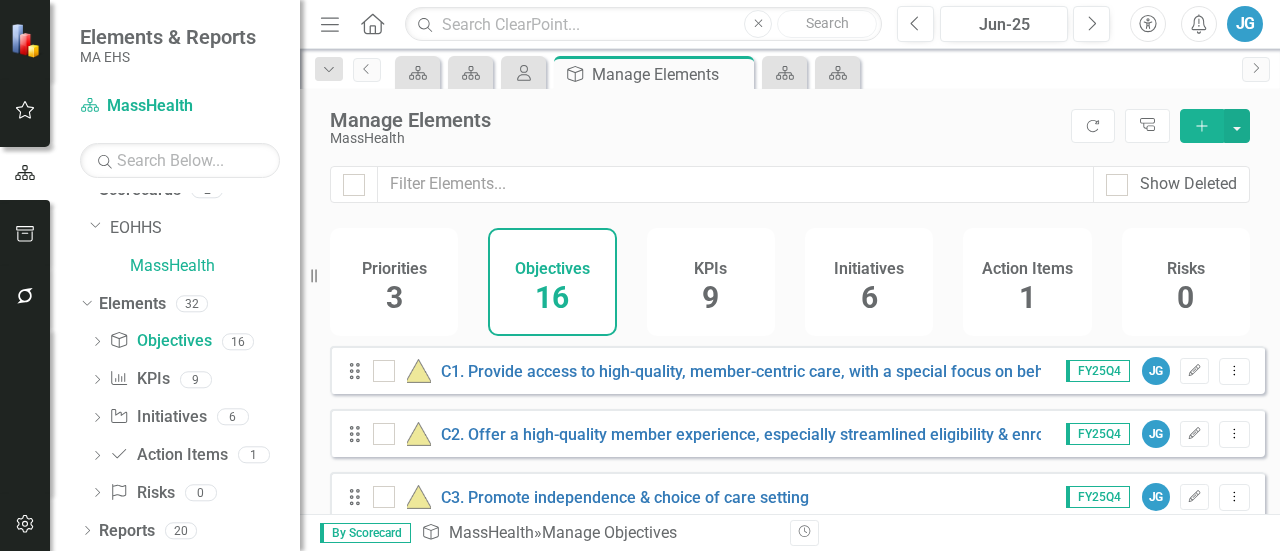 click on "Show Deleted" at bounding box center [790, 197] 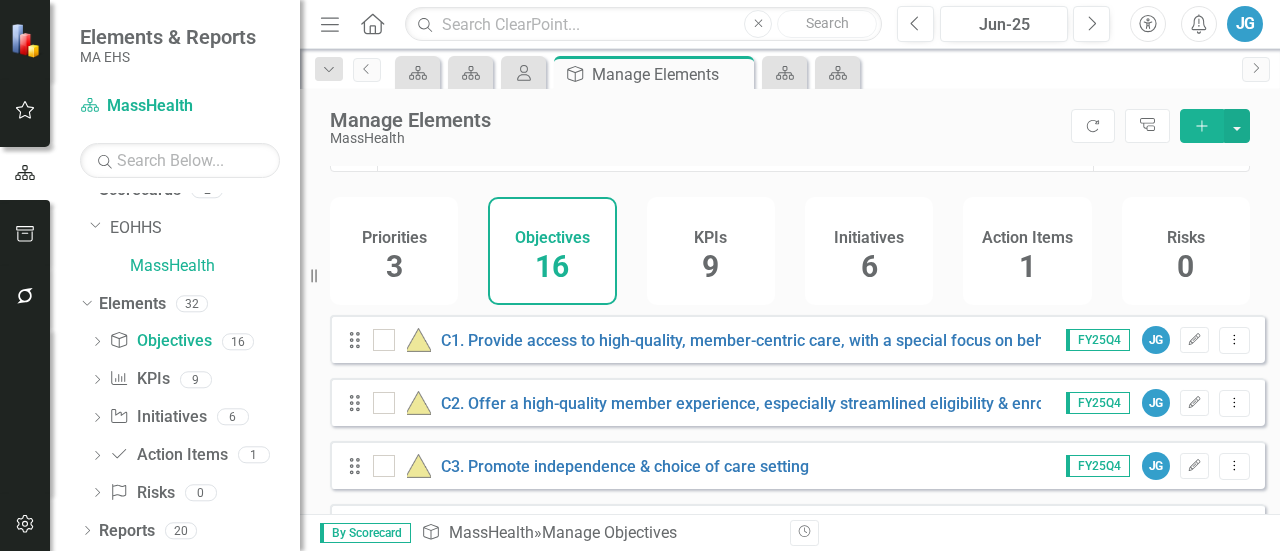scroll, scrollTop: 0, scrollLeft: 0, axis: both 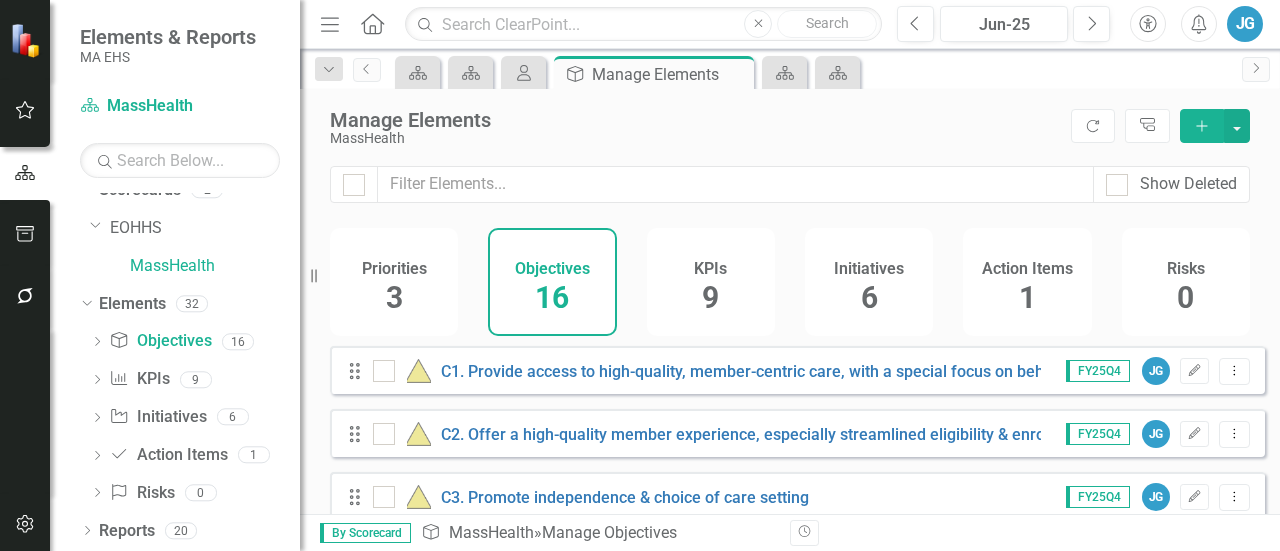 click on "Action Items 1" at bounding box center (1027, 282) 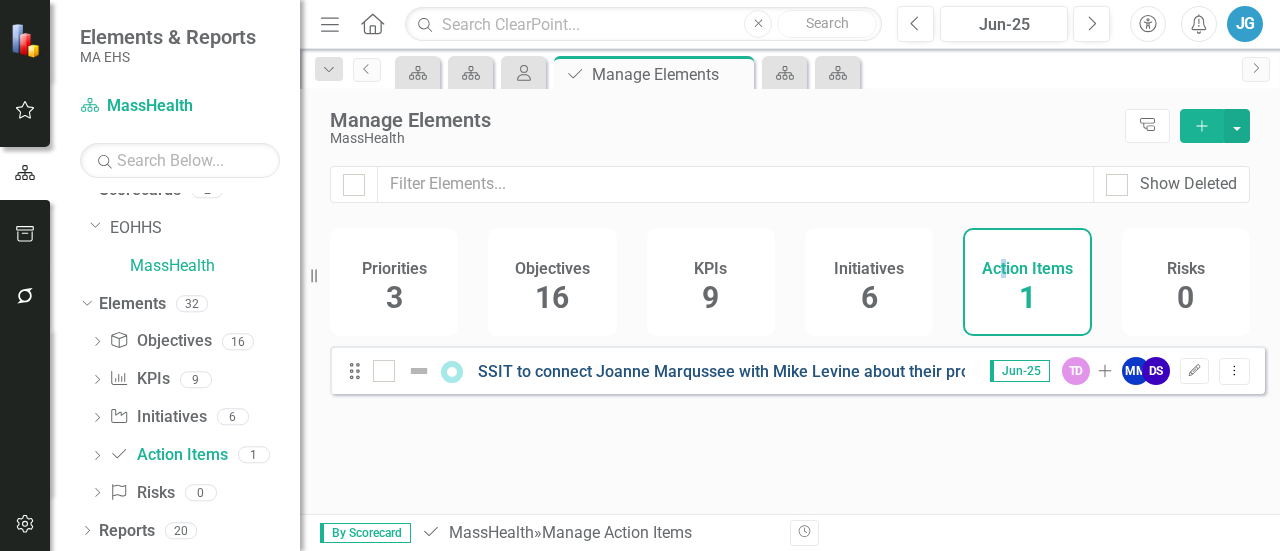 click on "SSIT to connect Joanne Marqussee with Mike Levine about their projects involving the DOC" at bounding box center [806, 371] 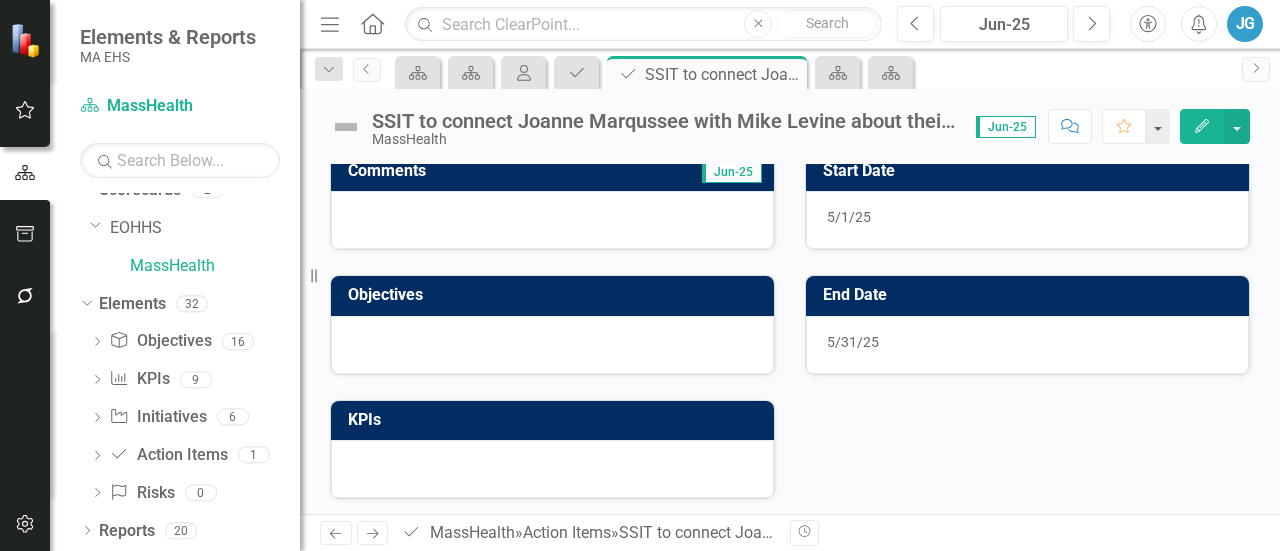scroll, scrollTop: 0, scrollLeft: 0, axis: both 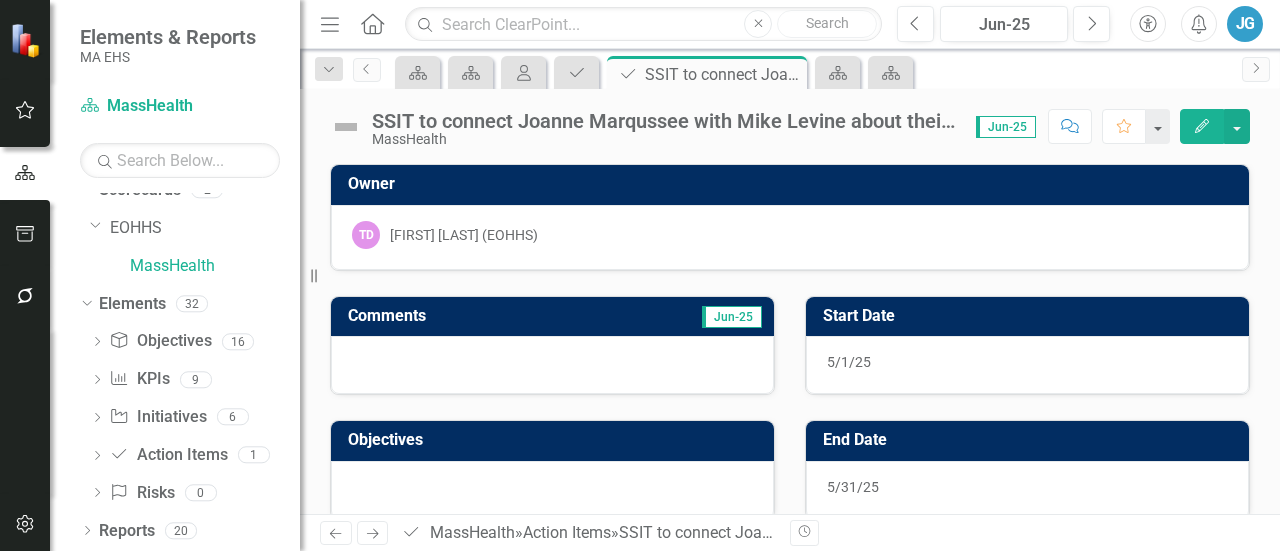 click on "SSIT to connect Joanne Marqussee with Mike Levine about their projects involving the DOC" at bounding box center (664, 121) 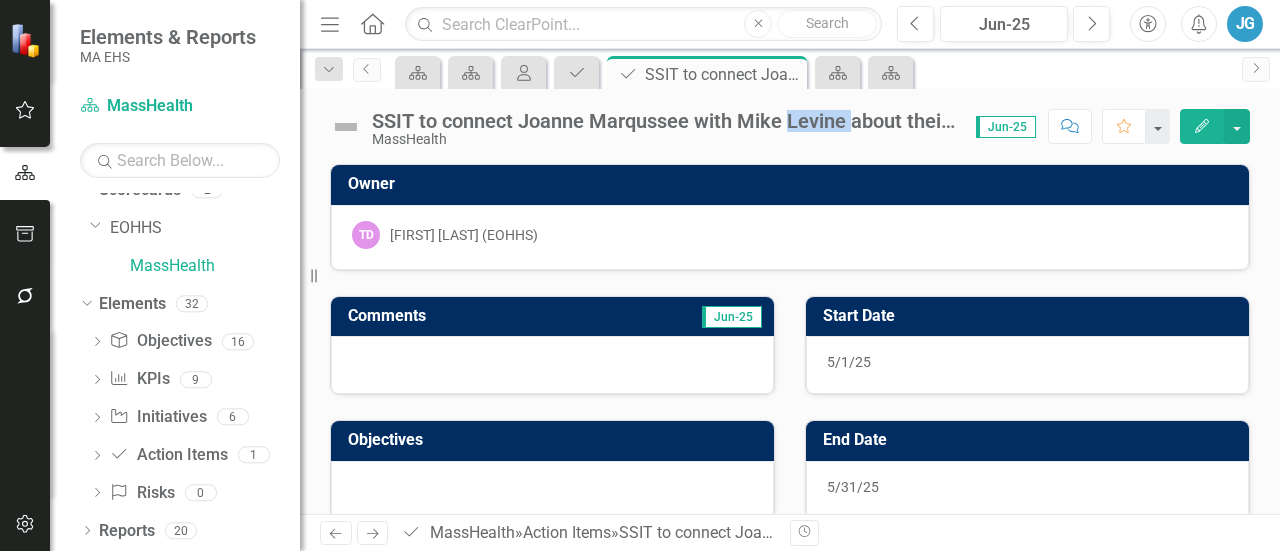 click on "SSIT to connect Joanne Marqussee with Mike Levine about their projects involving the DOC" at bounding box center (664, 121) 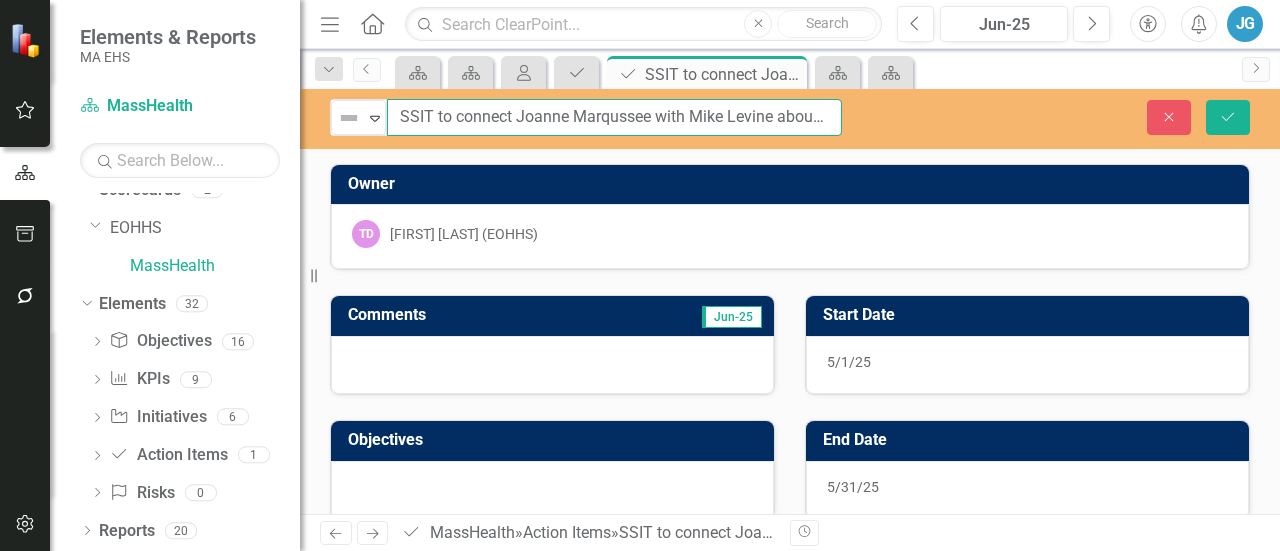 click on "SSIT to connect Joanne Marqussee with Mike Levine about their projects involving the DOC" at bounding box center (614, 117) 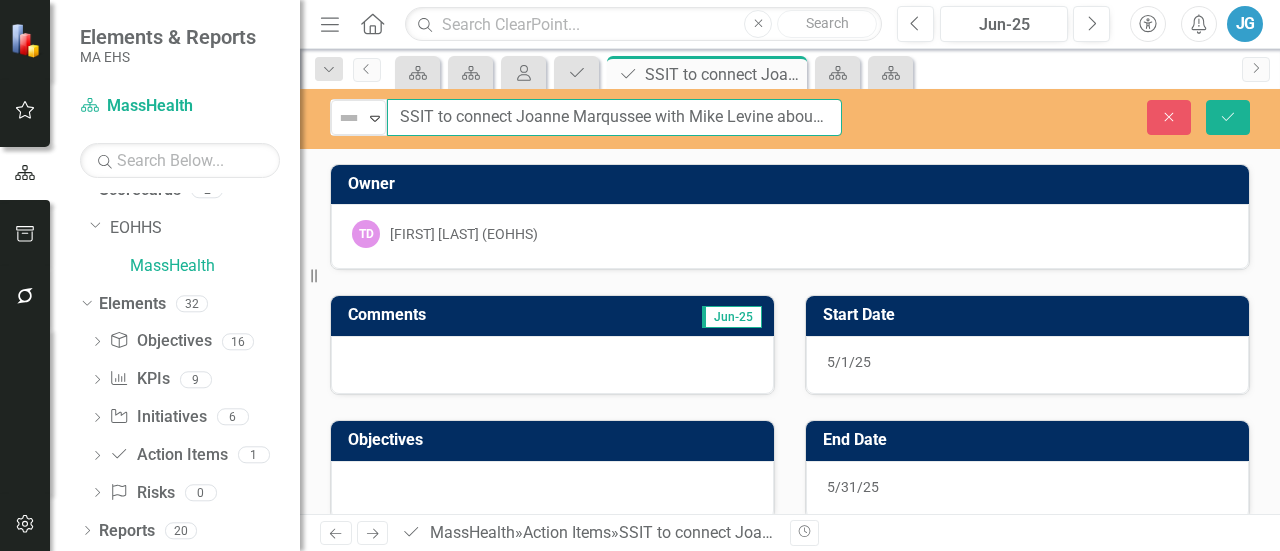 scroll, scrollTop: 0, scrollLeft: 219, axis: horizontal 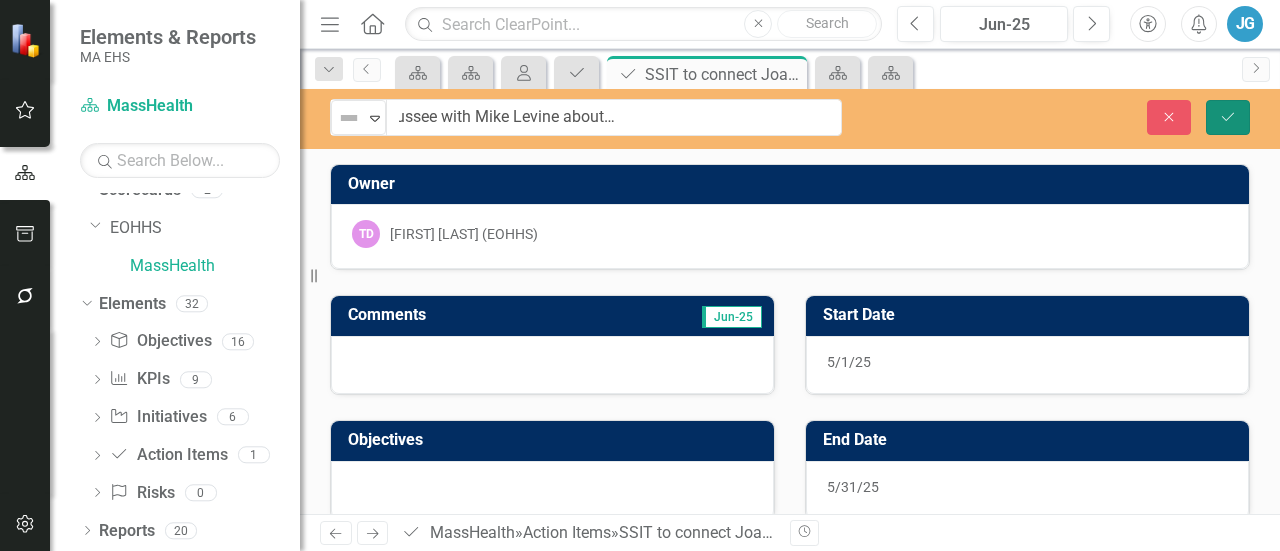click on "Save" 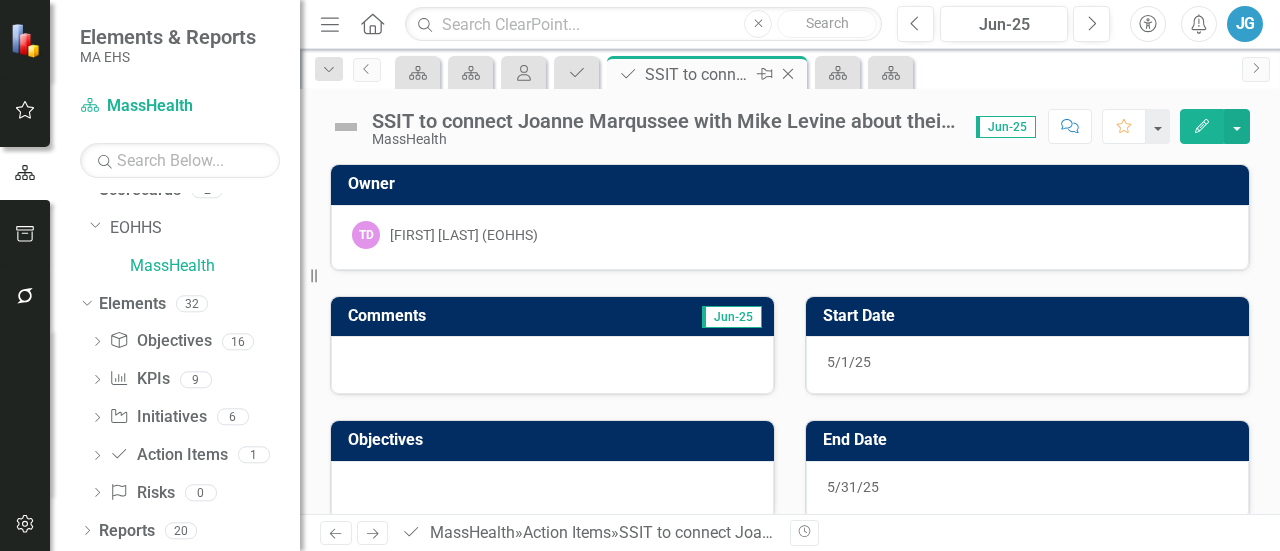 click on "Close" 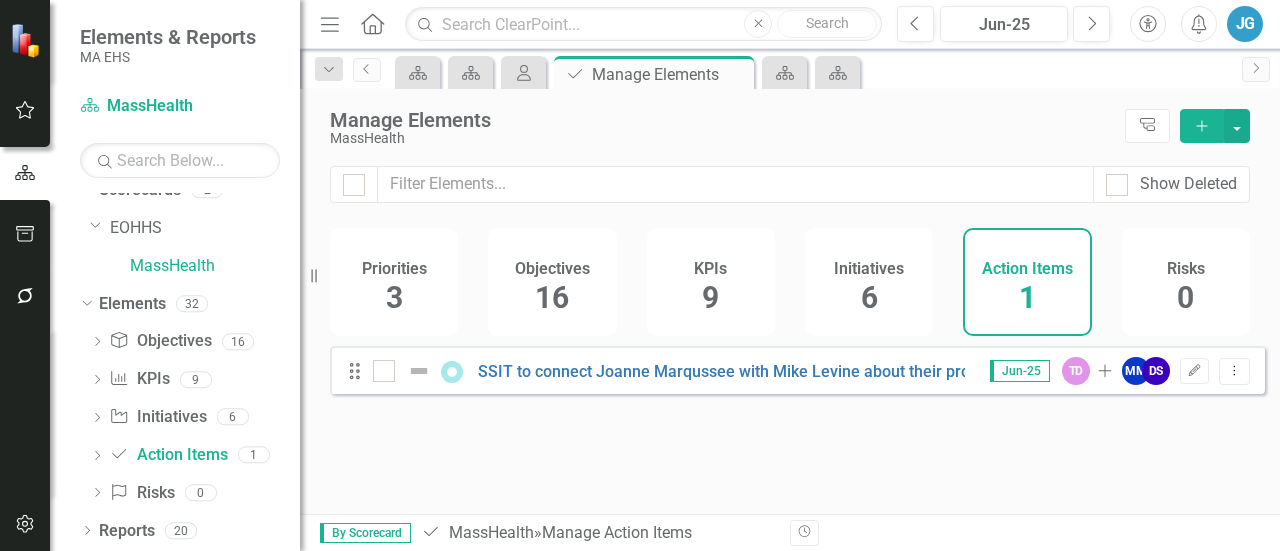 click on "16" at bounding box center [552, 297] 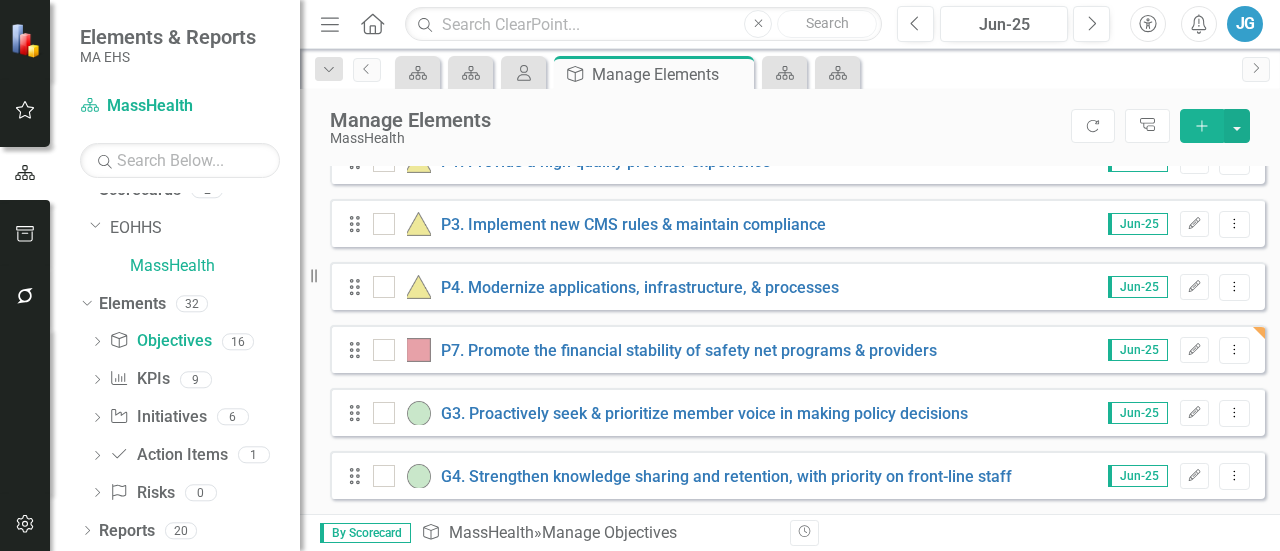 scroll, scrollTop: 753, scrollLeft: 0, axis: vertical 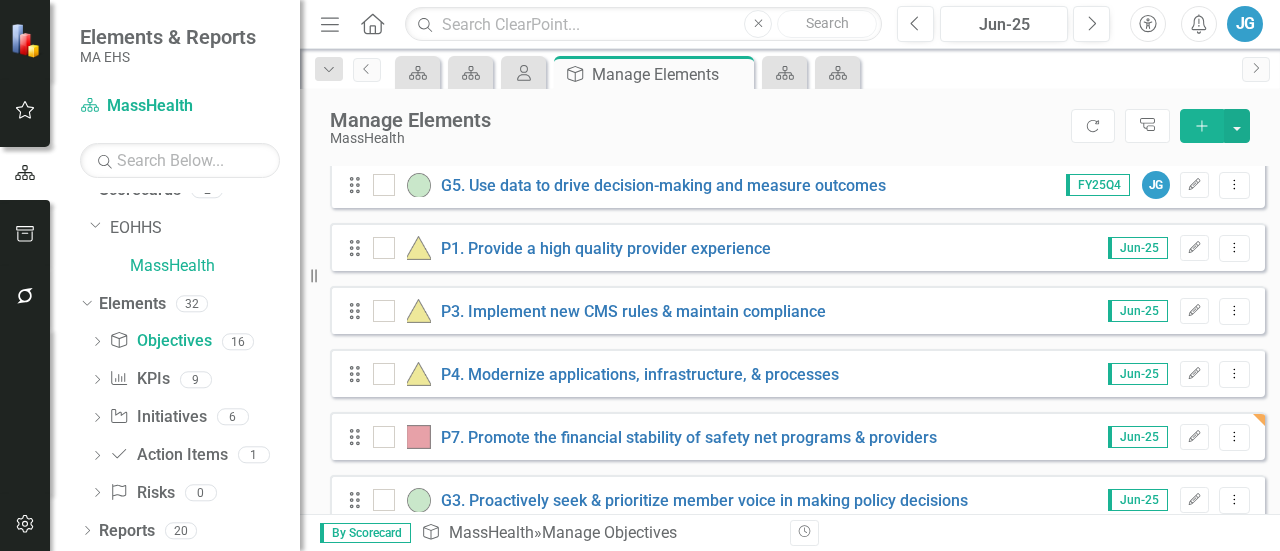 click on "Drag P7. Promote the financial stability of safety net programs & providers Jun-25 Edit Dropdown Menu" at bounding box center [797, 436] 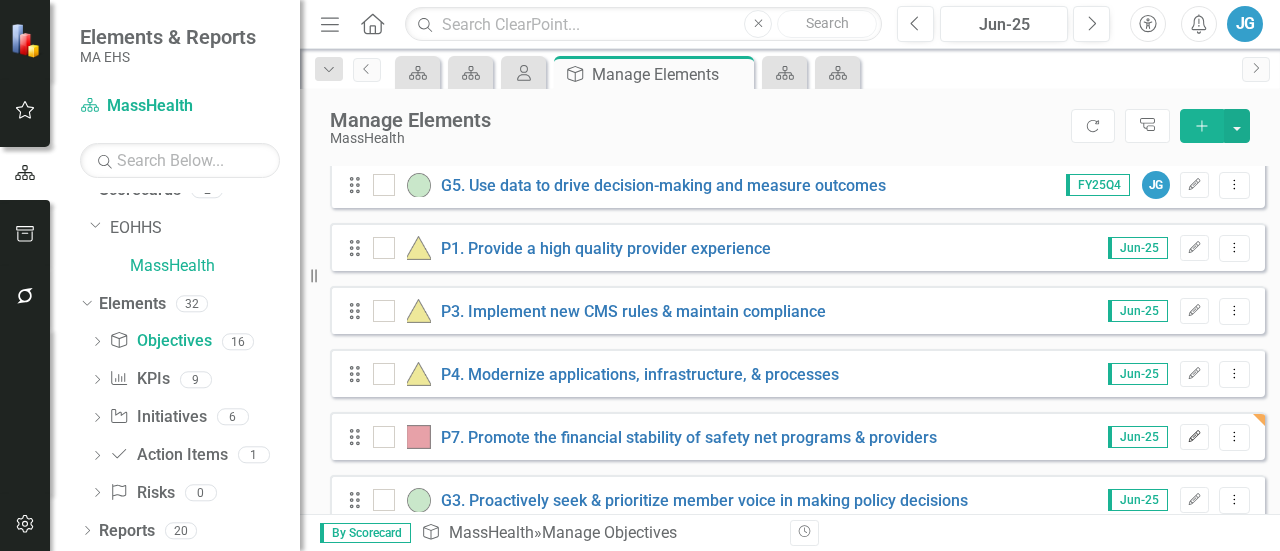 click on "Edit" at bounding box center (1194, 437) 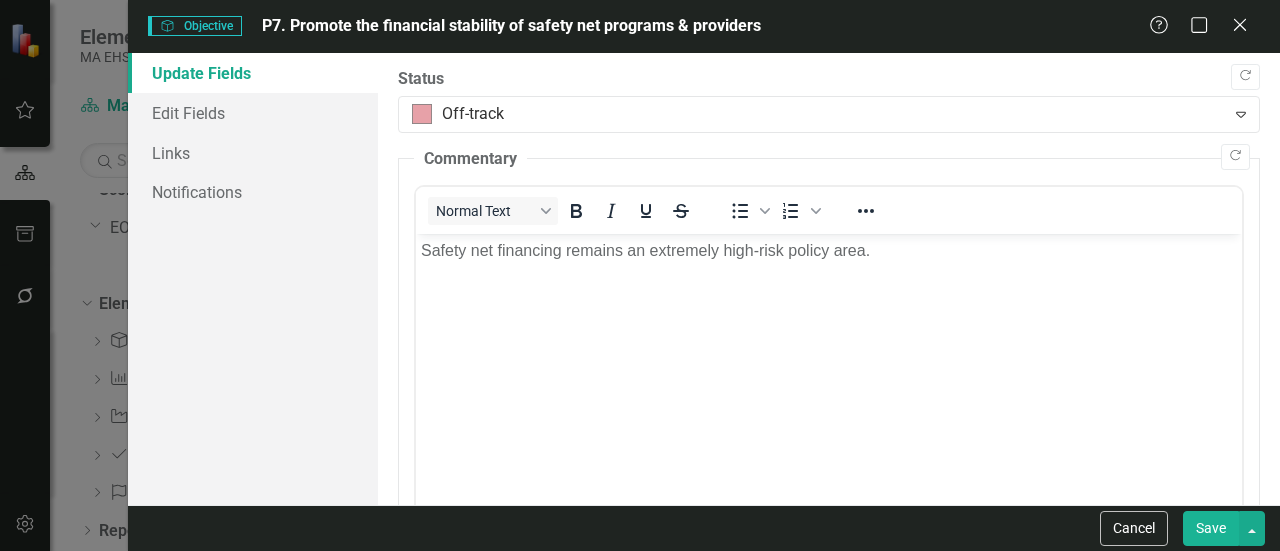 scroll, scrollTop: 0, scrollLeft: 0, axis: both 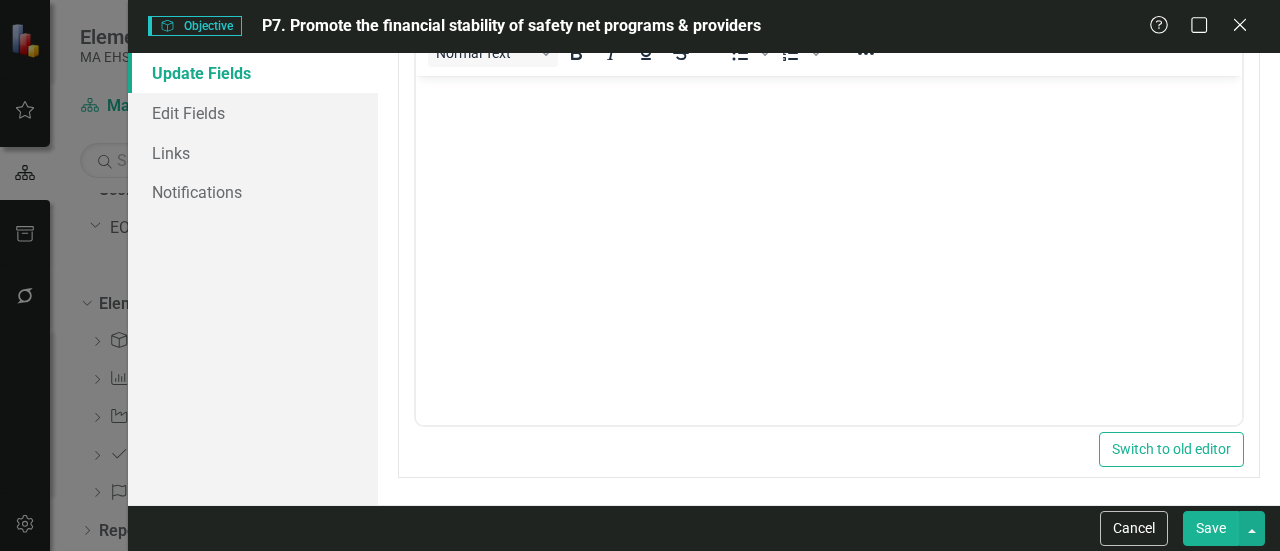 click on "Save" at bounding box center [1211, 528] 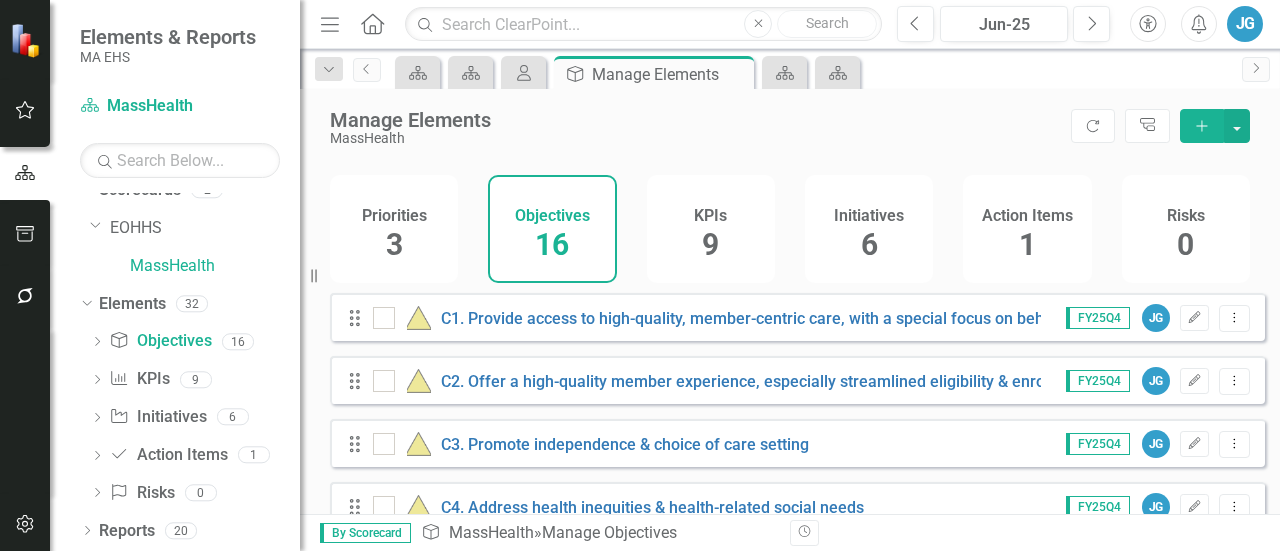 scroll, scrollTop: 0, scrollLeft: 0, axis: both 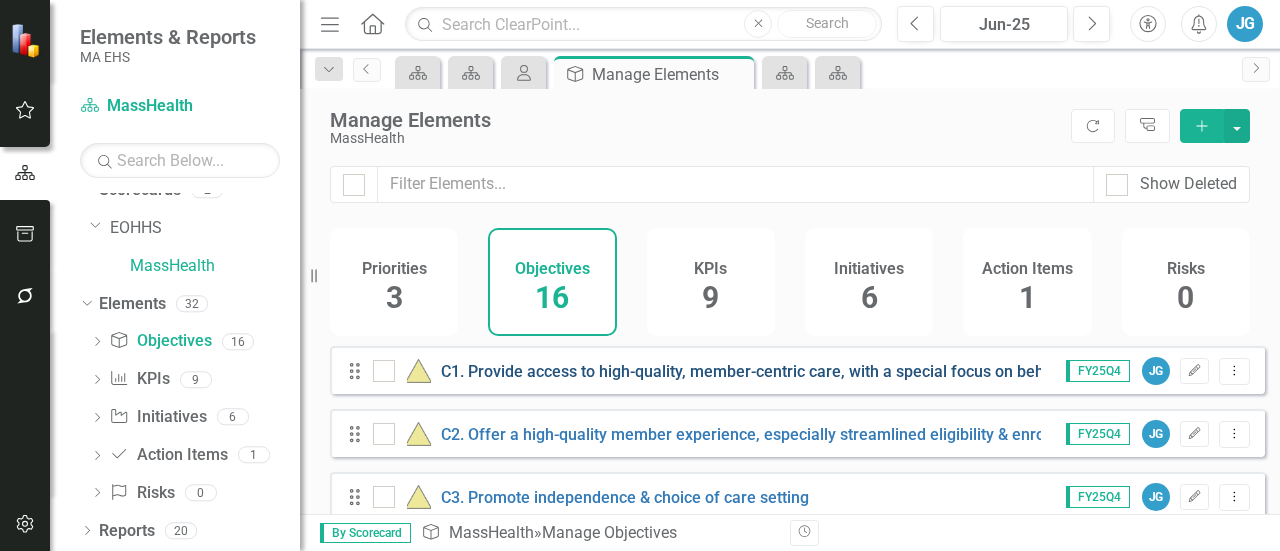 click on "C1. Provide access to high-quality, member-centric care, with a special focus on behavioral health & primary care" at bounding box center [846, 371] 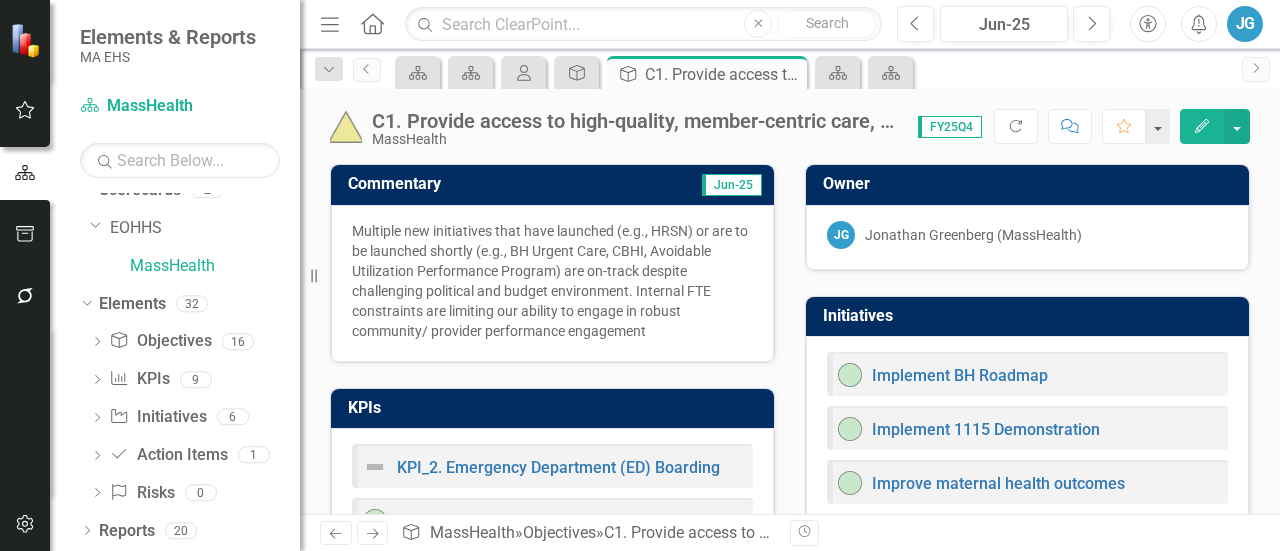 click on "C1. Provide access to high-quality, member-centric care, with a special focus on behavioral health & primary care" at bounding box center (635, 121) 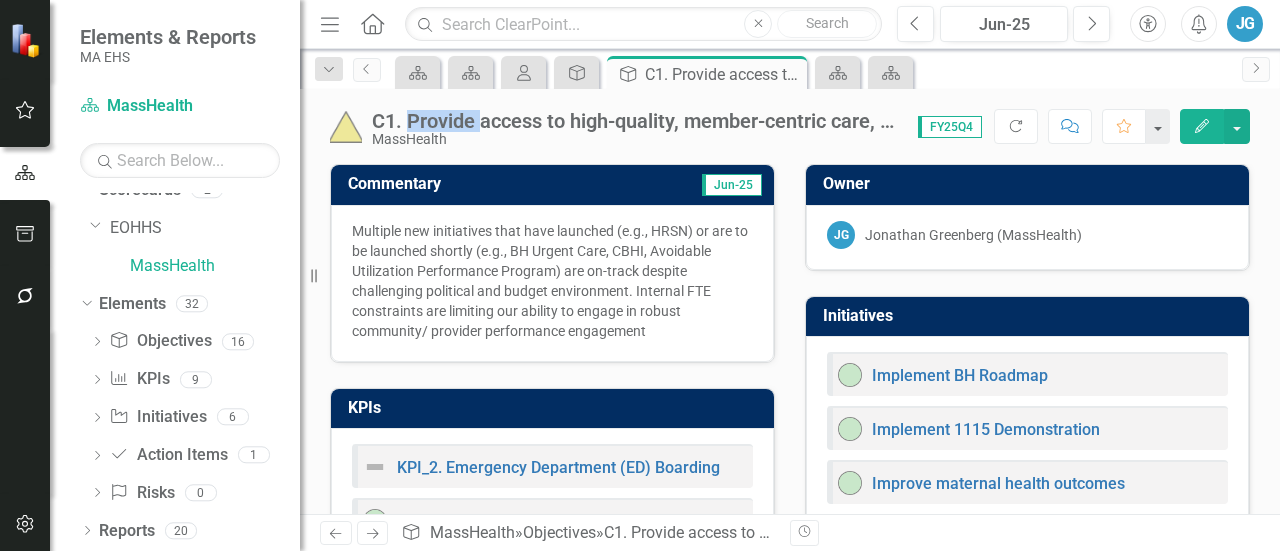 click on "C1. Provide access to high-quality, member-centric care, with a special focus on behavioral health & primary care" at bounding box center [635, 121] 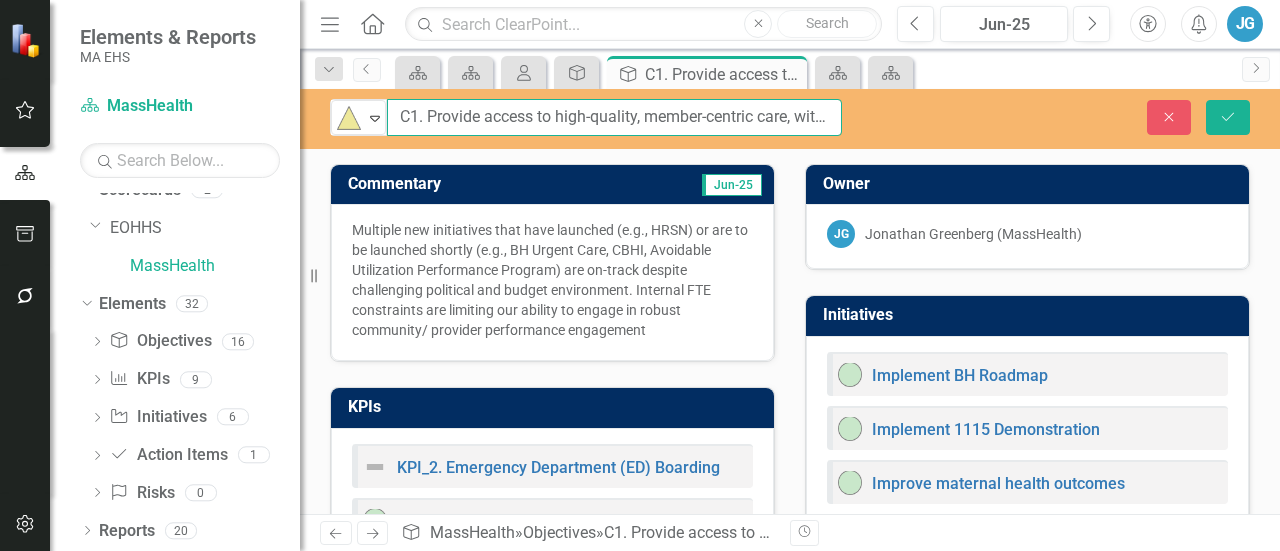click on "C1. Provide access to high-quality, member-centric care, with a special focus on behavioral health & primary care" at bounding box center [614, 117] 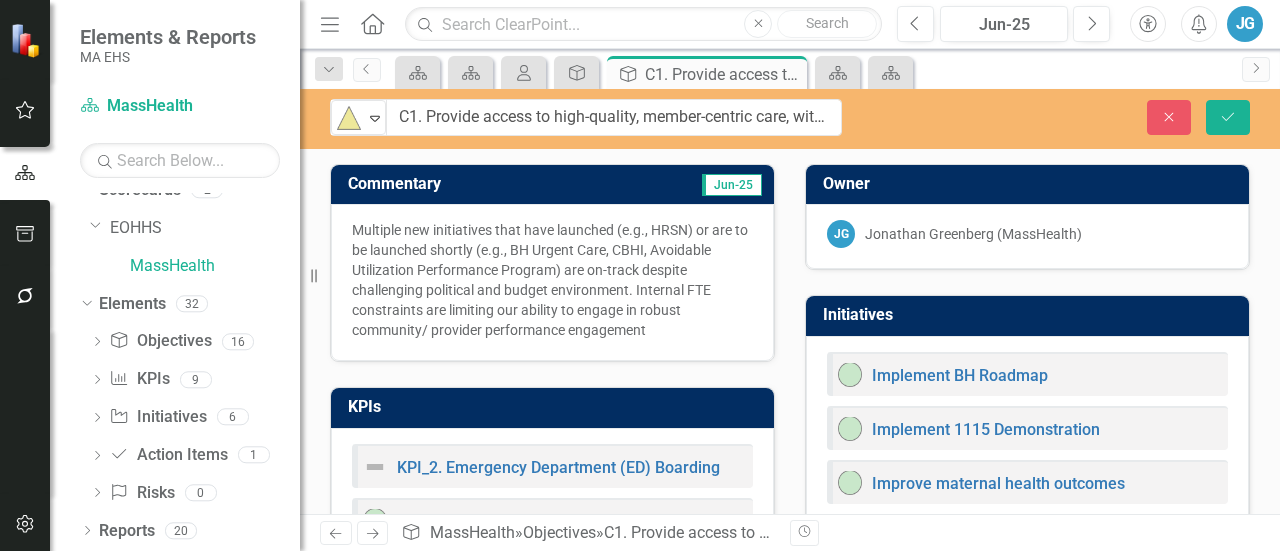 click on "Multiple new initiatives that have launched (e.g., HRSN) or are to be launched shortly (e.g., BH Urgent Care, CBHI, Avoidable Utilization Performance Program) are on-track despite challenging political and budget environment. Internal FTE constraints are limiting our ability to engage in robust community/ provider performance engagement" at bounding box center (552, 280) 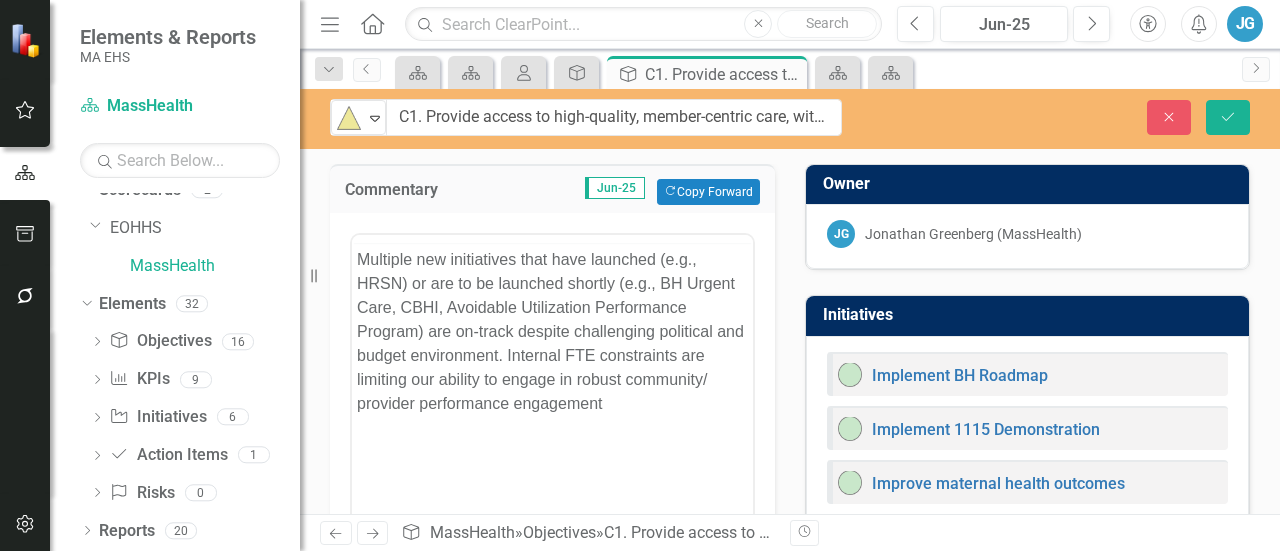 scroll, scrollTop: 0, scrollLeft: 0, axis: both 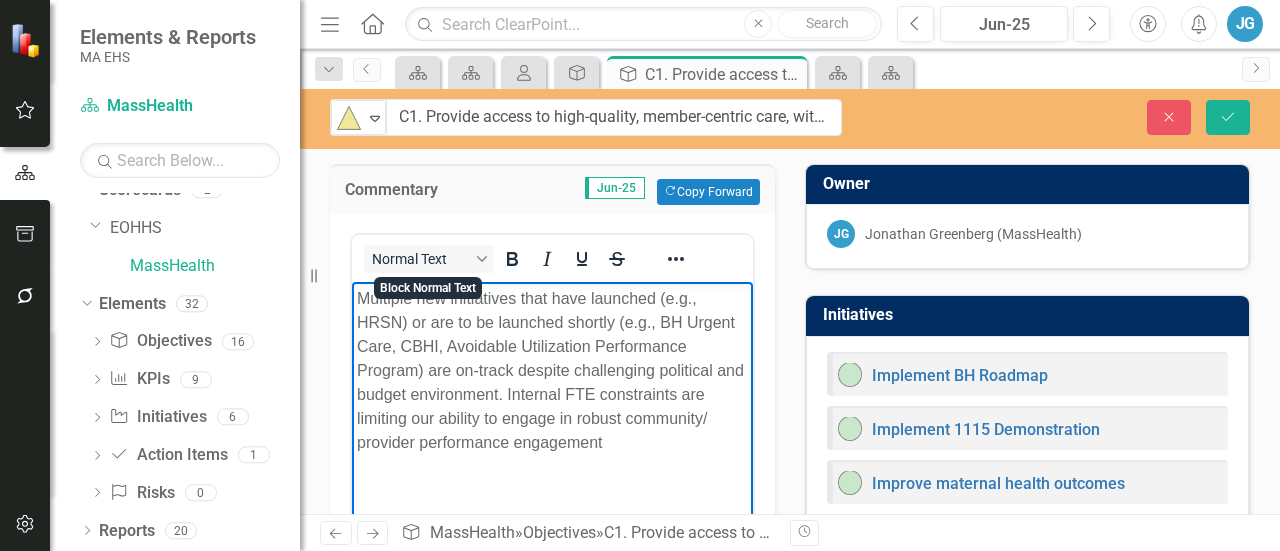 click on "Multiple new initiatives that have launched (e.g., HRSN) or are to be launched shortly (e.g., BH Urgent Care, CBHI, Avoidable Utilization Performance Program) are on-track despite challenging political and budget environment. Internal FTE constraints are limiting our ability to engage in robust community/ provider performance engagement" at bounding box center (552, 370) 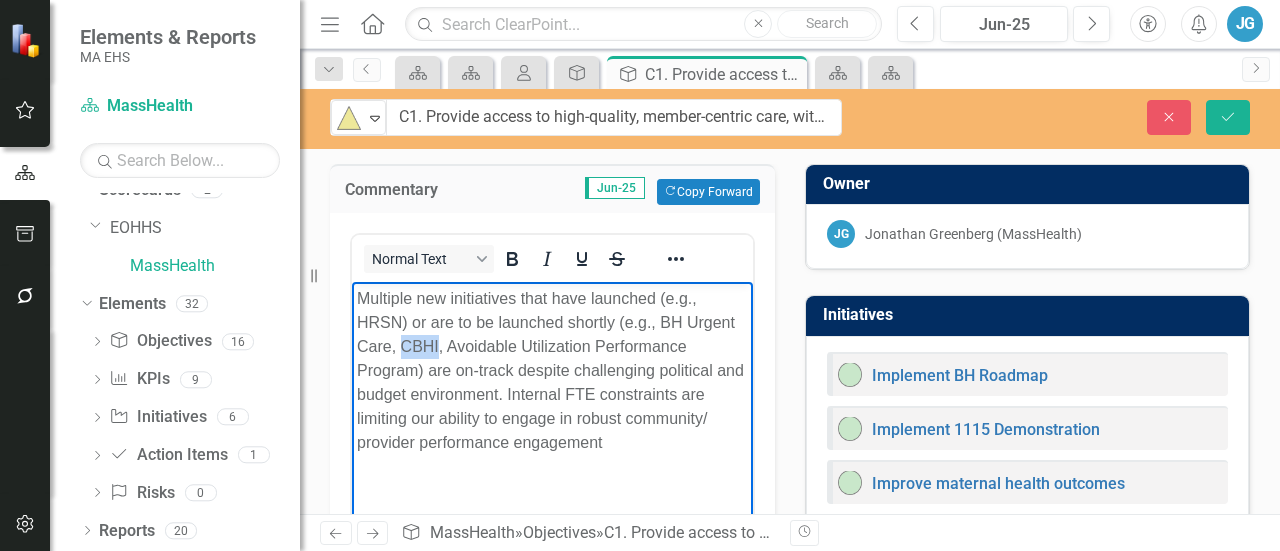 click on "Multiple new initiatives that have launched (e.g., HRSN) or are to be launched shortly (e.g., BH Urgent Care, CBHI, Avoidable Utilization Performance Program) are on-track despite challenging political and budget environment. Internal FTE constraints are limiting our ability to engage in robust community/ provider performance engagement" at bounding box center (552, 370) 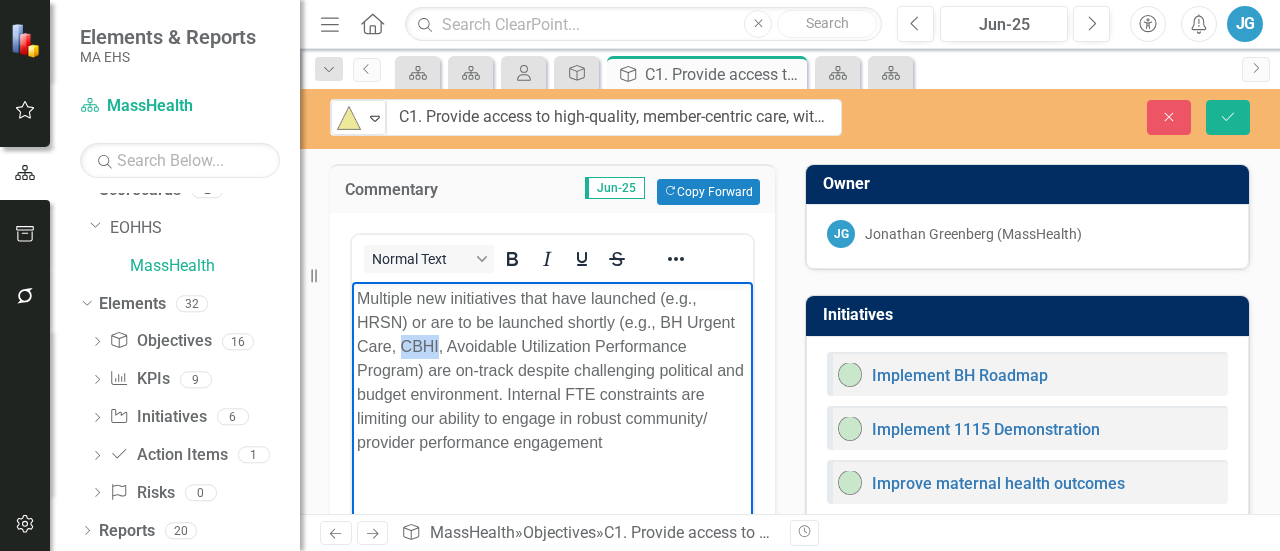 click on "Multiple new initiatives that have launched (e.g., HRSN) or are to be launched shortly (e.g., BH Urgent Care, CBHI, Avoidable Utilization Performance Program) are on-track despite challenging political and budget environment. Internal FTE constraints are limiting our ability to engage in robust community/ provider performance engagement" at bounding box center (552, 370) 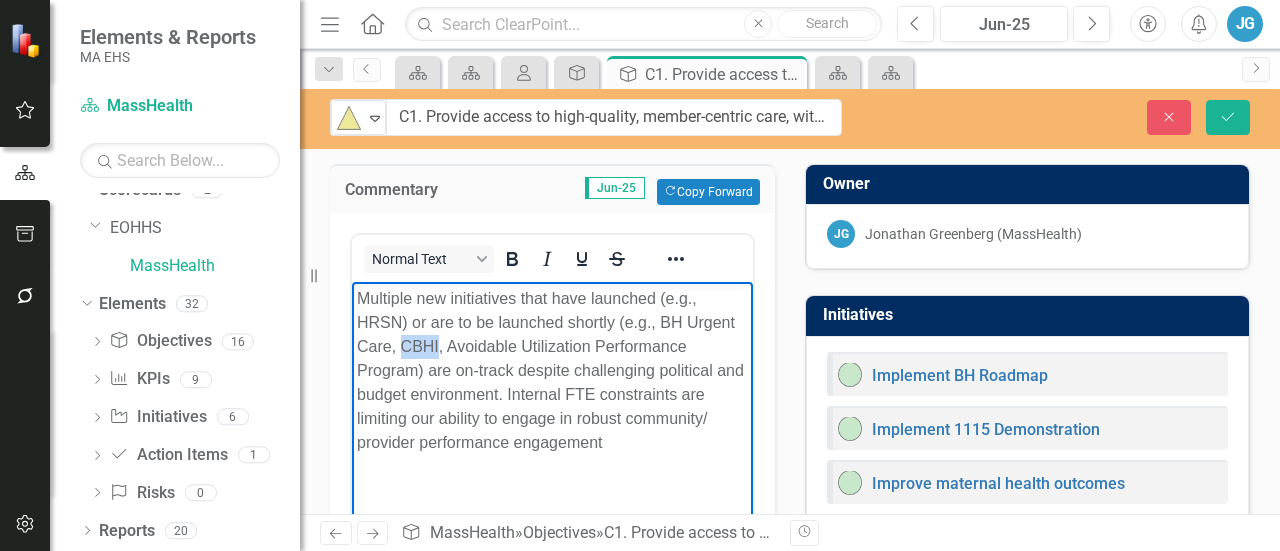 copy on "Multiple new initiatives that have launched (e.g., HRSN) or are to be launched shortly (e.g., BH Urgent Care, CBHI, Avoidable Utilization Performance Program) are on-track despite challenging political and budget environment. Internal FTE constraints are limiting our ability to engage in robust community/ provider performance engagement" 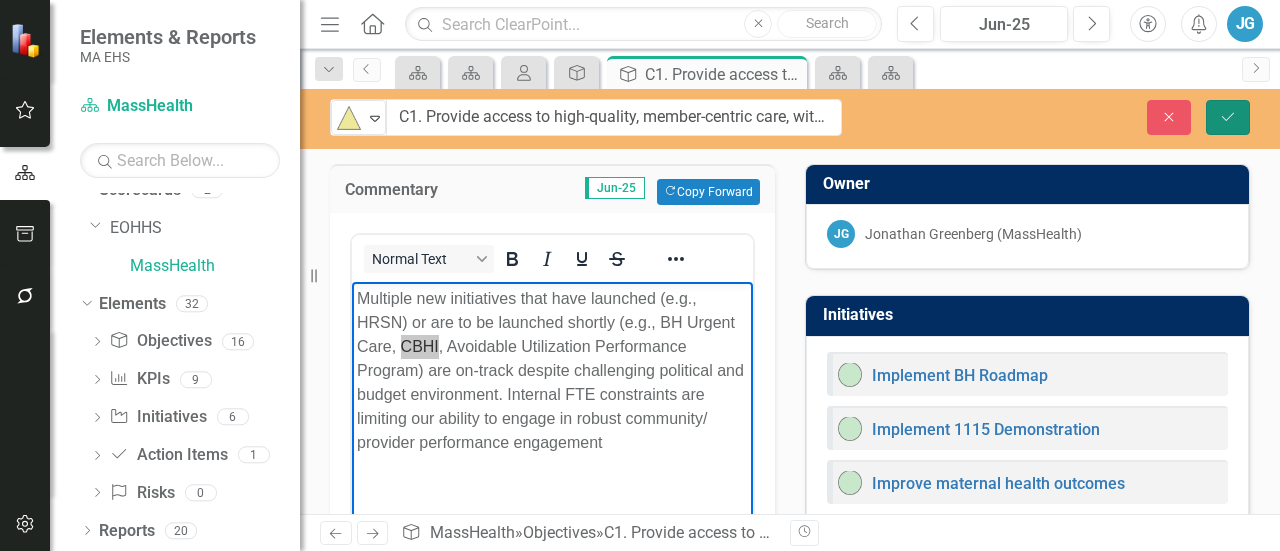 click on "Save" at bounding box center (1228, 117) 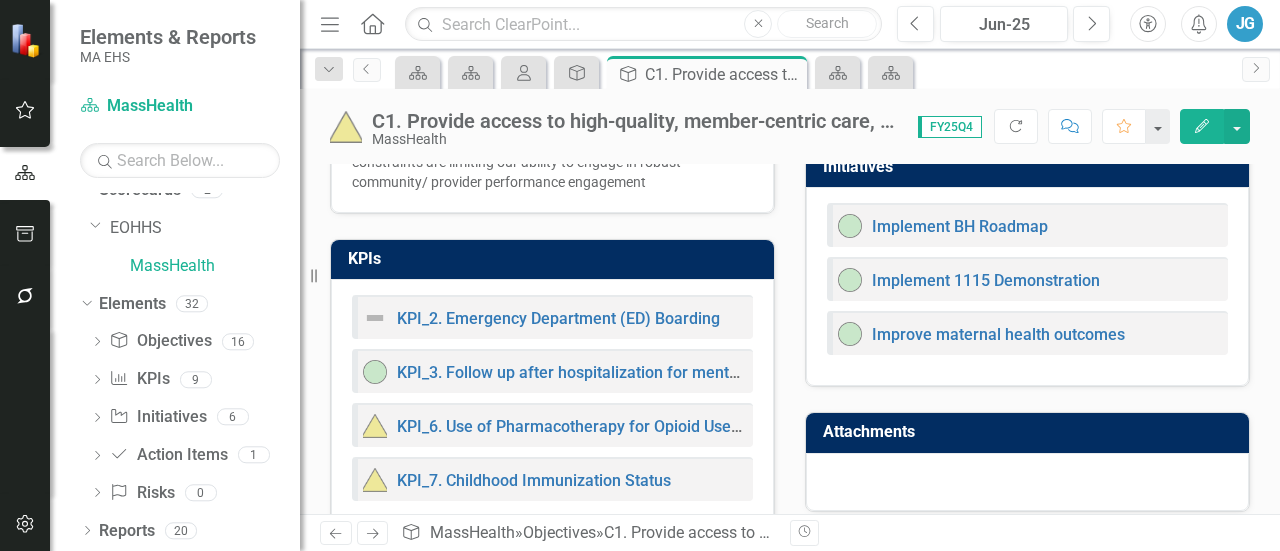 scroll, scrollTop: 150, scrollLeft: 0, axis: vertical 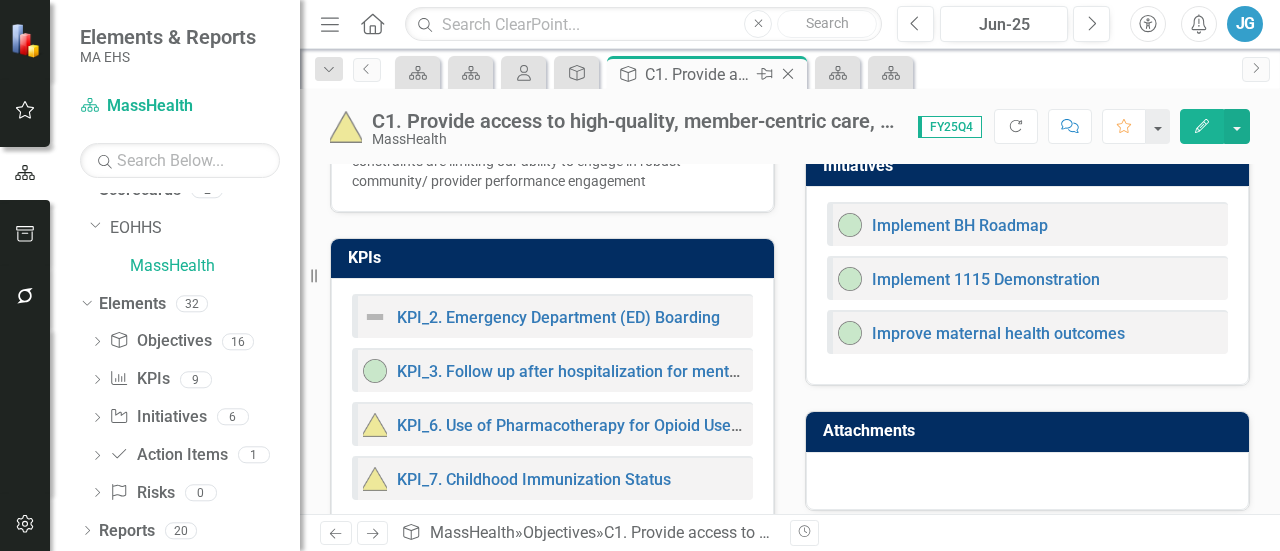 click on "Close" 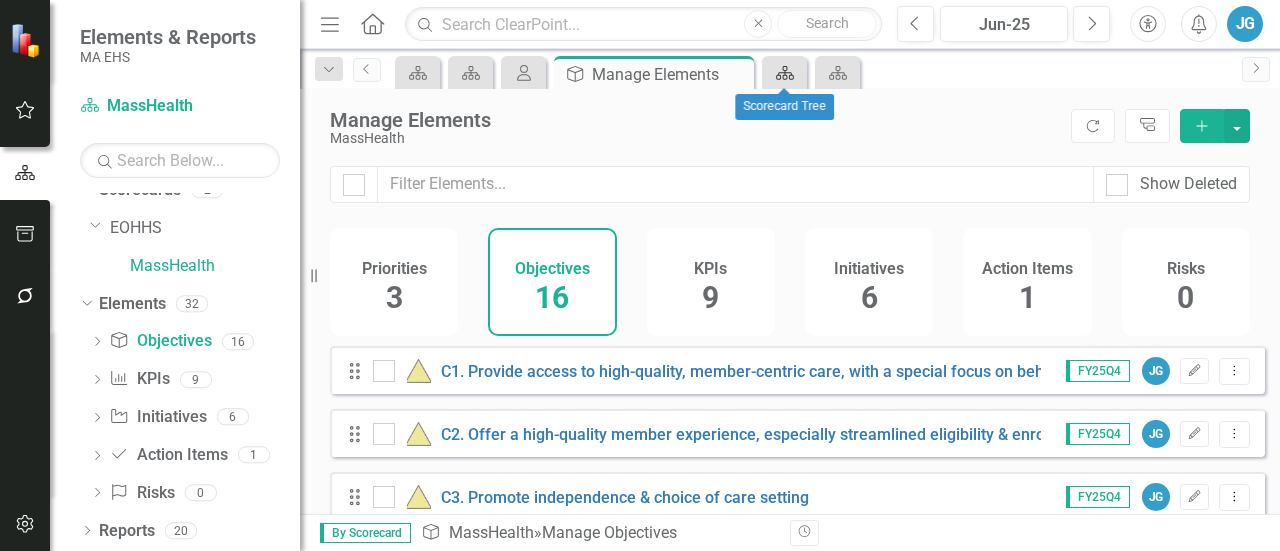 click on "Scorecard" 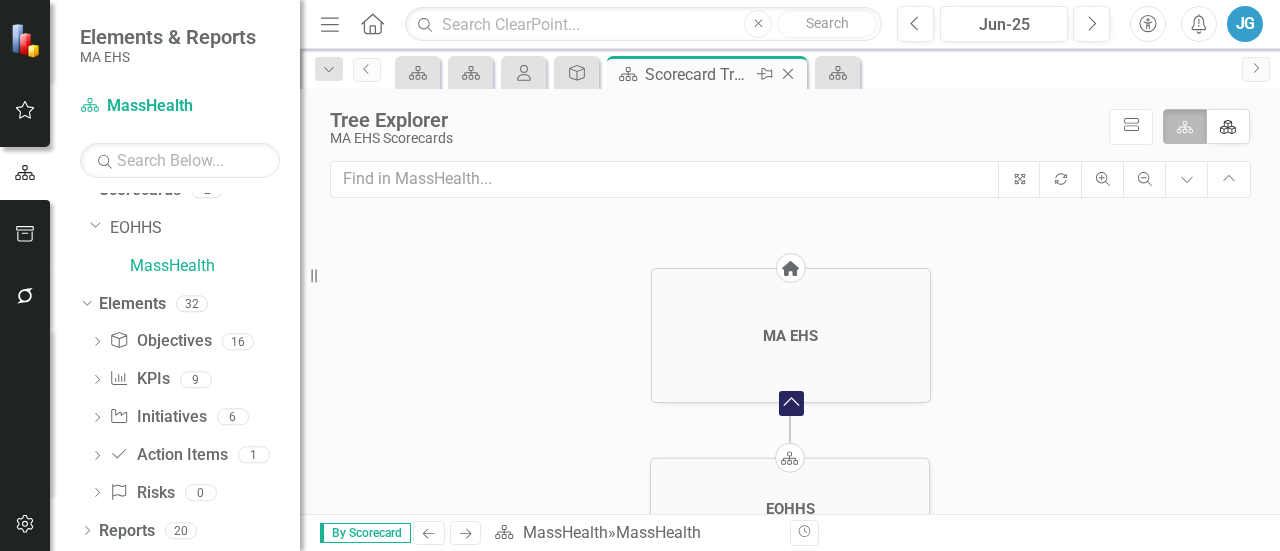 click on "Close" 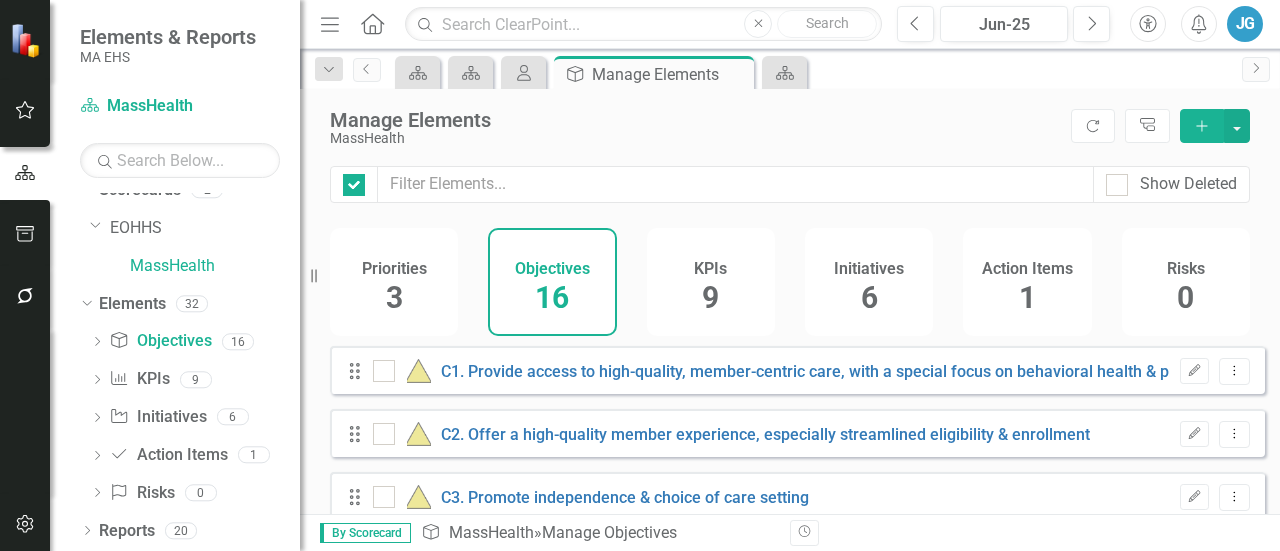 checkbox on "false" 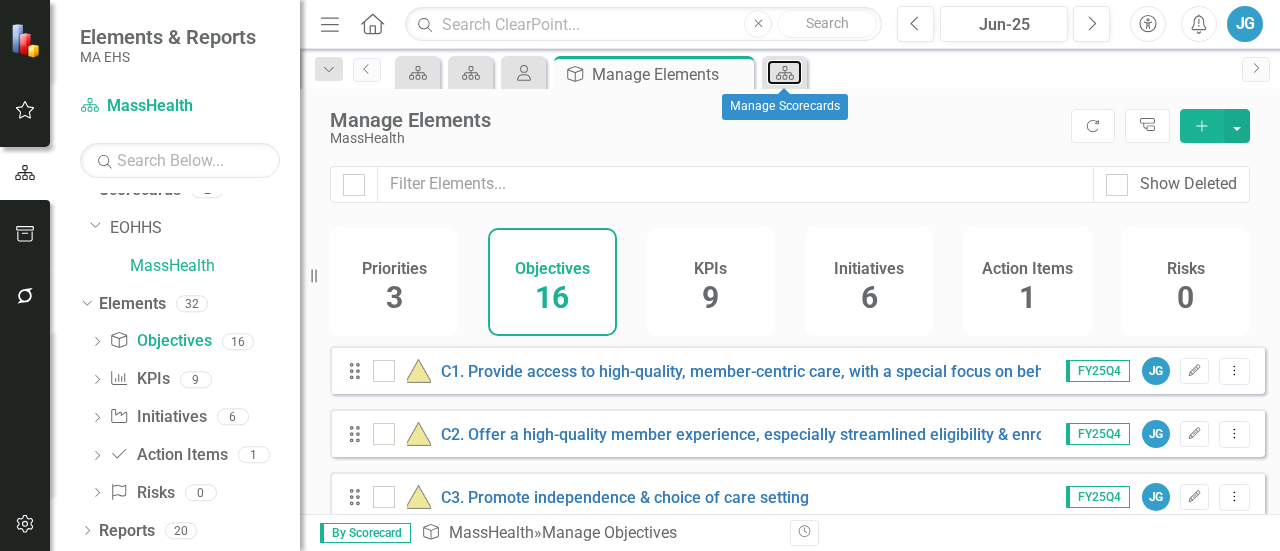 click on "Scorecard" 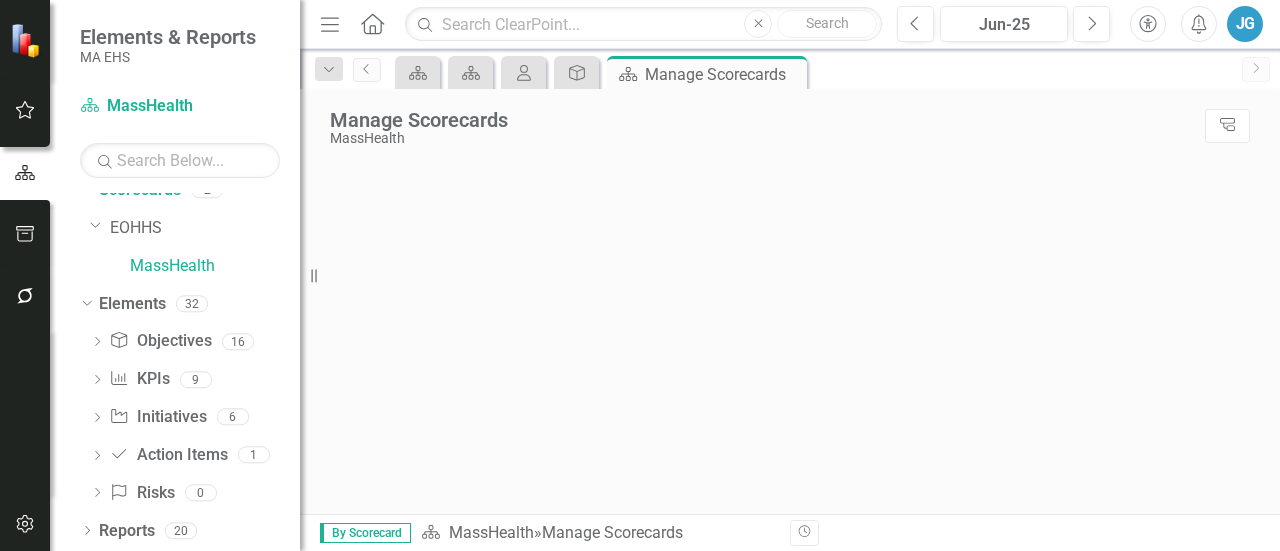 click on "Close" 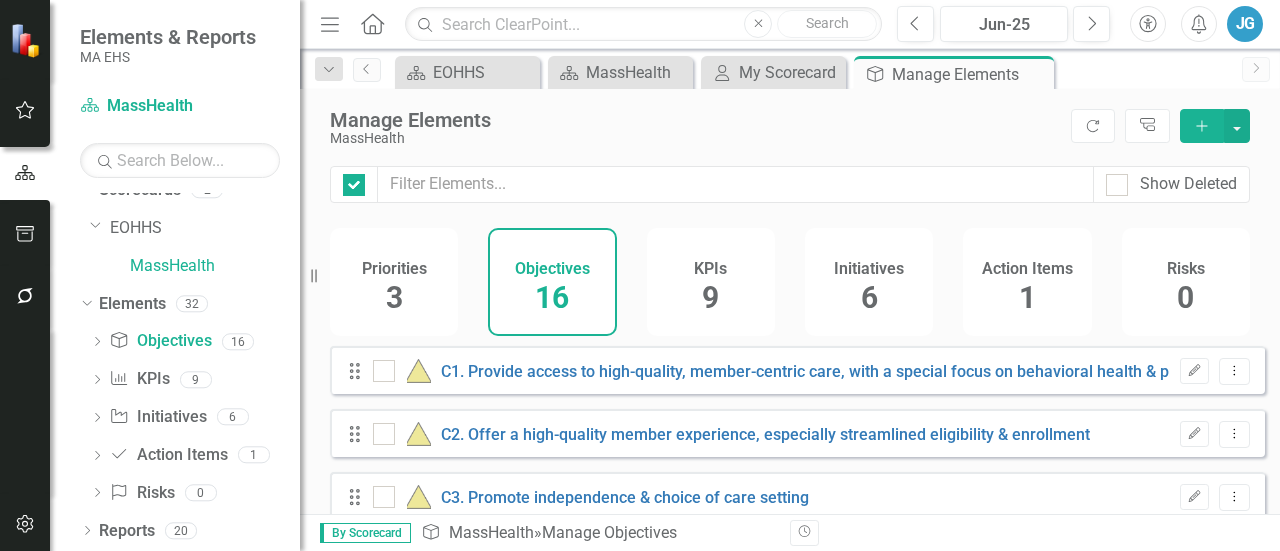 checkbox on "false" 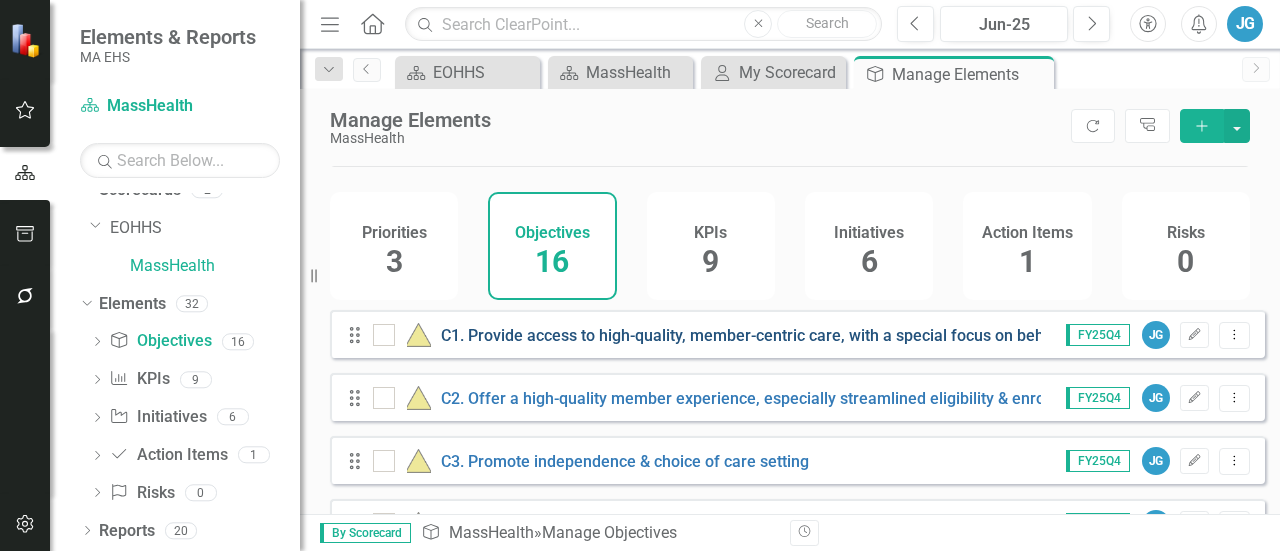 scroll, scrollTop: 10, scrollLeft: 0, axis: vertical 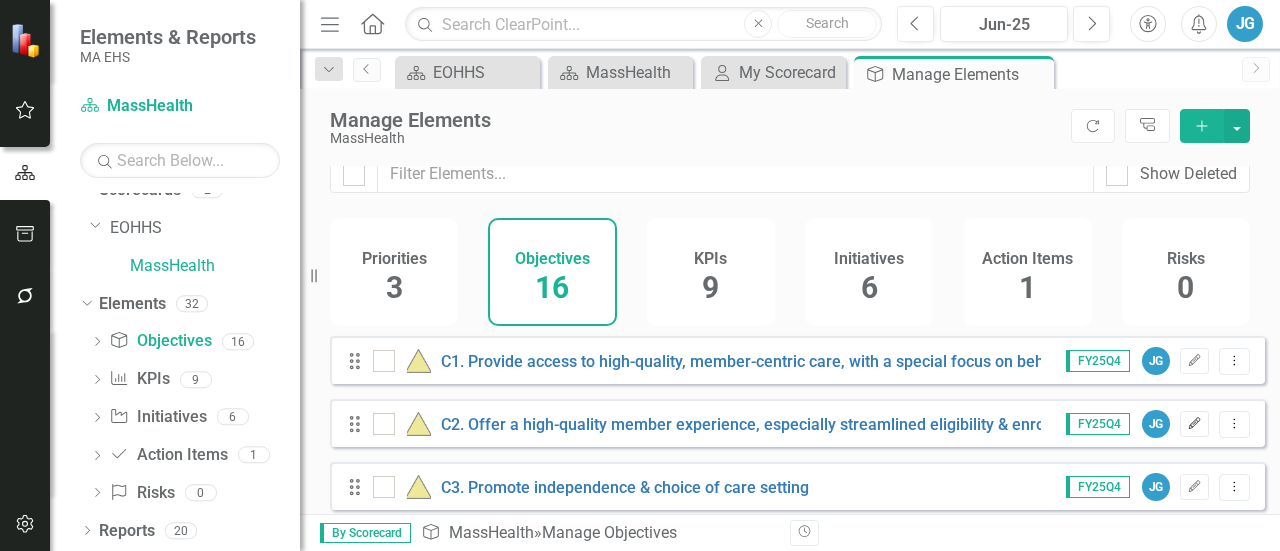 click on "Edit" 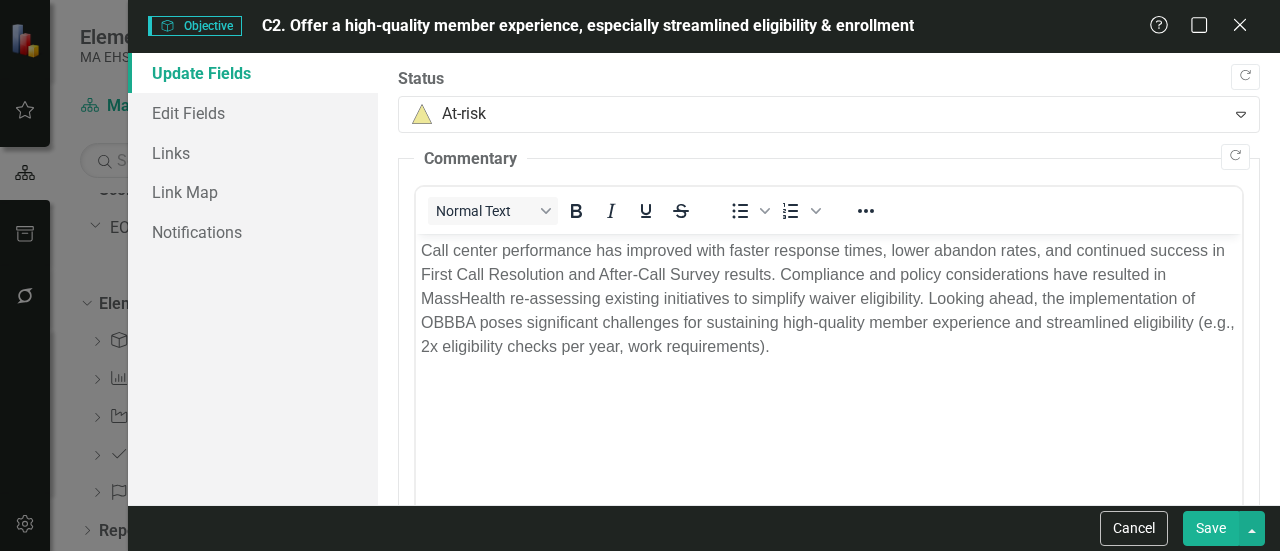 scroll, scrollTop: 0, scrollLeft: 0, axis: both 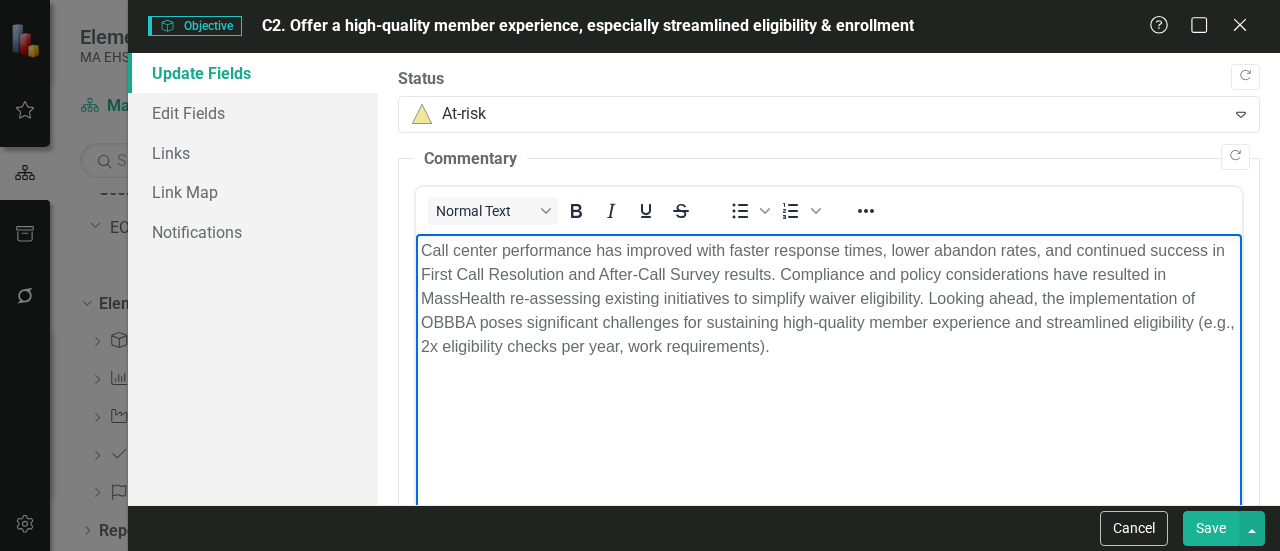 click on "Call center performance has improved with faster response times, lower abandon rates, and continued success in First Call Resolution and After-Call Survey results. Compliance and policy considerations have resulted in MassHealth re-assessing existing initiatives to simplify waiver eligibility. Looking ahead, the implementation of OBBBA poses significant challenges for sustaining high-quality member experience and streamlined eligibility (e.g., 2x eligibility checks per year, work requirements)." at bounding box center (829, 299) 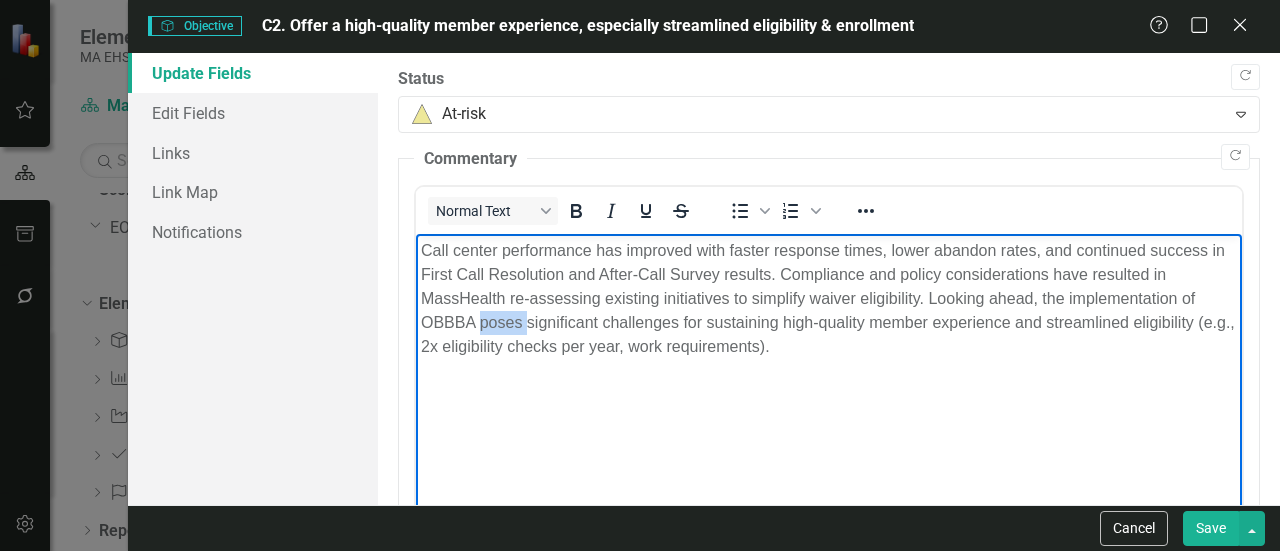 click on "Call center performance has improved with faster response times, lower abandon rates, and continued success in First Call Resolution and After-Call Survey results. Compliance and policy considerations have resulted in MassHealth re-assessing existing initiatives to simplify waiver eligibility. Looking ahead, the implementation of OBBBA poses significant challenges for sustaining high-quality member experience and streamlined eligibility (e.g., 2x eligibility checks per year, work requirements)." at bounding box center [829, 299] 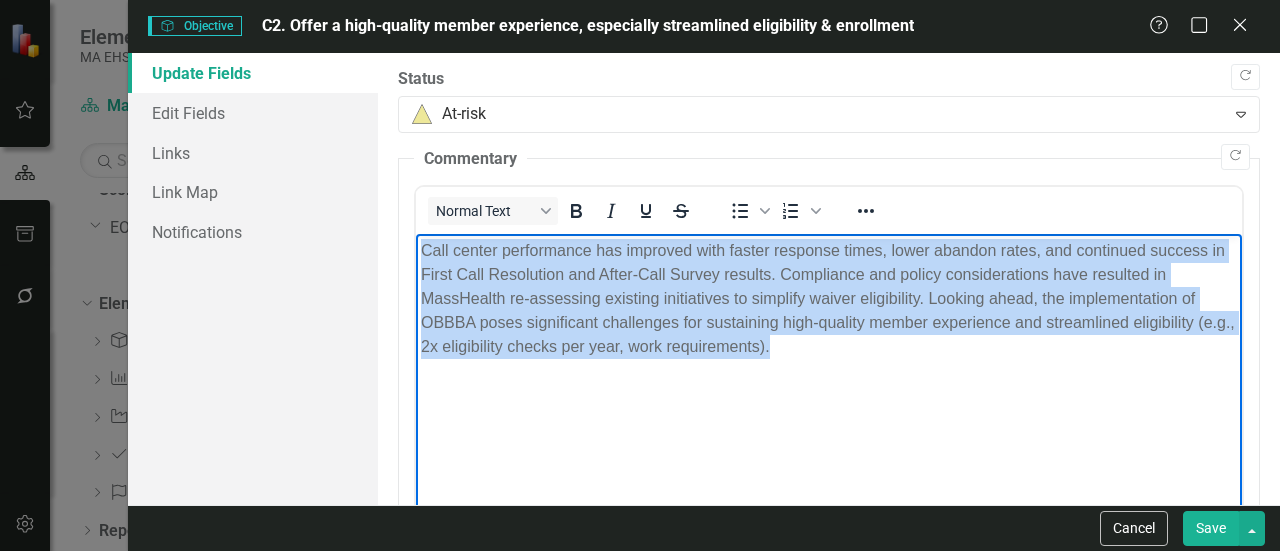 click on "Call center performance has improved with faster response times, lower abandon rates, and continued success in First Call Resolution and After-Call Survey results. Compliance and policy considerations have resulted in MassHealth re-assessing existing initiatives to simplify waiver eligibility. Looking ahead, the implementation of OBBBA poses significant challenges for sustaining high-quality member experience and streamlined eligibility (e.g., 2x eligibility checks per year, work requirements)." at bounding box center [829, 299] 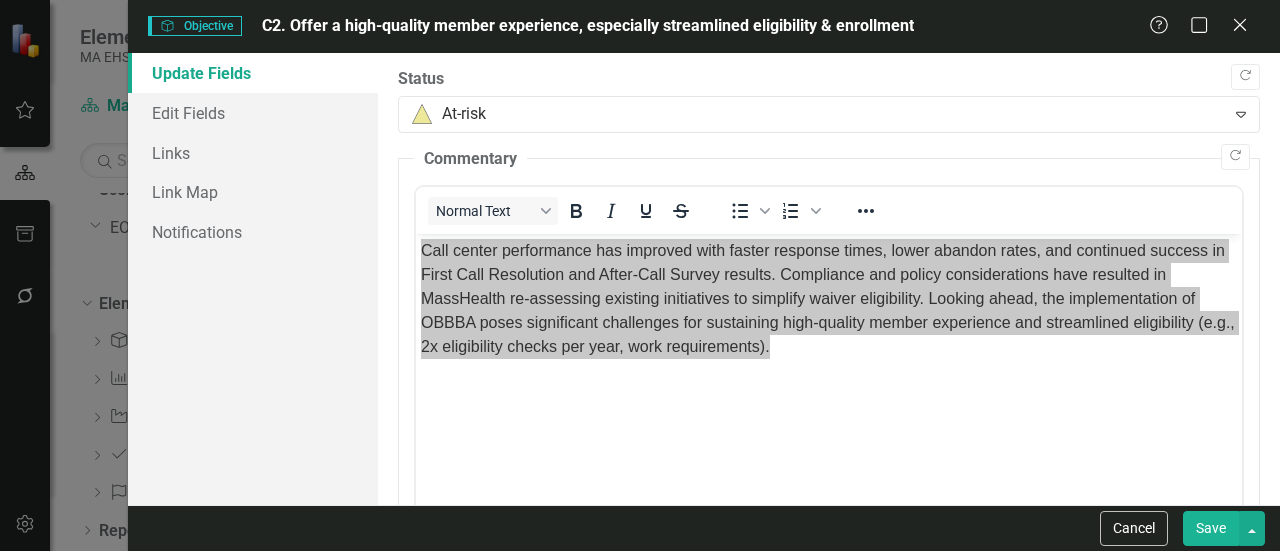 drag, startPoint x: 914, startPoint y: 23, endPoint x: 671, endPoint y: 9, distance: 243.40295 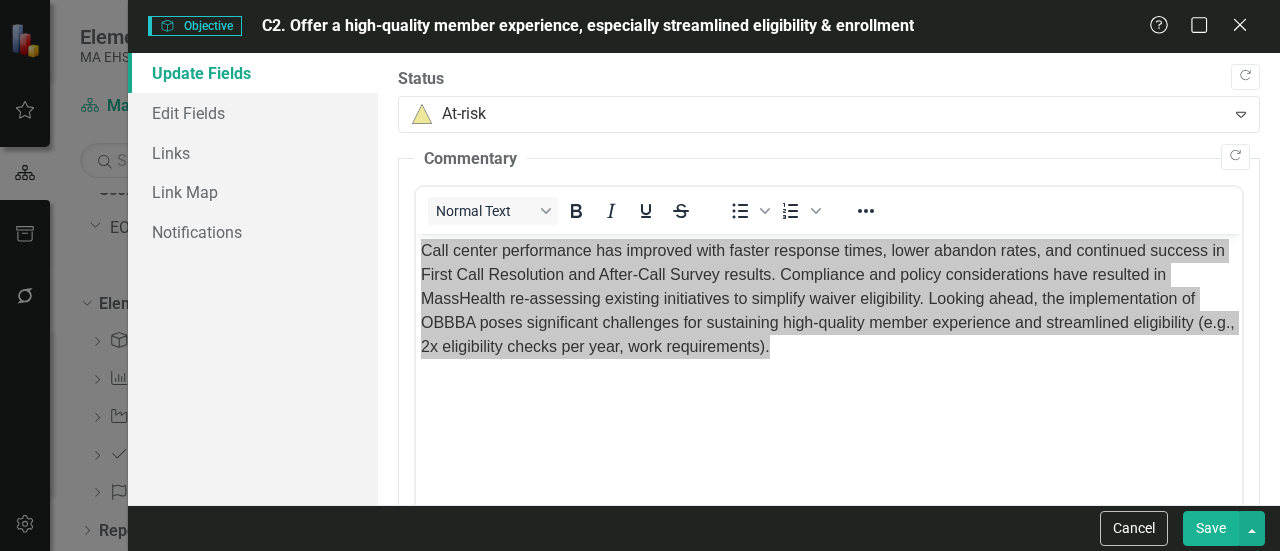click on "Objective Objective C2. Offer a high-quality member experience, especially streamlined eligibility & enrollment Help Maximize Close" at bounding box center (704, 26) 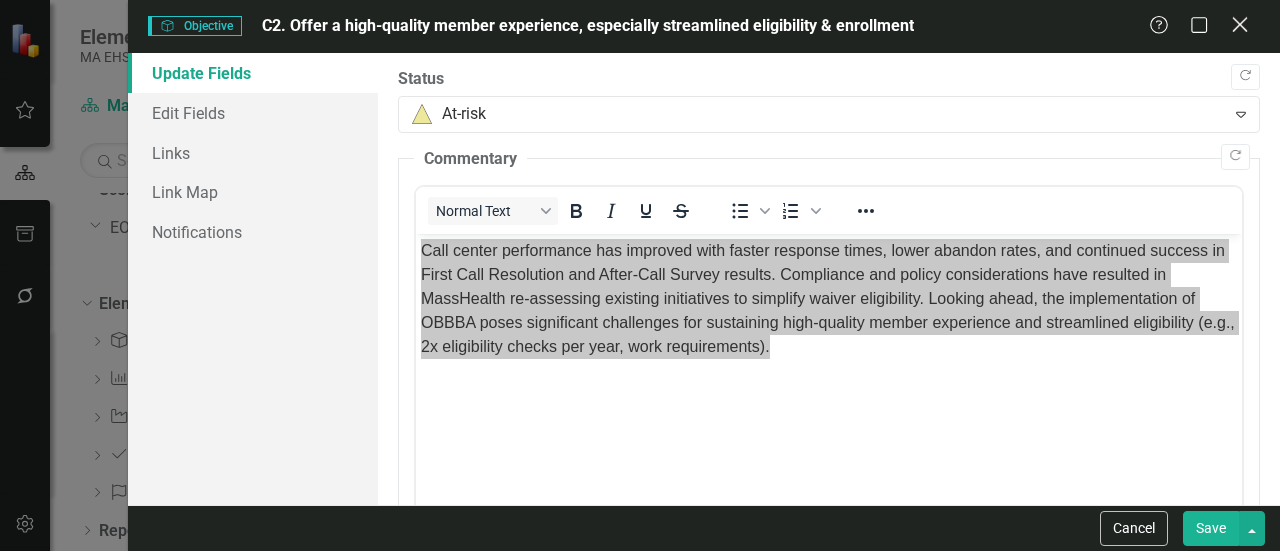 click on "Close" at bounding box center (1239, 26) 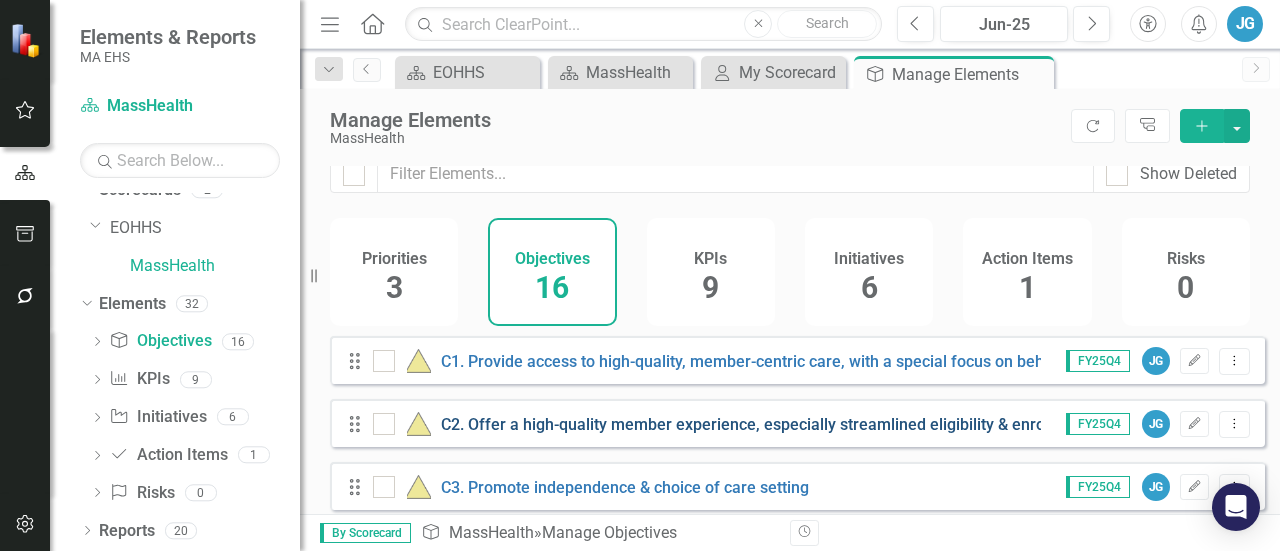 click on "C2. Offer a high-quality member experience, especially streamlined eligibility & enrollment" at bounding box center [765, 424] 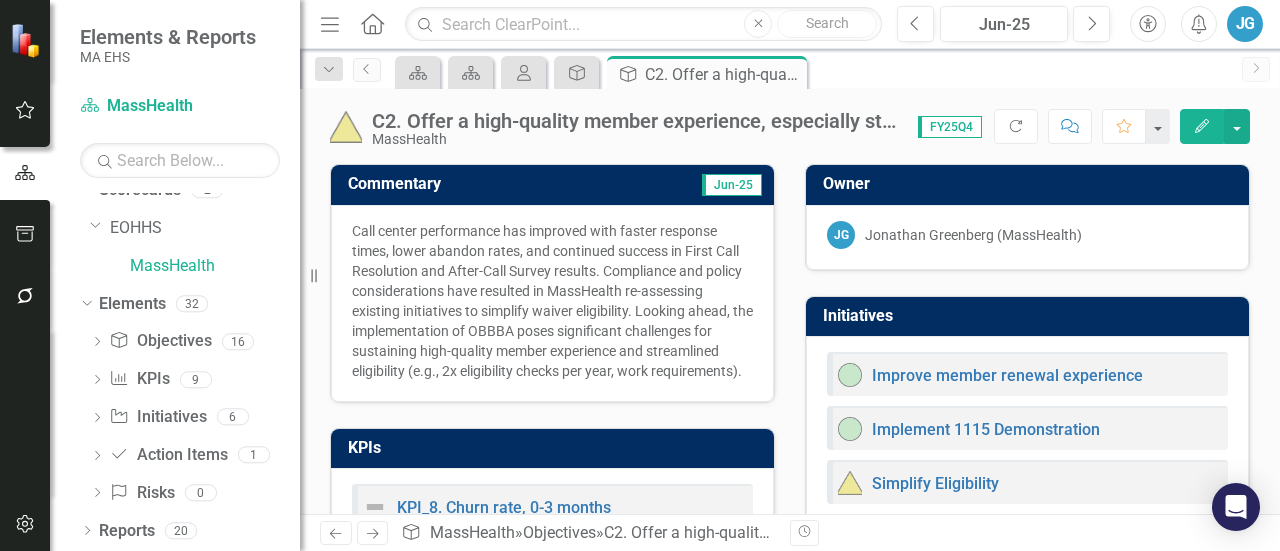 click on "C2. Offer a high-quality member experience, especially streamlined eligibility & enrollment" at bounding box center [635, 121] 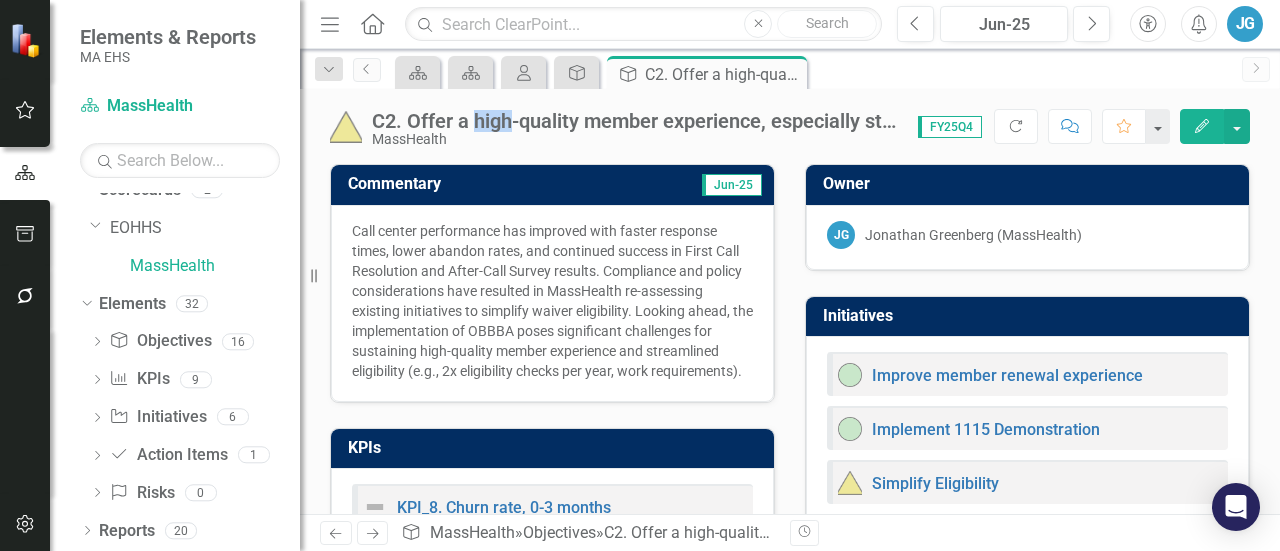 click on "C2. Offer a high-quality member experience, especially streamlined eligibility & enrollment" at bounding box center [635, 121] 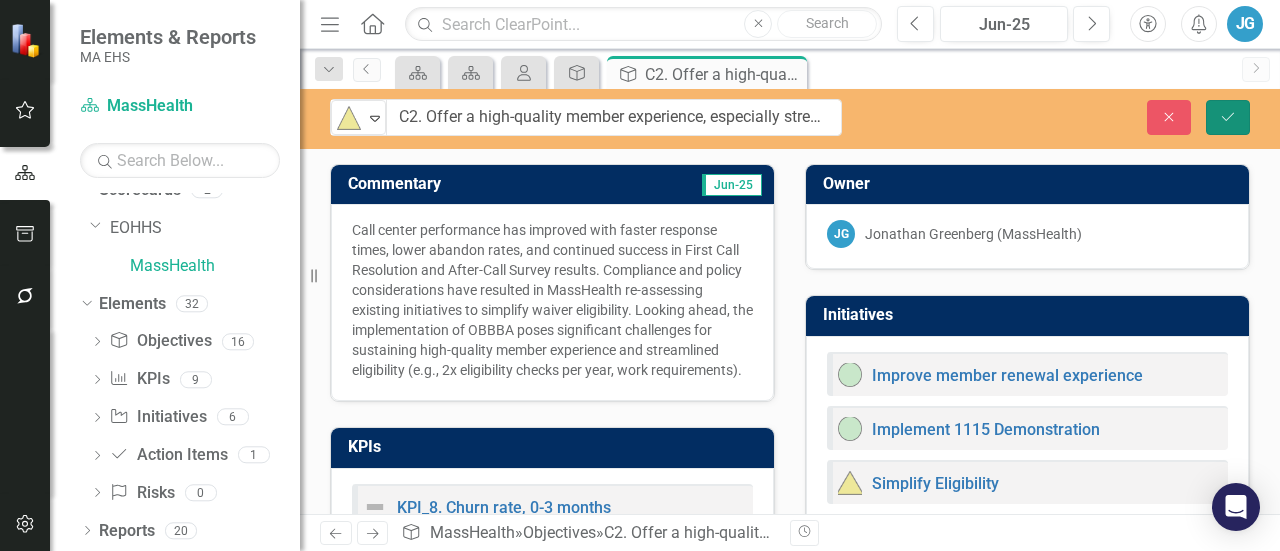 click on "Save" at bounding box center (1228, 117) 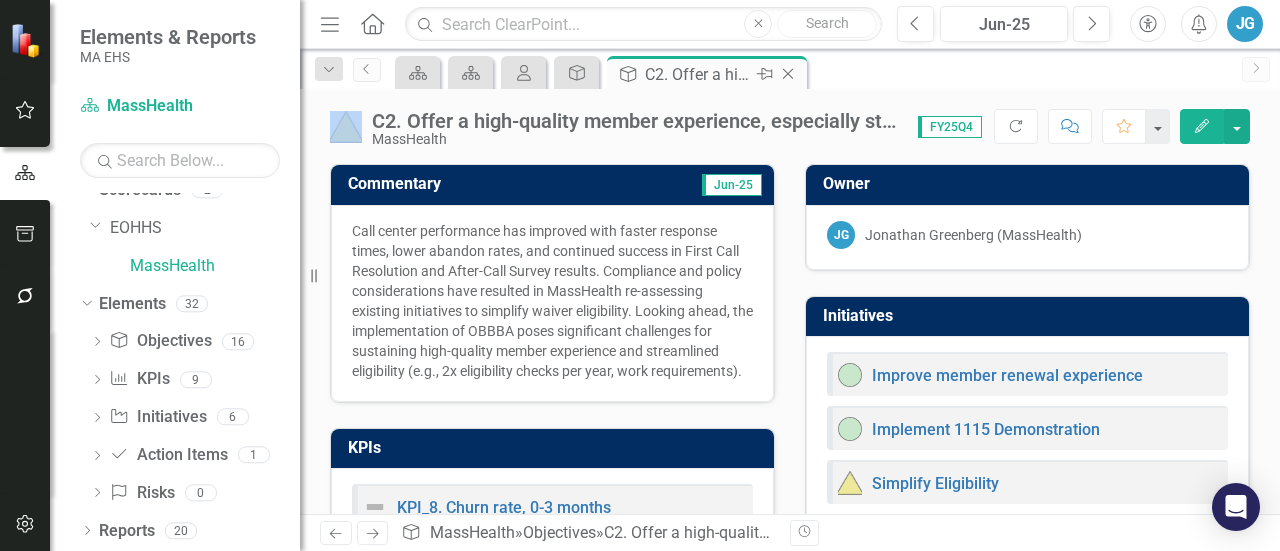 click on "Close" 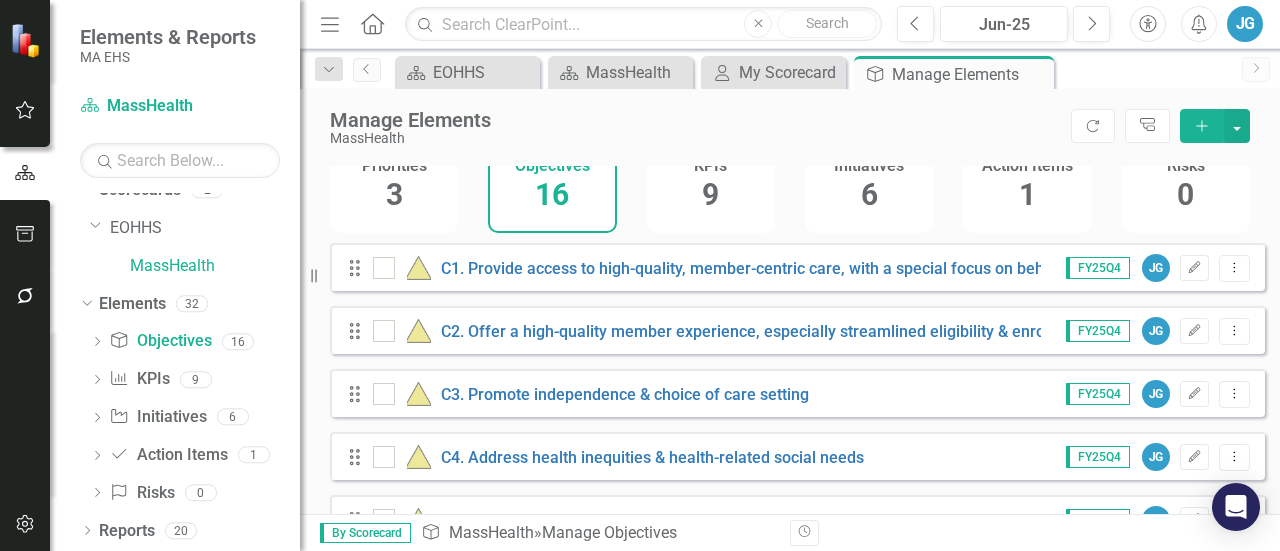 scroll, scrollTop: 105, scrollLeft: 0, axis: vertical 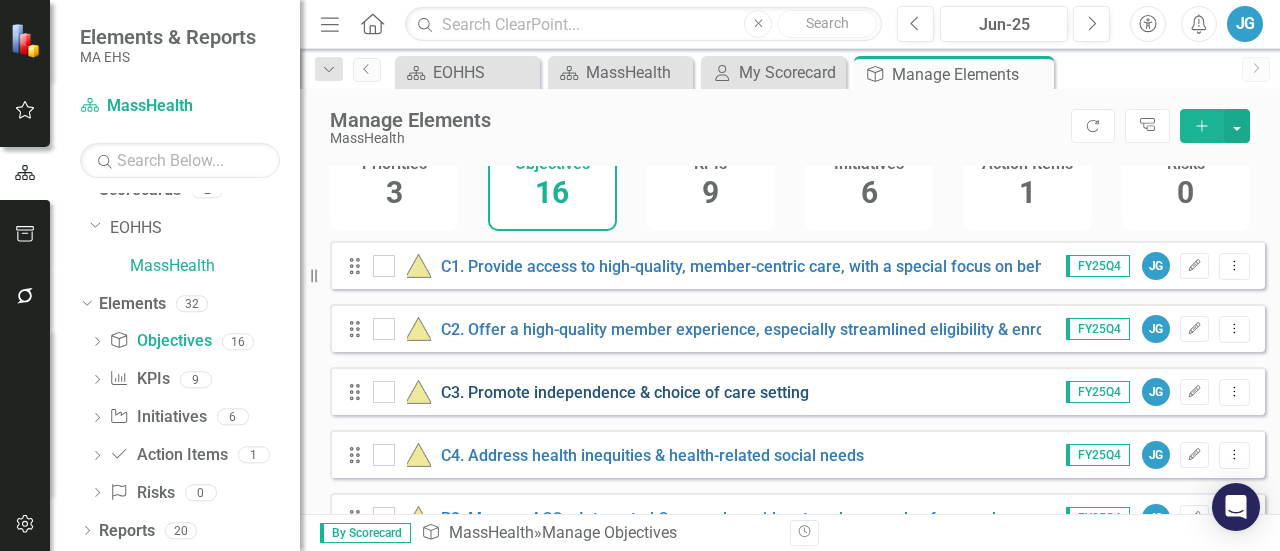 click on "C3. Promote independence & choice of care setting" at bounding box center [625, 392] 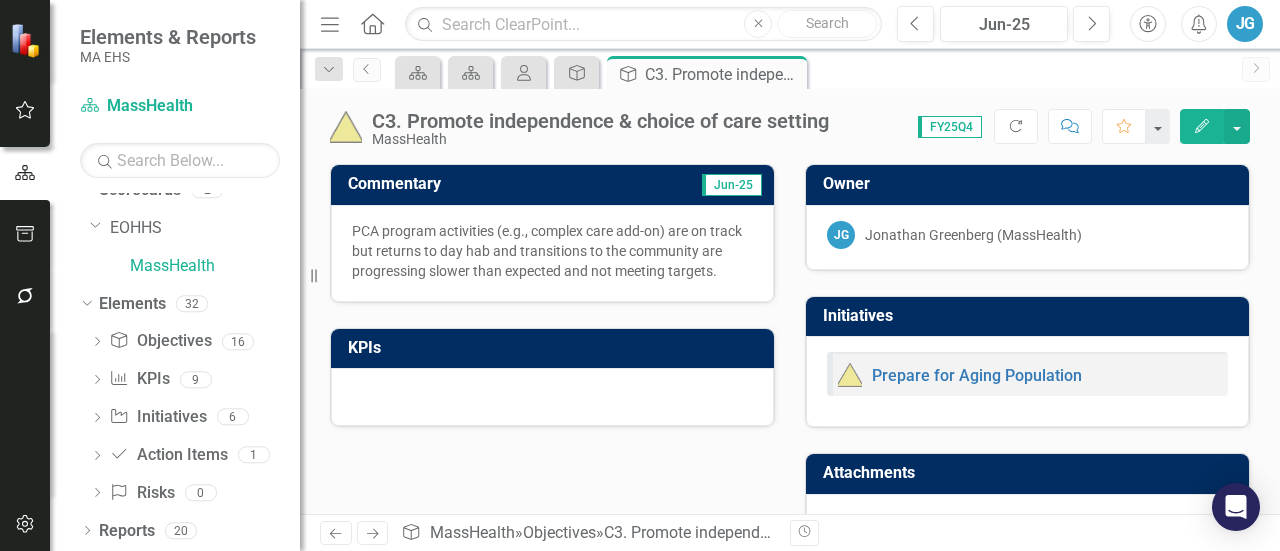click on "C3. Promote independence & choice of care setting" at bounding box center (600, 121) 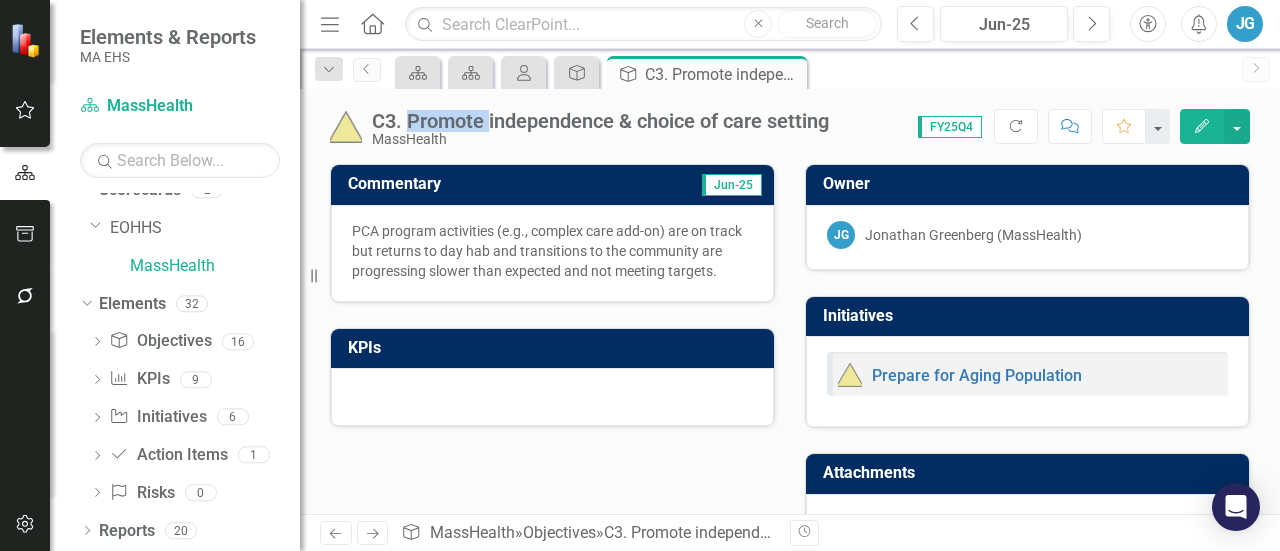 click on "C3. Promote independence & choice of care setting" at bounding box center [600, 121] 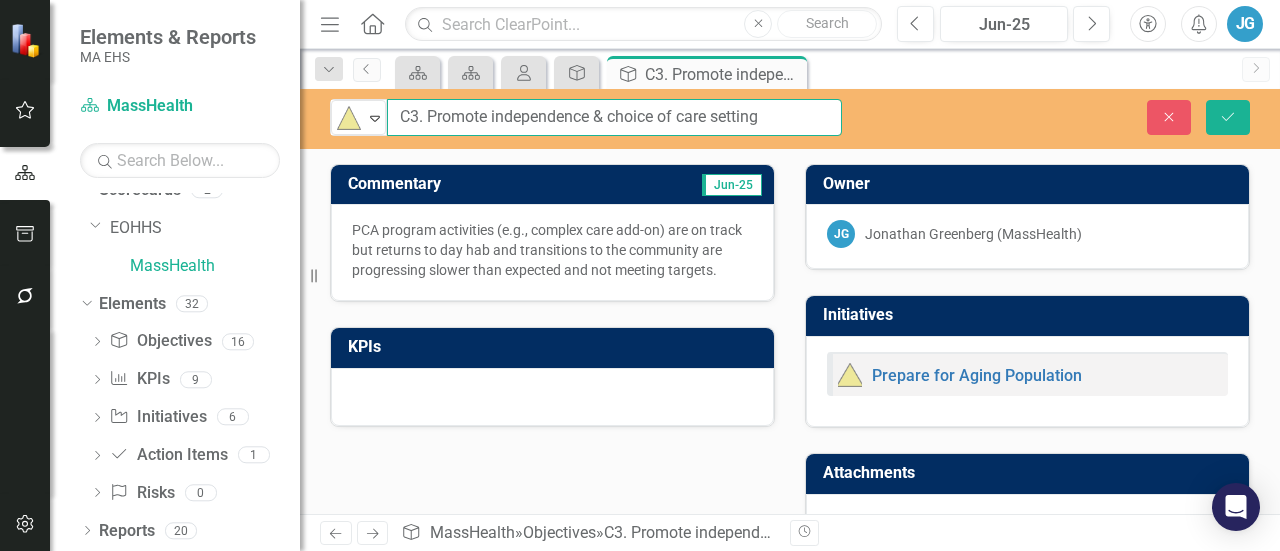 click on "C3. Promote independence & choice of care setting" at bounding box center (614, 117) 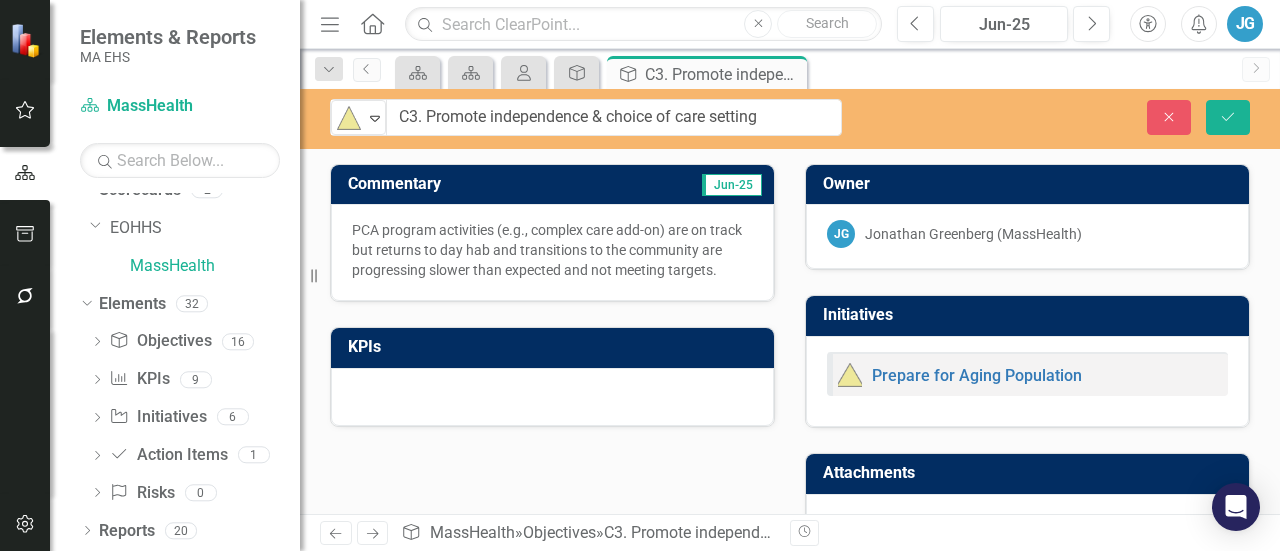 click on "PCA program activities (e.g., complex care add-on) are on track but returns to day hab and transitions to the community are progressing slower than expected and not meeting targets." at bounding box center [552, 250] 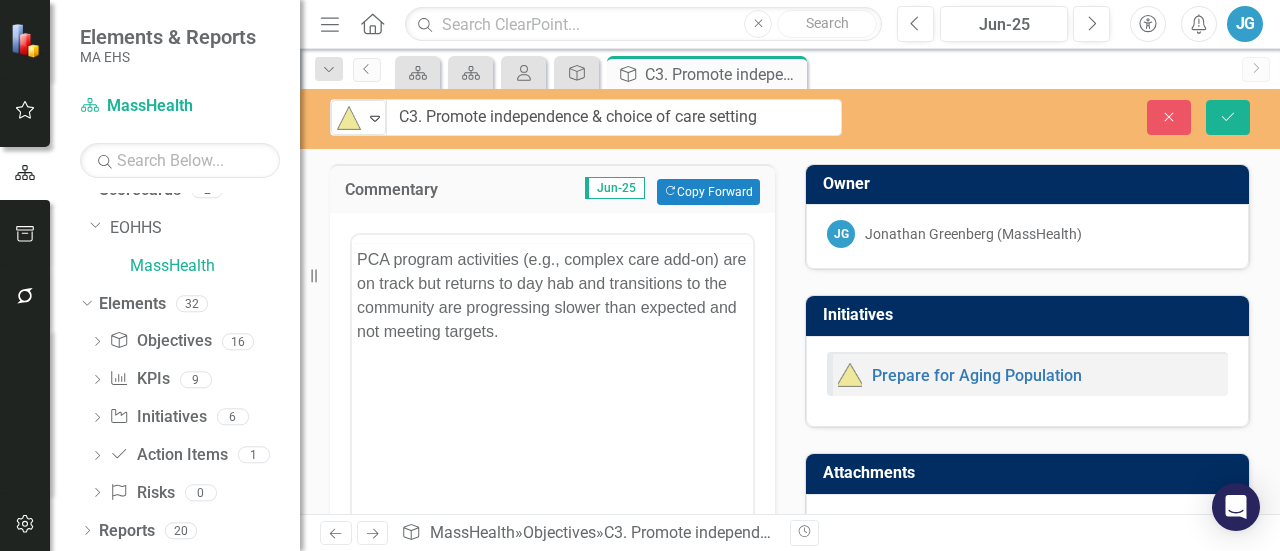 scroll, scrollTop: 0, scrollLeft: 0, axis: both 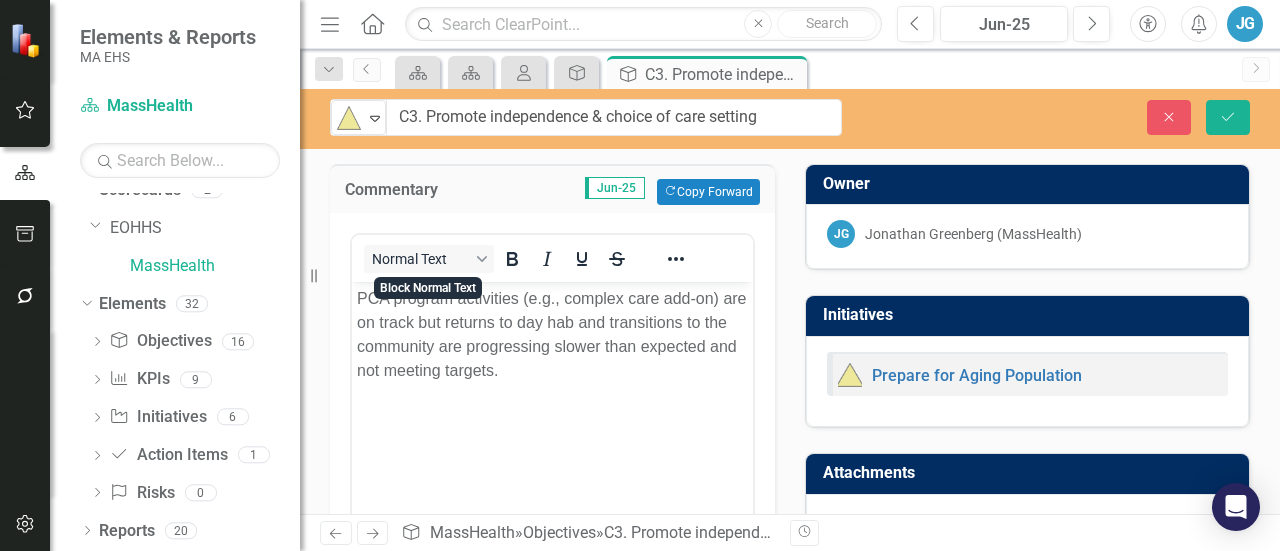 click on "PCA program activities (e.g., complex care add-on) are on track but returns to day hab and transitions to the community are progressing slower than expected and not meeting targets." at bounding box center [552, 334] 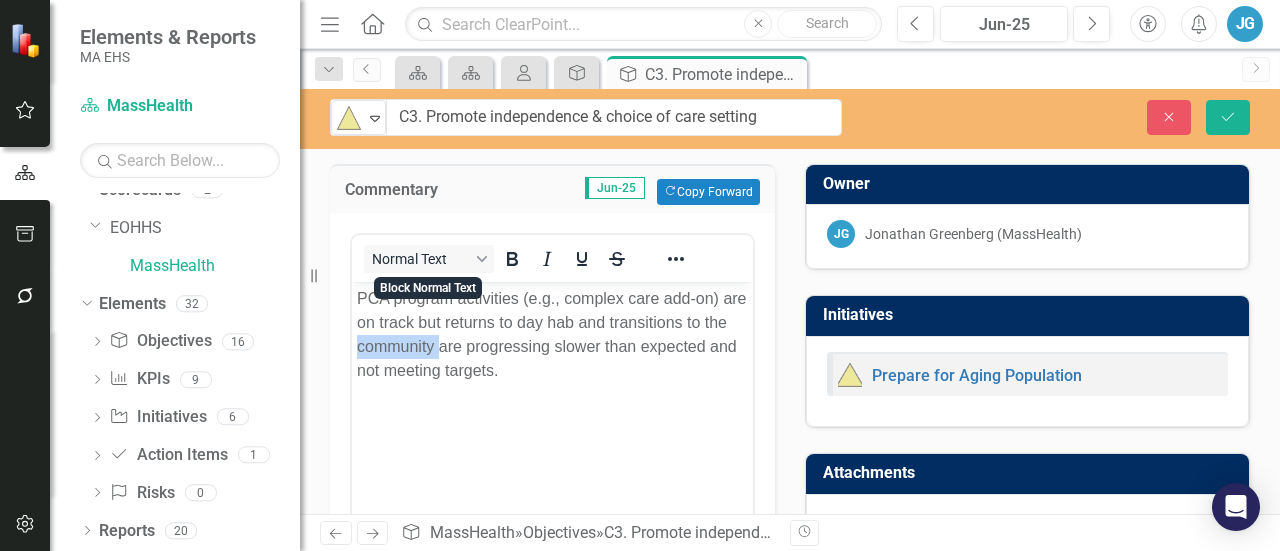 click on "PCA program activities (e.g., complex care add-on) are on track but returns to day hab and transitions to the community are progressing slower than expected and not meeting targets." at bounding box center [552, 334] 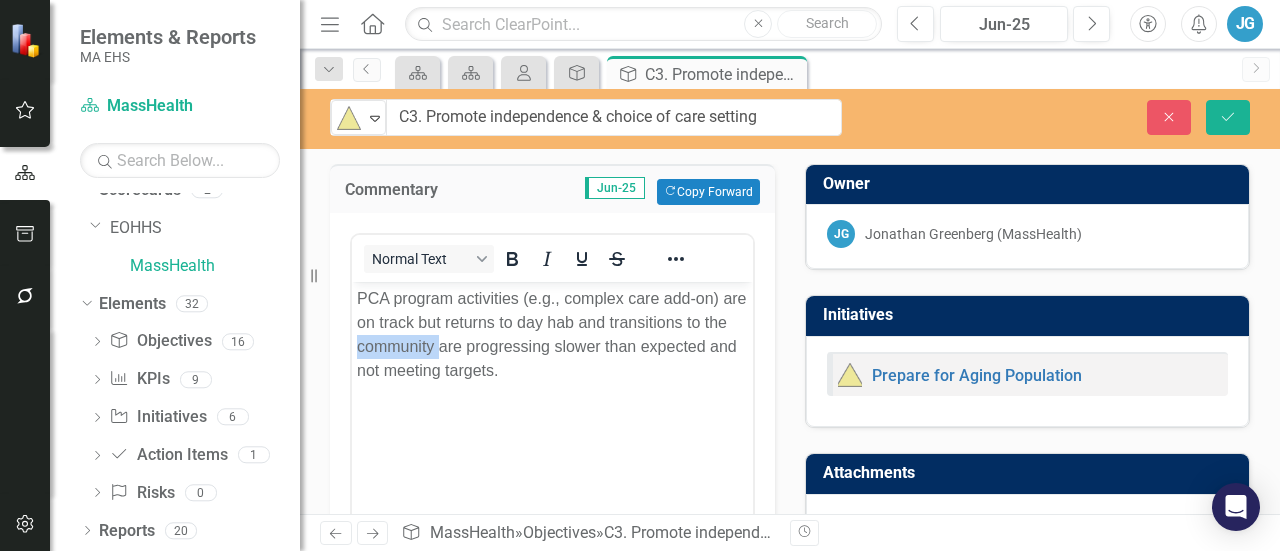 click on "PCA program activities (e.g., complex care add-on) are on track but returns to day hab and transitions to the community are progressing slower than expected and not meeting targets." at bounding box center (552, 334) 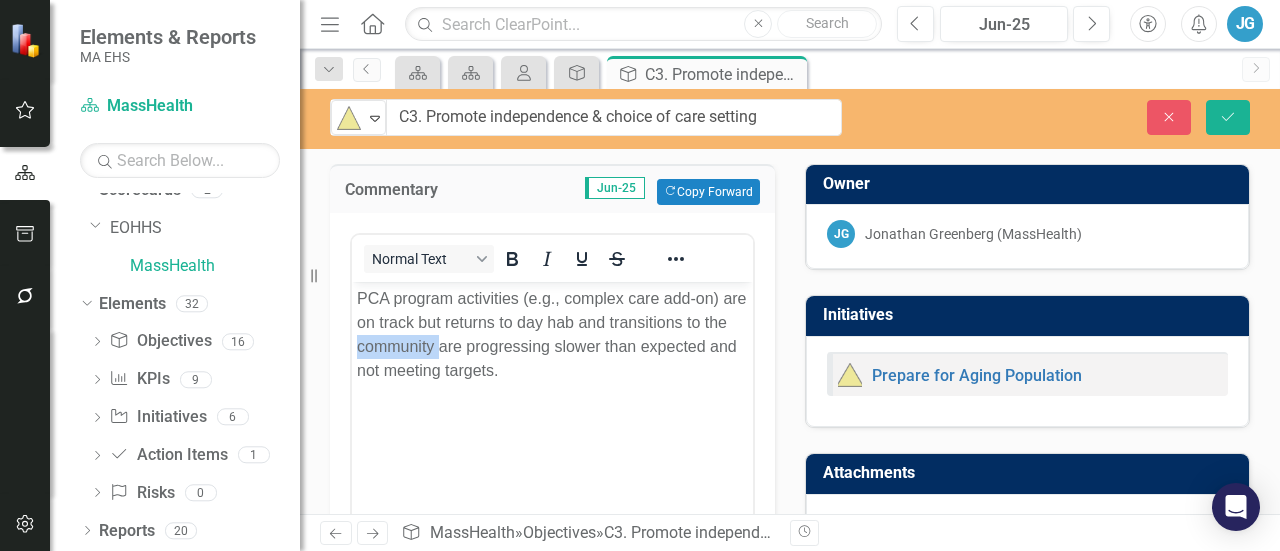 copy on "PCA program activities (e.g., complex care add-on) are on track but returns to day hab and transitions to the community are progressing slower than expected and not meeting targets." 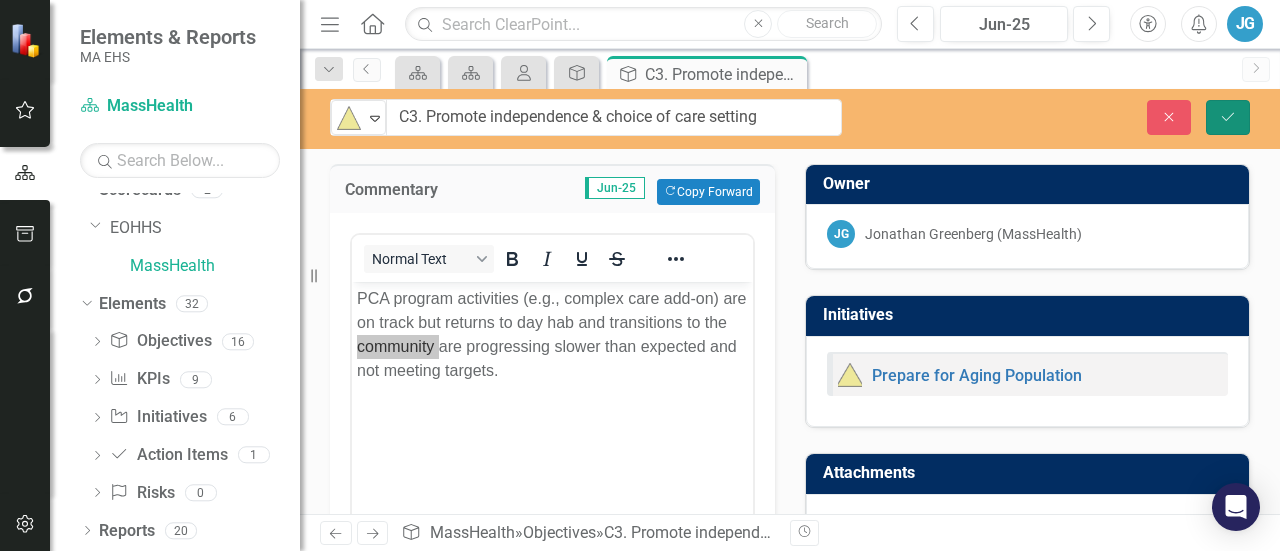 click on "Save" at bounding box center (1228, 117) 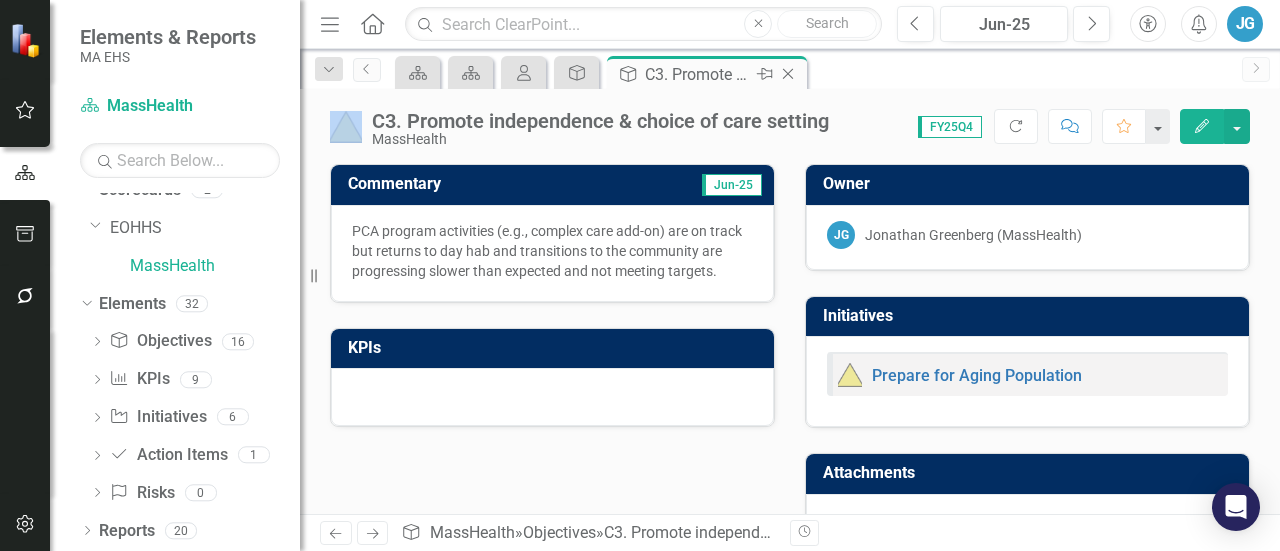 click on "Close" 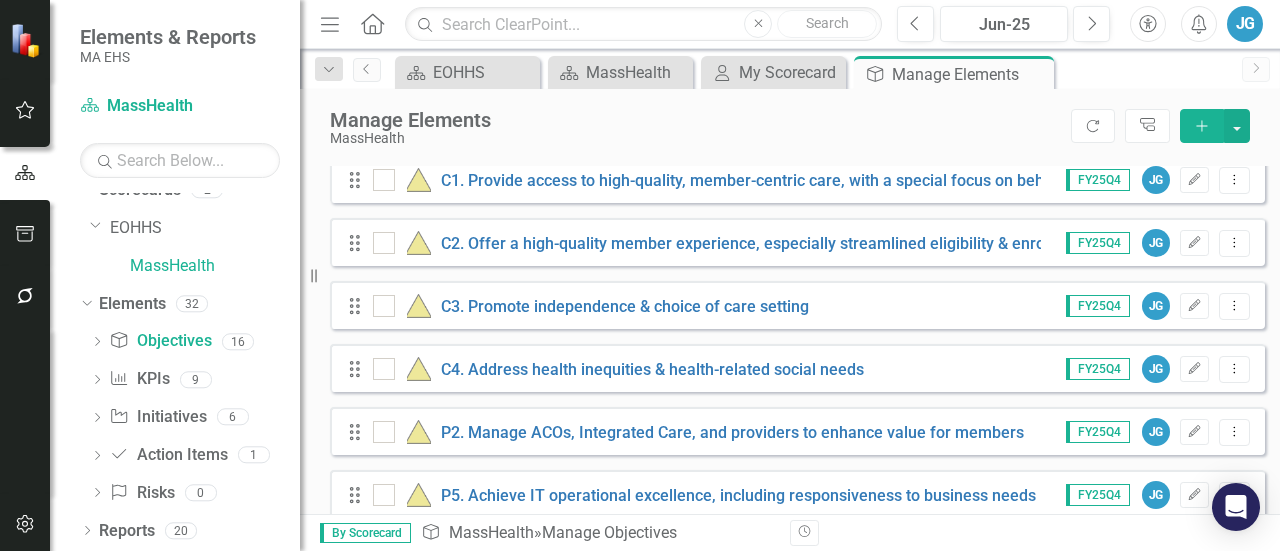 scroll, scrollTop: 200, scrollLeft: 0, axis: vertical 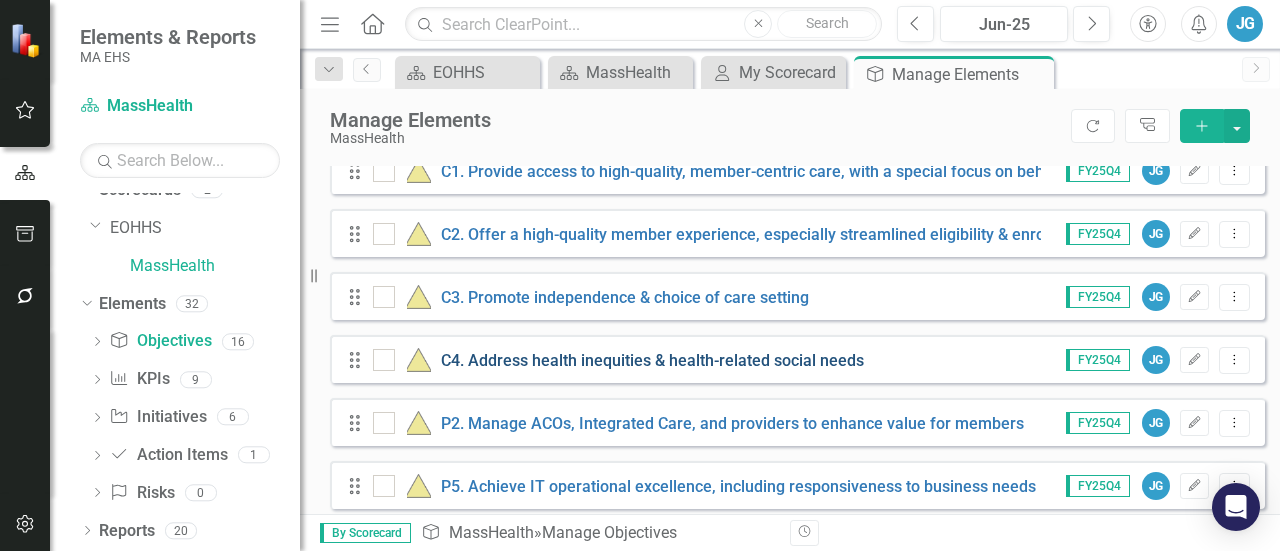 click on "C4. Address health inequities & health-related social needs" at bounding box center [652, 360] 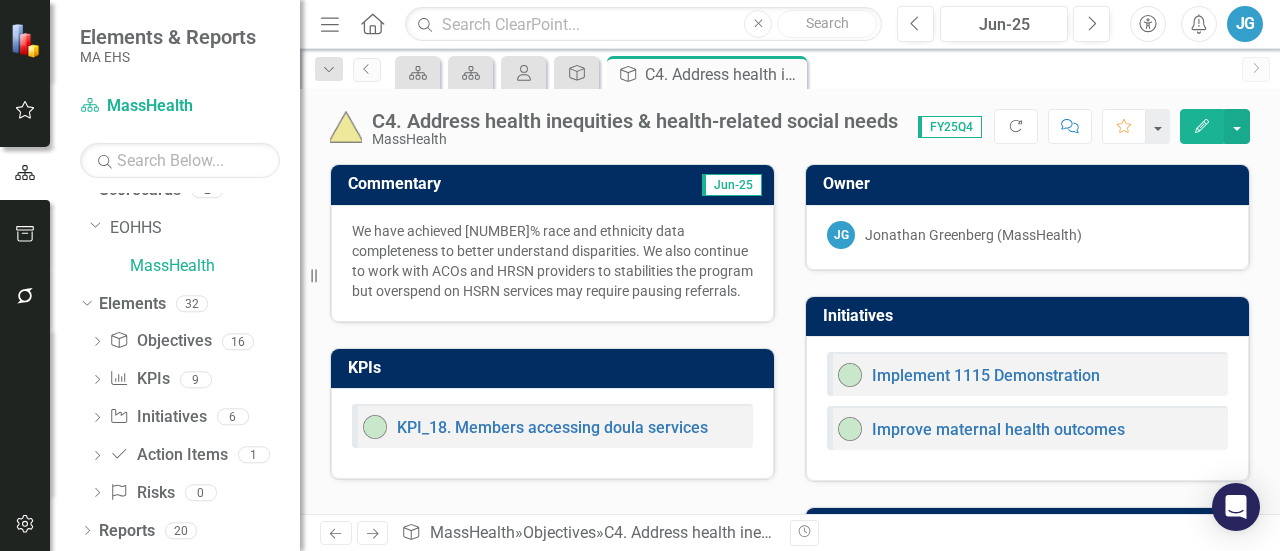 click on "We have achieved [NUMBER]% race and ethnicity data completeness to better understand disparities. We also continue to work with ACOs and HRSN providers to stabilities the program but overspend on HSRN services may require pausing referrals." at bounding box center [552, 261] 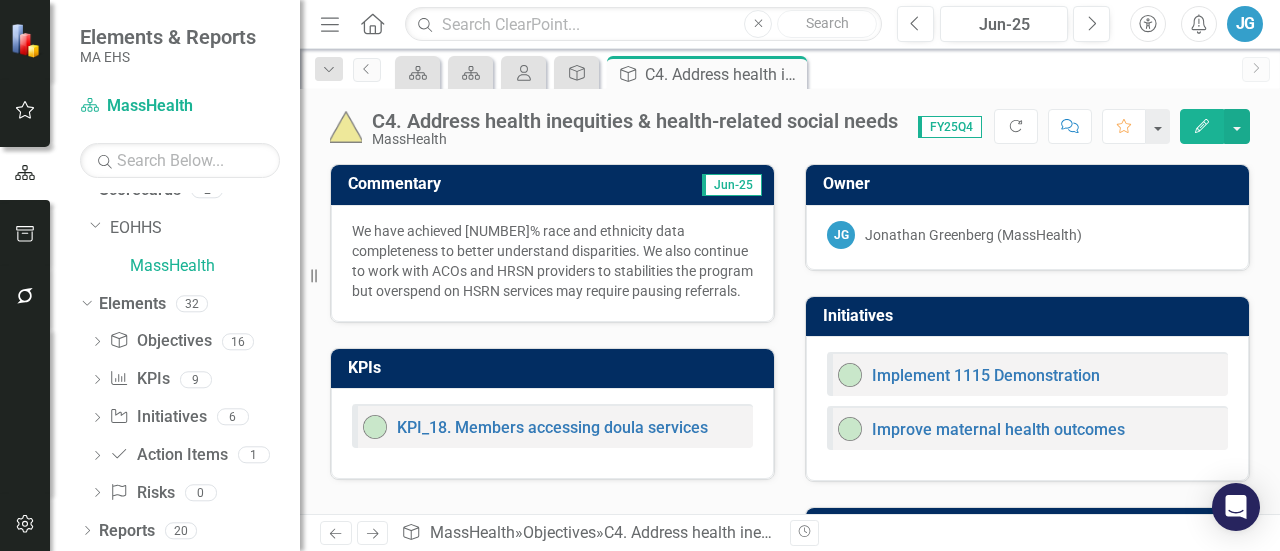 click on "We have achieved [NUMBER]% race and ethnicity data completeness to better understand disparities. We also continue to work with ACOs and HRSN providers to stabilities the program but overspend on HSRN services may require pausing referrals." at bounding box center [552, 261] 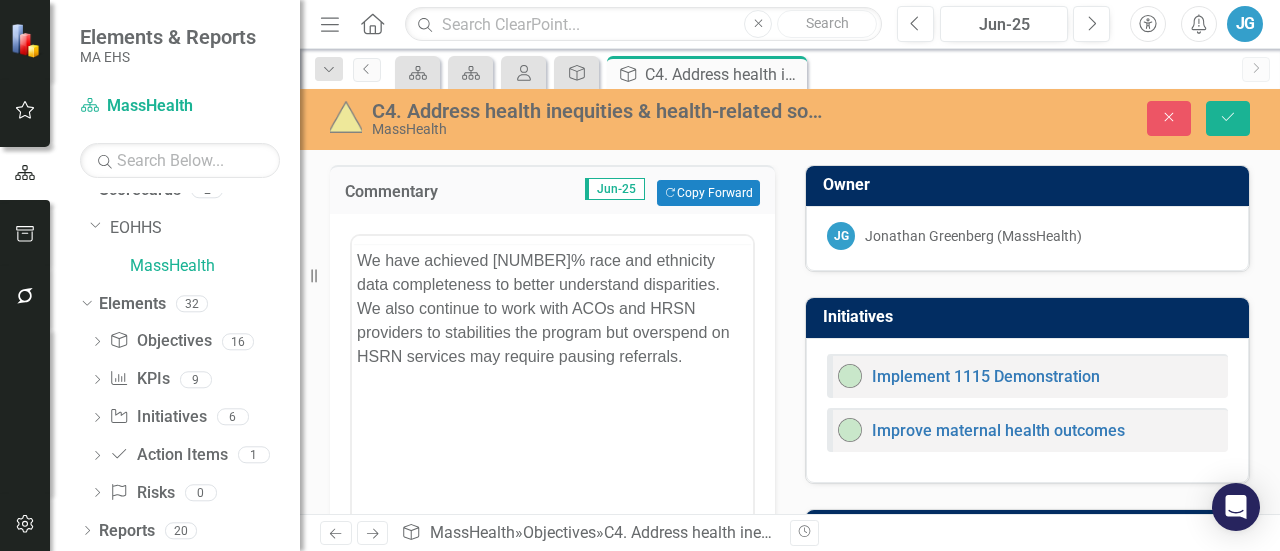 scroll, scrollTop: 0, scrollLeft: 0, axis: both 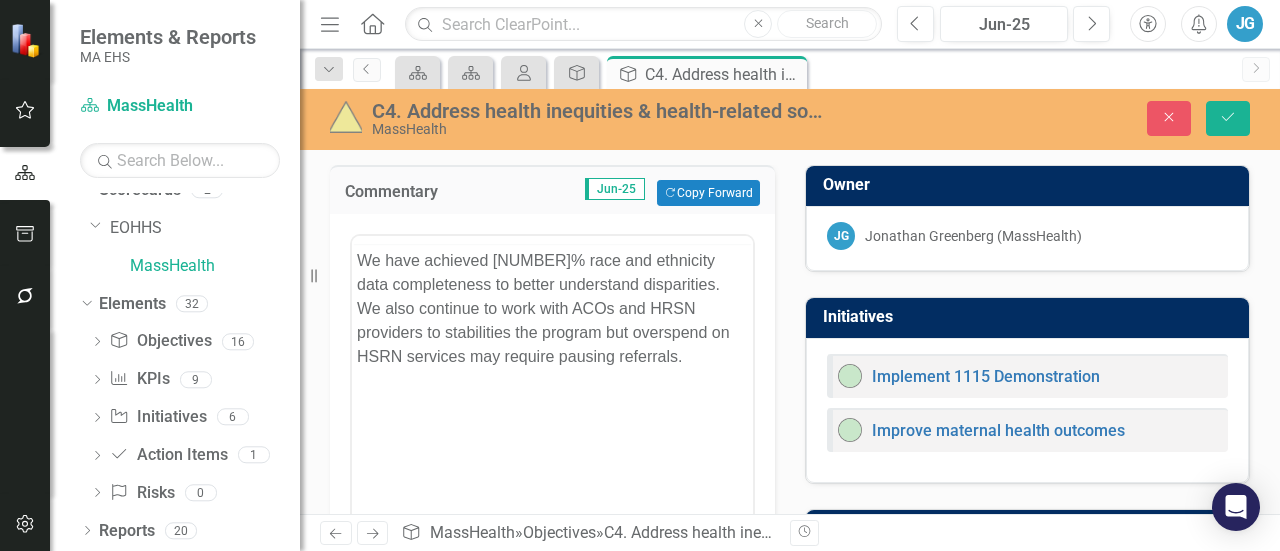 click on "We have achieved [NUMBER]% race and ethnicity data completeness to better understand disparities. We also continue to work with ACOs and HRSN providers to stabilities the program but overspend on HSRN services may require pausing referrals." at bounding box center [552, 394] 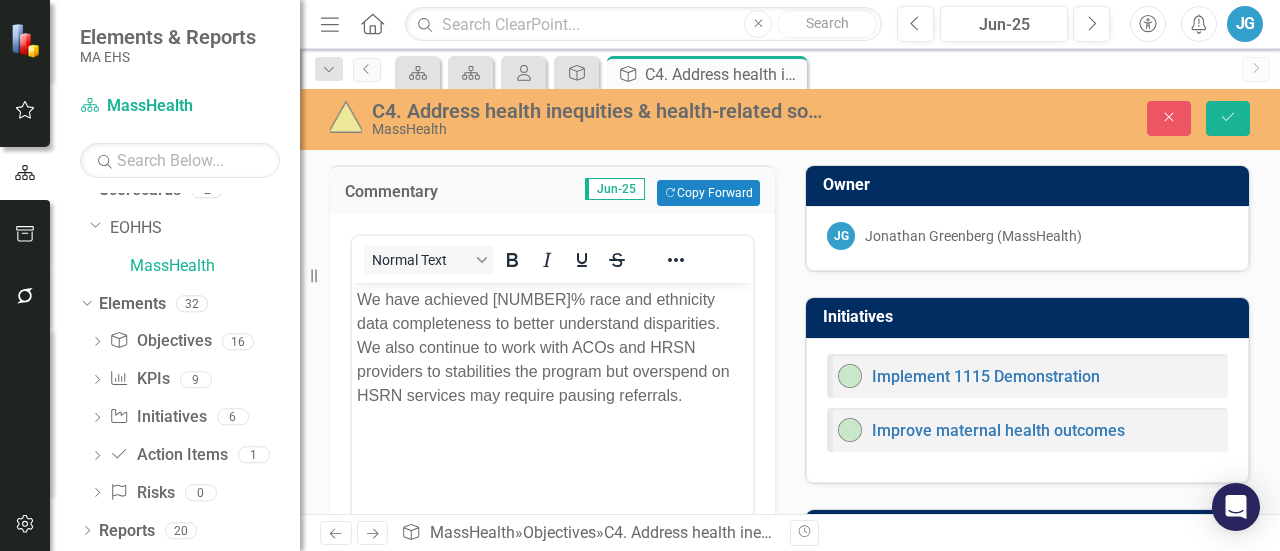 click on "We have achieved [NUMBER]% race and ethnicity data completeness to better understand disparities. We also continue to work with ACOs and HRSN providers to stabilities the program but overspend on HSRN services may require pausing referrals." at bounding box center [552, 348] 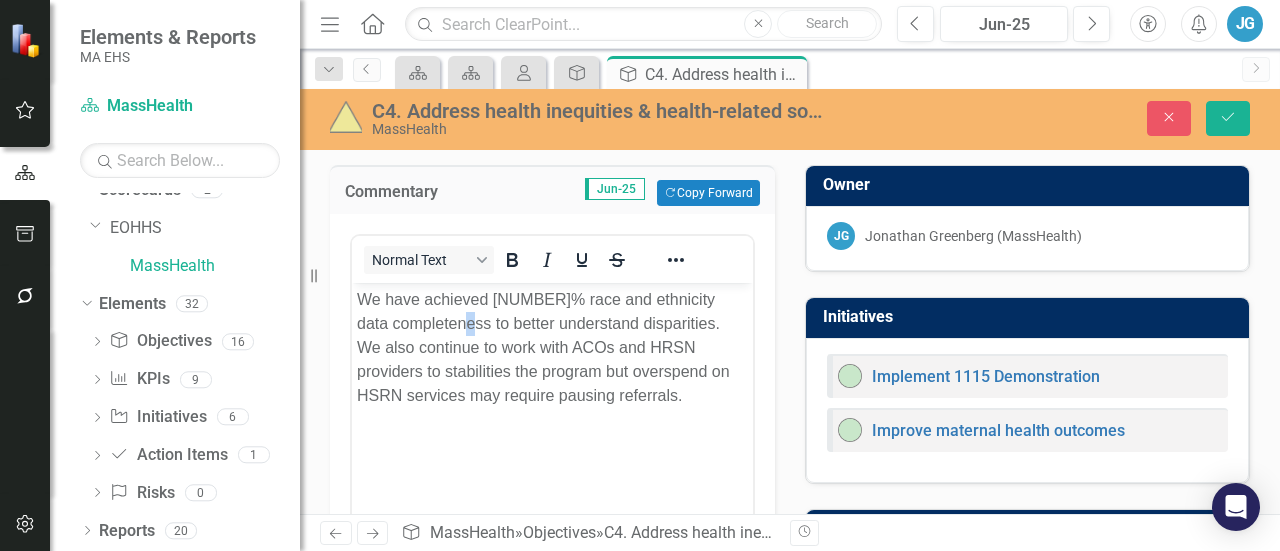 click on "We have achieved [NUMBER]% race and ethnicity data completeness to better understand disparities. We also continue to work with ACOs and HRSN providers to stabilities the program but overspend on HSRN services may require pausing referrals." at bounding box center [552, 348] 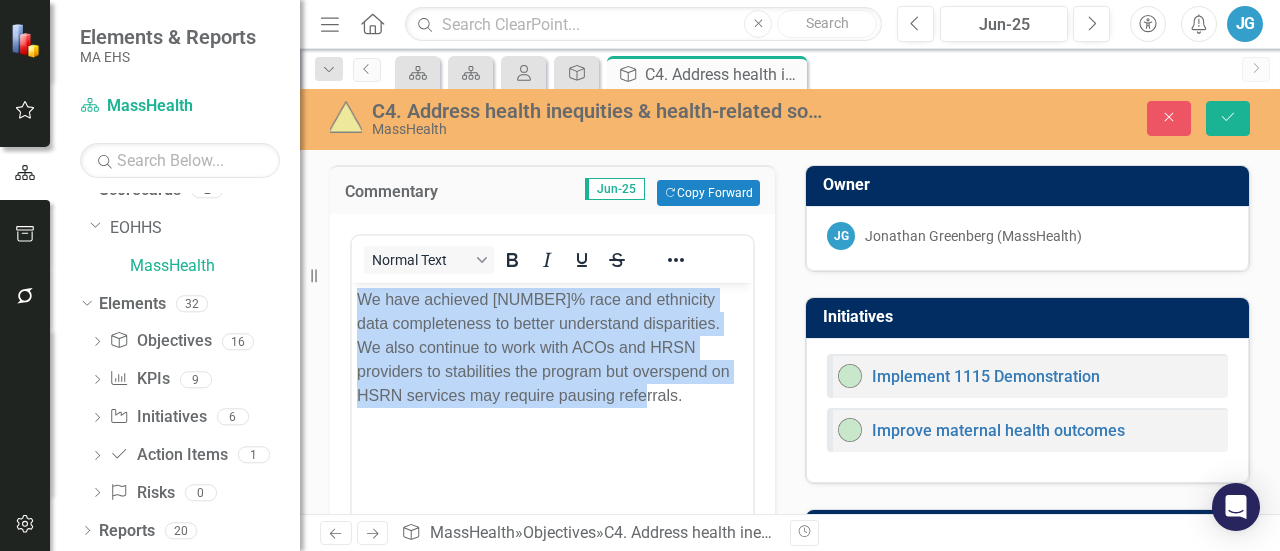 click on "We have achieved [NUMBER]% race and ethnicity data completeness to better understand disparities. We also continue to work with ACOs and HRSN providers to stabilities the program but overspend on HSRN services may require pausing referrals." at bounding box center (552, 348) 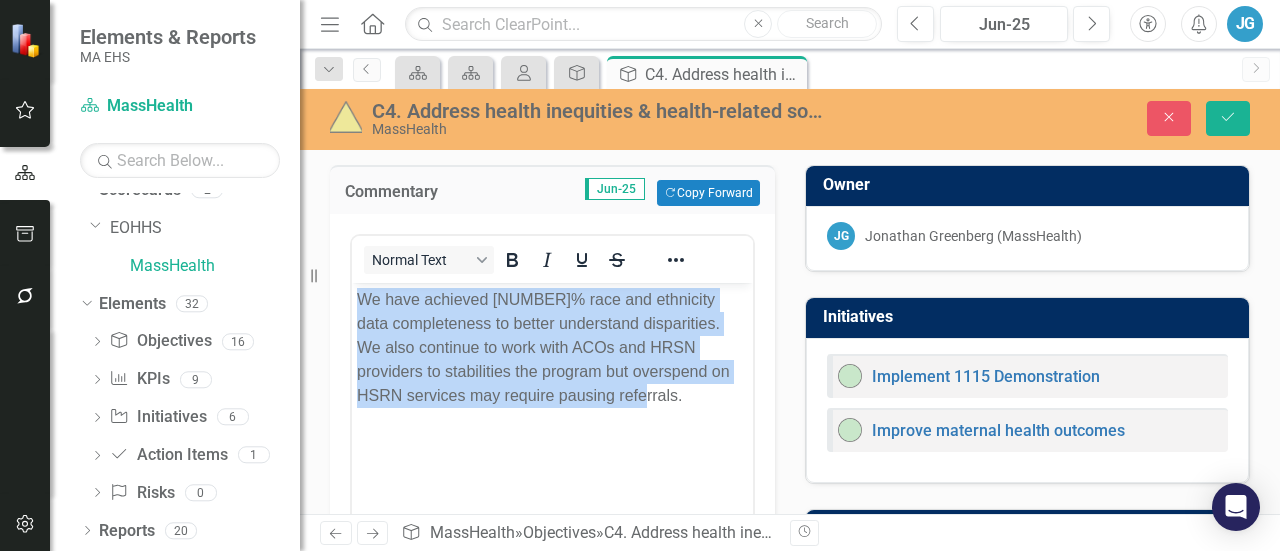 copy on "We have achieved [NUMBER]% race and ethnicity data completeness to better understand disparities. We also continue to work with ACOs and HRSN providers to stabilities the program but overspend on HSRN services may require pausing referrals." 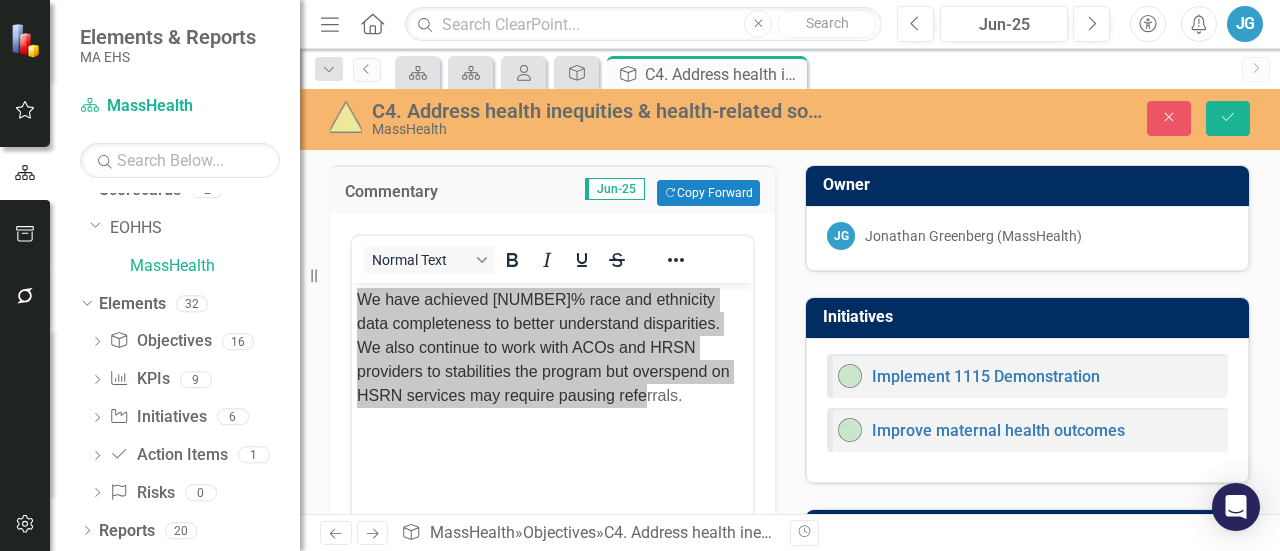 click on "MassHealth" at bounding box center [602, 129] 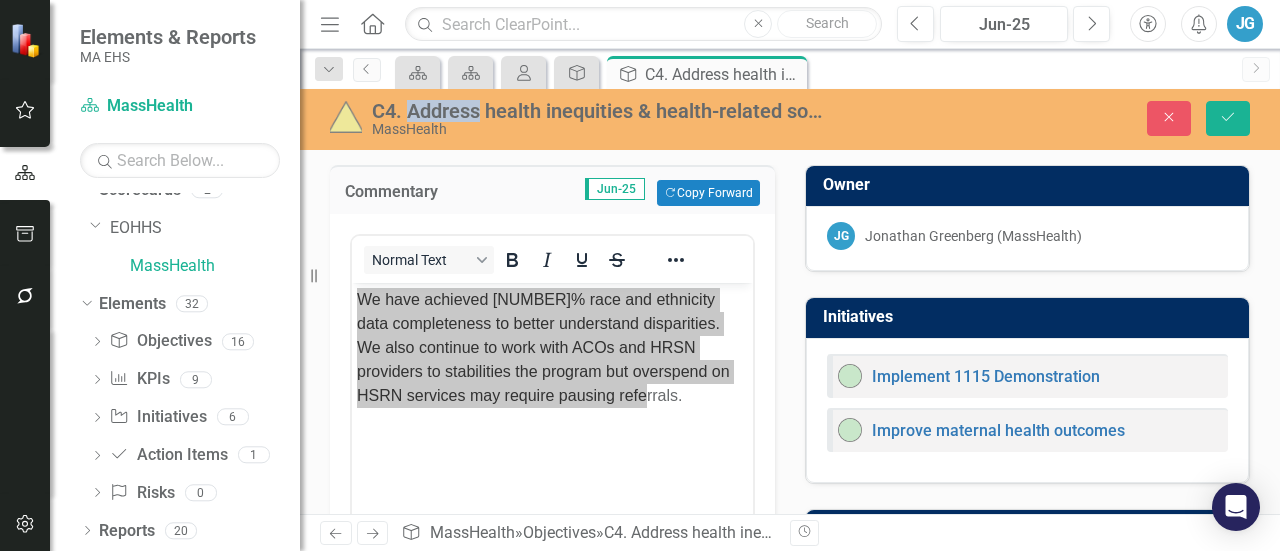 click on "C4. Address health inequities & health-related social needs" at bounding box center [602, 111] 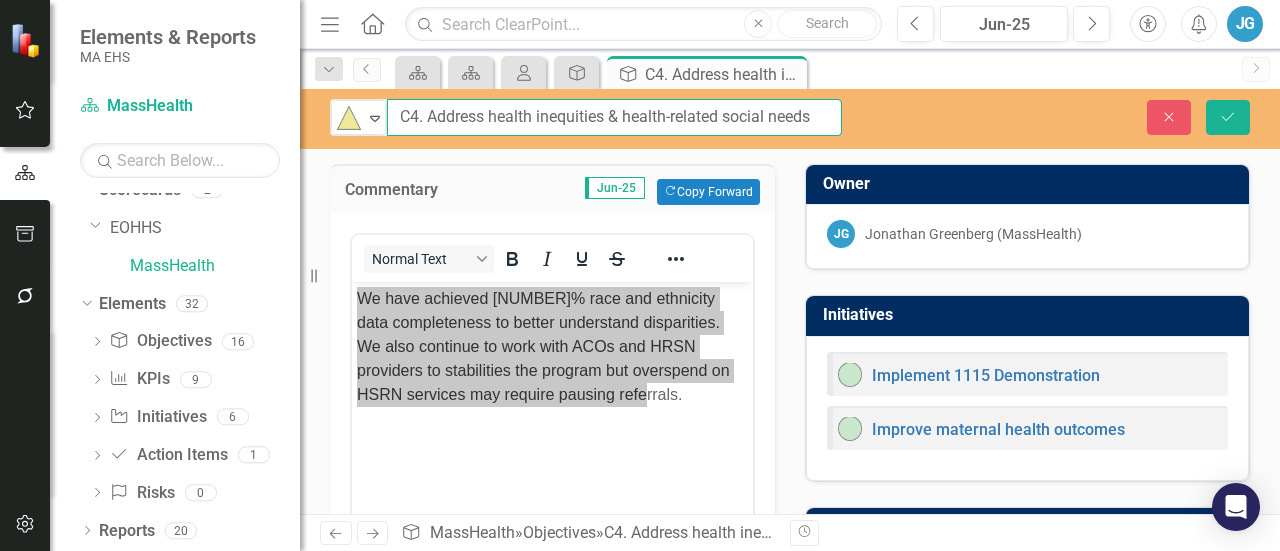 click on "C4. Address health inequities & health-related social needs" at bounding box center (614, 117) 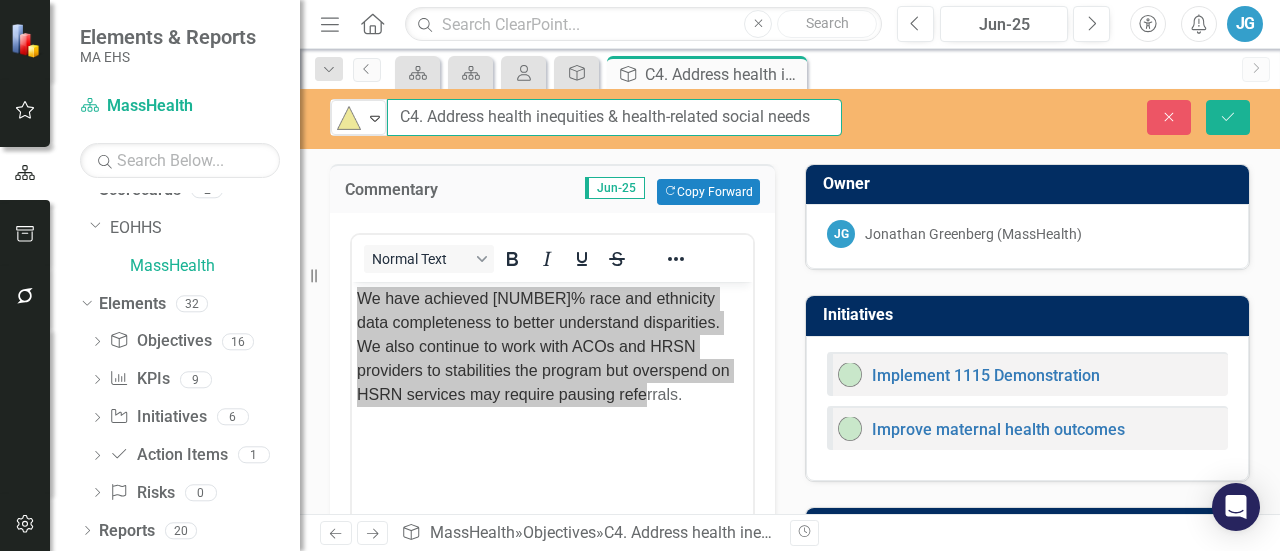 click on "C4. Address health inequities & health-related social needs" at bounding box center (614, 117) 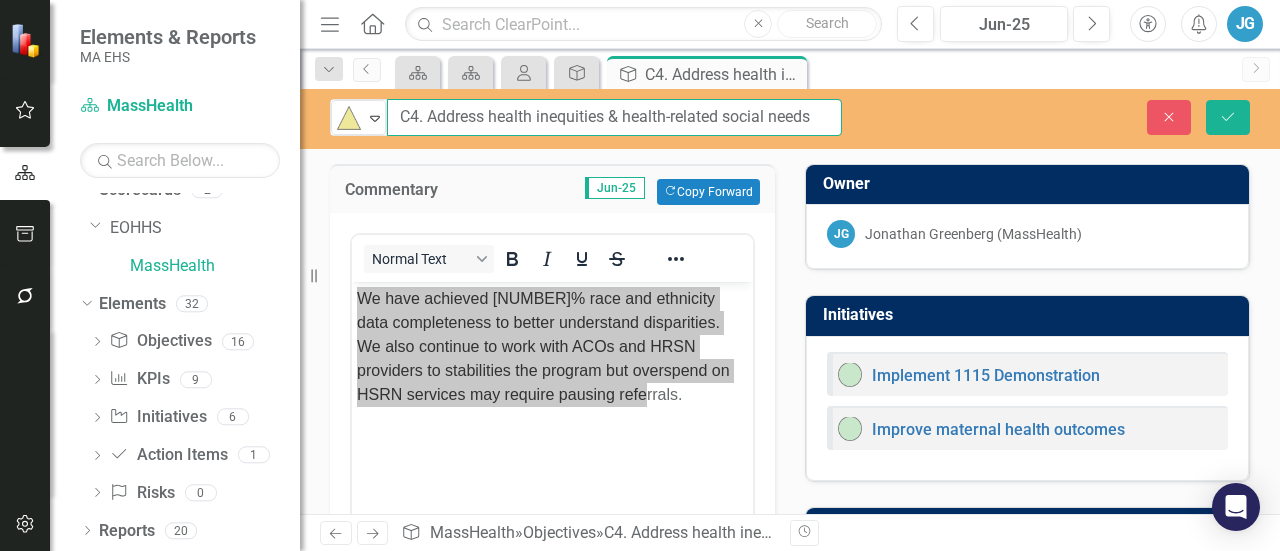 click on "C4. Address health inequities & health-related social needs" at bounding box center (614, 117) 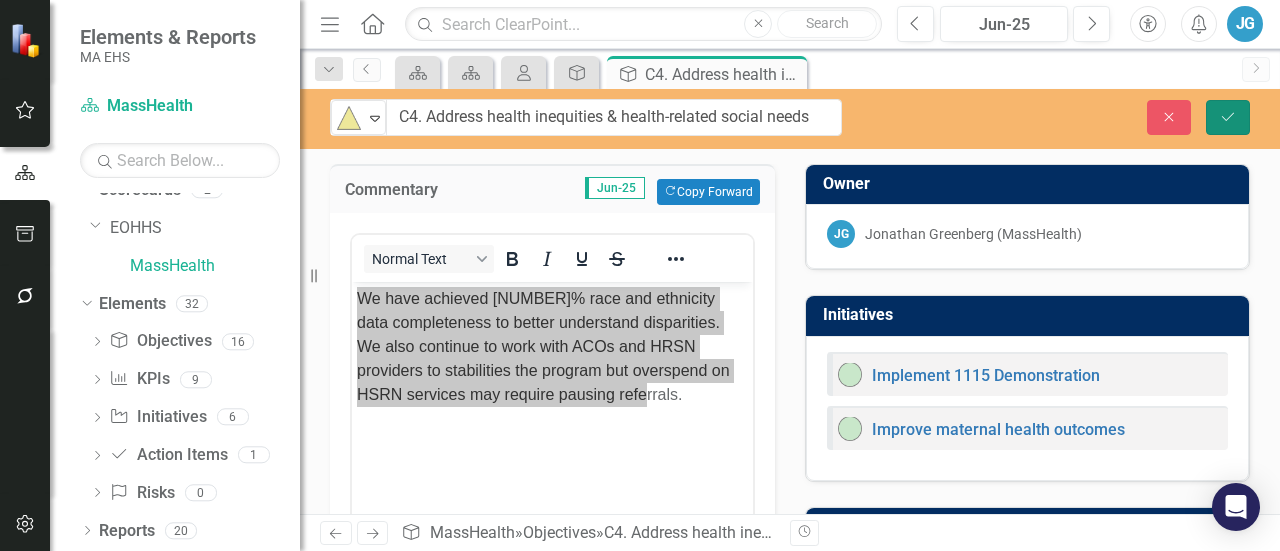 click on "Save" 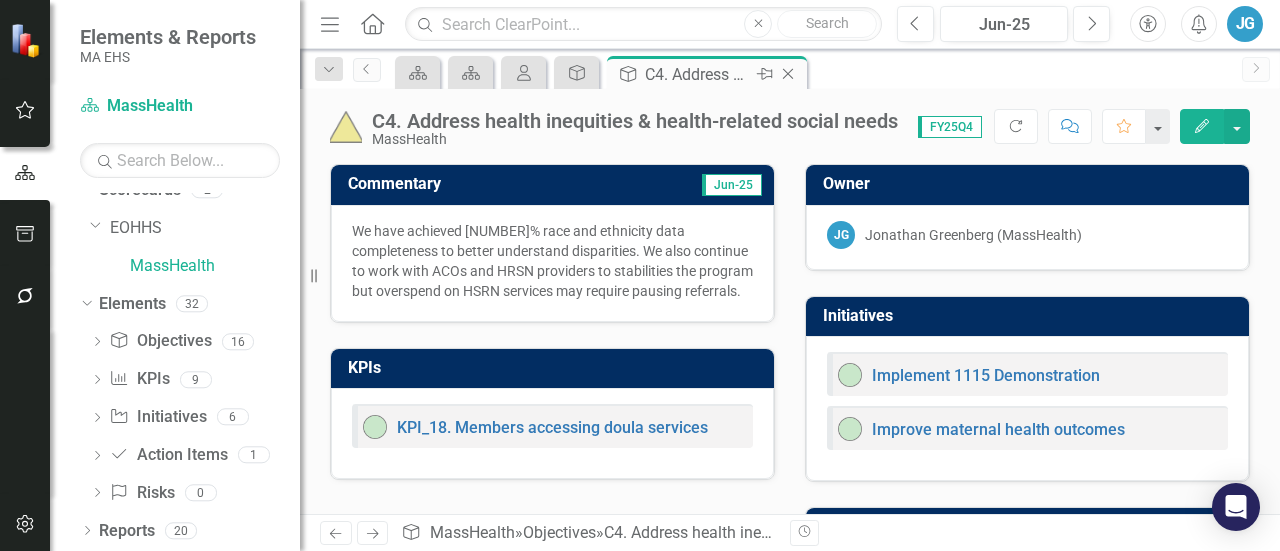 click on "Close" 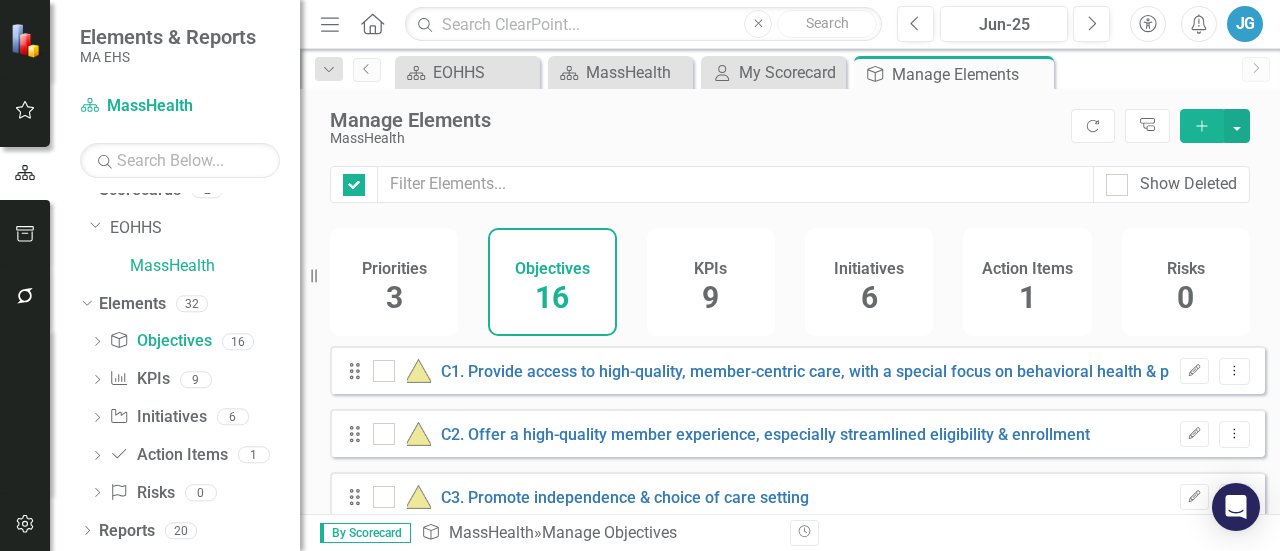 checkbox on "false" 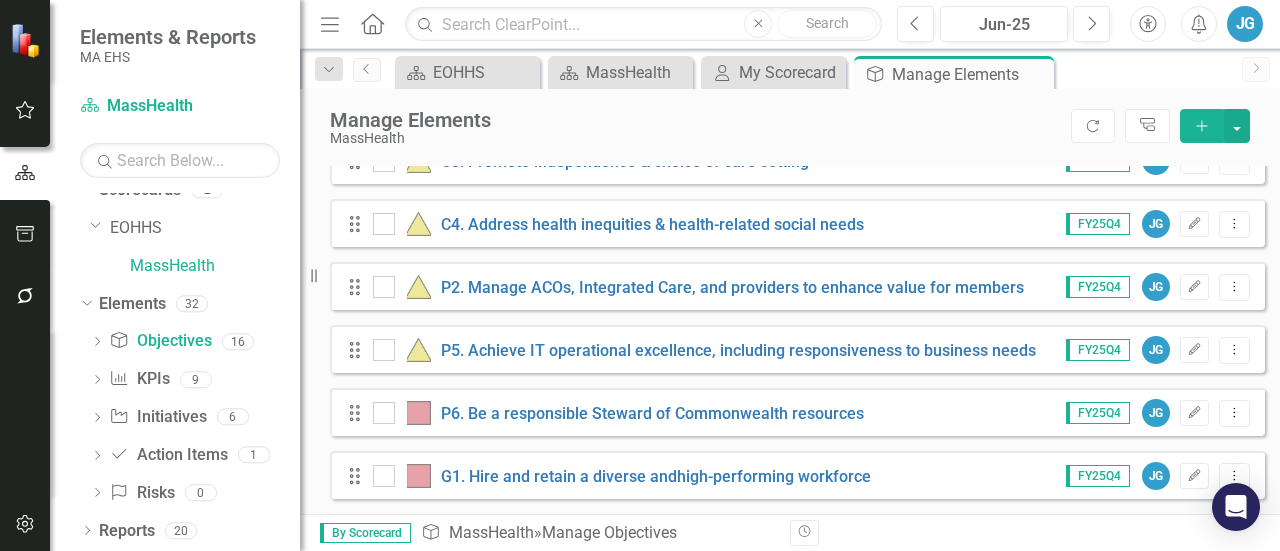 scroll, scrollTop: 400, scrollLeft: 0, axis: vertical 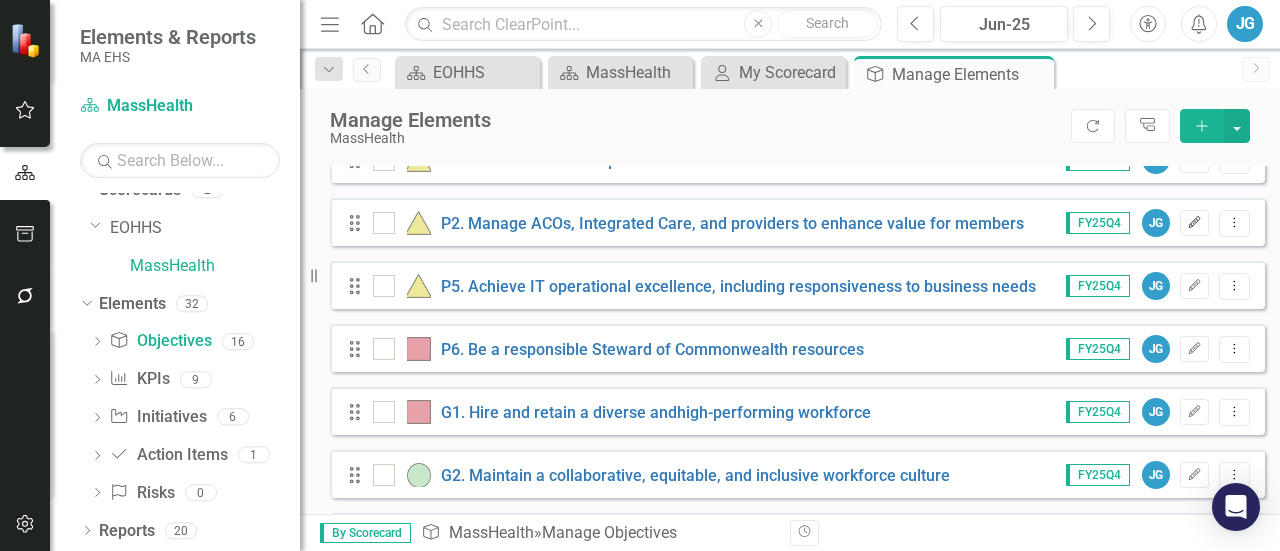 click on "Edit" at bounding box center (1194, 223) 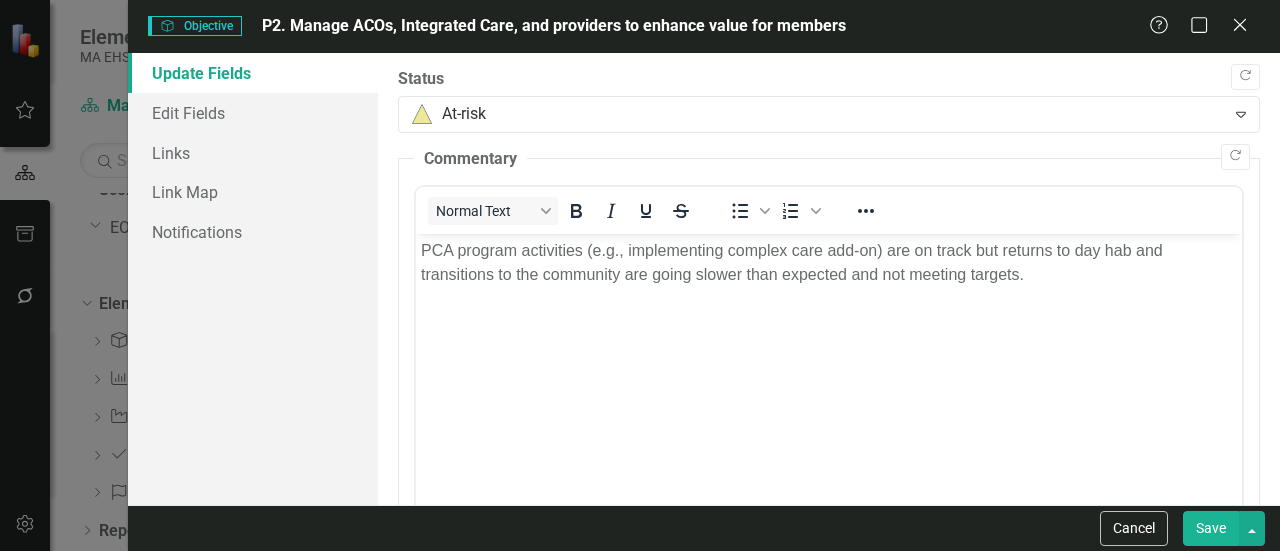 scroll, scrollTop: 0, scrollLeft: 0, axis: both 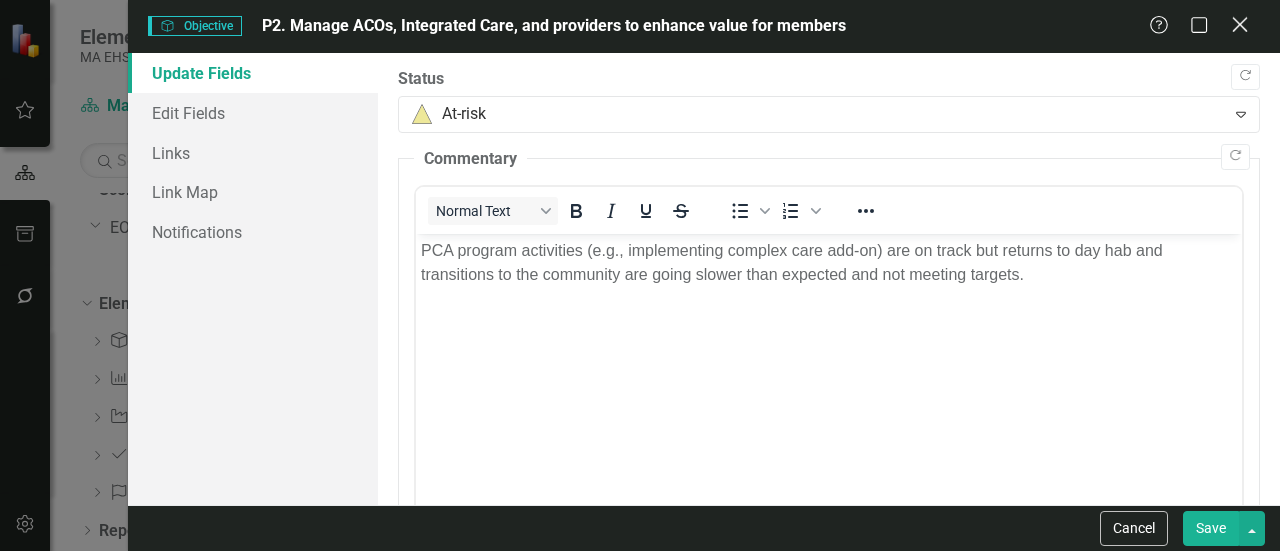 click on "Close" 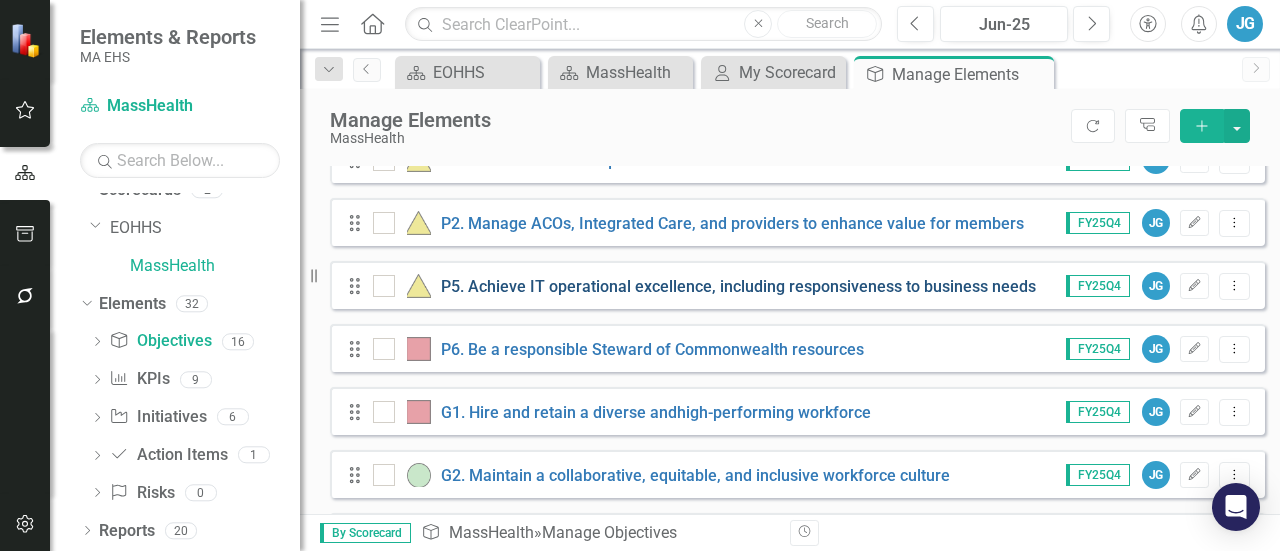 click on "P5. Achieve IT operational excellence, including responsiveness to business needs" at bounding box center [738, 286] 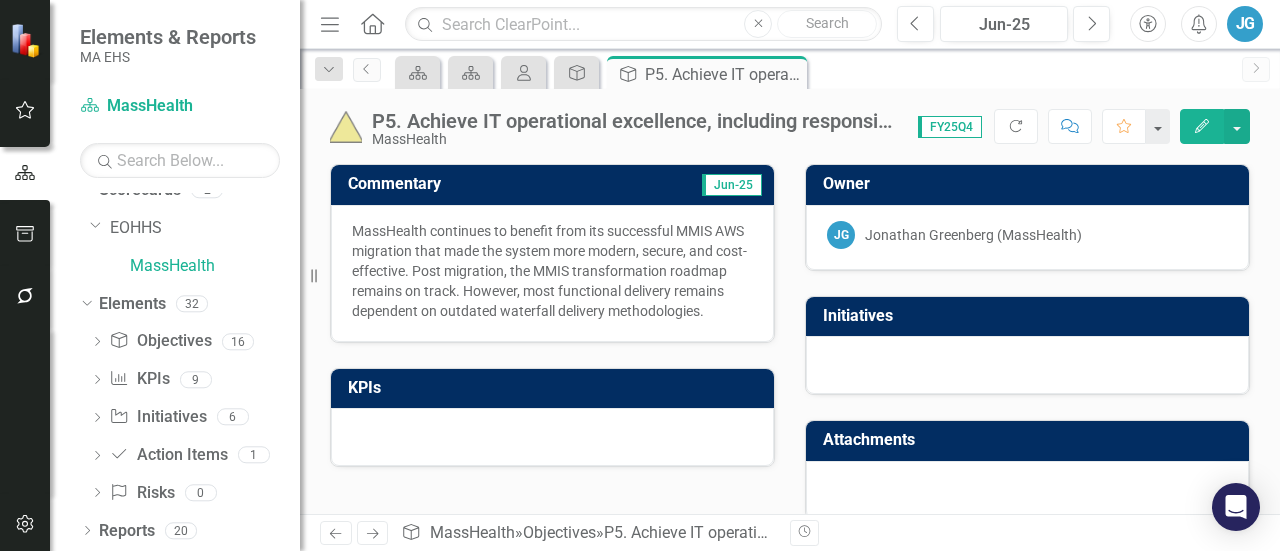 click on "P5. Achieve IT operational excellence, including responsiveness to business needs" at bounding box center [635, 121] 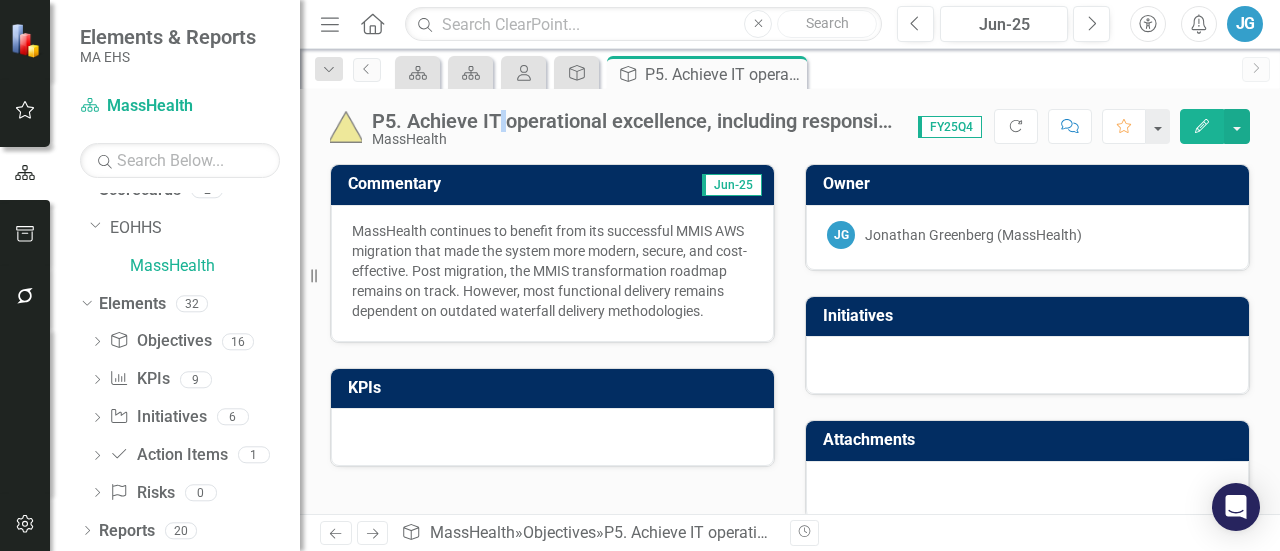 click on "P5. Achieve IT operational excellence, including responsiveness to business needs" at bounding box center [635, 121] 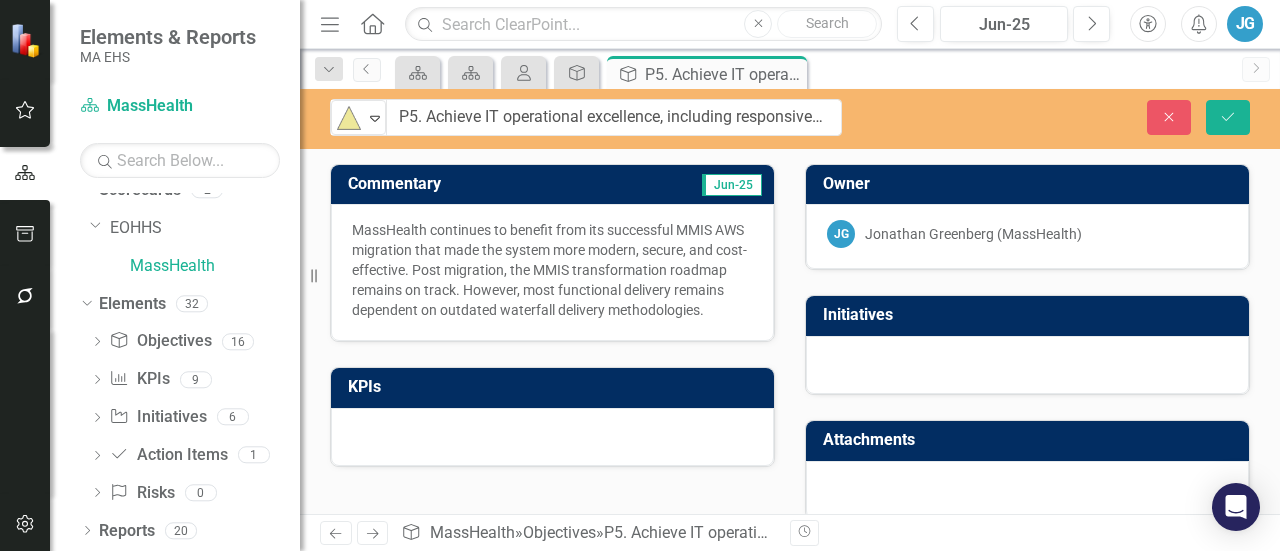 click on "P5. Achieve IT operational excellence, including responsiveness to business needs" at bounding box center (614, 117) 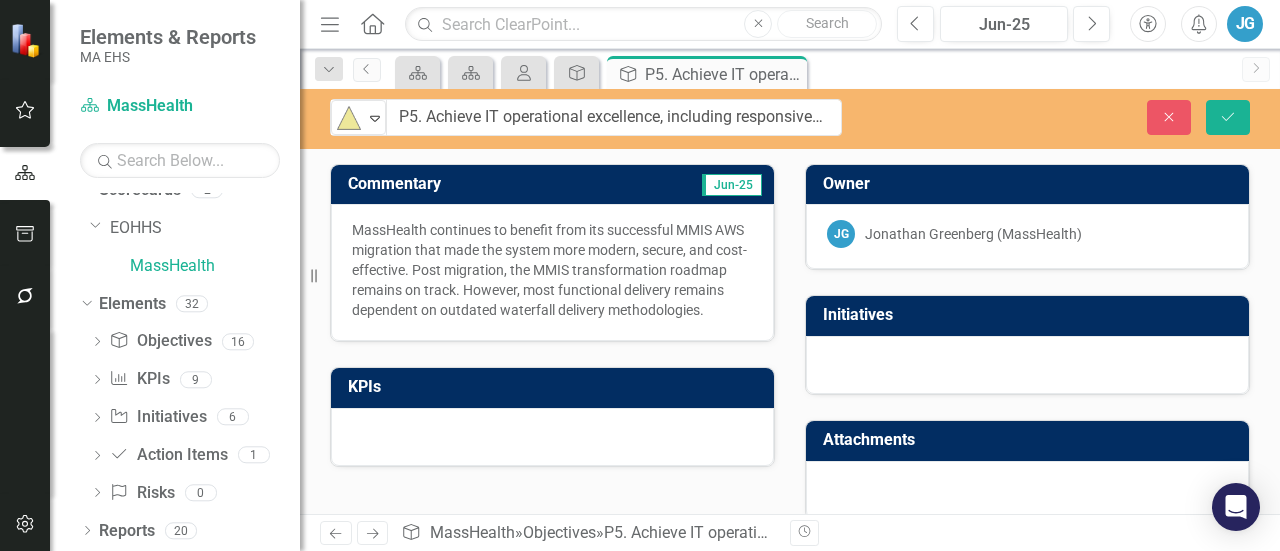 click on "MassHealth continues to benefit from its successful MMIS AWS migration that made the system more modern, secure, and cost-effective. Post migration, the MMIS transformation roadmap remains on track. However, most functional delivery remains dependent on outdated waterfall delivery methodologies." at bounding box center (552, 270) 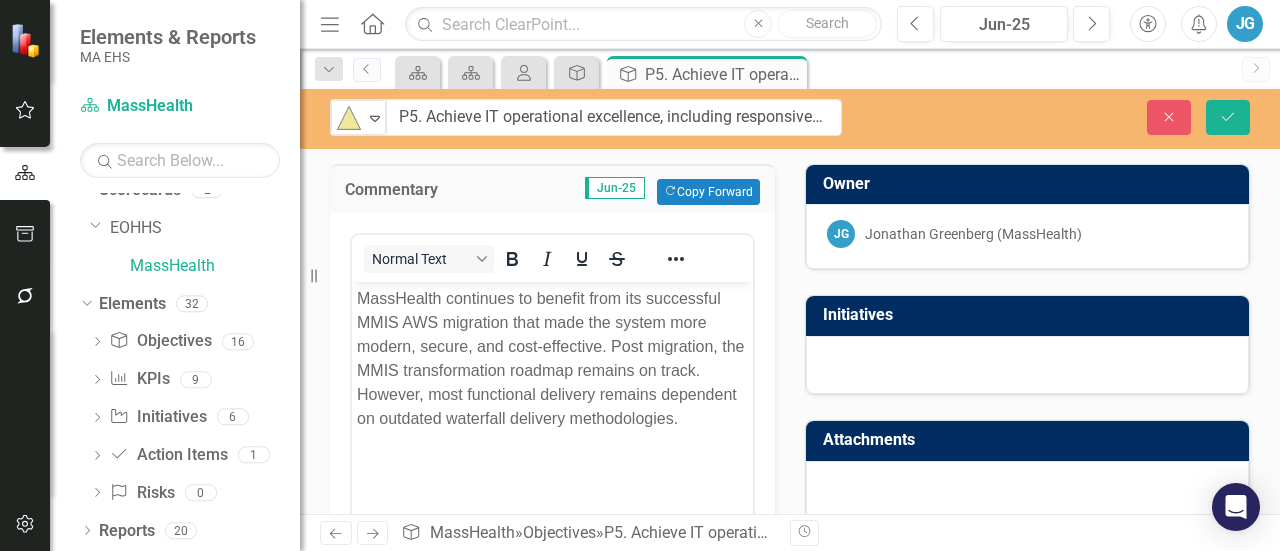 scroll, scrollTop: 0, scrollLeft: 0, axis: both 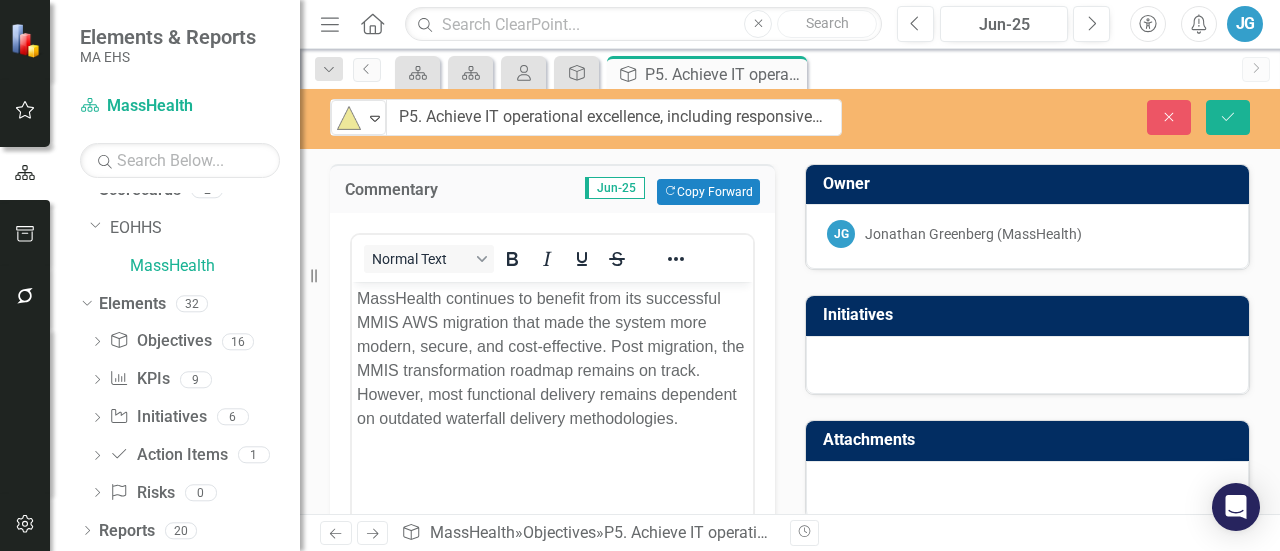 click on "MassHealth continues to benefit from its successful MMIS AWS migration that made the system more modern, secure, and cost-effective. Post migration, the MMIS transformation roadmap remains on track. However, most functional delivery remains dependent on outdated waterfall delivery methodologies." at bounding box center [552, 358] 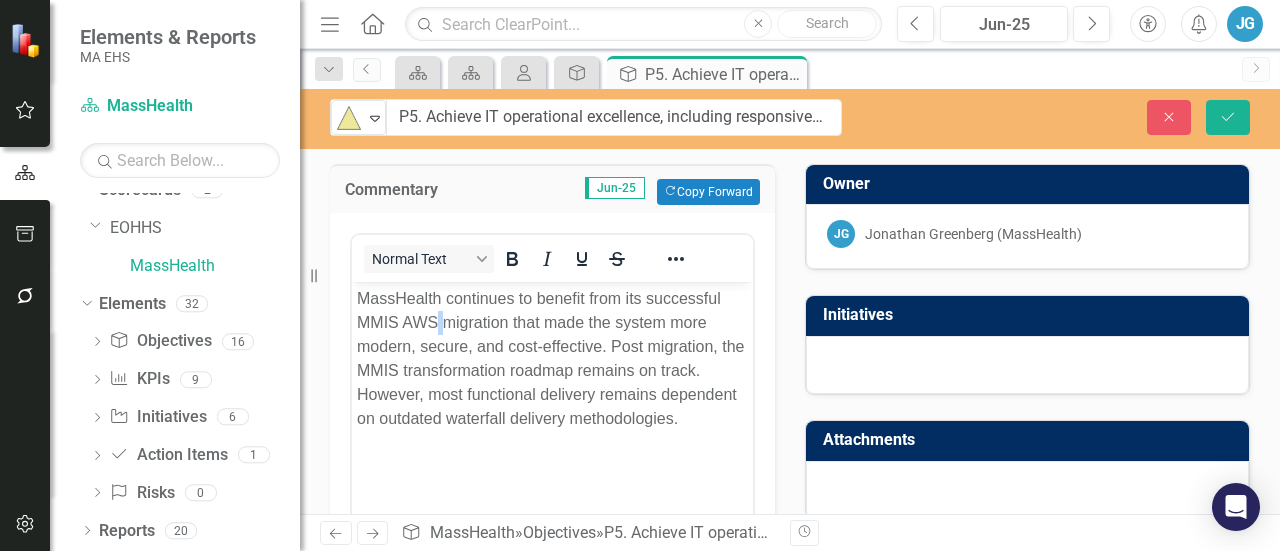 click on "MassHealth continues to benefit from its successful MMIS AWS migration that made the system more modern, secure, and cost-effective. Post migration, the MMIS transformation roadmap remains on track. However, most functional delivery remains dependent on outdated waterfall delivery methodologies." at bounding box center (552, 358) 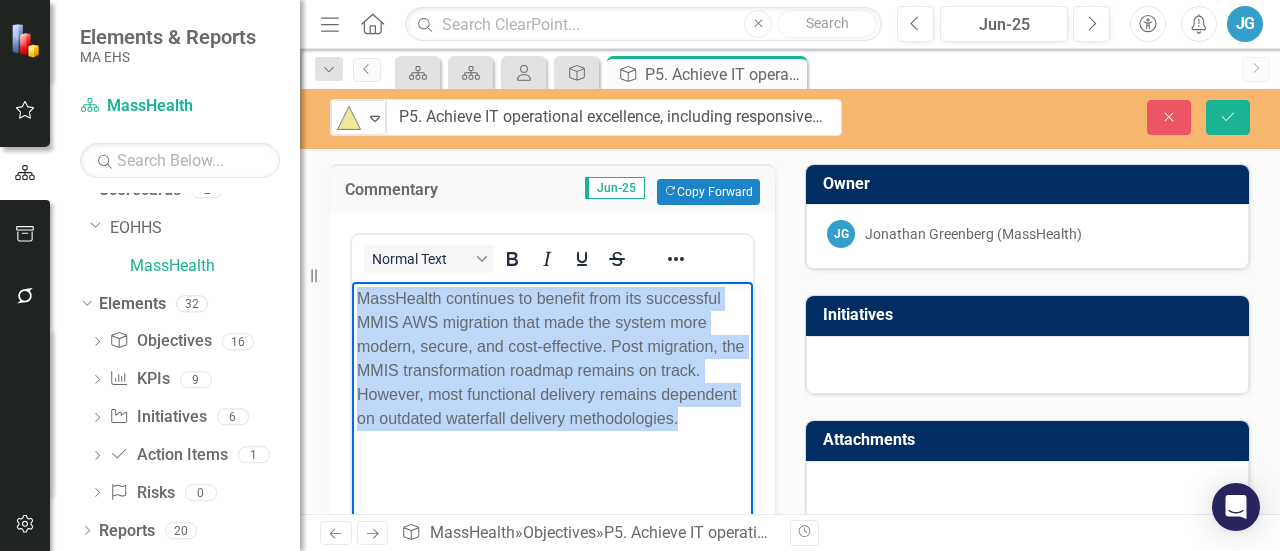 click on "MassHealth continues to benefit from its successful MMIS AWS migration that made the system more modern, secure, and cost-effective. Post migration, the MMIS transformation roadmap remains on track. However, most functional delivery remains dependent on outdated waterfall delivery methodologies." at bounding box center (552, 358) 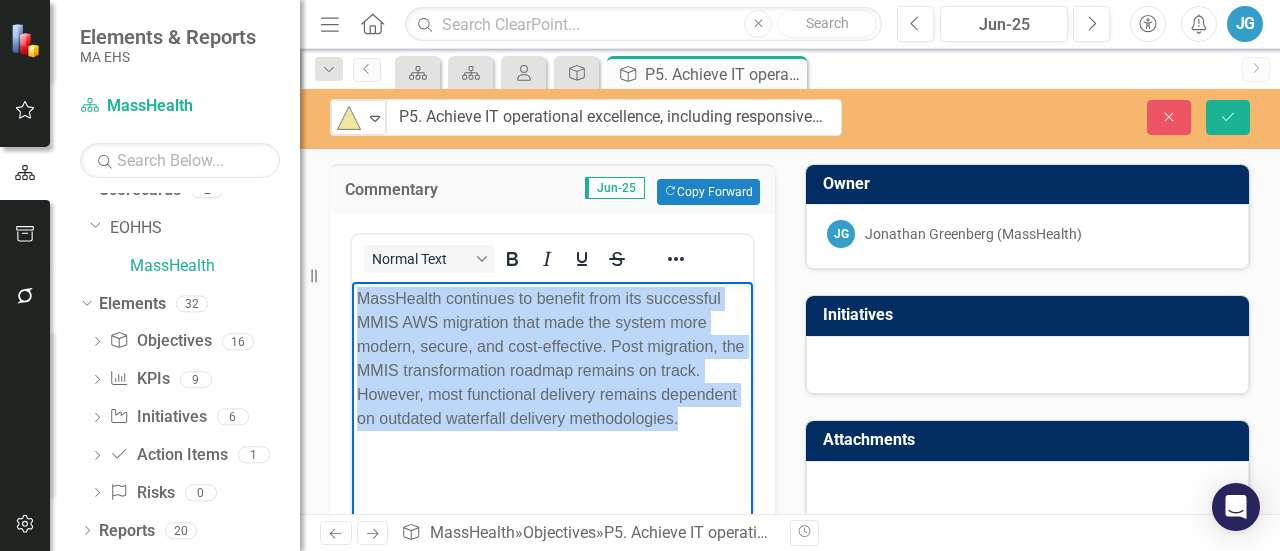 copy on "MassHealth continues to benefit from its successful MMIS AWS migration that made the system more modern, secure, and cost-effective. Post migration, the MMIS transformation roadmap remains on track. However, most functional delivery remains dependent on outdated waterfall delivery methodologies." 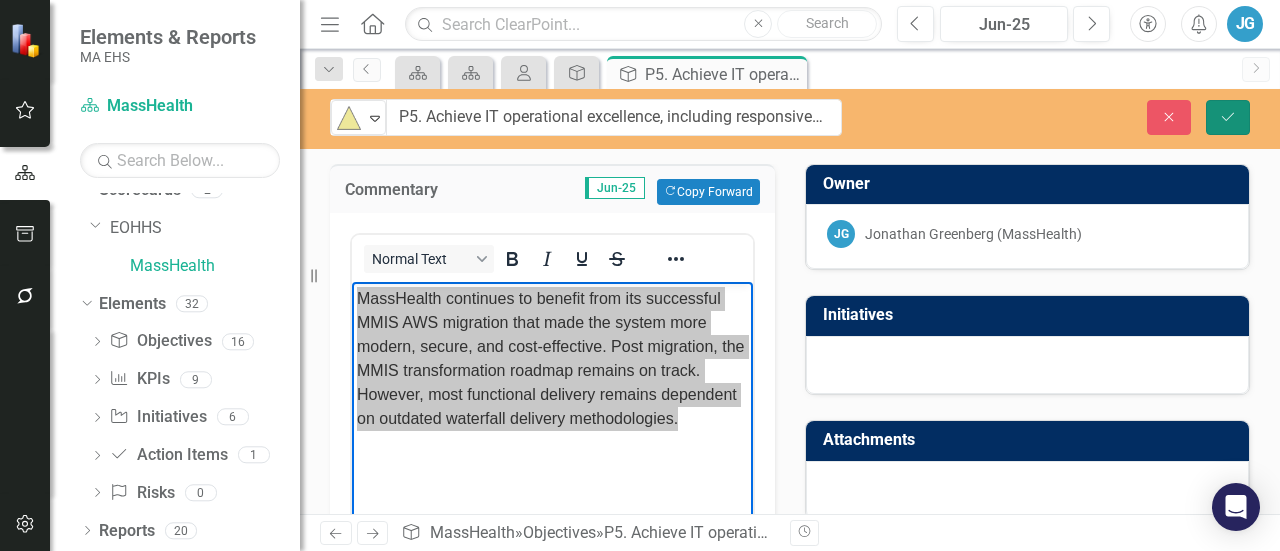 click on "Save" at bounding box center (1228, 117) 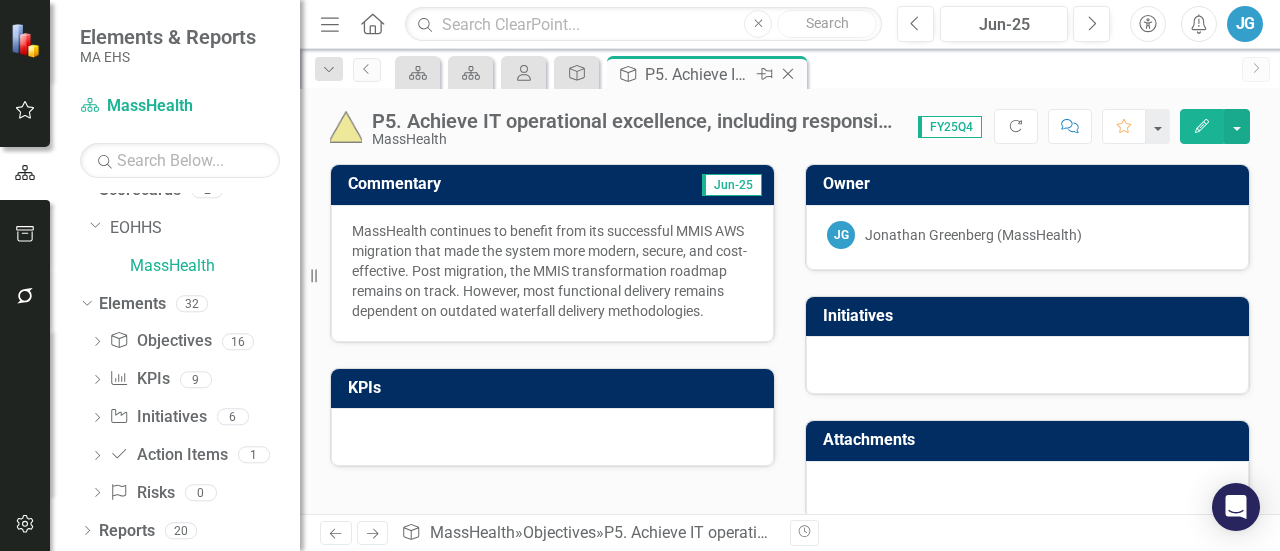 click on "Close" 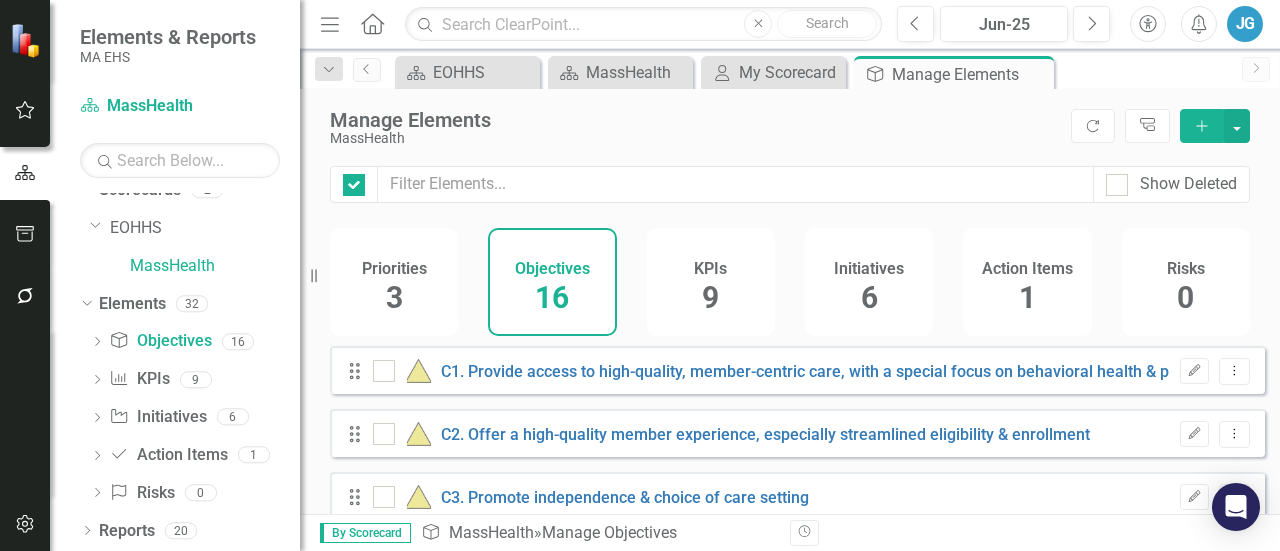 checkbox on "false" 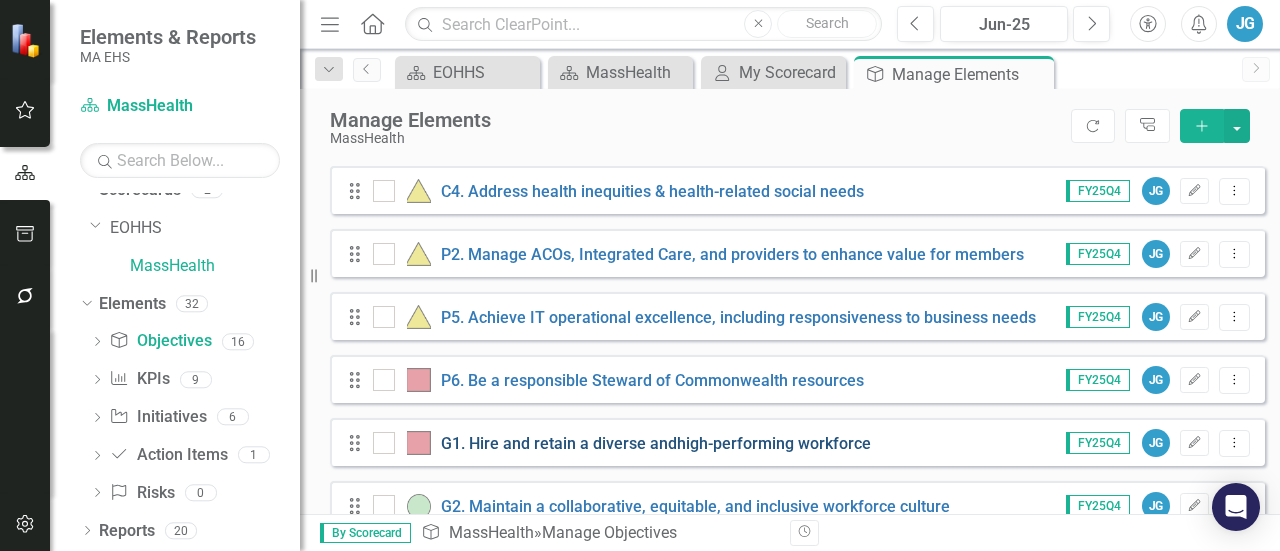 scroll, scrollTop: 400, scrollLeft: 0, axis: vertical 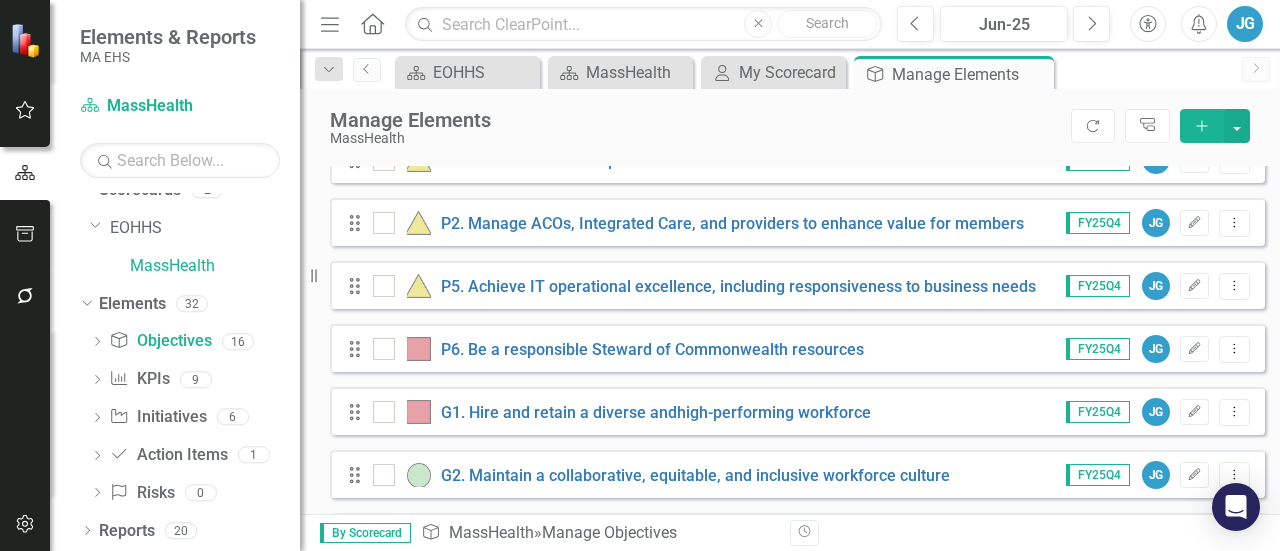 click on "P6. Be a responsible Steward of Commonwealth resources" at bounding box center (621, 349) 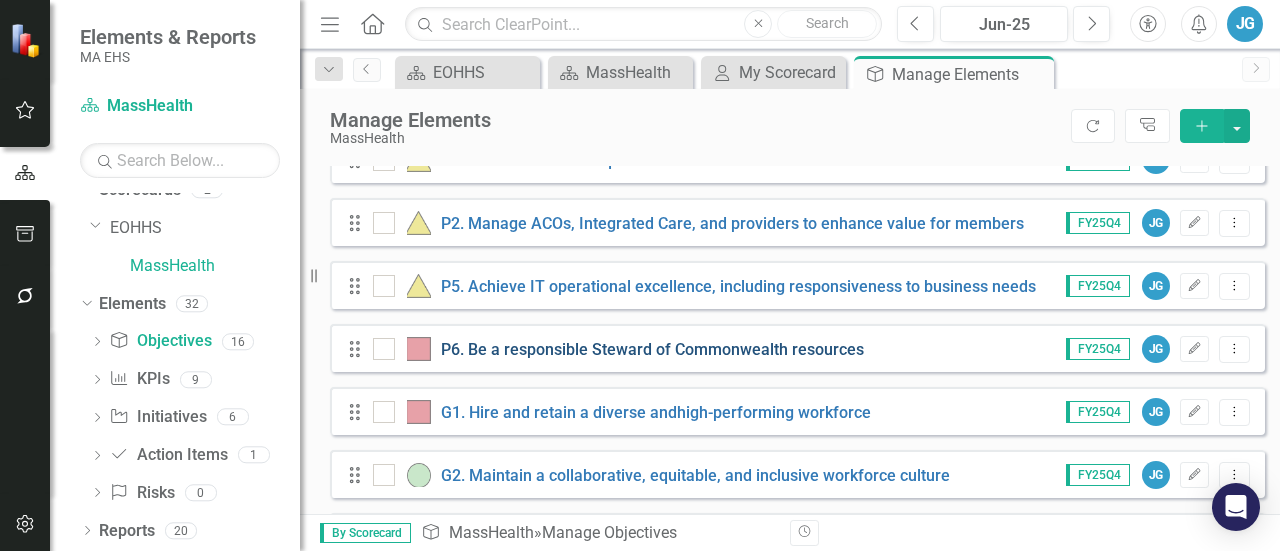 click on "P6. Be a responsible Steward of Commonwealth resources" at bounding box center (652, 349) 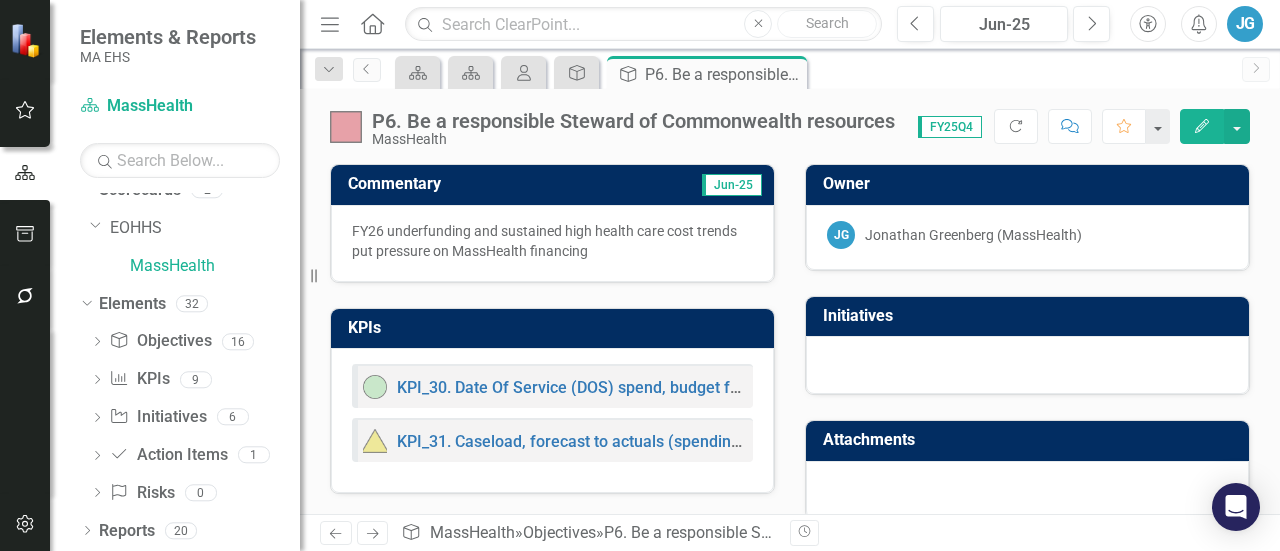 click on "P6. Be a responsible Steward of Commonwealth resources" at bounding box center (633, 121) 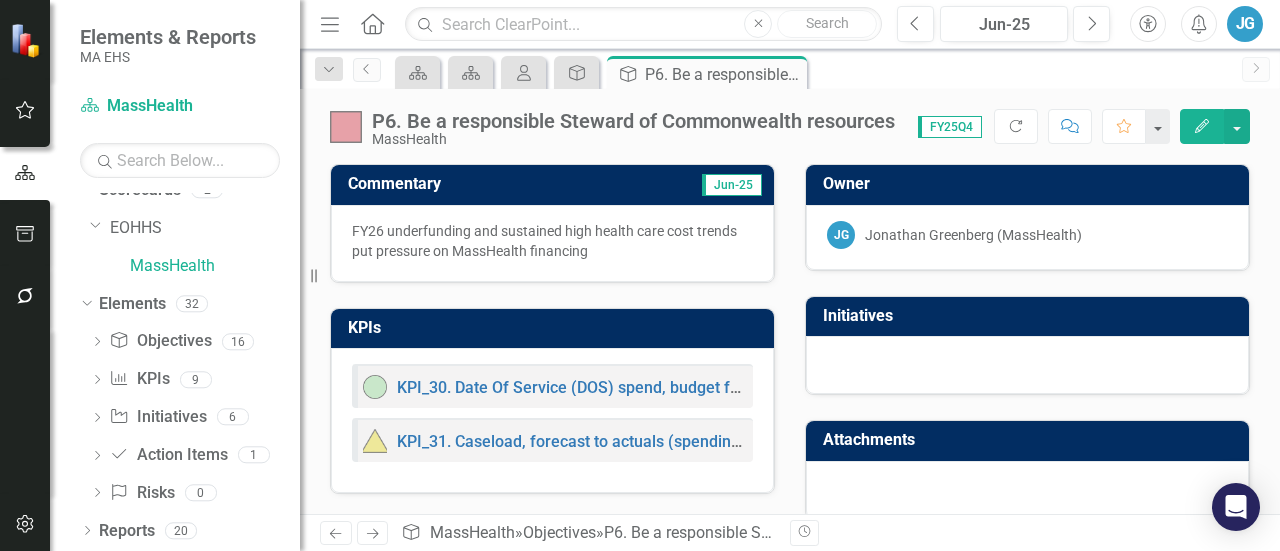 click on "P6. Be a responsible Steward of Commonwealth resources" at bounding box center (633, 121) 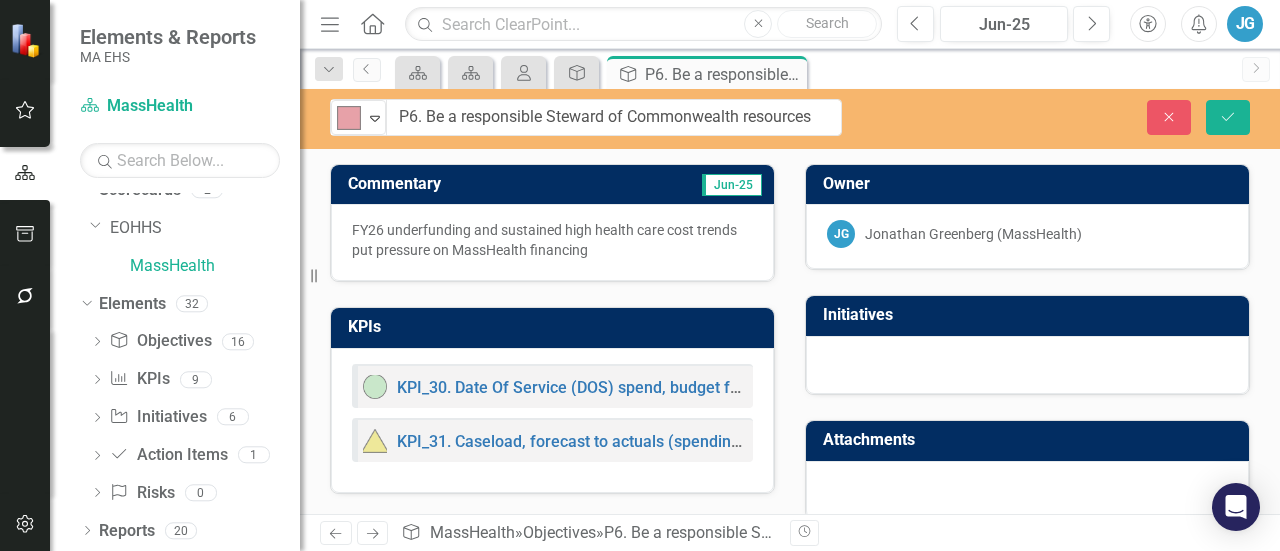 click on "P6. Be a responsible Steward of Commonwealth resources" at bounding box center (614, 117) 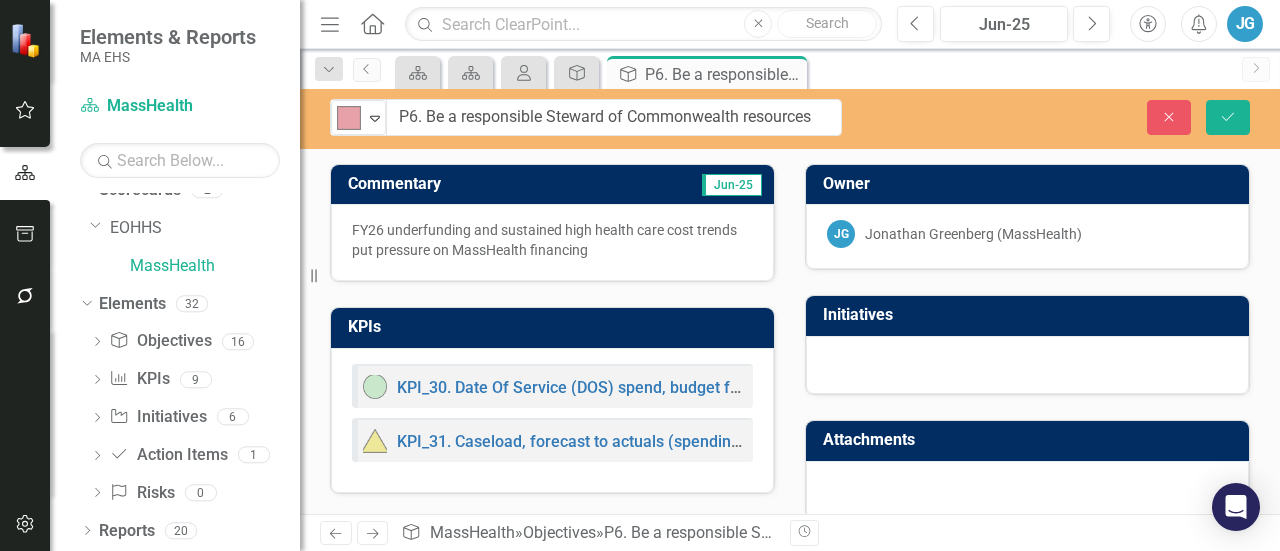 click on "FY26 underfunding and sustained high health care cost trends put pressure on MassHealth financing" at bounding box center (552, 240) 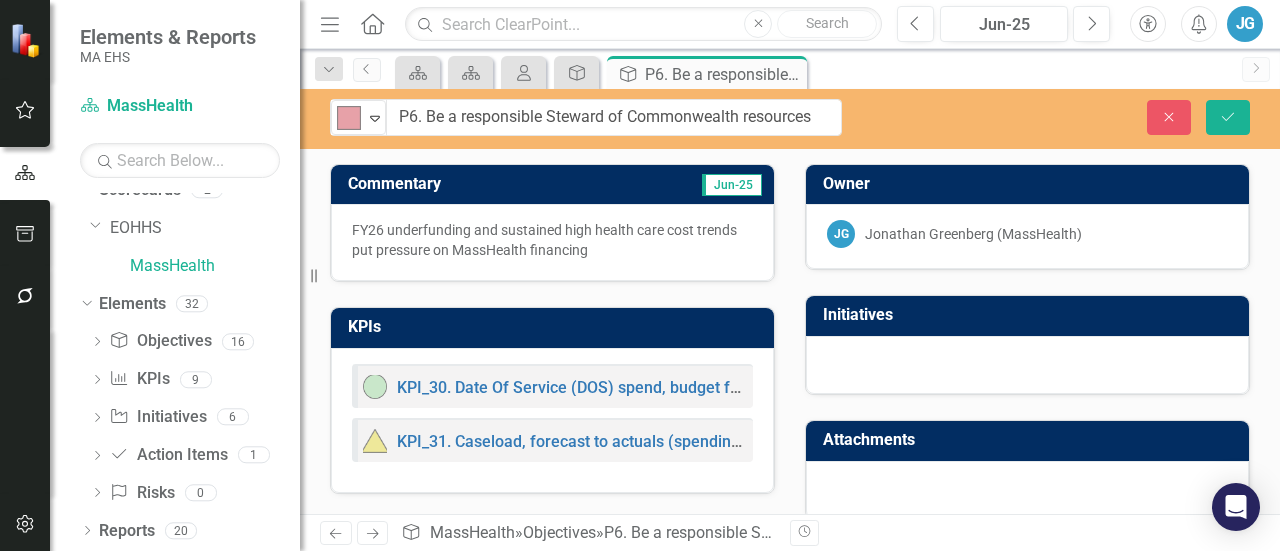 click on "FY26 underfunding and sustained high health care cost trends put pressure on MassHealth financing" at bounding box center (552, 240) 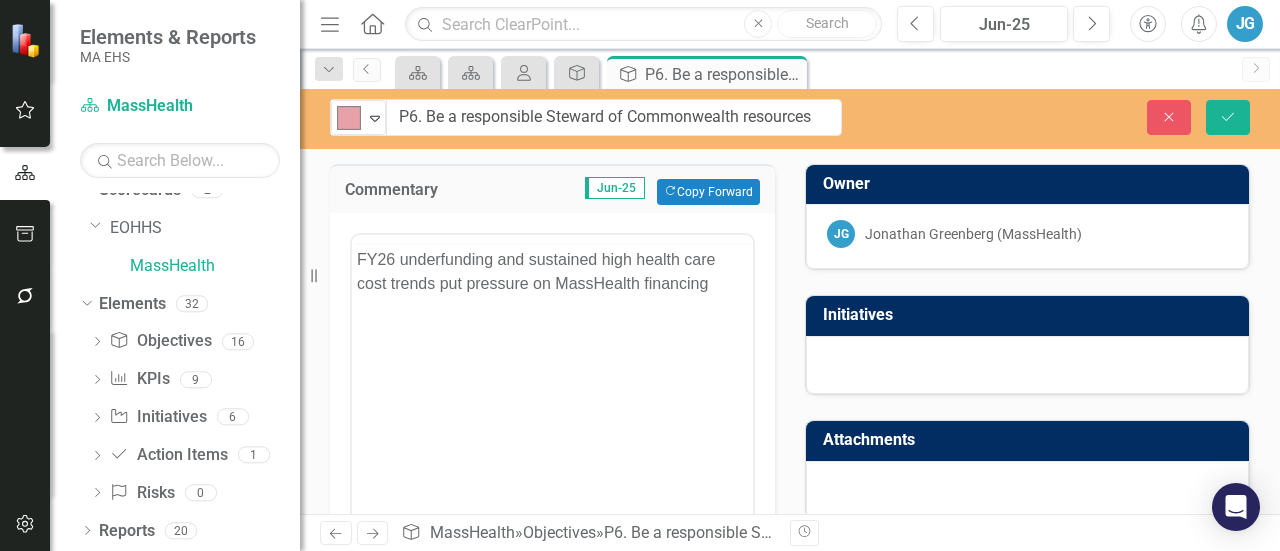 scroll, scrollTop: 0, scrollLeft: 0, axis: both 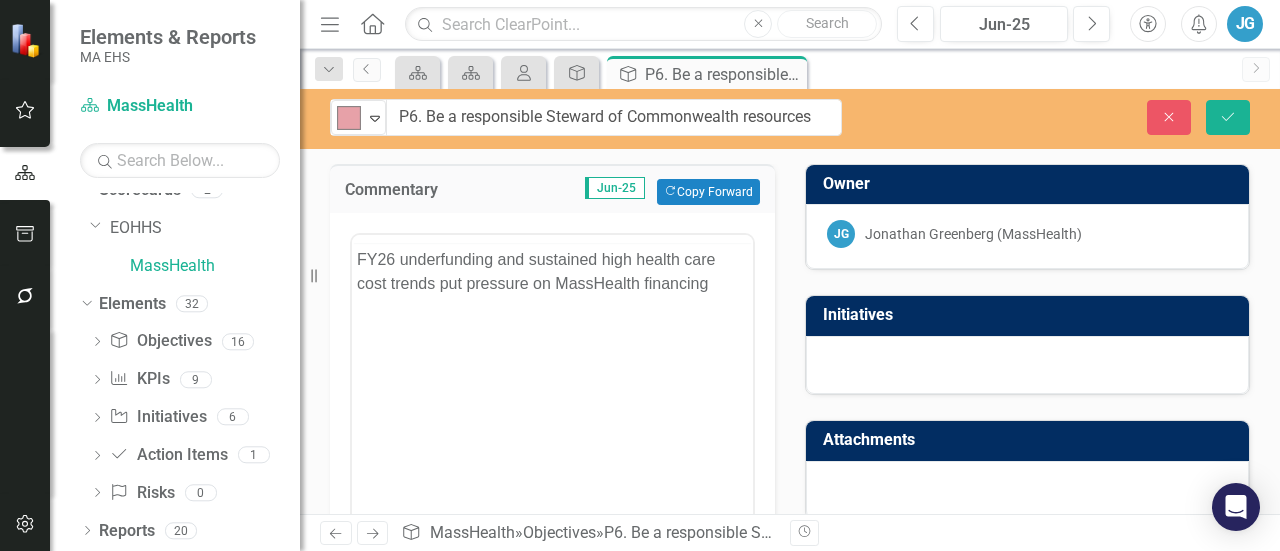 click at bounding box center (552, 239) 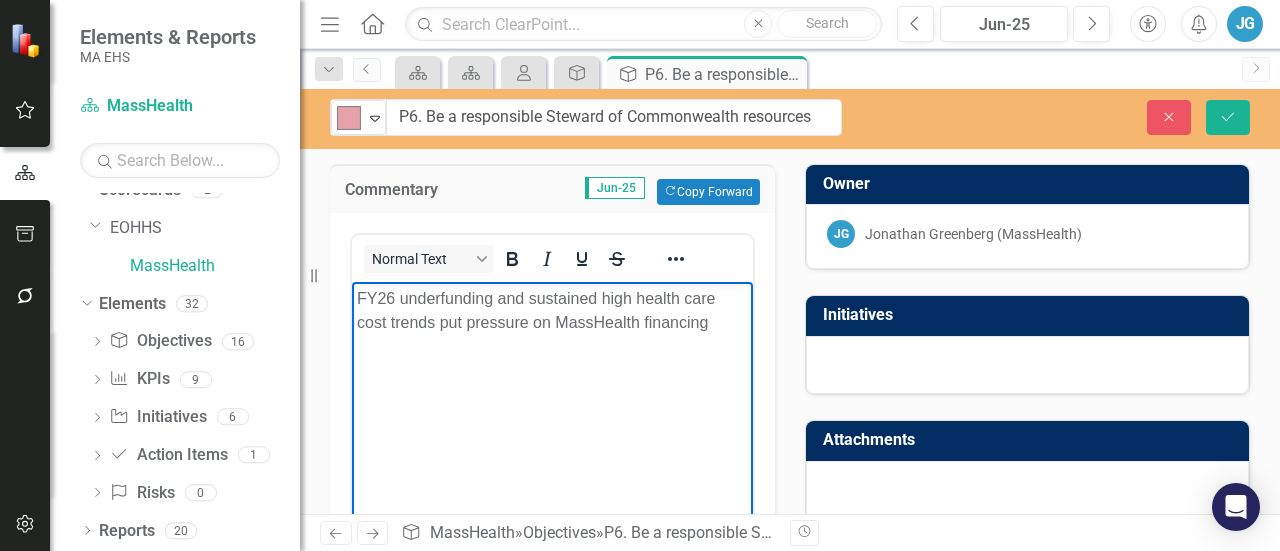 click on "FY26 underfunding and sustained high health care cost trends put pressure on MassHealth financing" at bounding box center [552, 310] 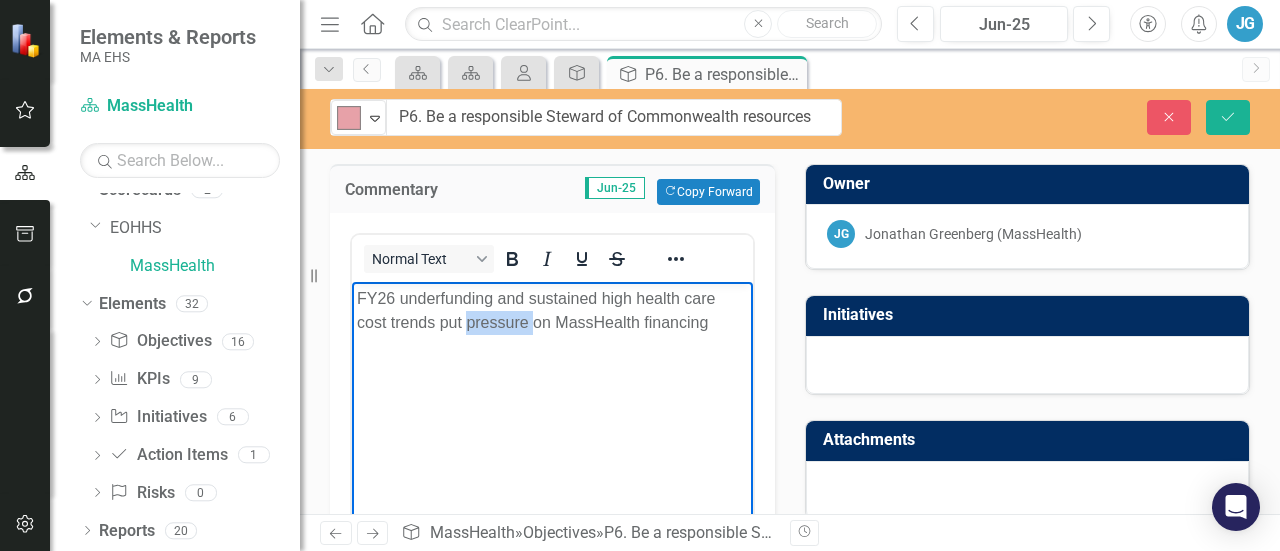click on "FY26 underfunding and sustained high health care cost trends put pressure on MassHealth financing" at bounding box center (552, 310) 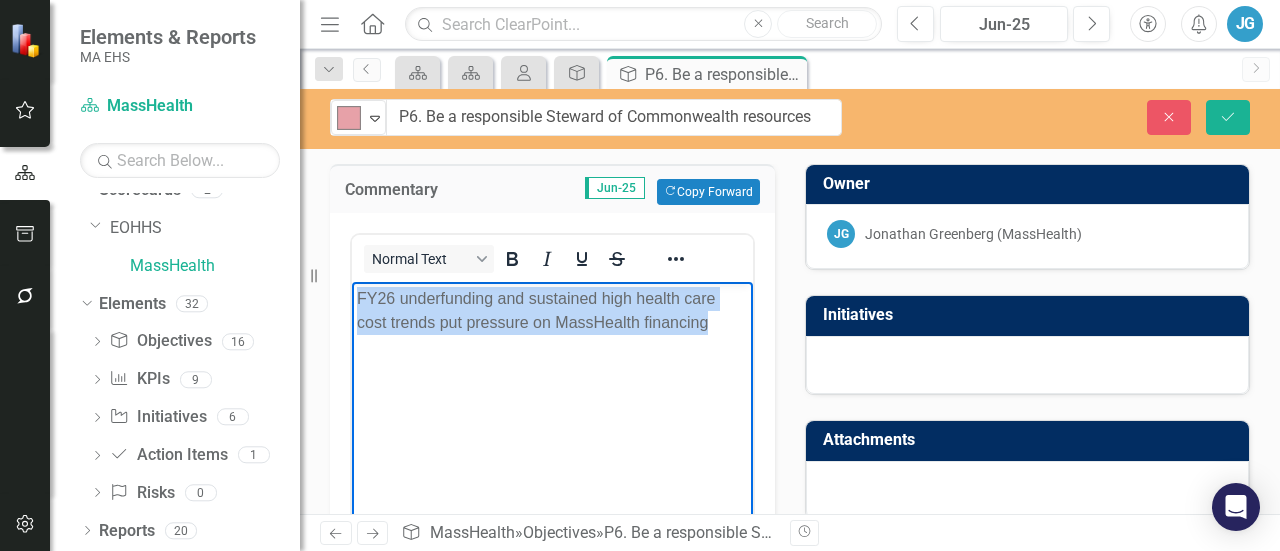 click on "FY26 underfunding and sustained high health care cost trends put pressure on MassHealth financing" at bounding box center (552, 310) 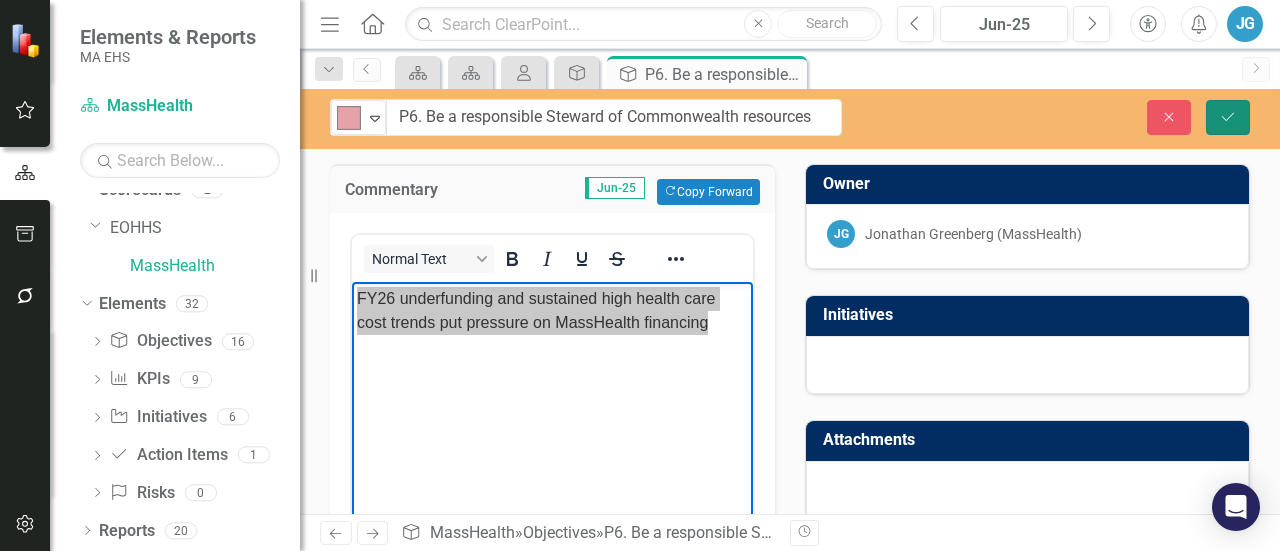click on "Save" 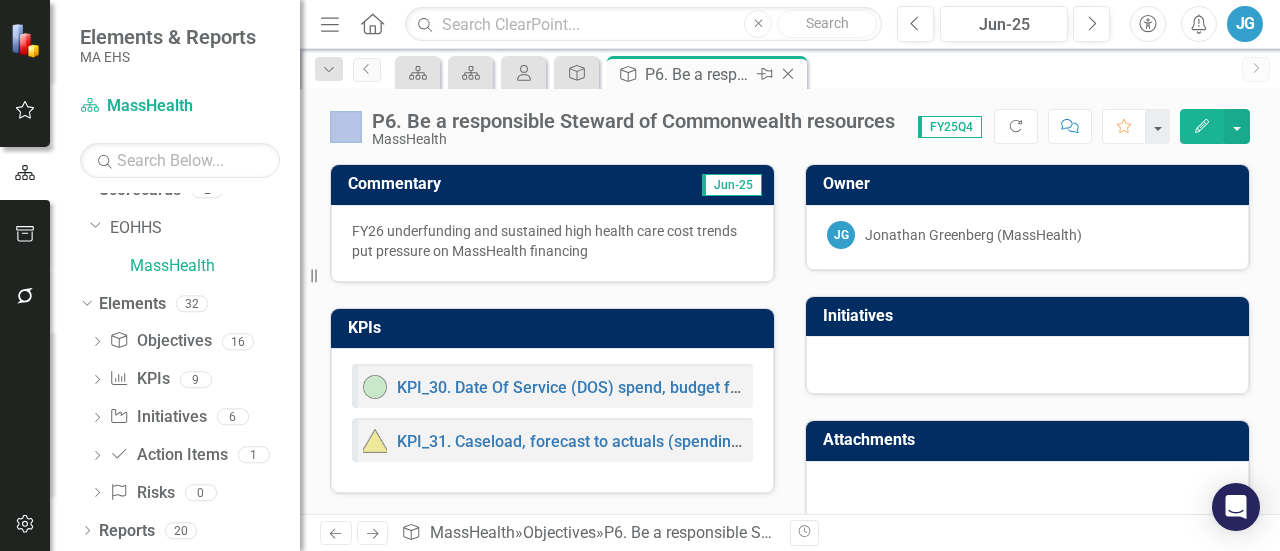 click on "Close" 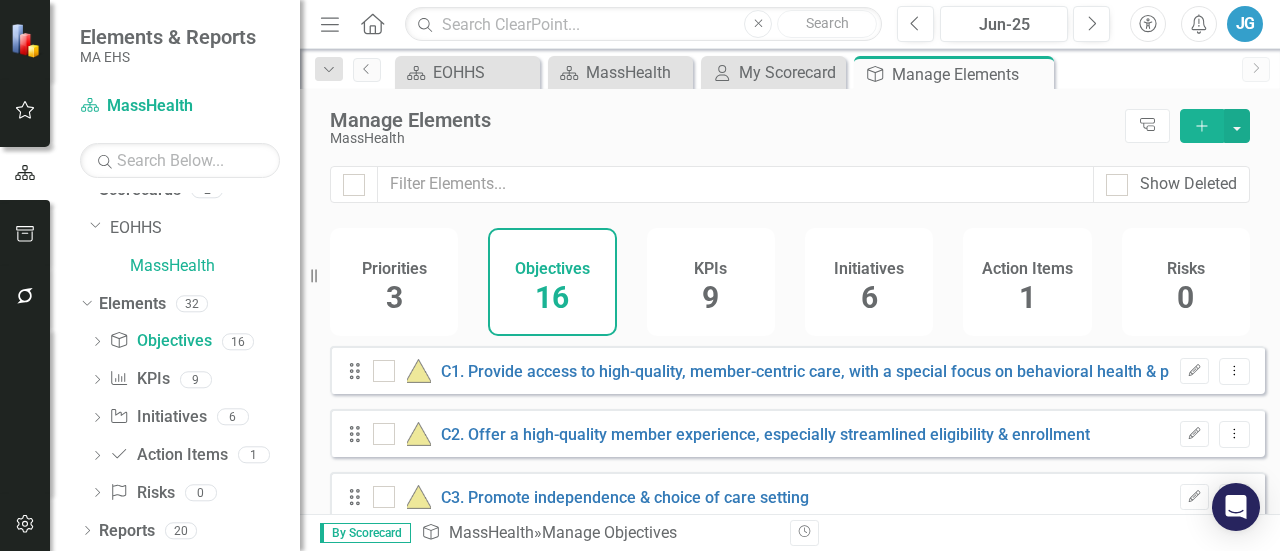 checkbox on "false" 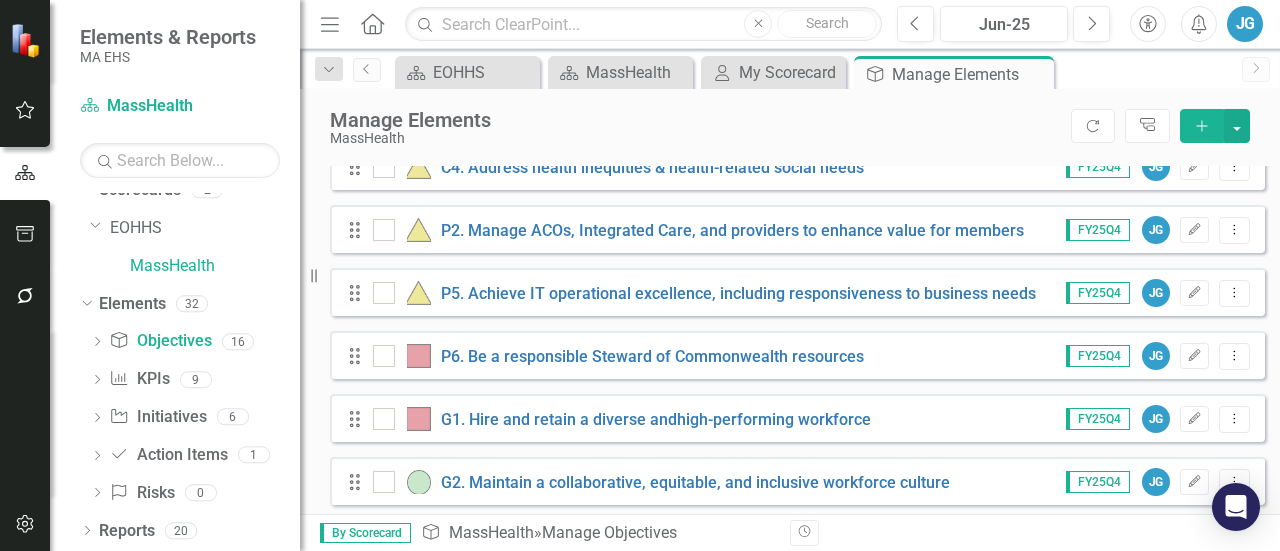 scroll, scrollTop: 400, scrollLeft: 0, axis: vertical 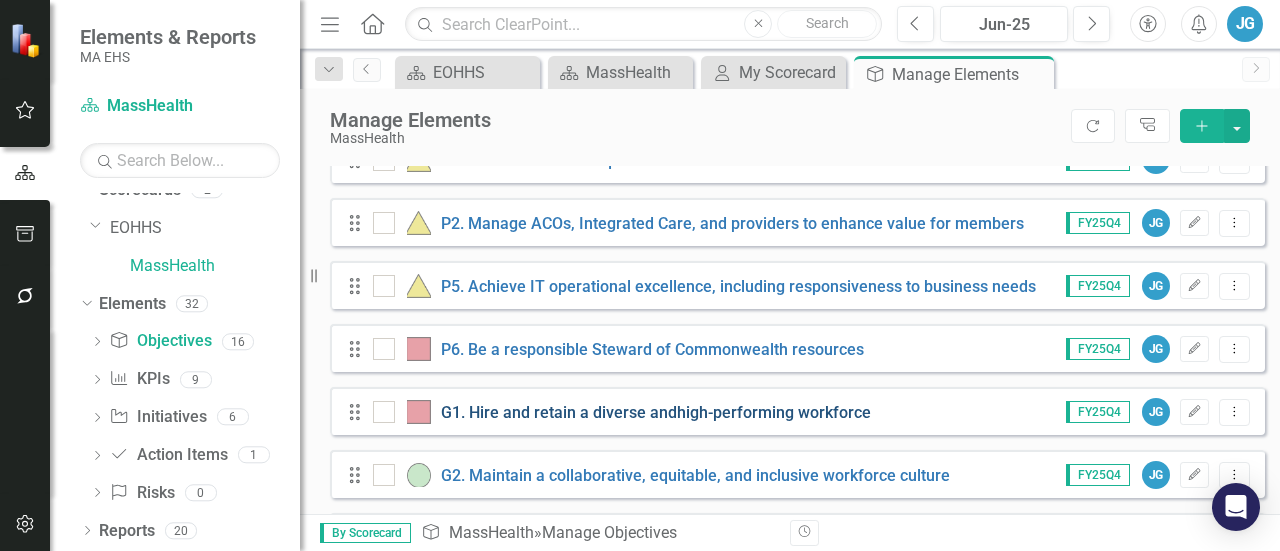 click on "G1. Hire and retain a diverse andhigh-performing workforce" at bounding box center (656, 412) 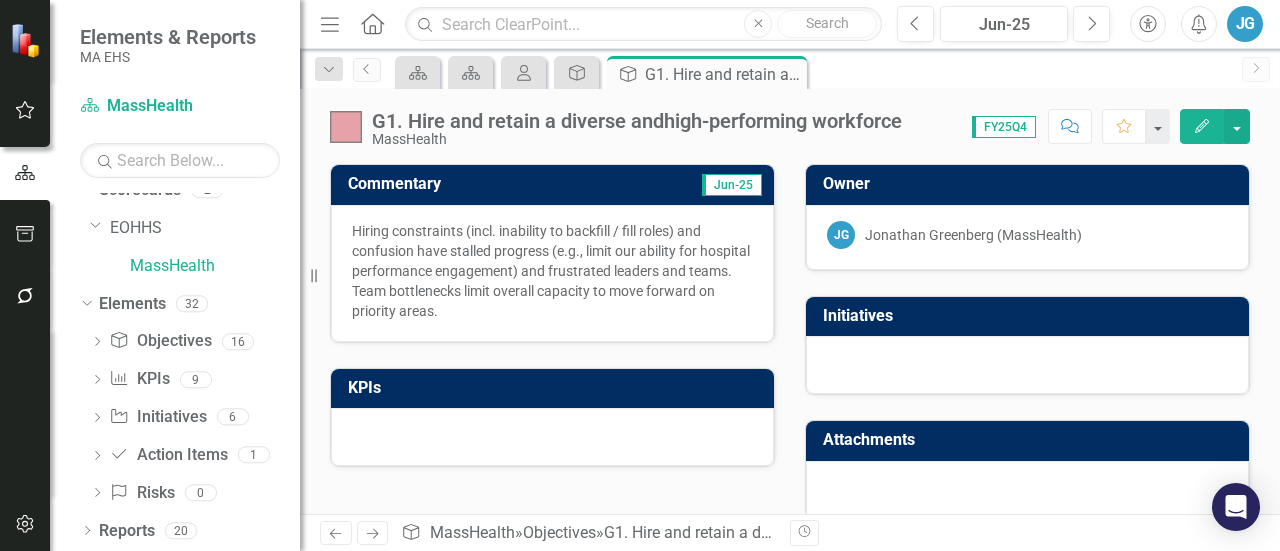 click on "G1. Hire and retain a diverse andhigh-performing workforce" at bounding box center (637, 121) 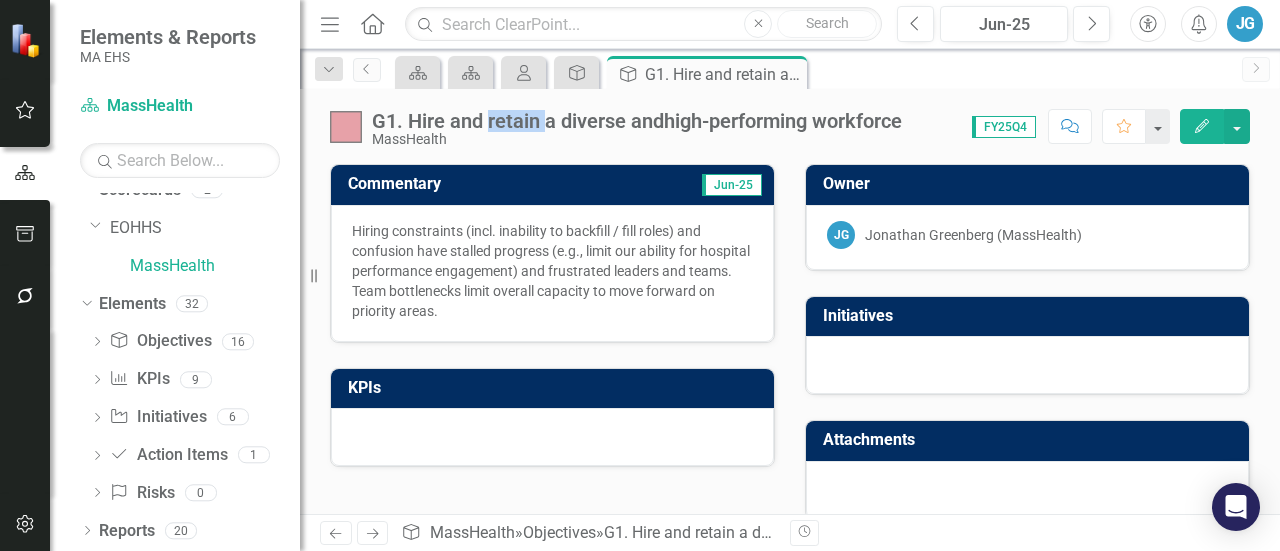 click on "G1. Hire and retain a diverse andhigh-performing workforce" at bounding box center [637, 121] 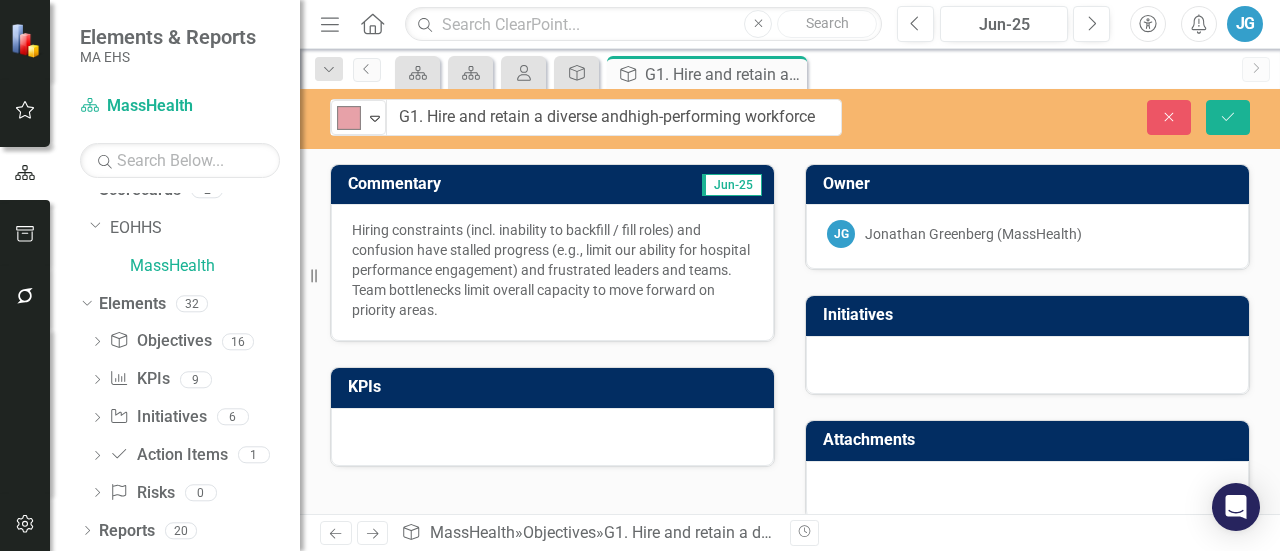 click on "G1. Hire and retain a diverse andhigh-performing workforce" at bounding box center (614, 117) 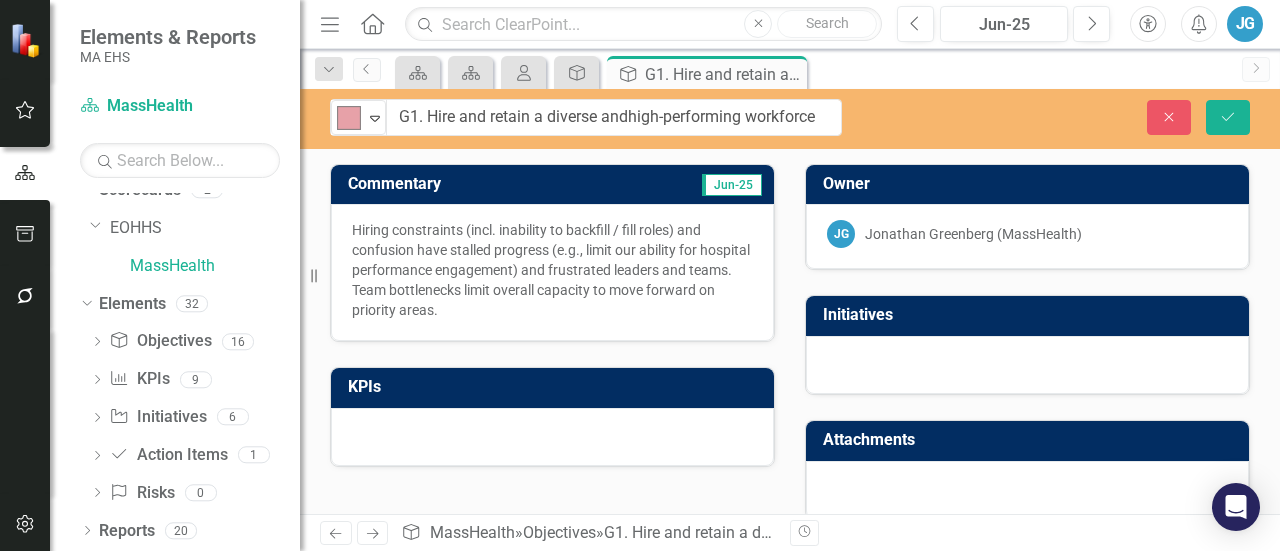 click on "Hiring constraints (incl. inability to backfill / fill roles) and confusion have stalled progress (e.g., limit our ability for hospital performance engagement) and frustrated leaders and teams. Team bottlenecks limit overall capacity to move forward on priority areas." at bounding box center (552, 270) 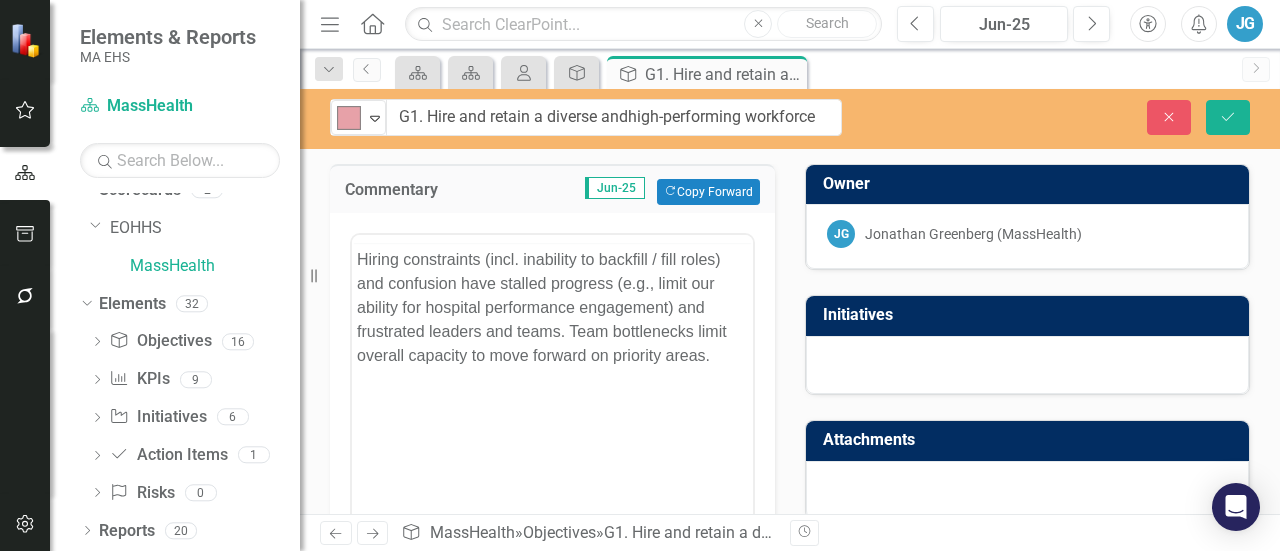 scroll, scrollTop: 0, scrollLeft: 0, axis: both 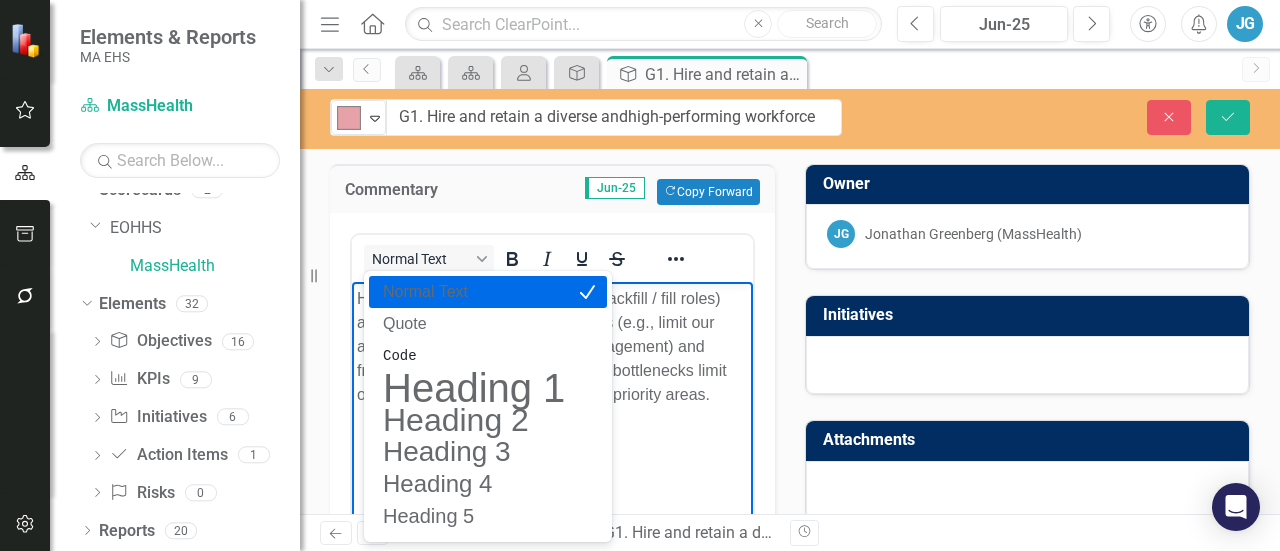 click on "Hiring constraints (incl. inability to backfill / fill roles) and confusion have stalled progress (e.g., limit our ability for hospital performance engagement) and frustrated leaders and teams. Team bottlenecks limit overall capacity to move forward on priority areas." at bounding box center (552, 346) 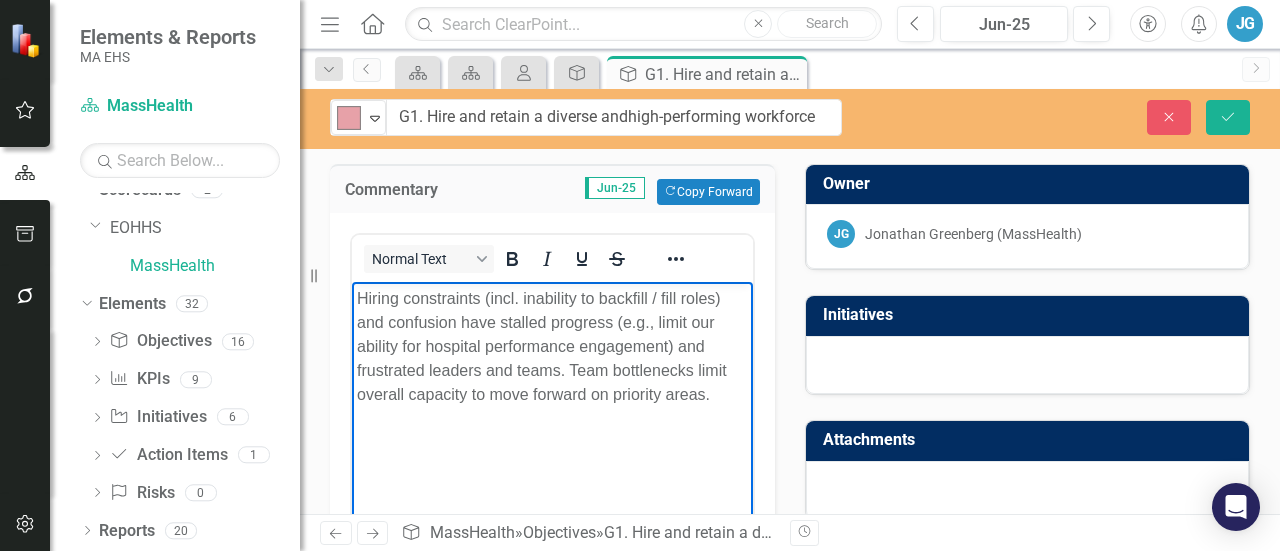 click on "Hiring constraints (incl. inability to backfill / fill roles) and confusion have stalled progress (e.g., limit our ability for hospital performance engagement) and frustrated leaders and teams. Team bottlenecks limit overall capacity to move forward on priority areas." at bounding box center (552, 346) 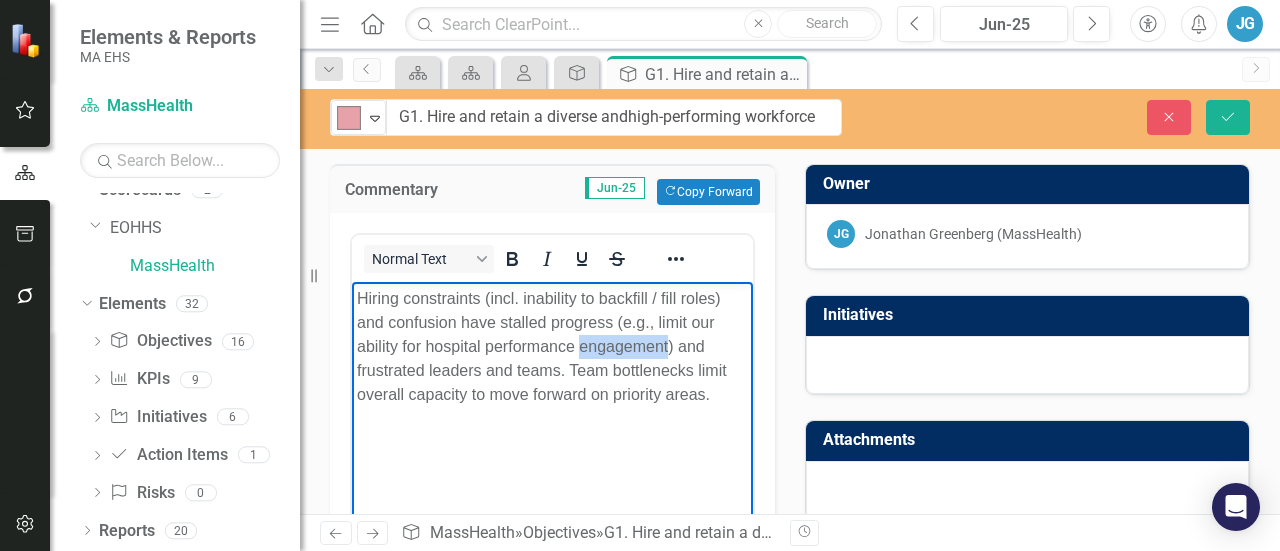 click on "Hiring constraints (incl. inability to backfill / fill roles) and confusion have stalled progress (e.g., limit our ability for hospital performance engagement) and frustrated leaders and teams. Team bottlenecks limit overall capacity to move forward on priority areas." at bounding box center (552, 346) 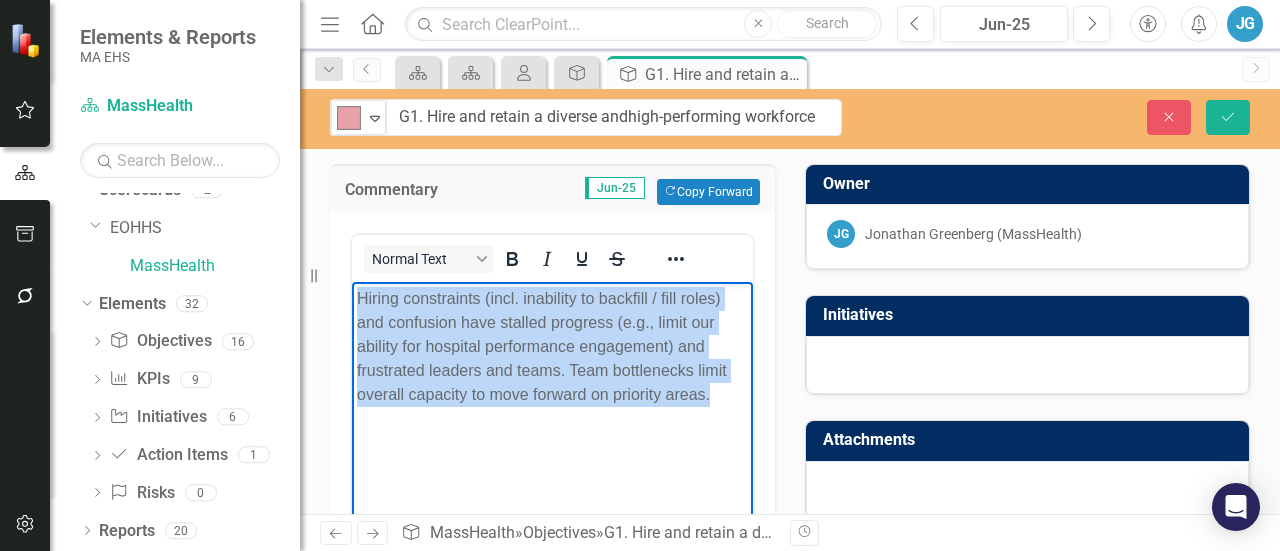 click on "Hiring constraints (incl. inability to backfill / fill roles) and confusion have stalled progress (e.g., limit our ability for hospital performance engagement) and frustrated leaders and teams. Team bottlenecks limit overall capacity to move forward on priority areas." at bounding box center (552, 346) 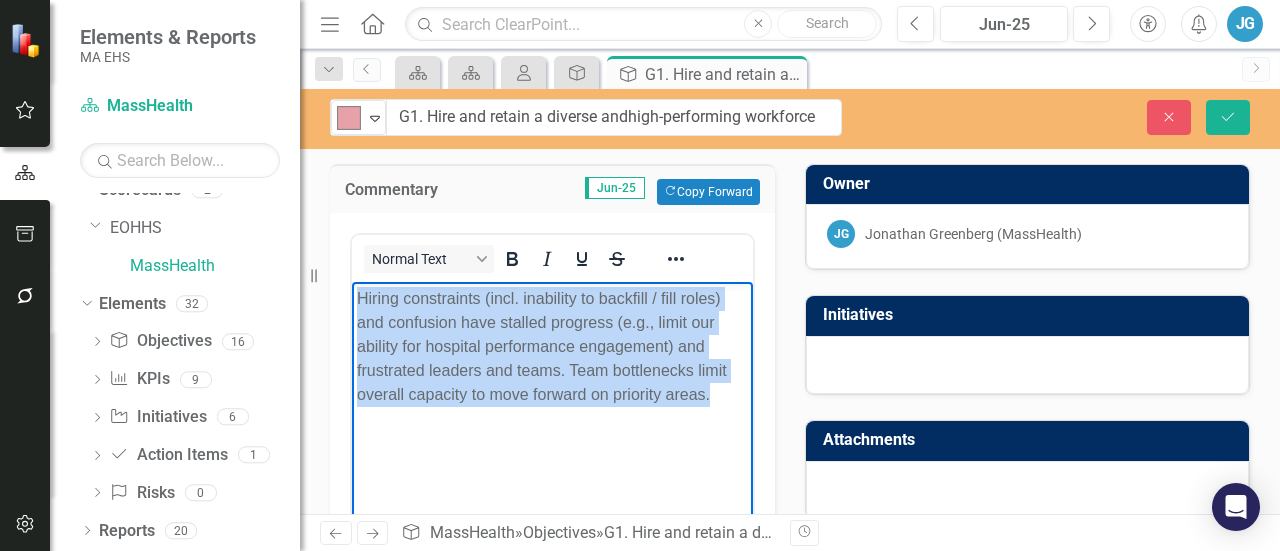 copy on "Hiring constraints (incl. inability to backfill / fill roles) and confusion have stalled progress (e.g., limit our ability for hospital performance engagement) and frustrated leaders and teams. Team bottlenecks limit overall capacity to move forward on priority areas." 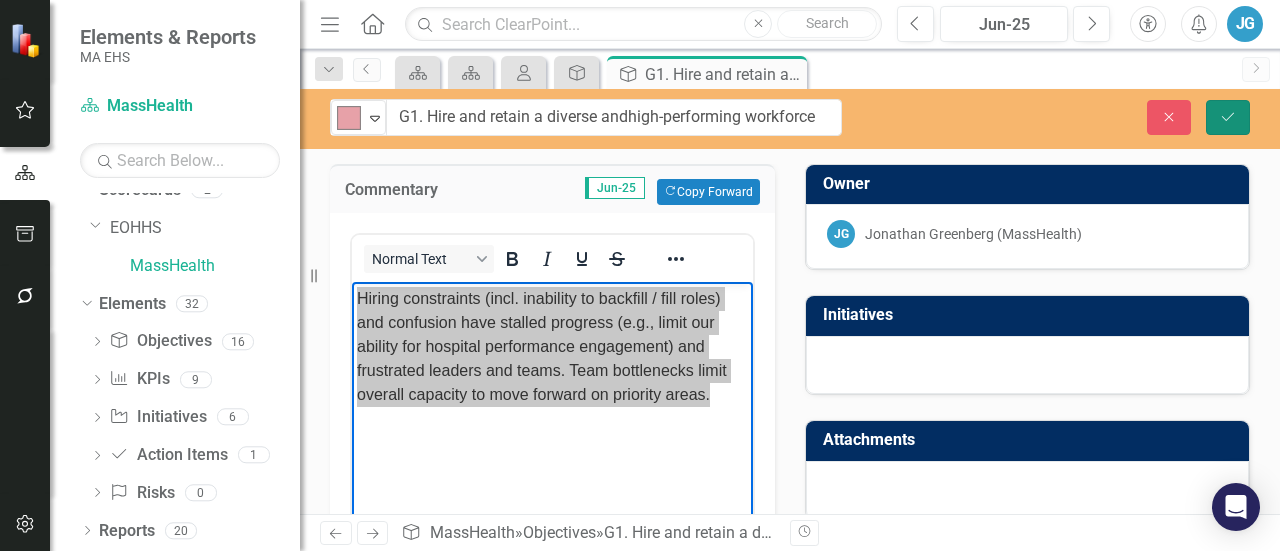 click on "Save" at bounding box center [1228, 117] 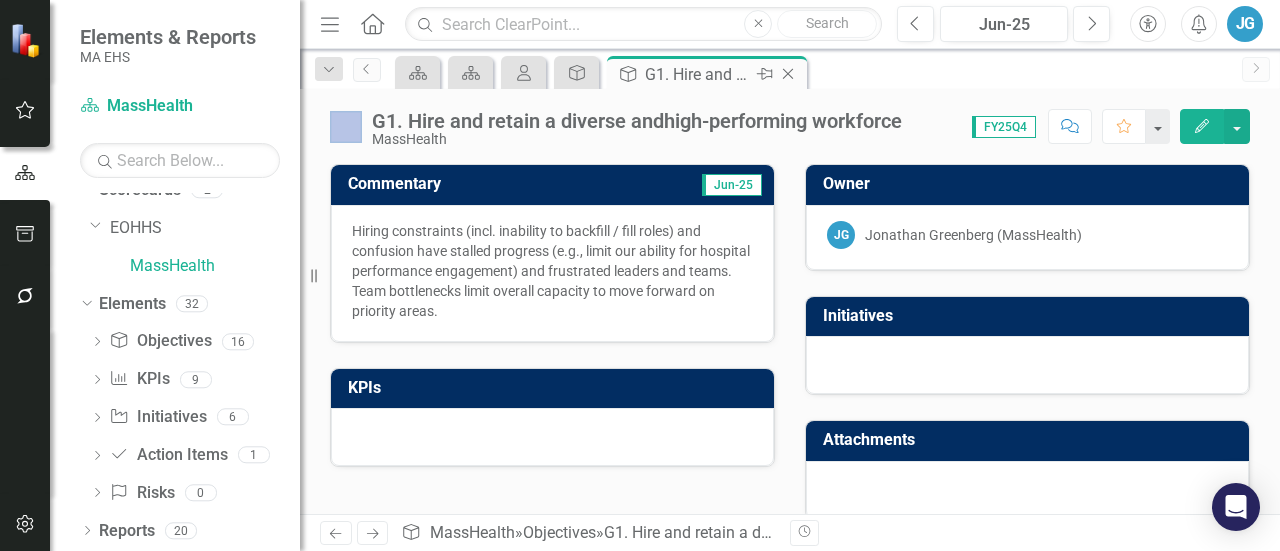 click on "Close" 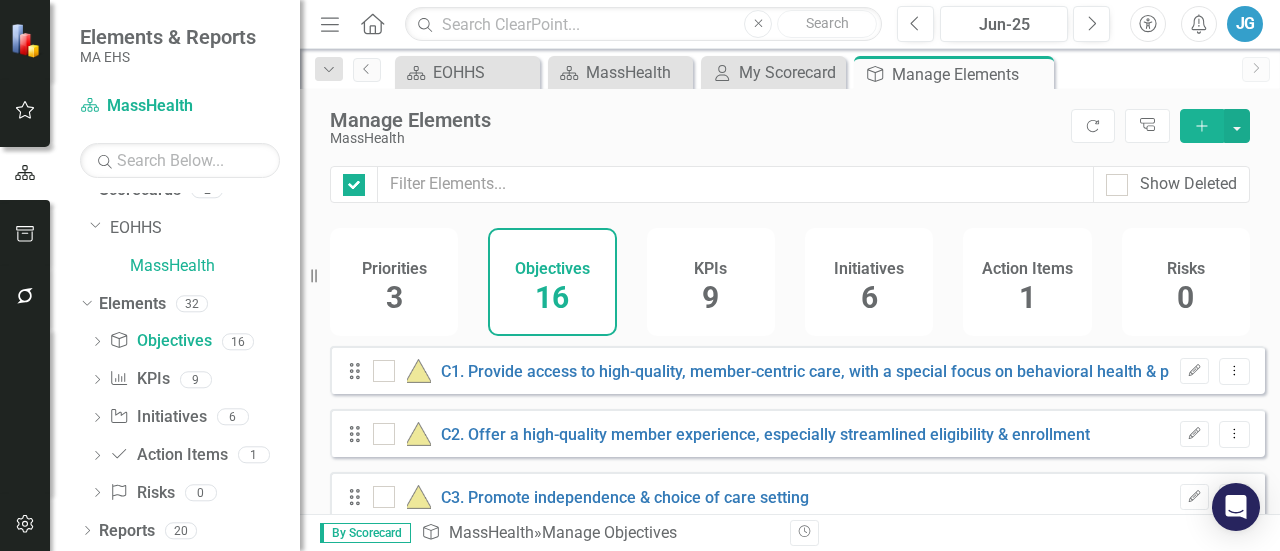 checkbox on "false" 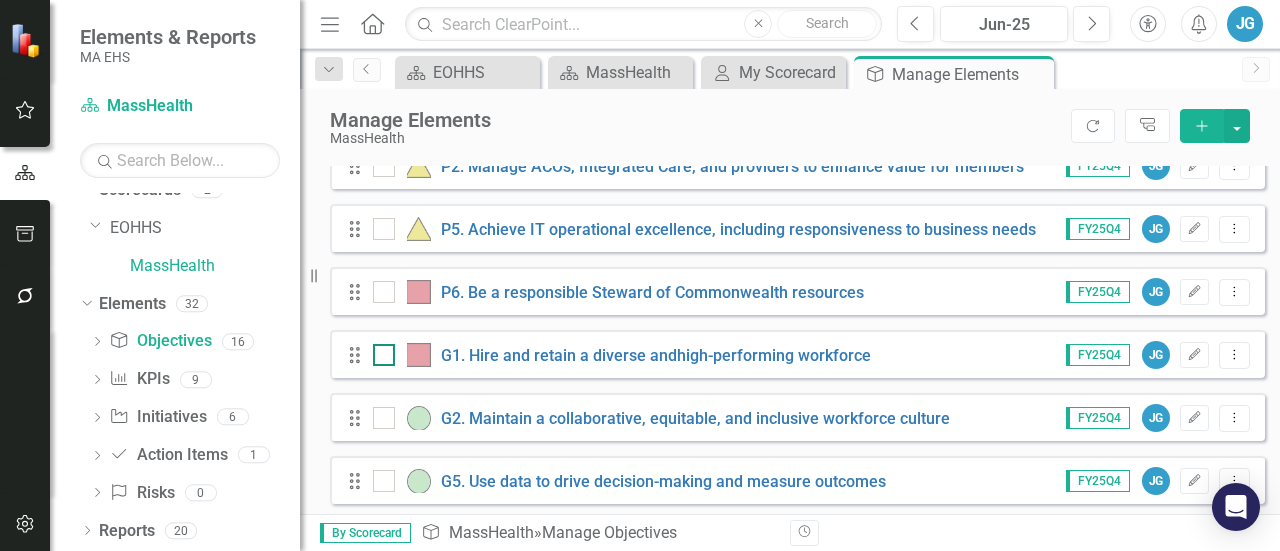 scroll, scrollTop: 500, scrollLeft: 0, axis: vertical 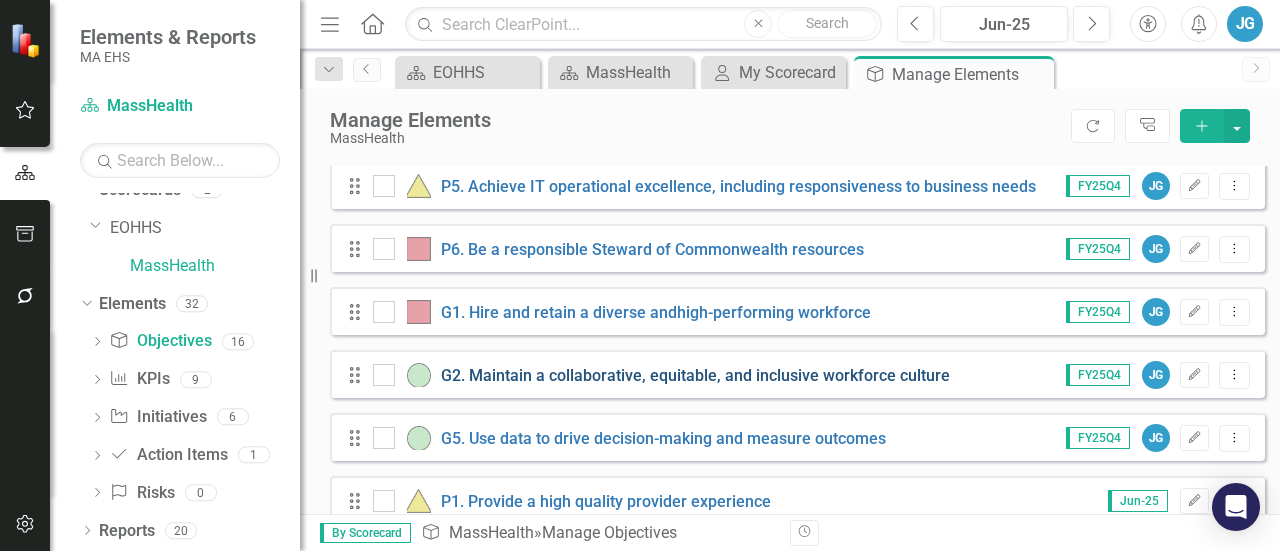 click on "G2. Maintain a collaborative, equitable, and inclusive workforce culture" at bounding box center (695, 375) 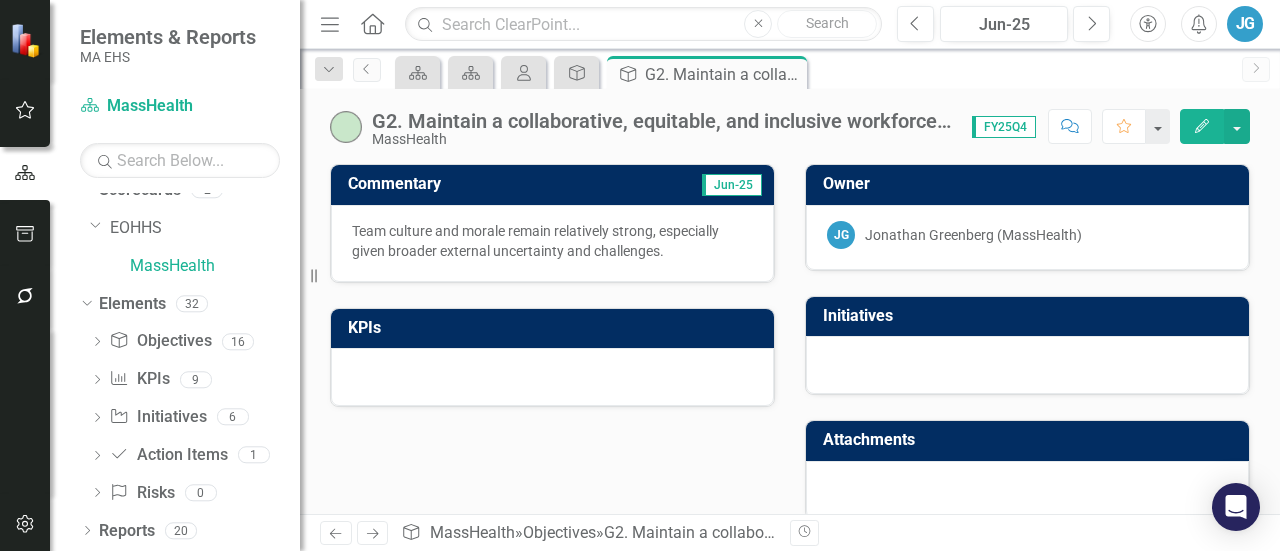 click on "G2. Maintain a collaborative, equitable, and inclusive workforce culture" at bounding box center (662, 121) 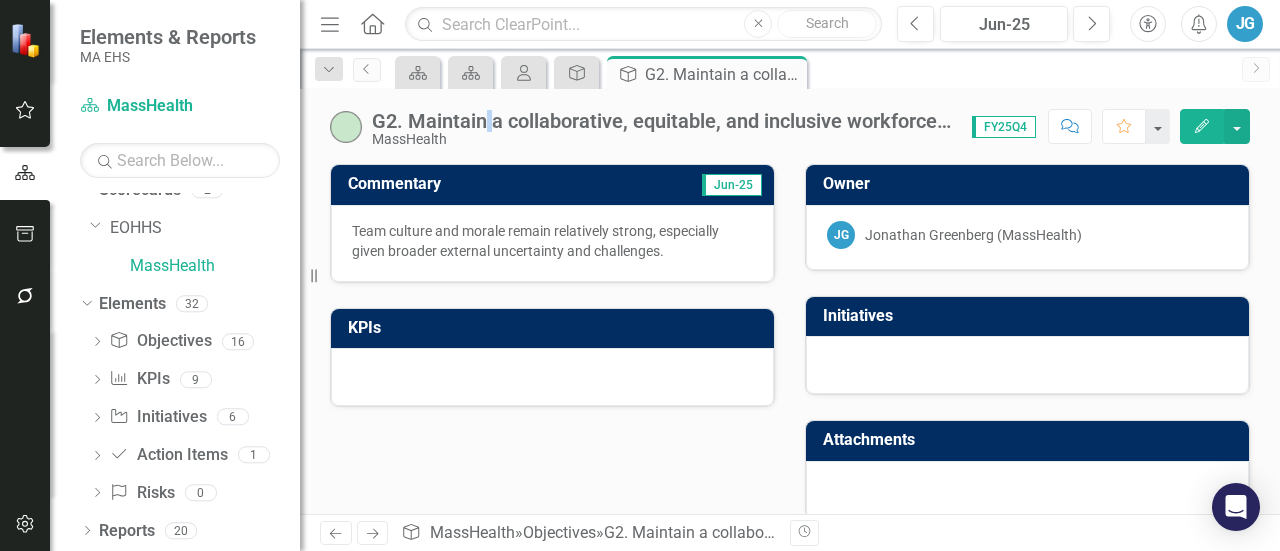 click on "G2. Maintain a collaborative, equitable, and inclusive workforce culture" at bounding box center (662, 121) 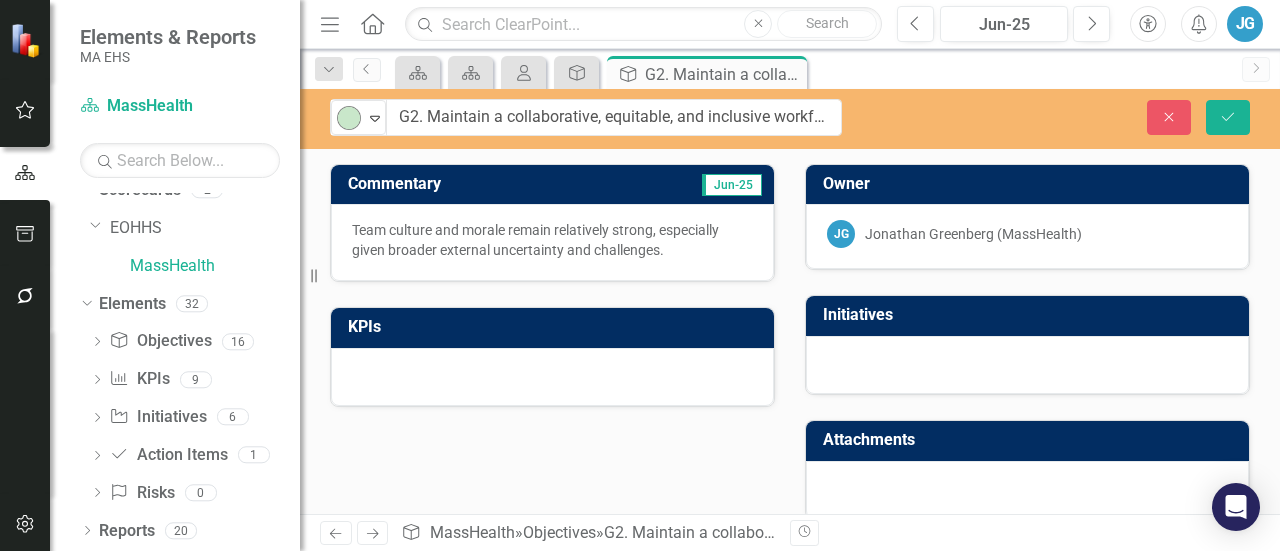 click on "G2. Maintain a collaborative, equitable, and inclusive workforce culture" at bounding box center [614, 117] 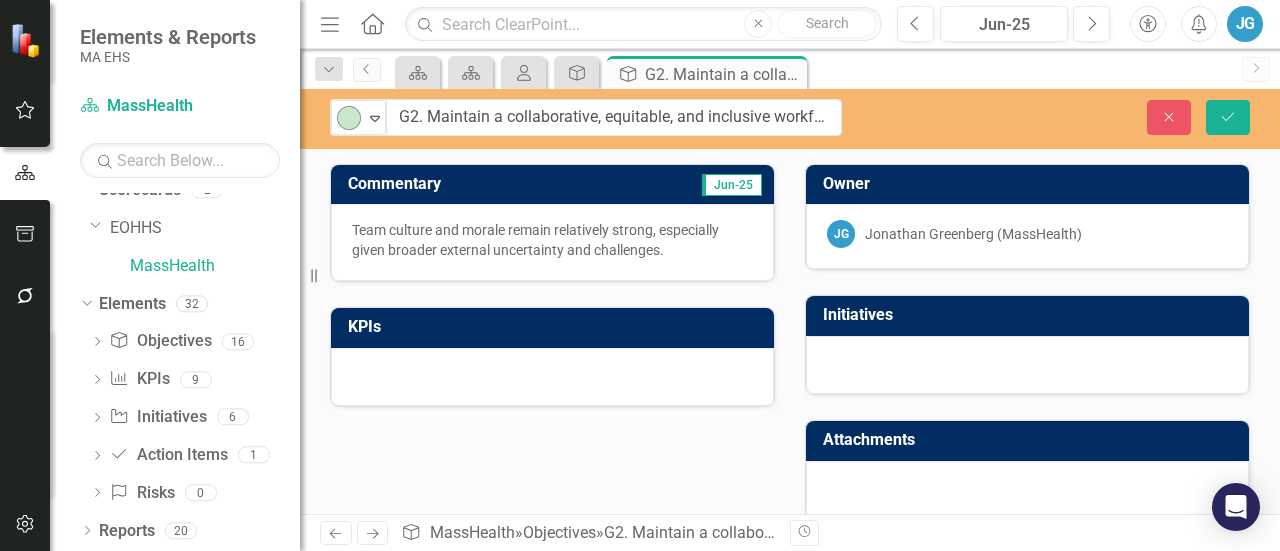 click on "Team culture and morale remain relatively strong, especially given broader external uncertainty and challenges." at bounding box center (552, 240) 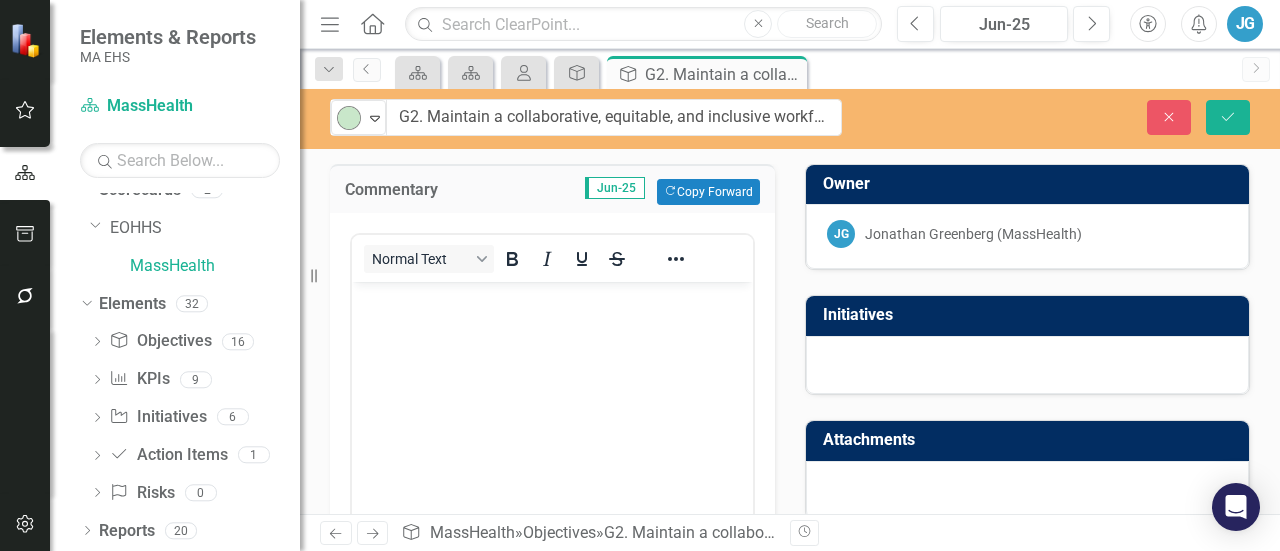 click on "Normal Text" at bounding box center (552, 258) 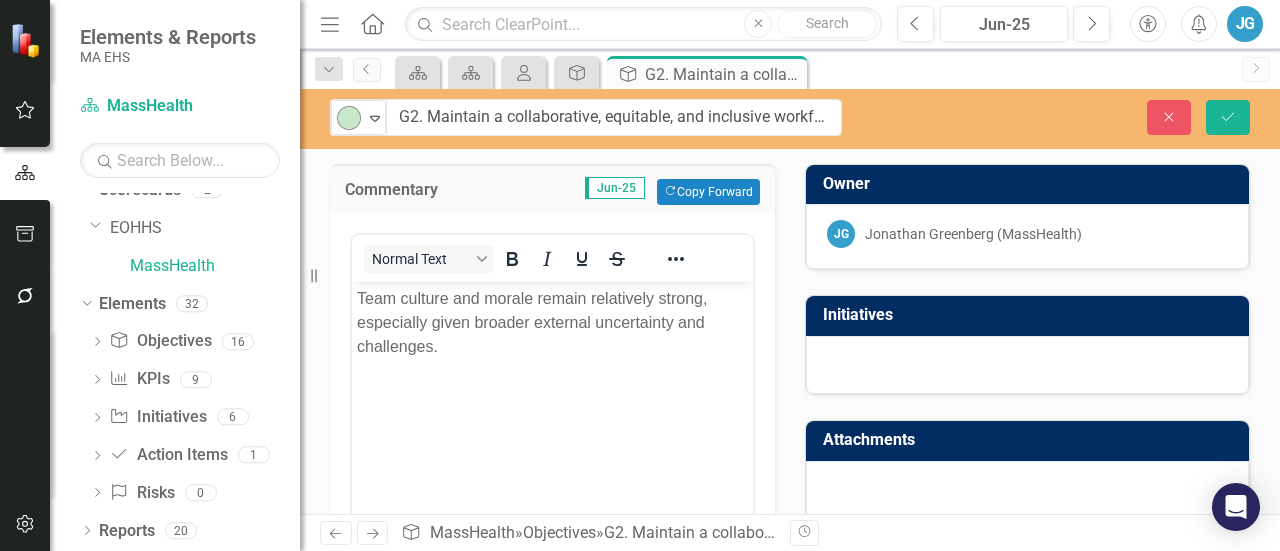 scroll, scrollTop: 0, scrollLeft: 0, axis: both 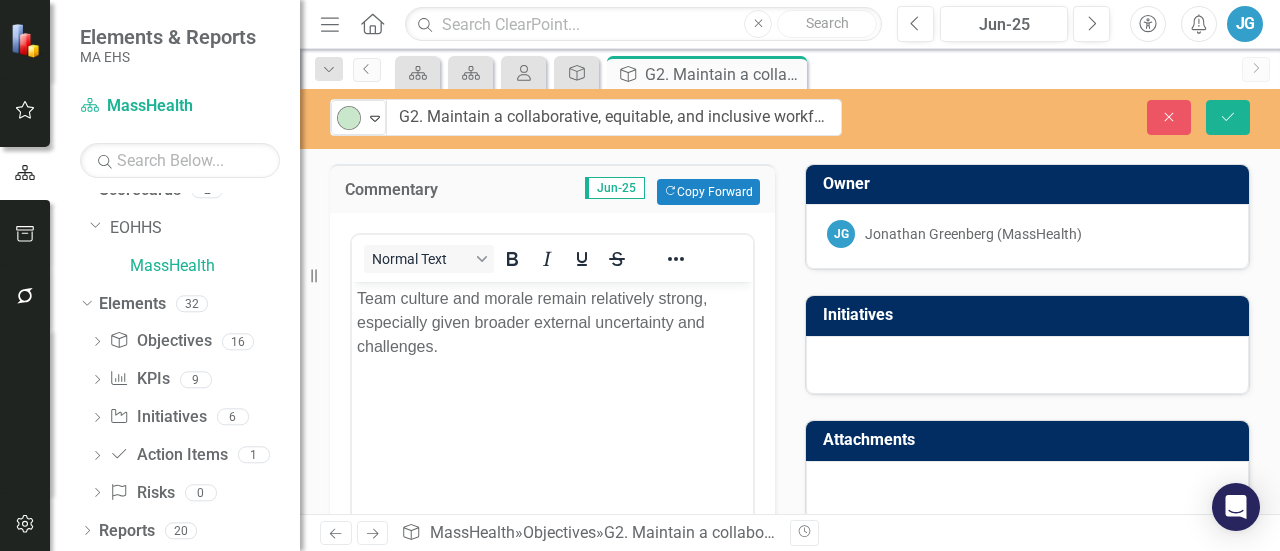 click on "Normal Text" at bounding box center (499, 258) 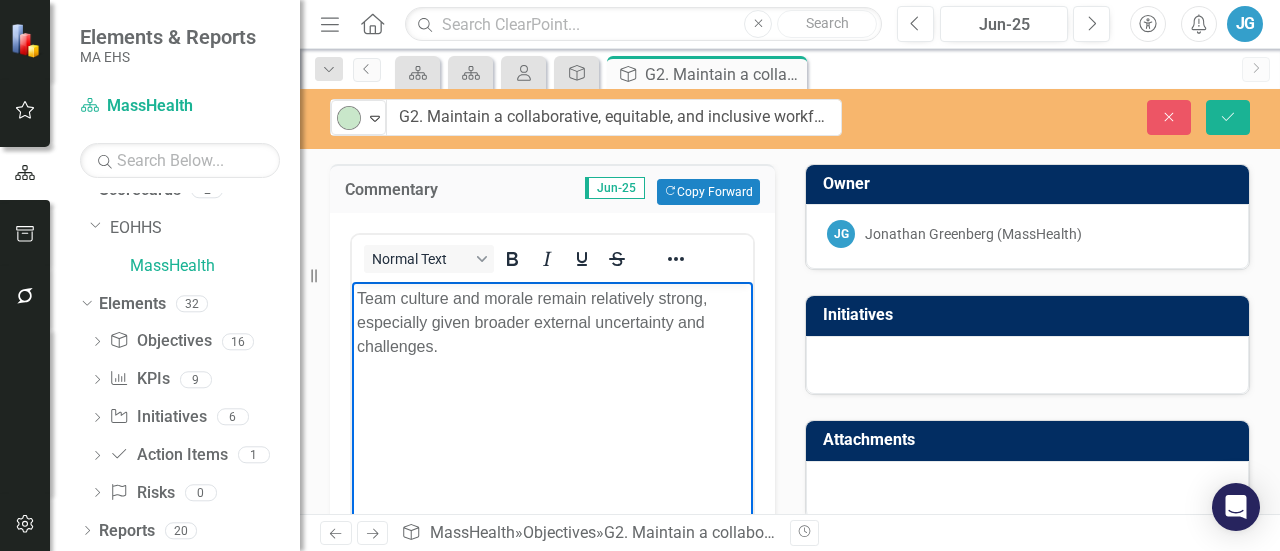 click on "Team culture and morale remain relatively strong, especially given broader external uncertainty and challenges." at bounding box center [552, 322] 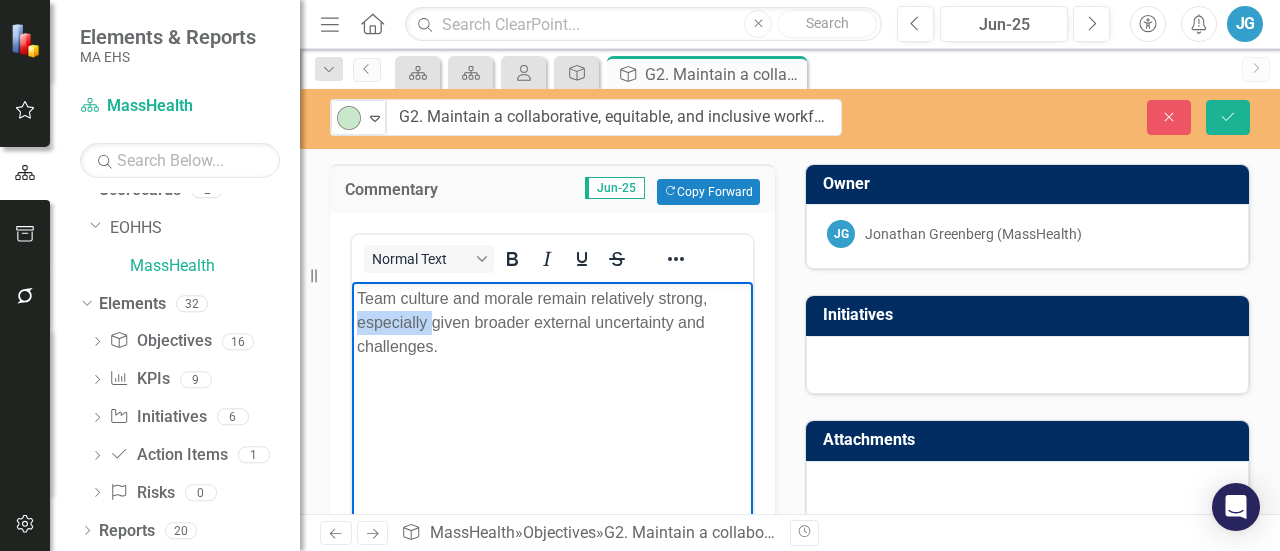 click on "Team culture and morale remain relatively strong, especially given broader external uncertainty and challenges." at bounding box center [552, 322] 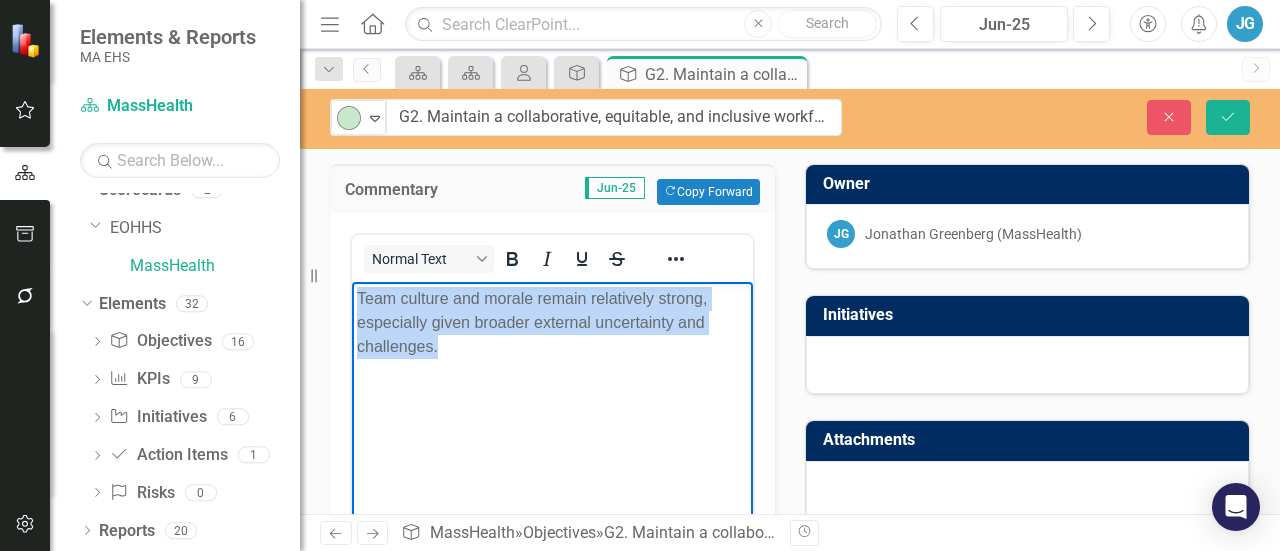 click on "Team culture and morale remain relatively strong, especially given broader external uncertainty and challenges." at bounding box center [552, 322] 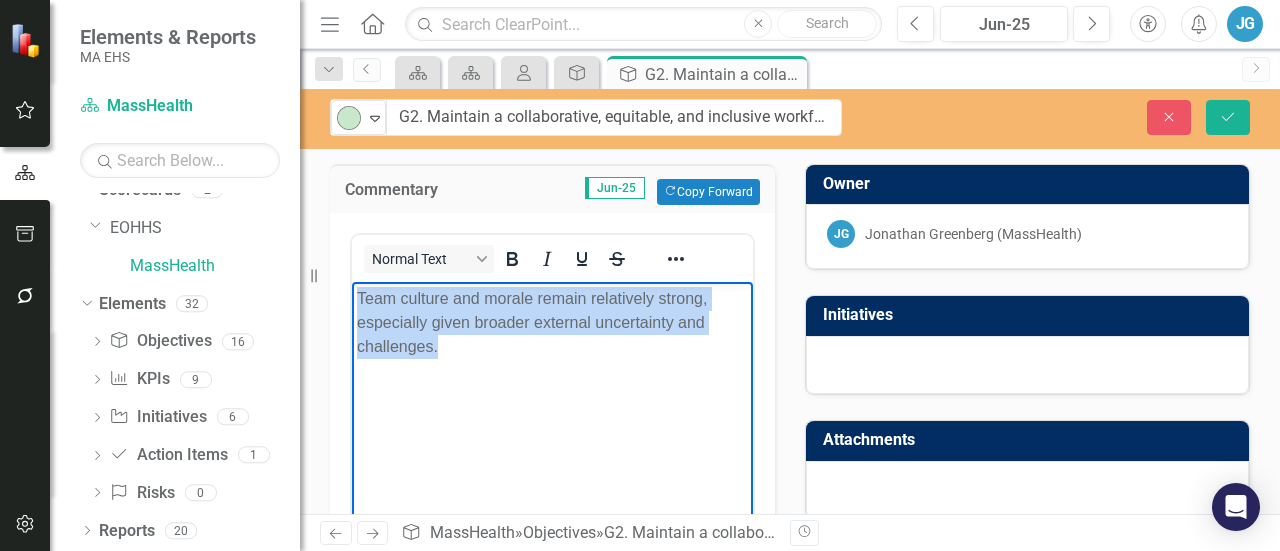 copy on "Team culture and morale remain relatively strong, especially given broader external uncertainty and challenges." 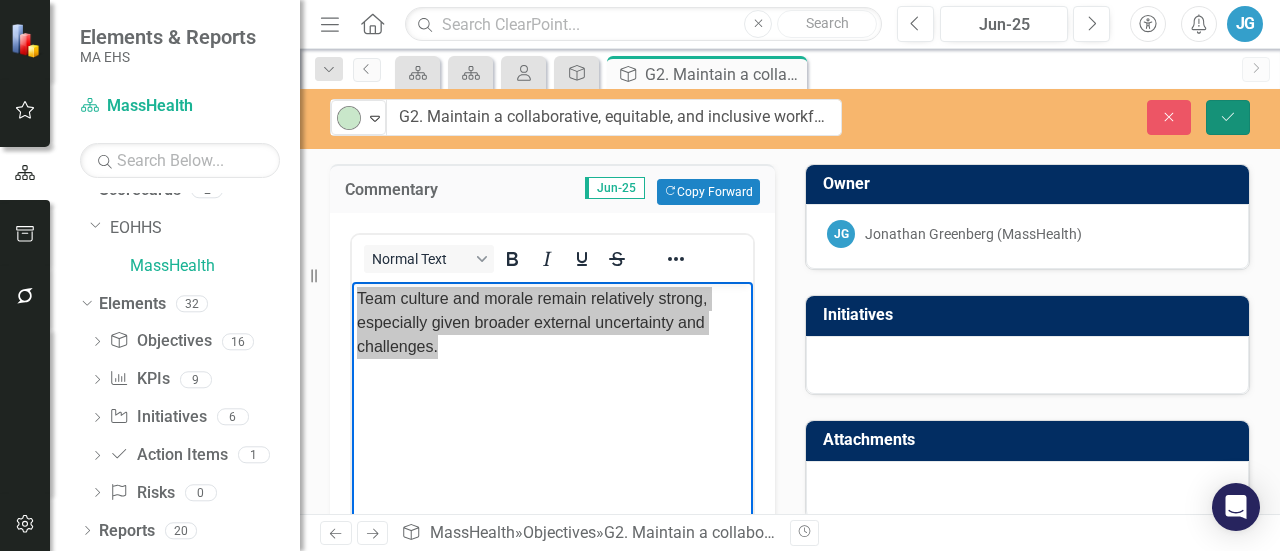 click on "Save" 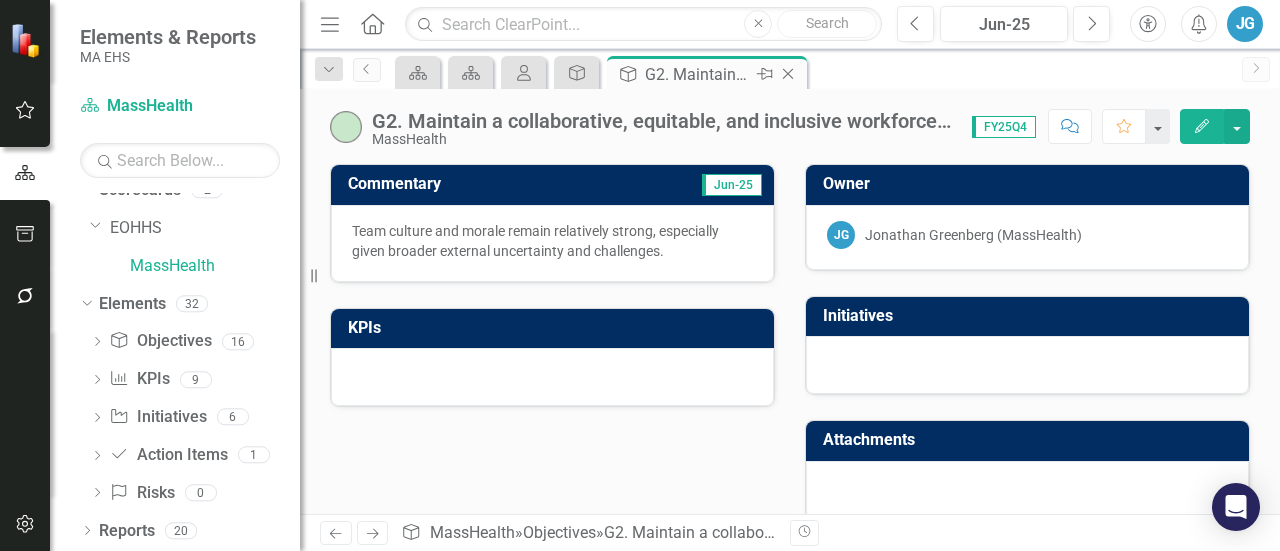 click on "Close" 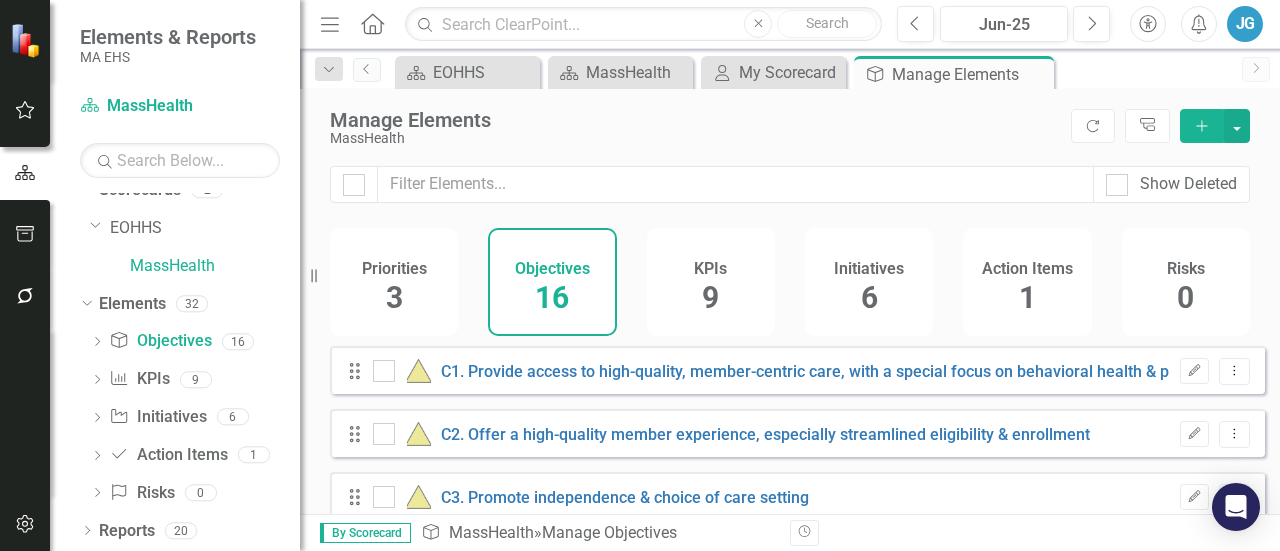 checkbox on "false" 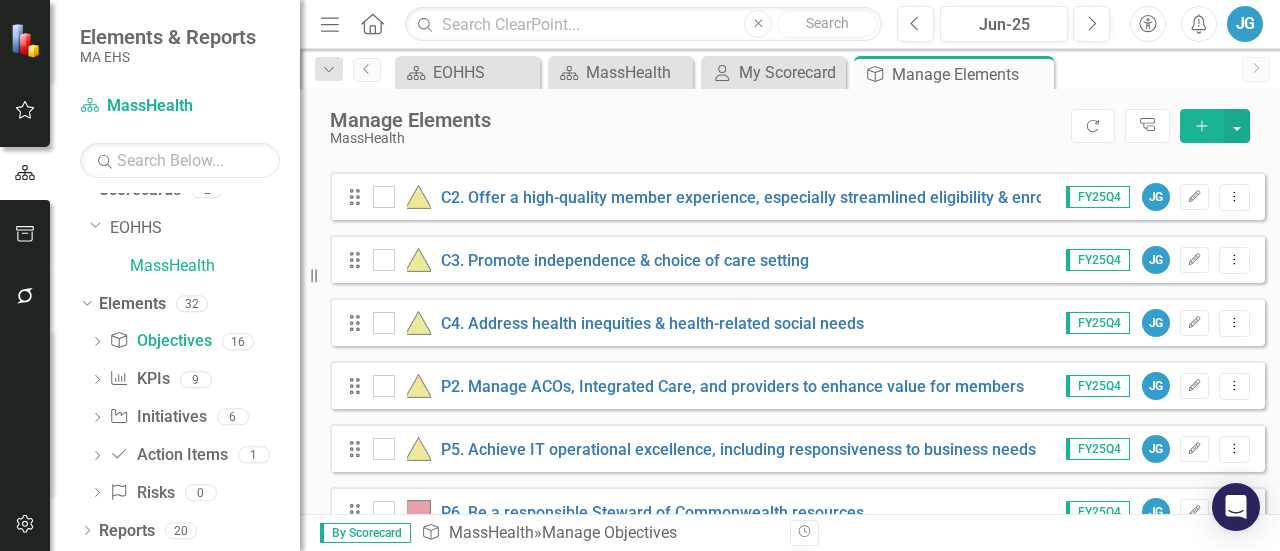 scroll, scrollTop: 600, scrollLeft: 0, axis: vertical 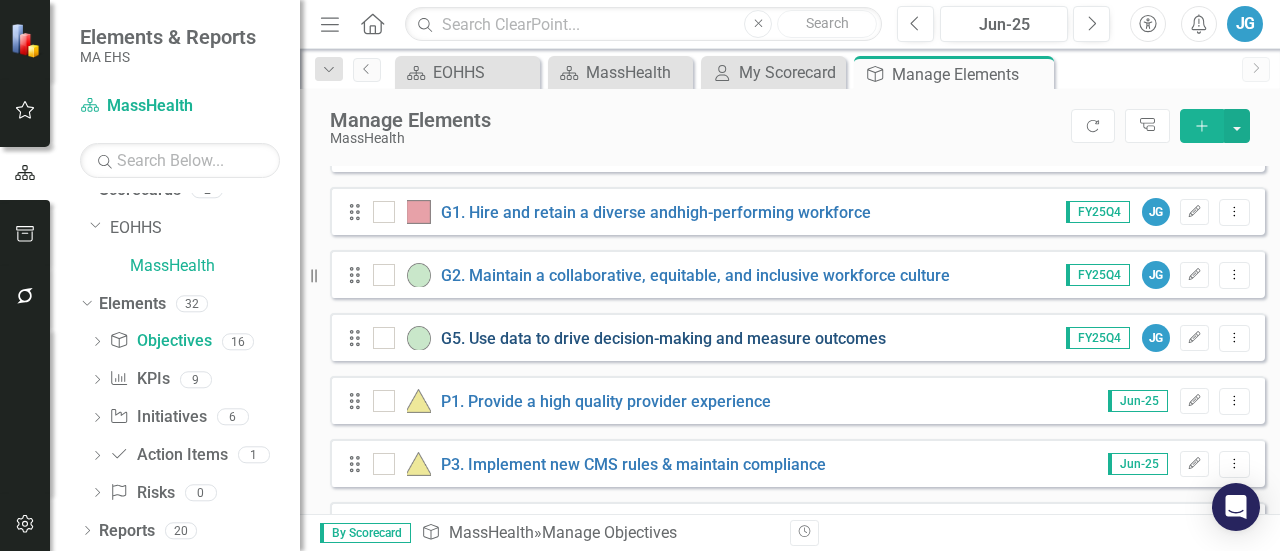 click on "G5. Use data to drive decision-making and measure outcomes" at bounding box center [663, 338] 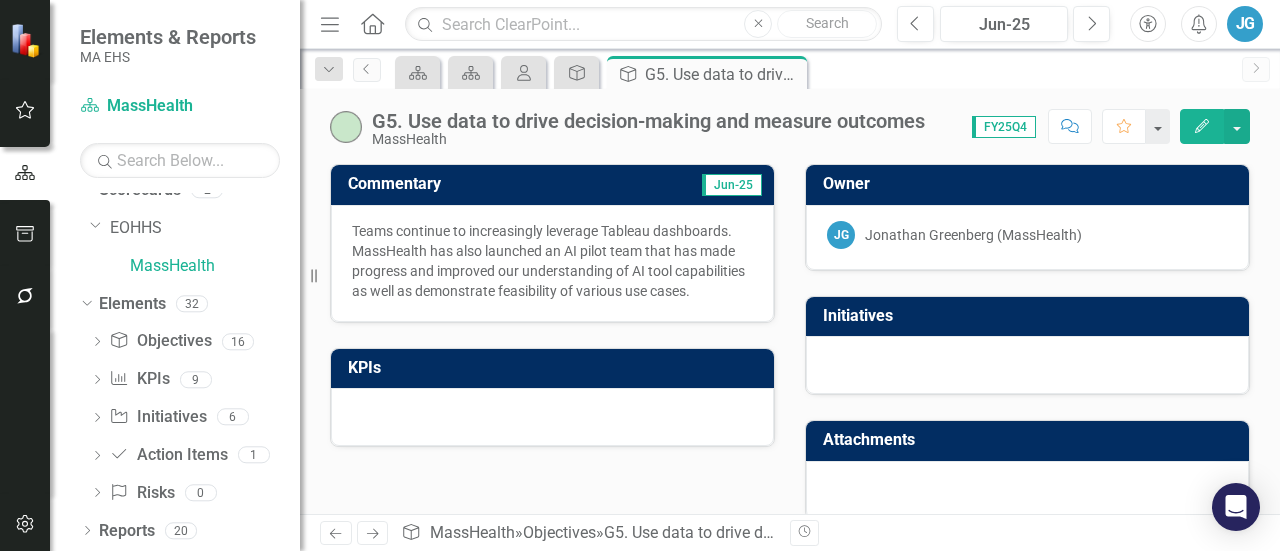 click on "G5. Use data to drive decision-making and measure outcomes" at bounding box center (648, 121) 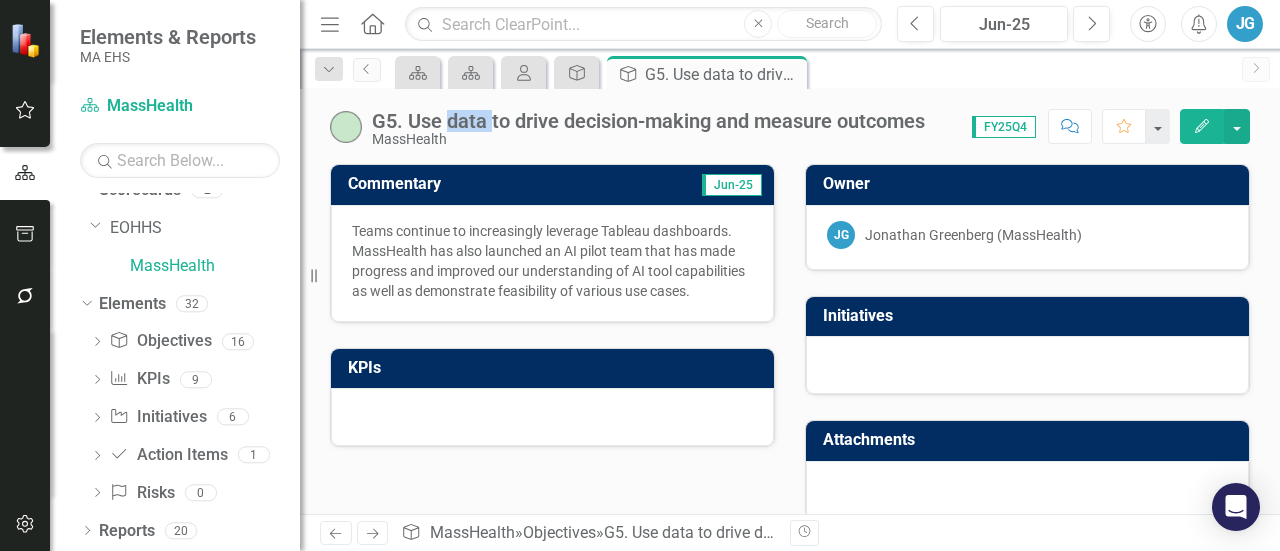 click on "G5. Use data to drive decision-making and measure outcomes" at bounding box center [648, 121] 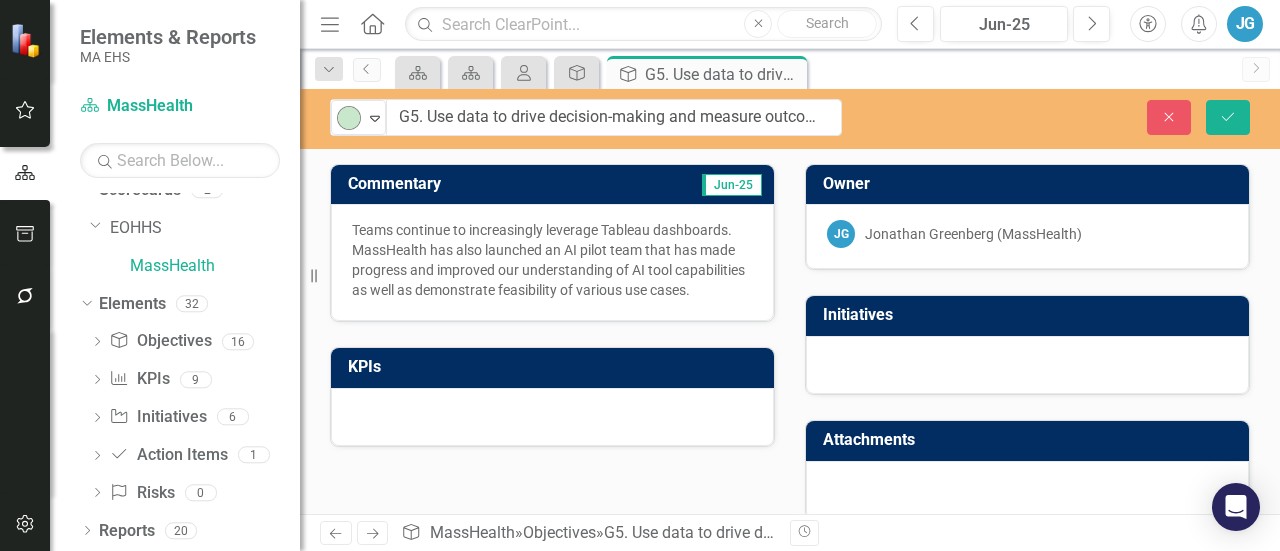 click on "G5. Use data to drive decision-making and measure outcomes" at bounding box center [614, 117] 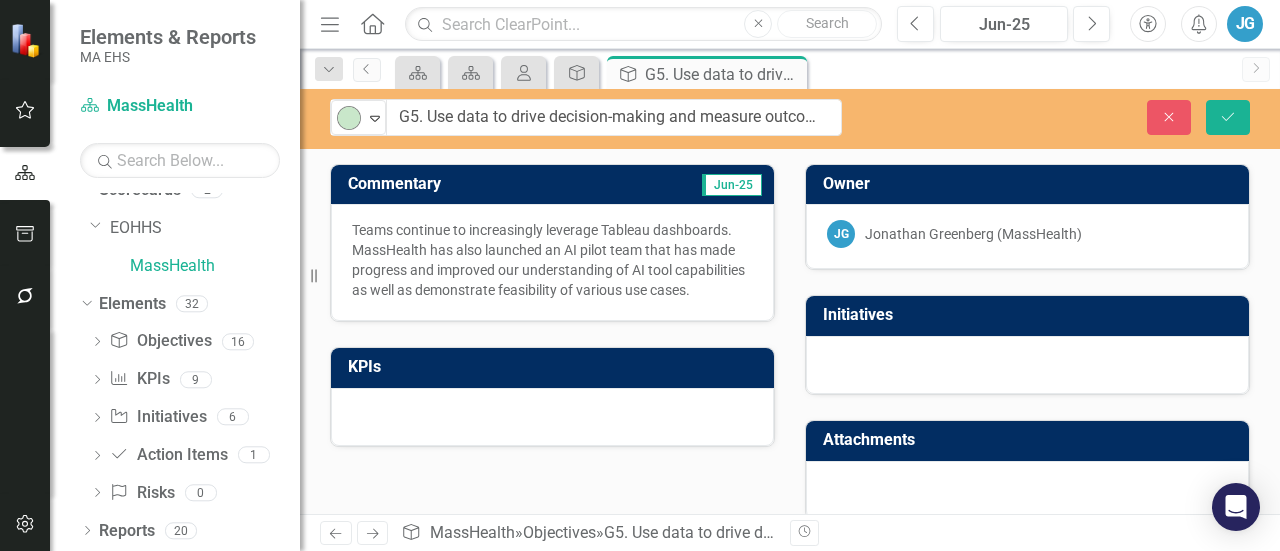 click on "Teams continue to increasingly leverage Tableau dashboards. MassHealth has also launched an AI pilot team that has made progress and improved our understanding of AI tool capabilities as well as demonstrate feasibility of various use cases." at bounding box center (552, 260) 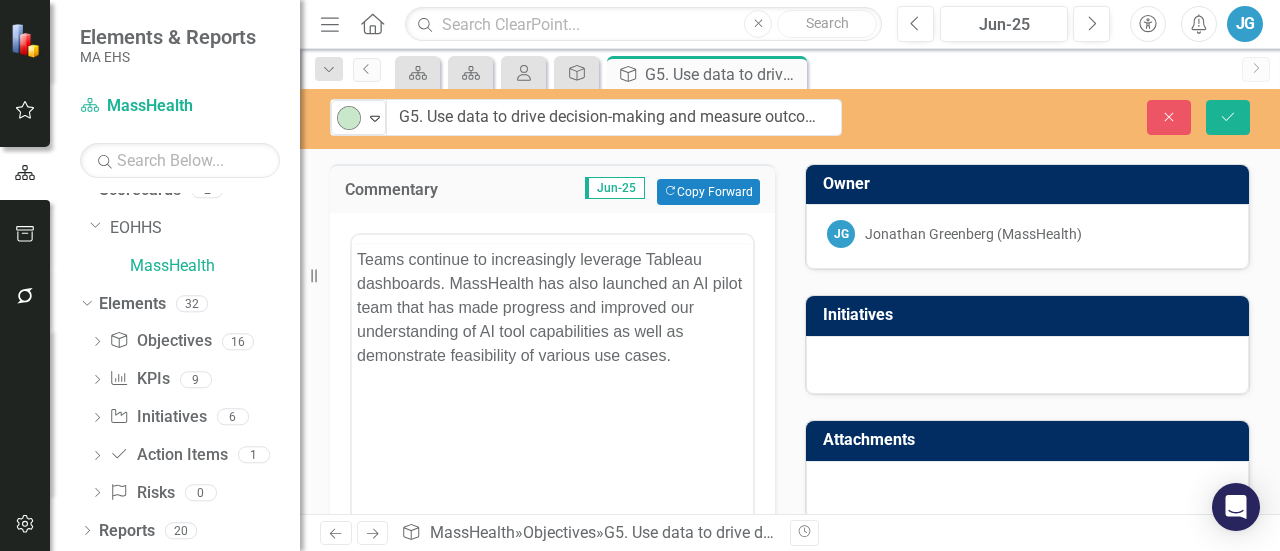 scroll, scrollTop: 0, scrollLeft: 0, axis: both 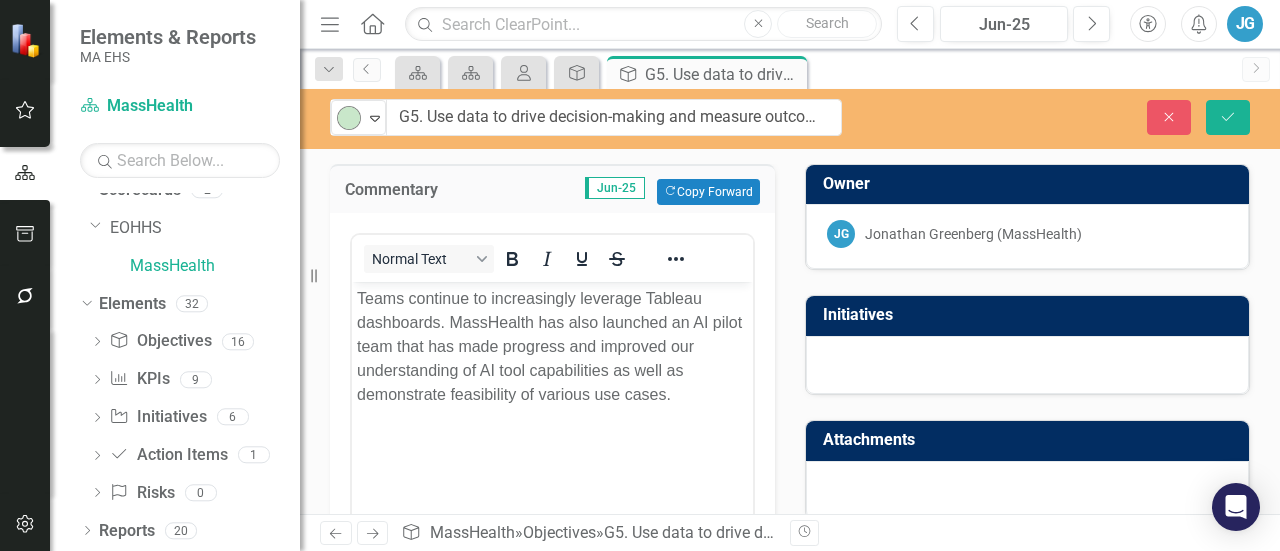 click on "Teams continue to increasingly leverage Tableau dashboards. MassHealth has also launched an AI pilot team that has made progress and improved our understanding of AI tool capabilities as well as demonstrate feasibility of various use cases." at bounding box center [552, 346] 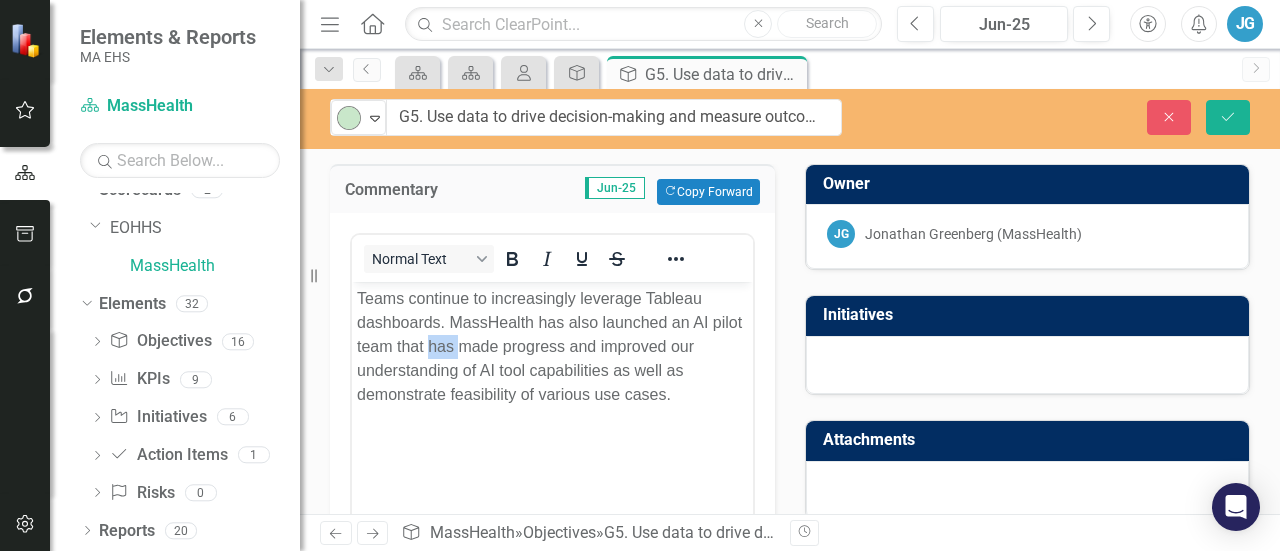 click on "Teams continue to increasingly leverage Tableau dashboards. MassHealth has also launched an AI pilot team that has made progress and improved our understanding of AI tool capabilities as well as demonstrate feasibility of various use cases." at bounding box center (552, 346) 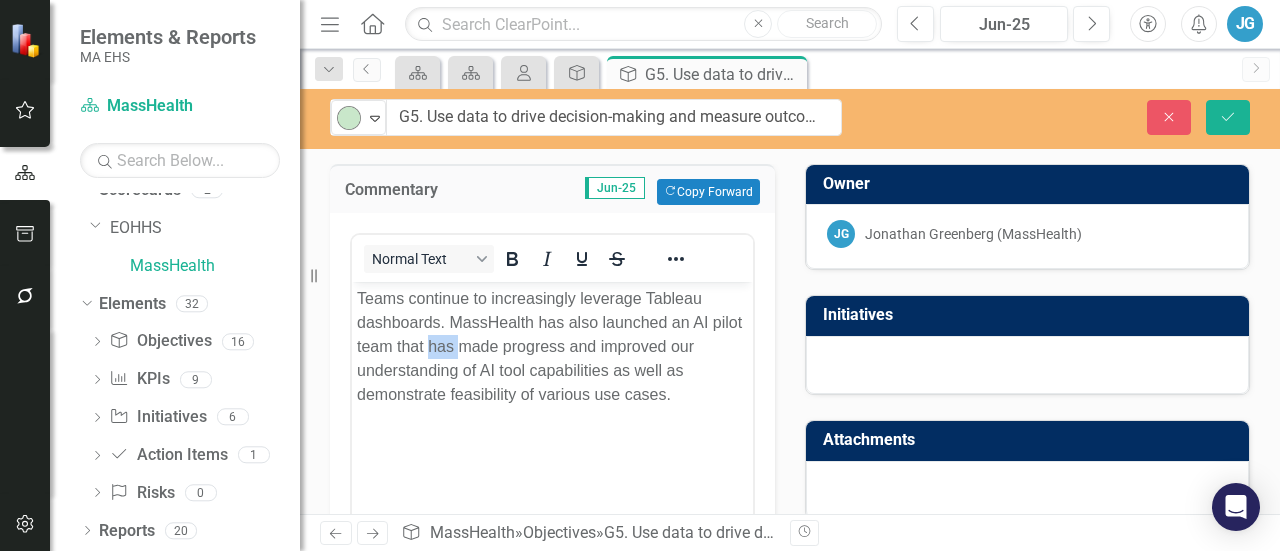 click on "Teams continue to increasingly leverage Tableau dashboards. MassHealth has also launched an AI pilot team that has made progress and improved our understanding of AI tool capabilities as well as demonstrate feasibility of various use cases." at bounding box center (552, 346) 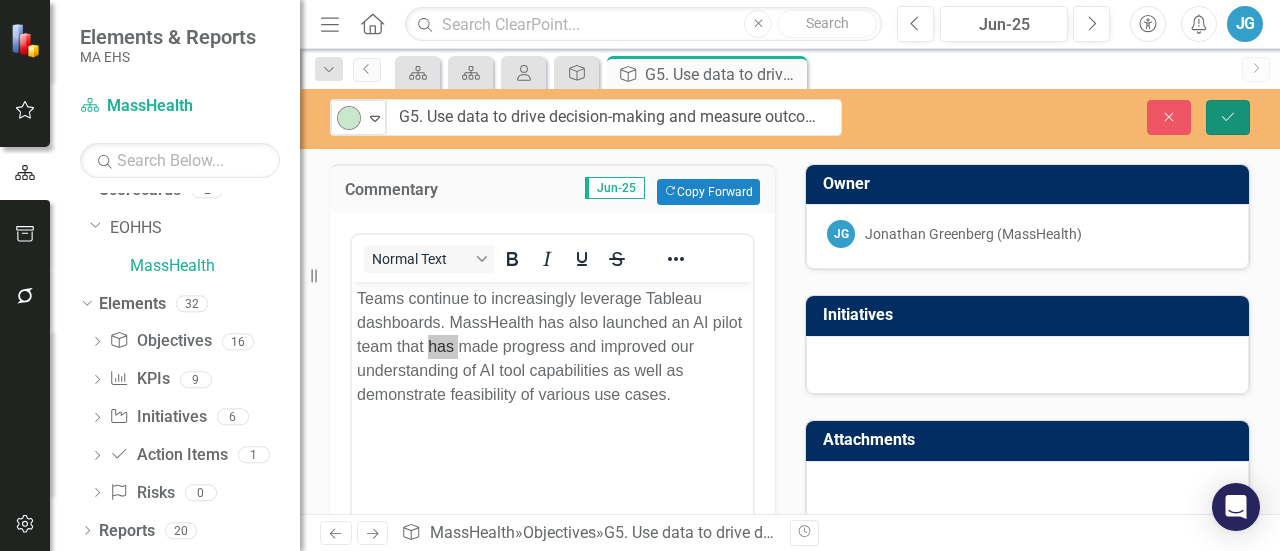 click on "Save" 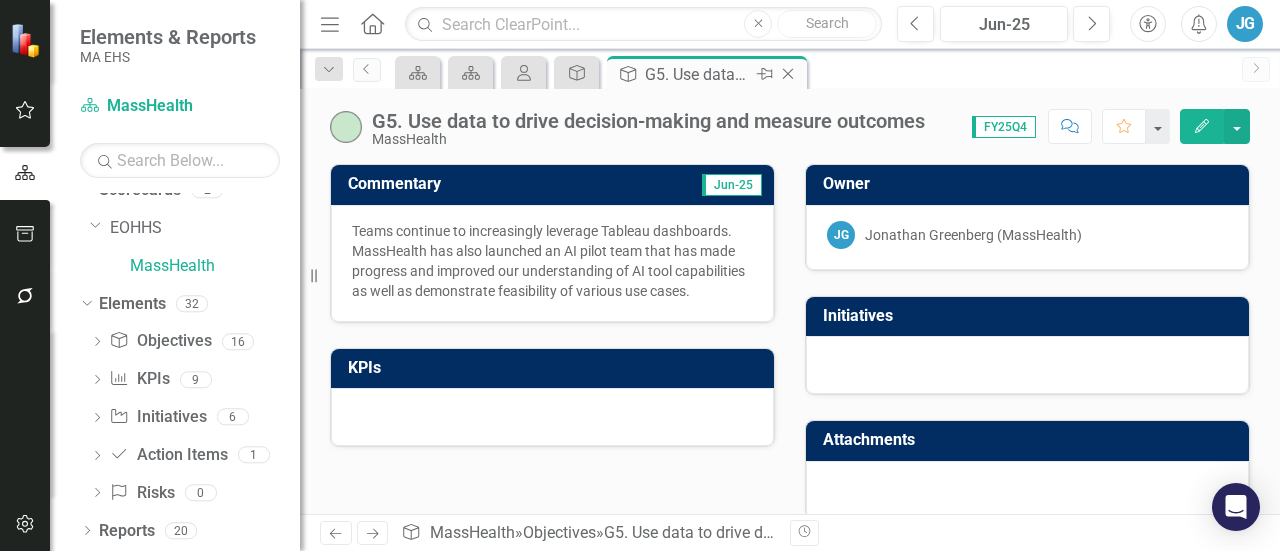 click on "Close" 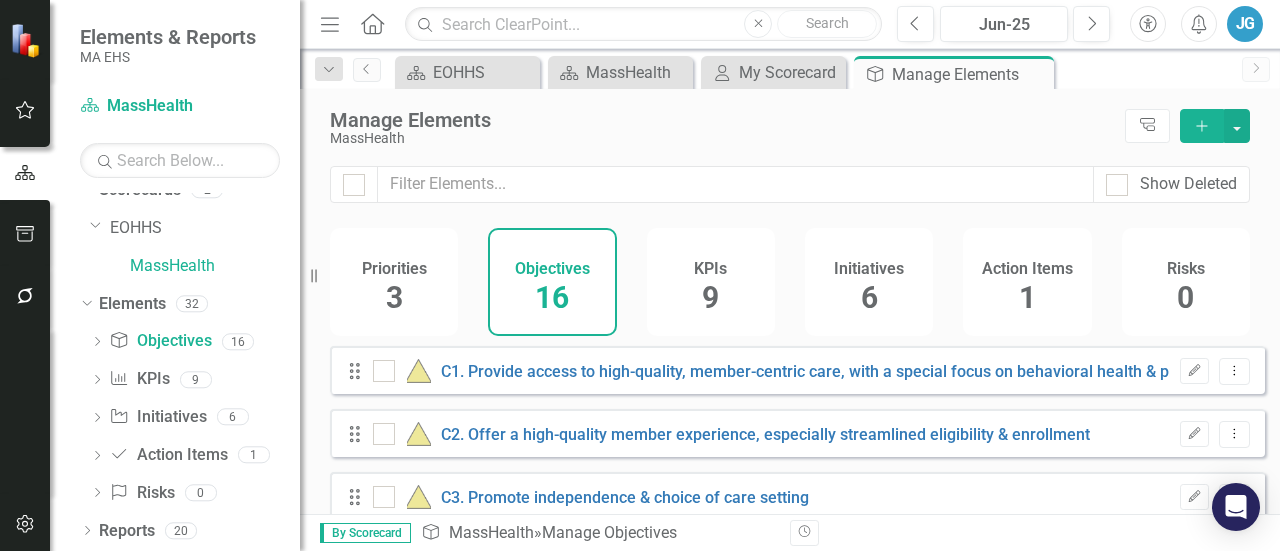 checkbox on "false" 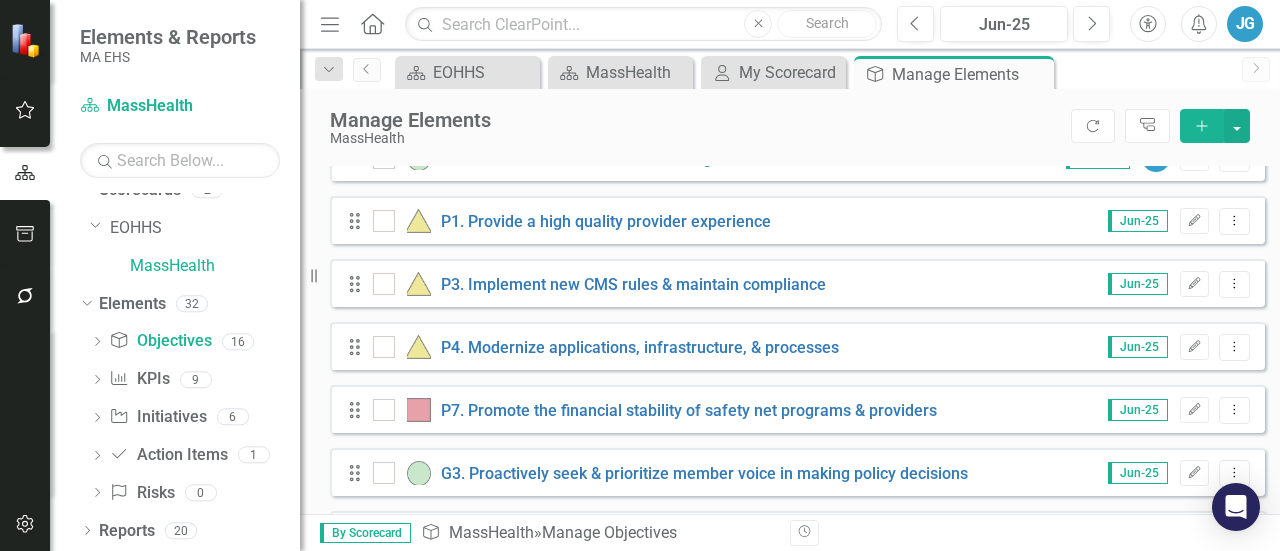 scroll, scrollTop: 753, scrollLeft: 0, axis: vertical 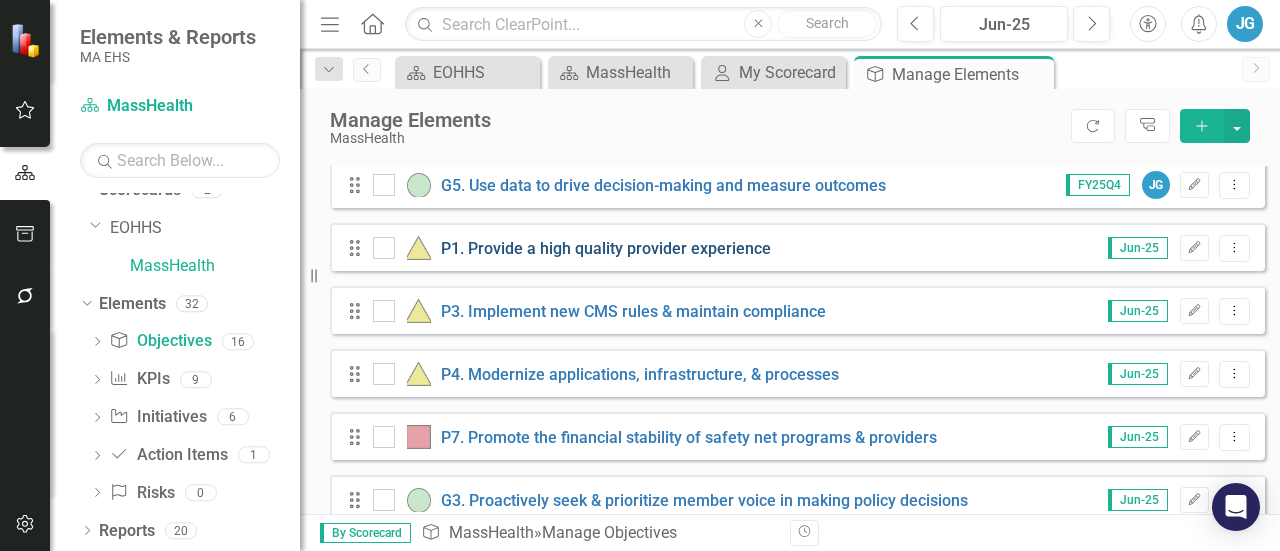 click on "P1. Provide a high quality provider experience" at bounding box center (574, 248) 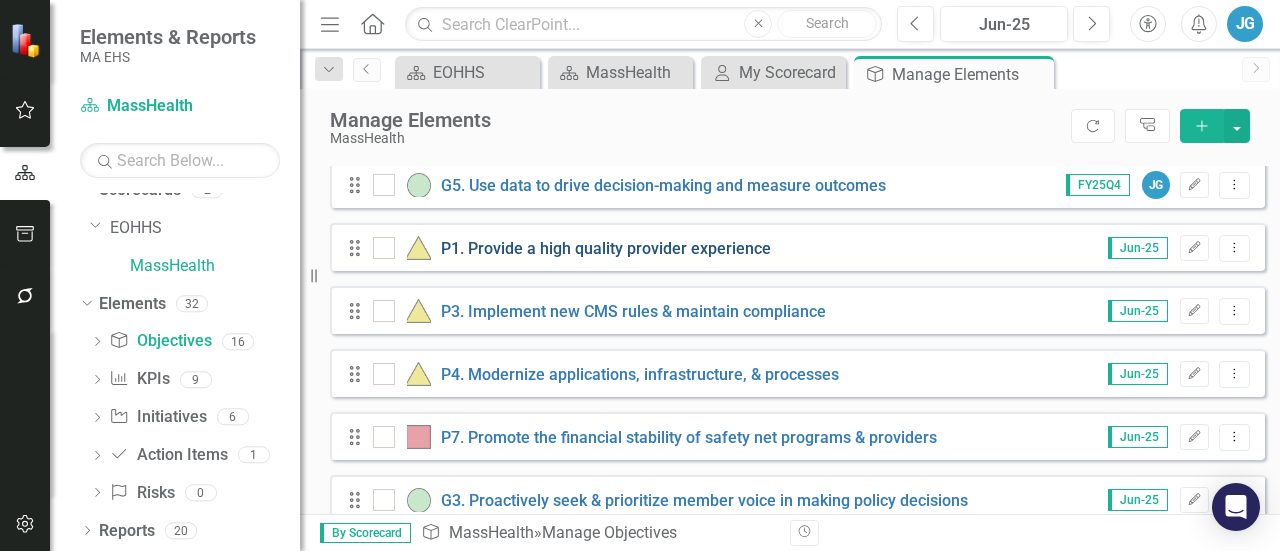 click on "P1. Provide a high quality provider experience" at bounding box center (606, 248) 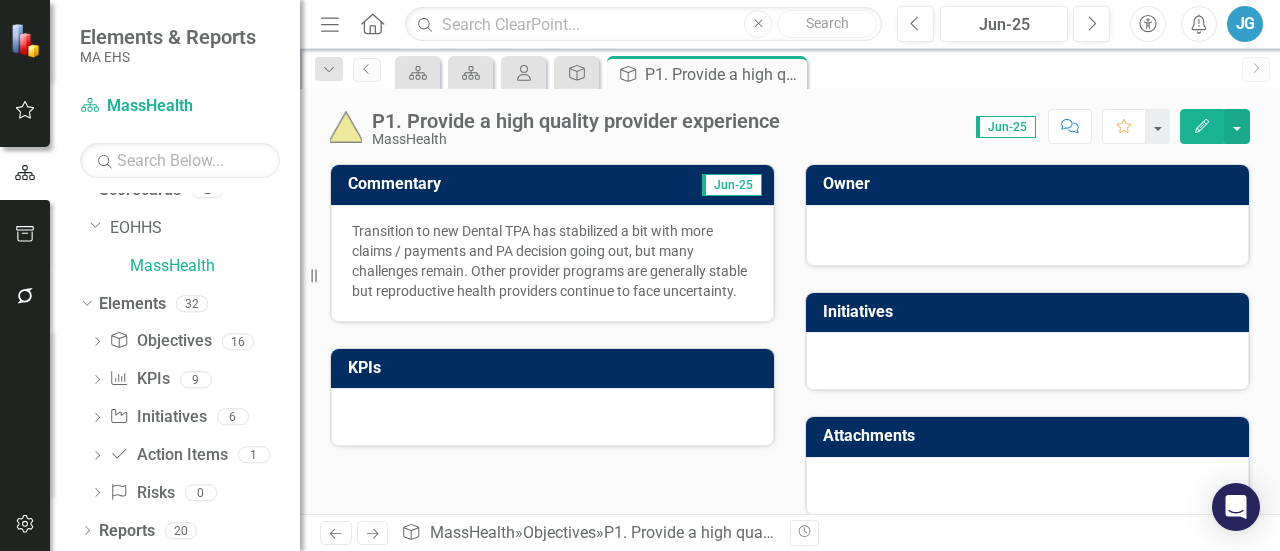 click on "Transition to new Dental TPA has stabilized a bit with more claims / payments and PA decision going out, but many challenges remain. Other provider programs are generally stable but reproductive health providers continue to face uncertainty." at bounding box center (552, 261) 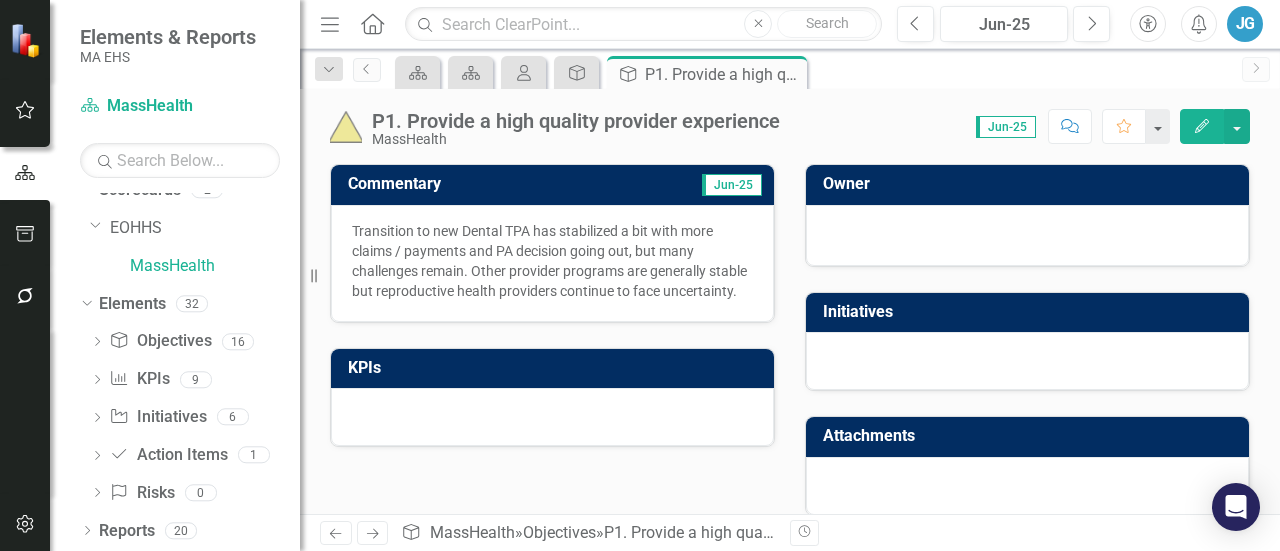 click on "Transition to new Dental TPA has stabilized a bit with more claims / payments and PA decision going out, but many challenges remain. Other provider programs are generally stable but reproductive health providers continue to face uncertainty." at bounding box center (552, 261) 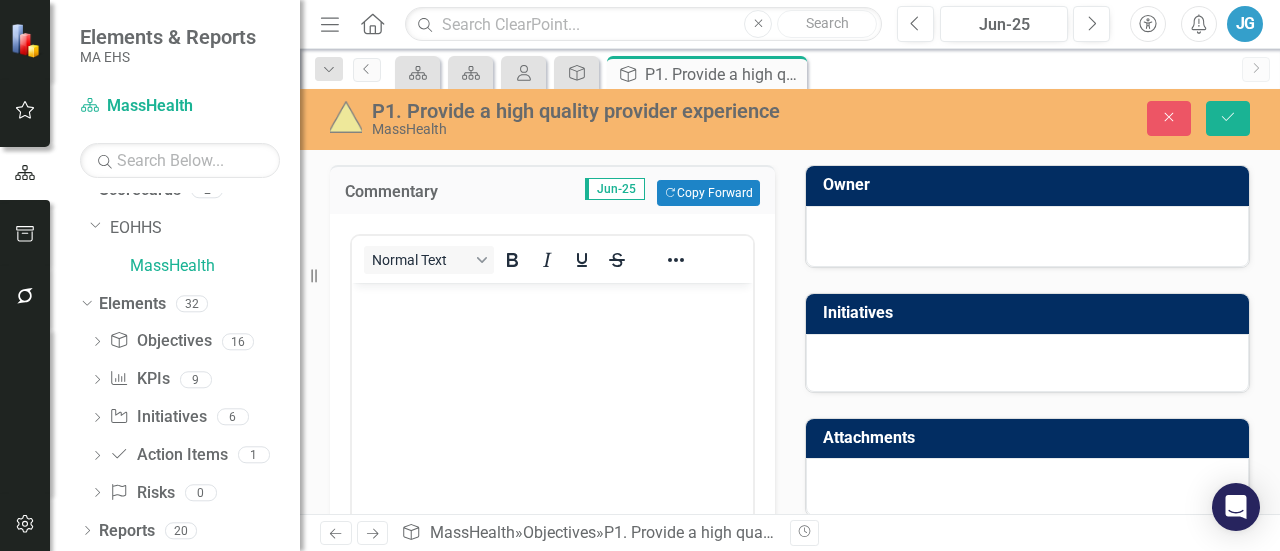 click on "Normal Text" at bounding box center (429, 260) 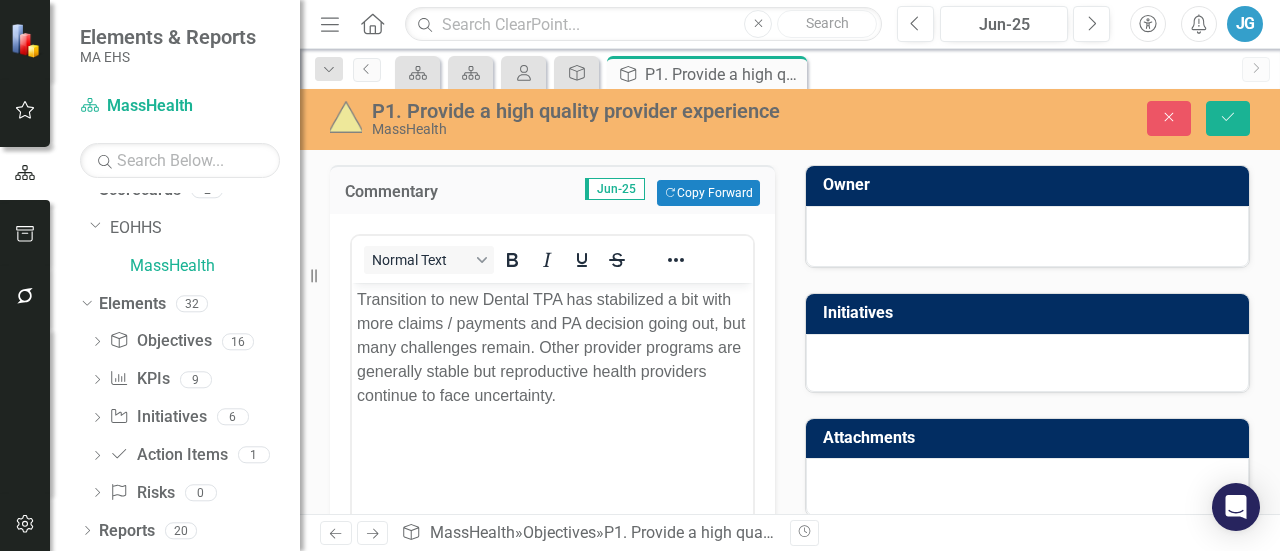 scroll, scrollTop: 0, scrollLeft: 0, axis: both 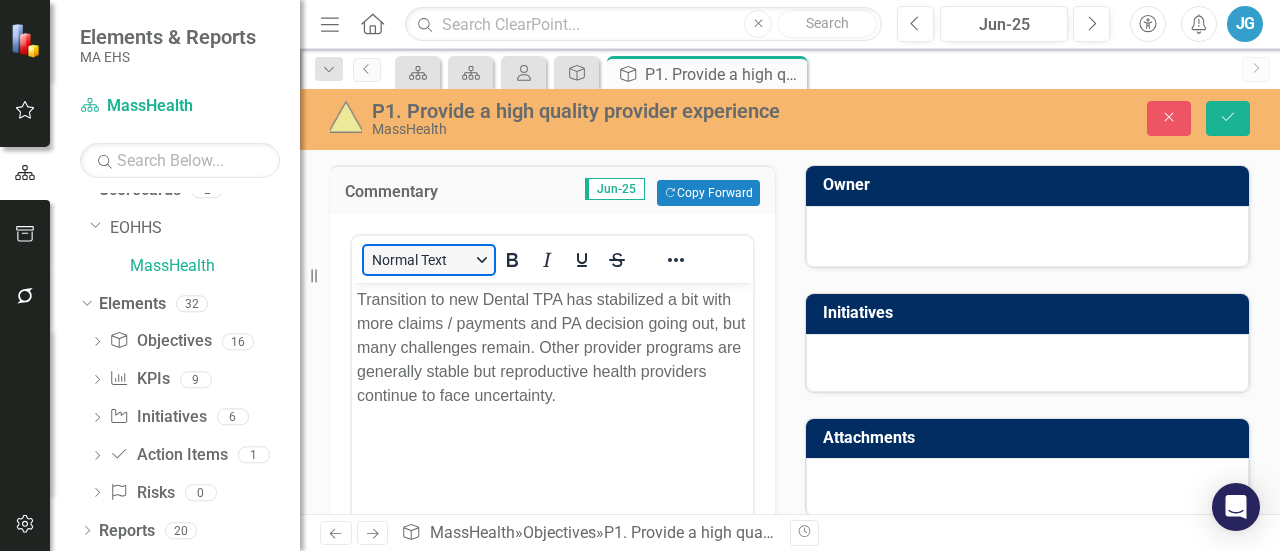 click on "Normal Text" at bounding box center (429, 260) 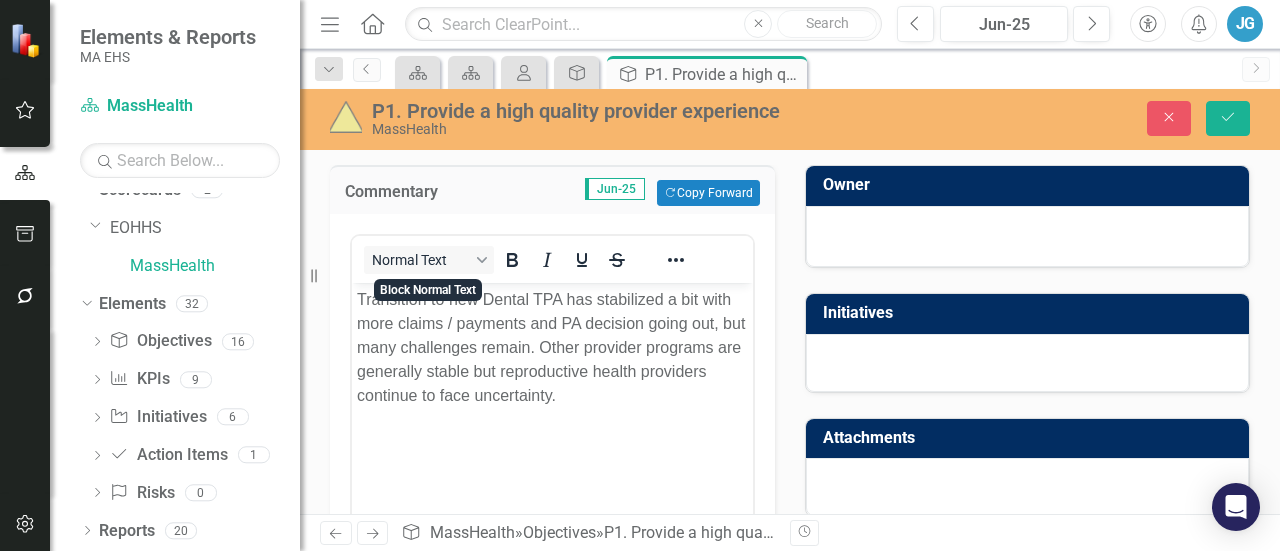 click on "Transition to new Dental TPA has stabilized a bit with more claims / payments and PA decision going out, but many challenges remain. Other provider programs are generally stable but reproductive health providers continue to face uncertainty." at bounding box center (552, 348) 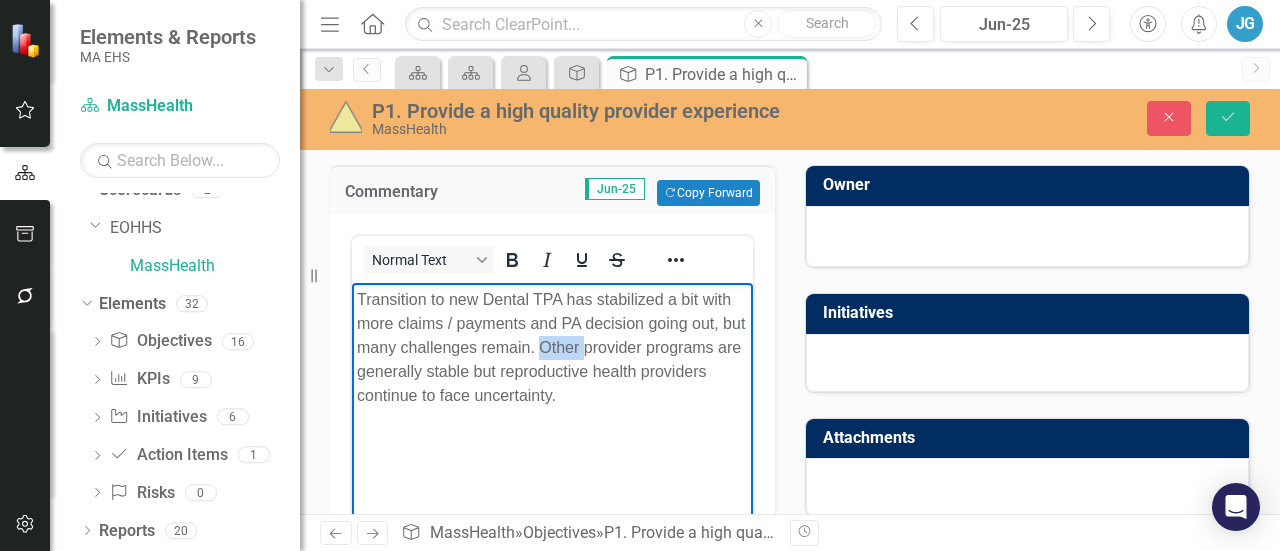 click on "Transition to new Dental TPA has stabilized a bit with more claims / payments and PA decision going out, but many challenges remain. Other provider programs are generally stable but reproductive health providers continue to face uncertainty." at bounding box center (552, 348) 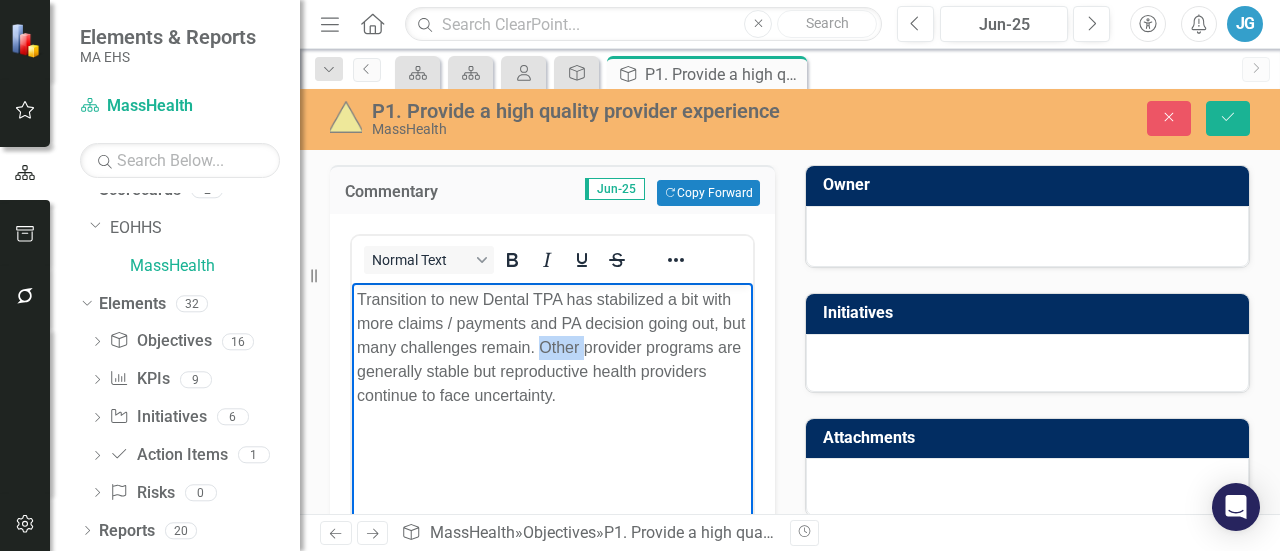 click on "Transition to new Dental TPA has stabilized a bit with more claims / payments and PA decision going out, but many challenges remain. Other provider programs are generally stable but reproductive health providers continue to face uncertainty." at bounding box center [552, 348] 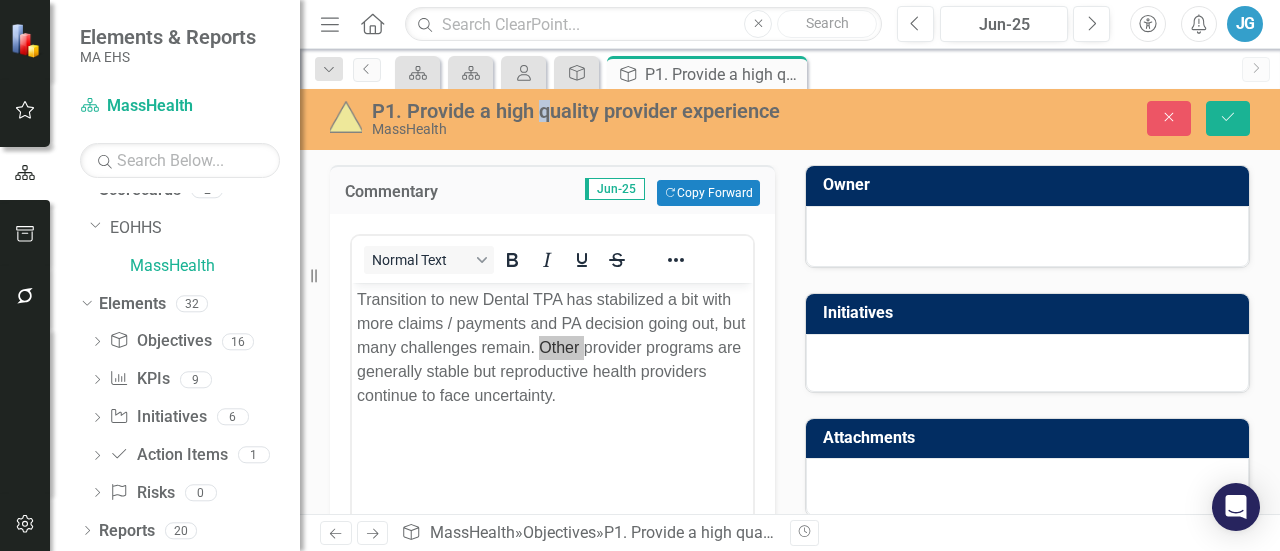 click on "P1. Provide a high quality provider experience MassHealth Close Save" at bounding box center (790, 119) 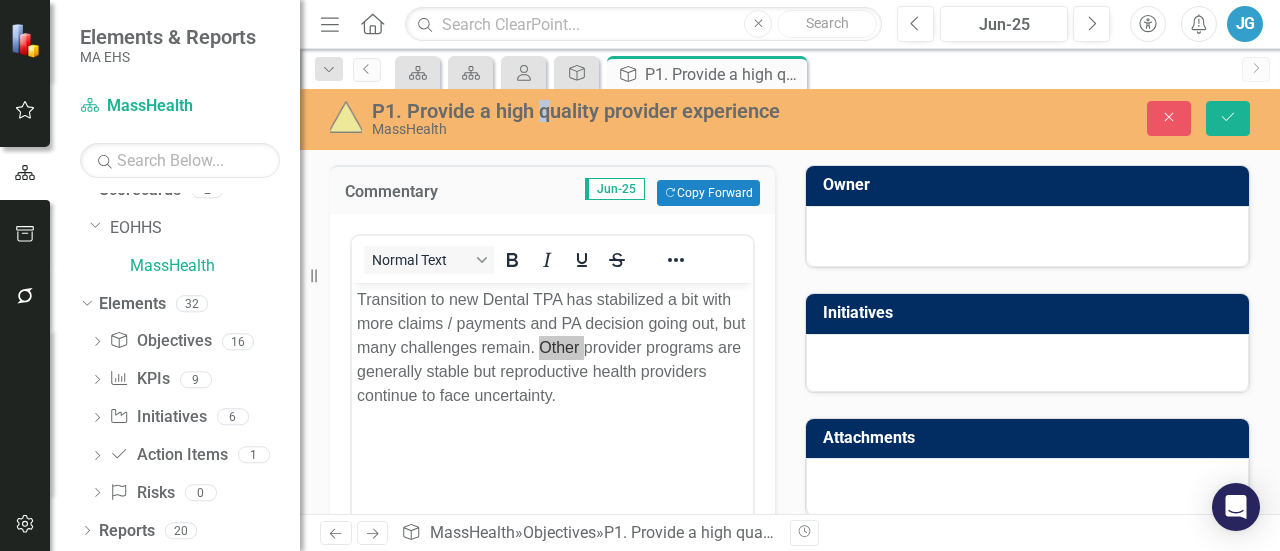 click on "P1. Provide a high quality provider experience" at bounding box center (602, 111) 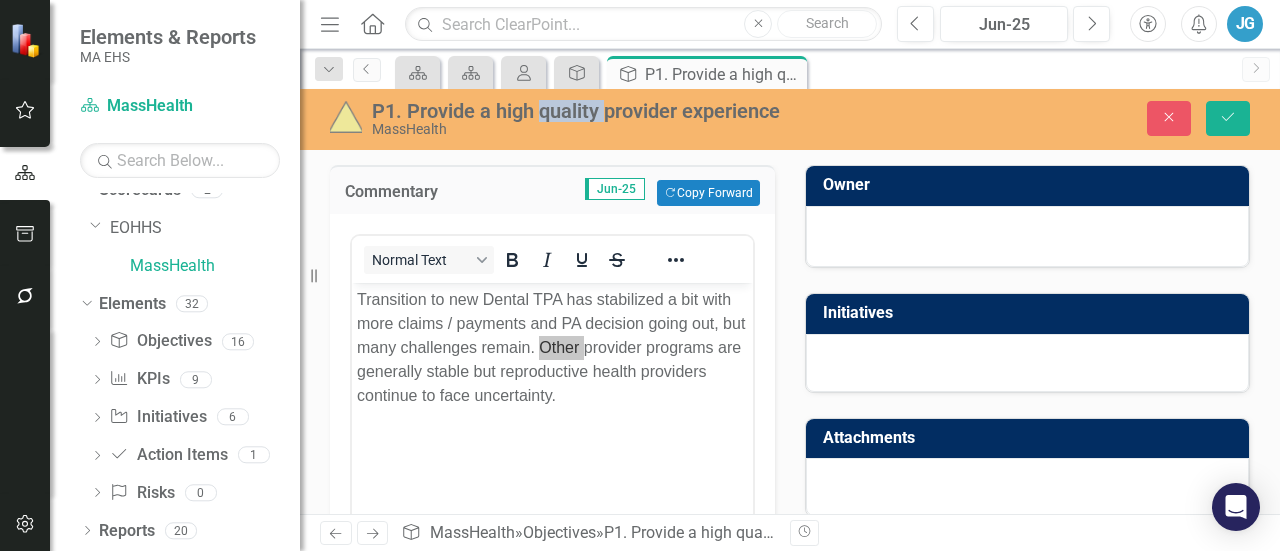 click on "P1. Provide a high quality provider experience" at bounding box center [602, 111] 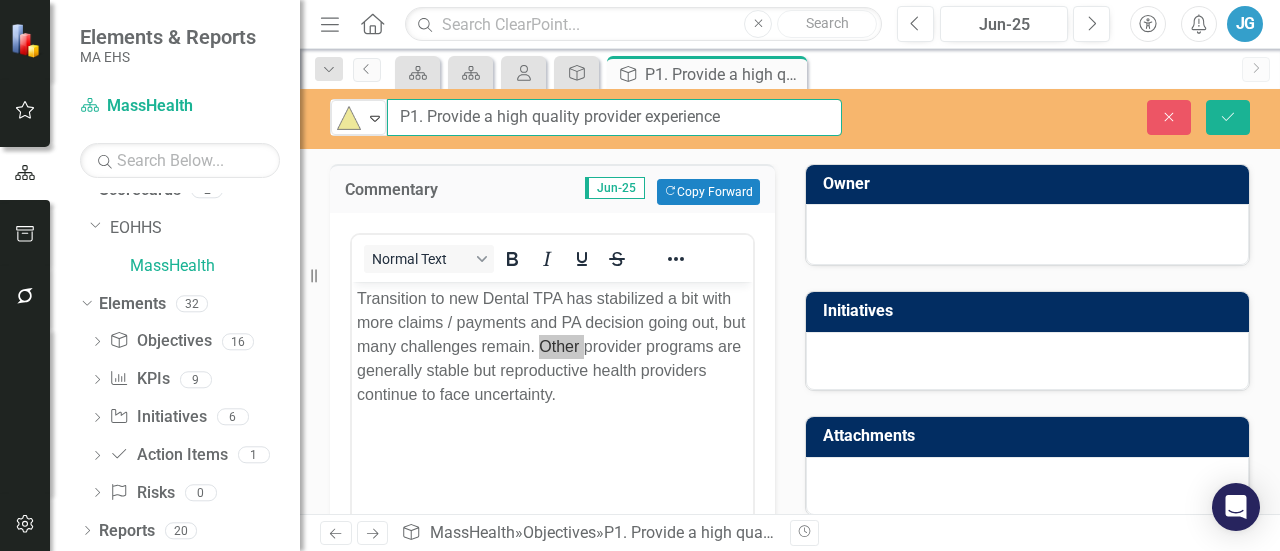 click on "P1. Provide a high quality provider experience" at bounding box center (614, 117) 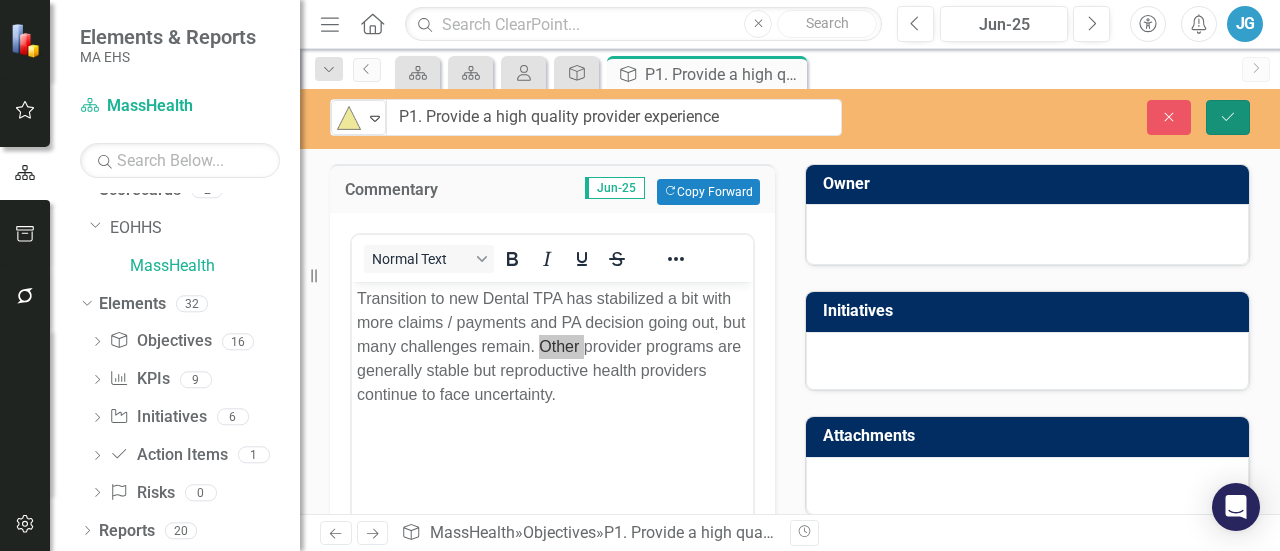 click on "Save" at bounding box center [1228, 117] 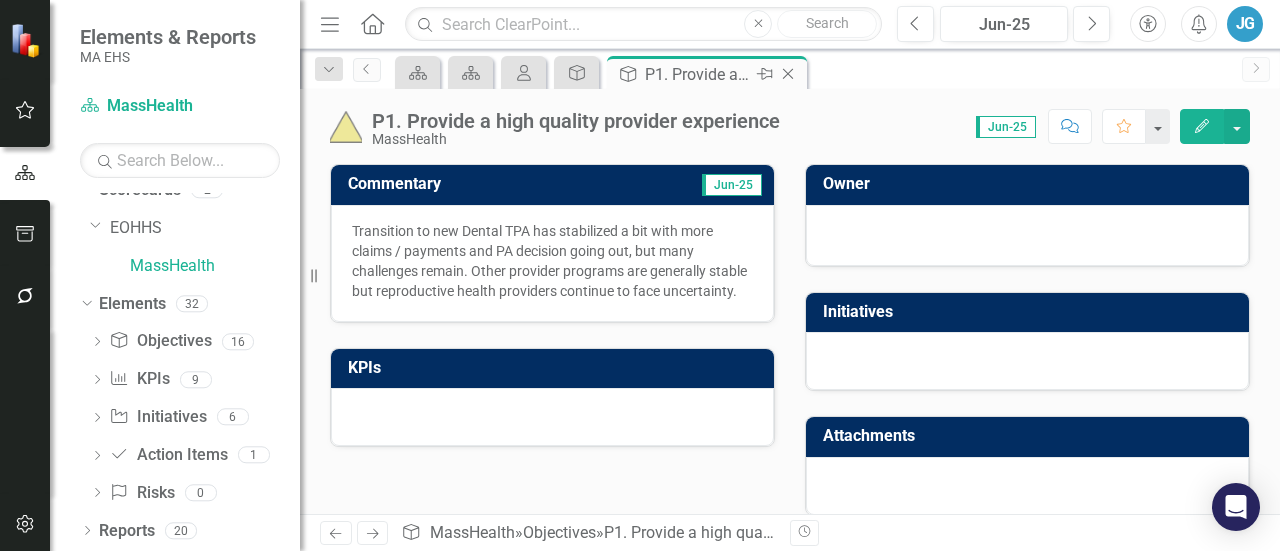 click on "Close" 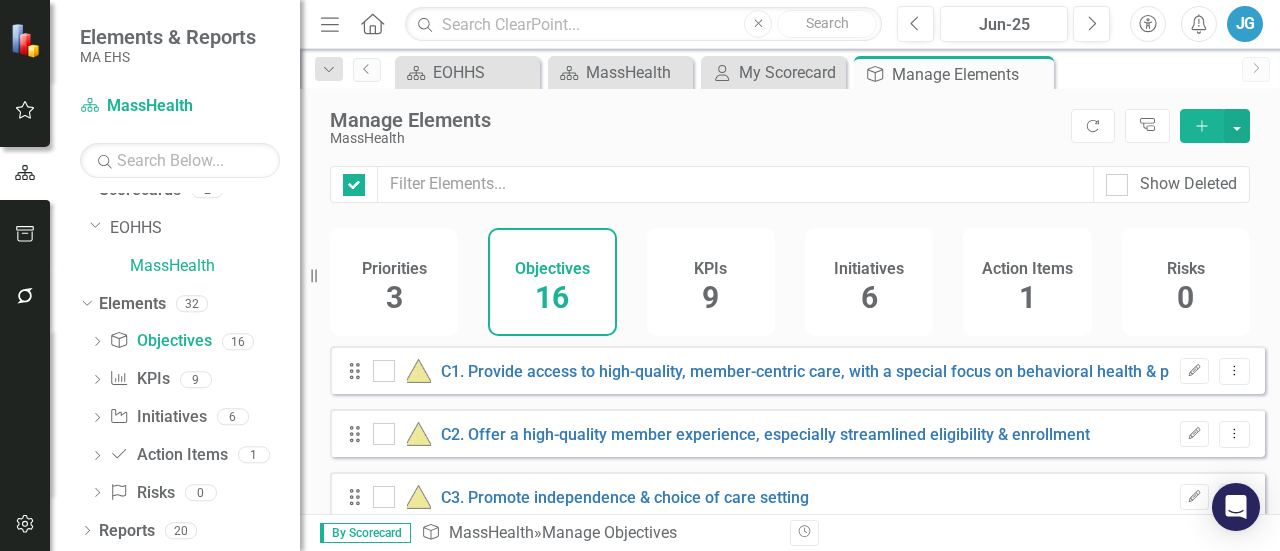 checkbox on "false" 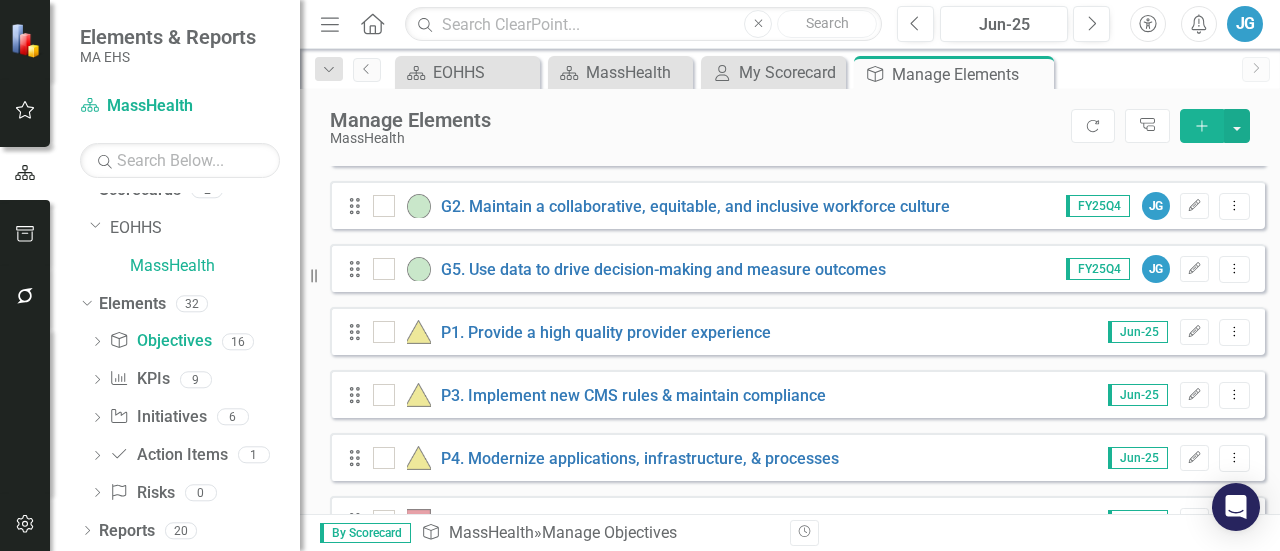 scroll, scrollTop: 700, scrollLeft: 0, axis: vertical 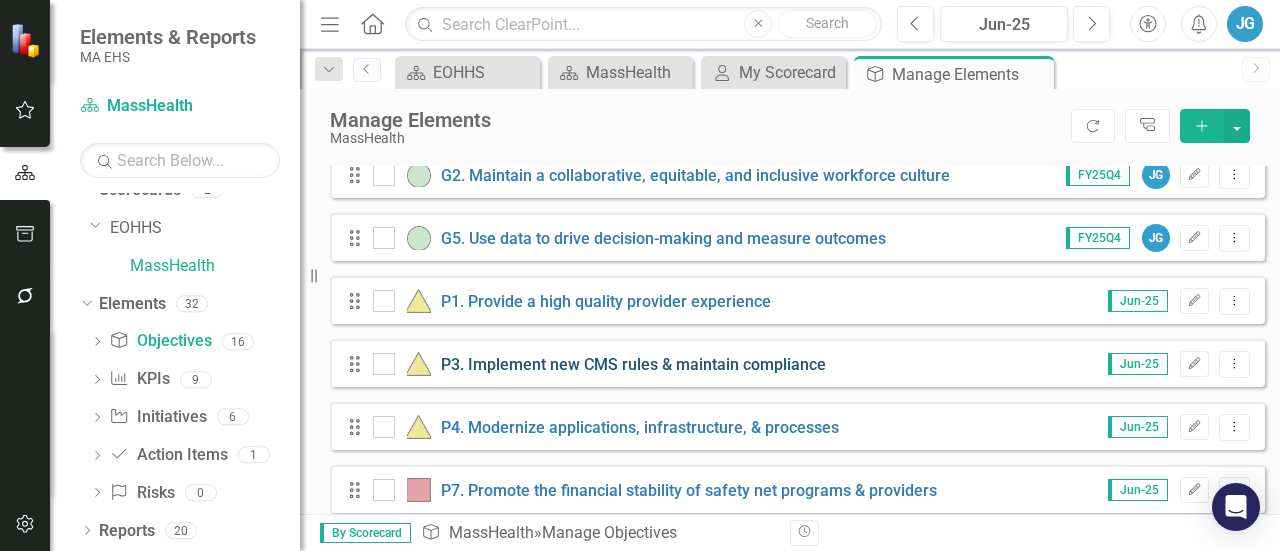 click on "P3. Implement new CMS rules & maintain compliance" at bounding box center (633, 364) 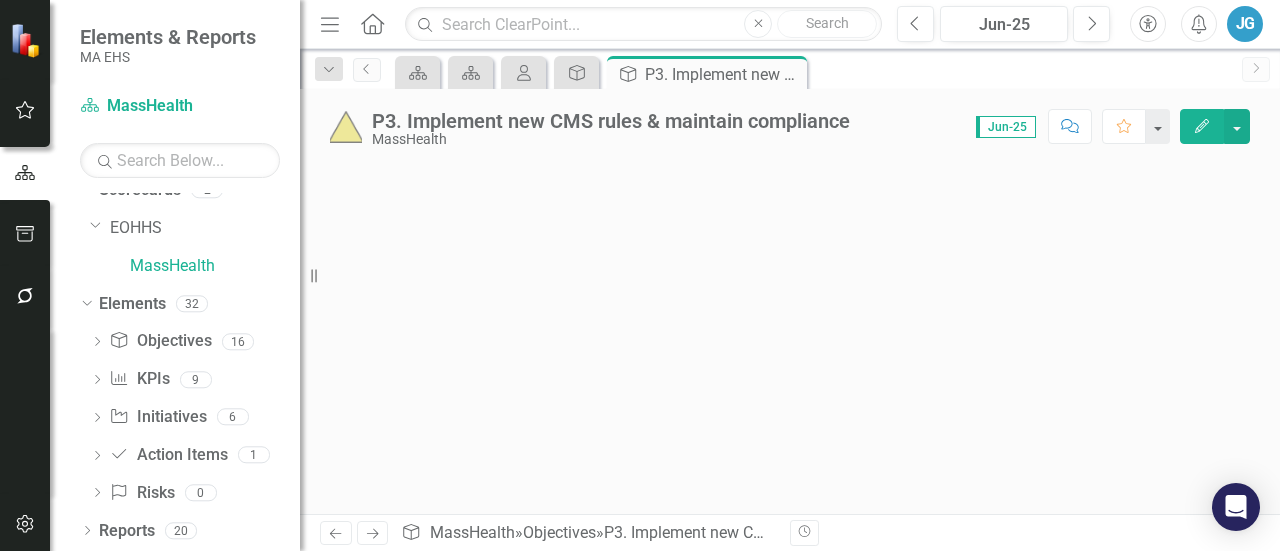 click on "P3. Implement new CMS rules & maintain compliance" at bounding box center [611, 121] 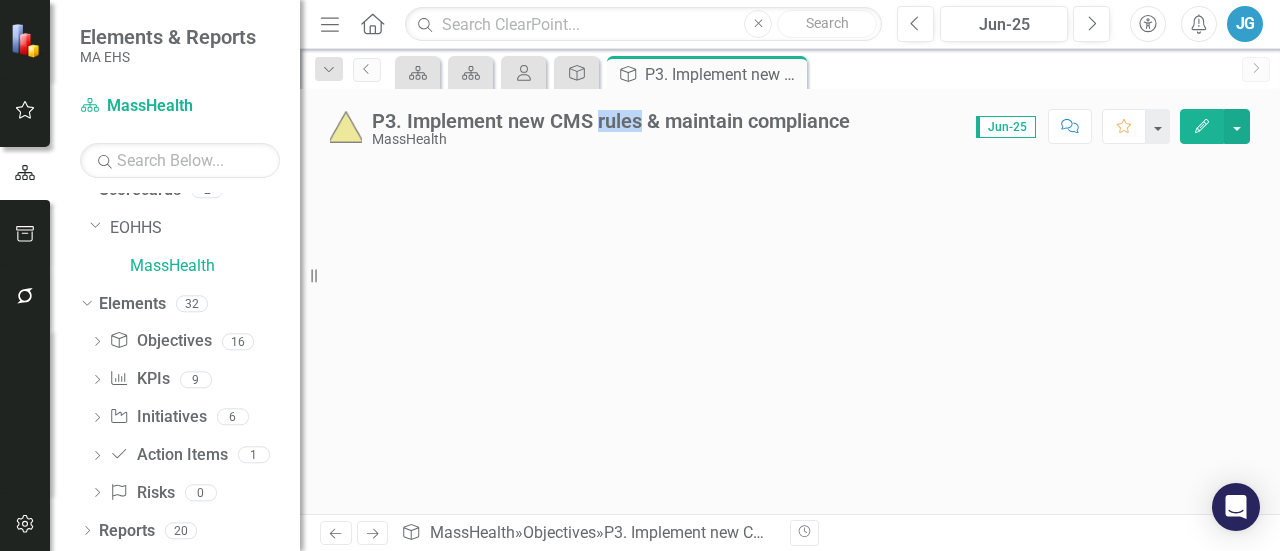 click on "P3. Implement new CMS rules & maintain compliance" at bounding box center (611, 121) 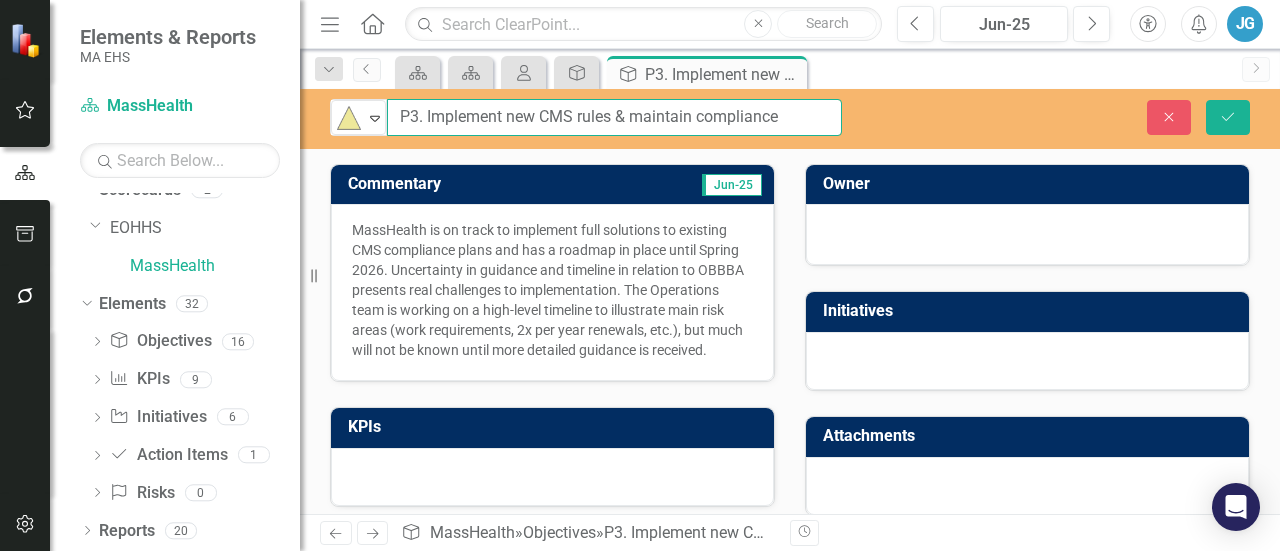 click on "P3. Implement new CMS rules & maintain compliance" at bounding box center (614, 117) 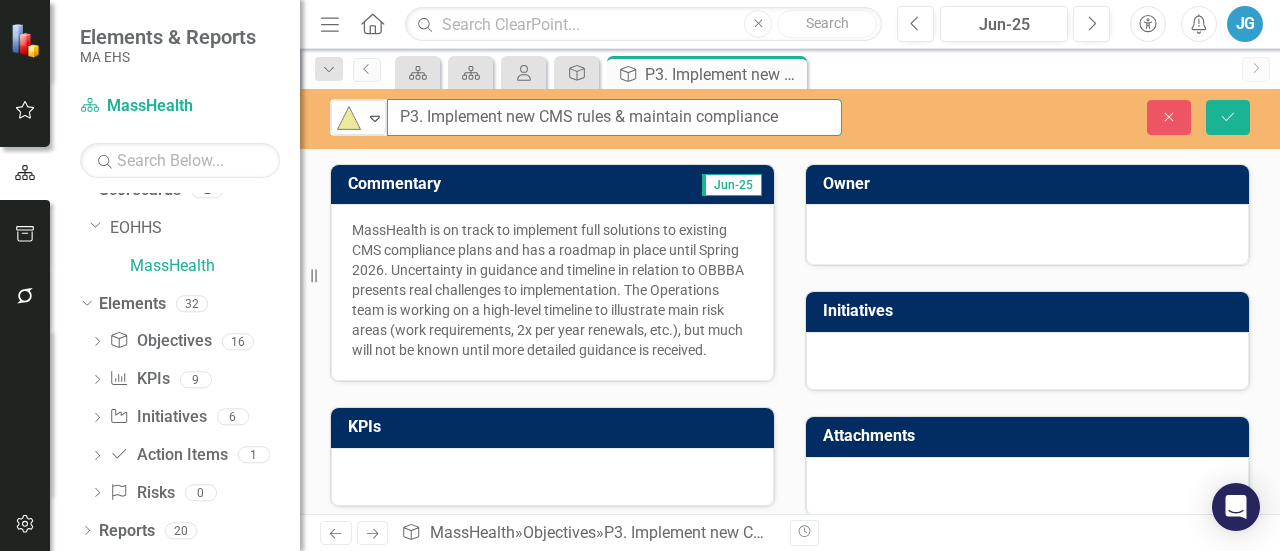 click on "P3. Implement new CMS rules & maintain compliance" at bounding box center (614, 117) 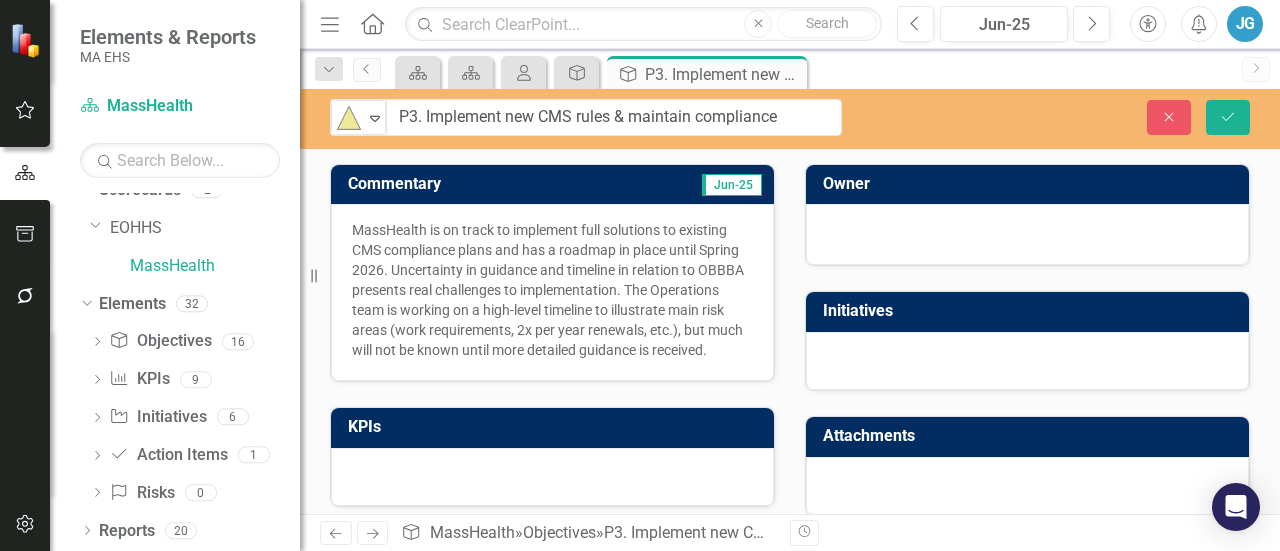 click on "MassHealth is on track to implement full solutions to existing CMS compliance plans and has a roadmap in place until Spring 2026. Uncertainty in guidance and timeline in relation to OBBBA presents real challenges to implementation. The Operations team is working on a high-level timeline to illustrate main risk areas (work requirements, 2x per year renewals, etc.), but much will not be known until more detailed guidance is received." at bounding box center [552, 290] 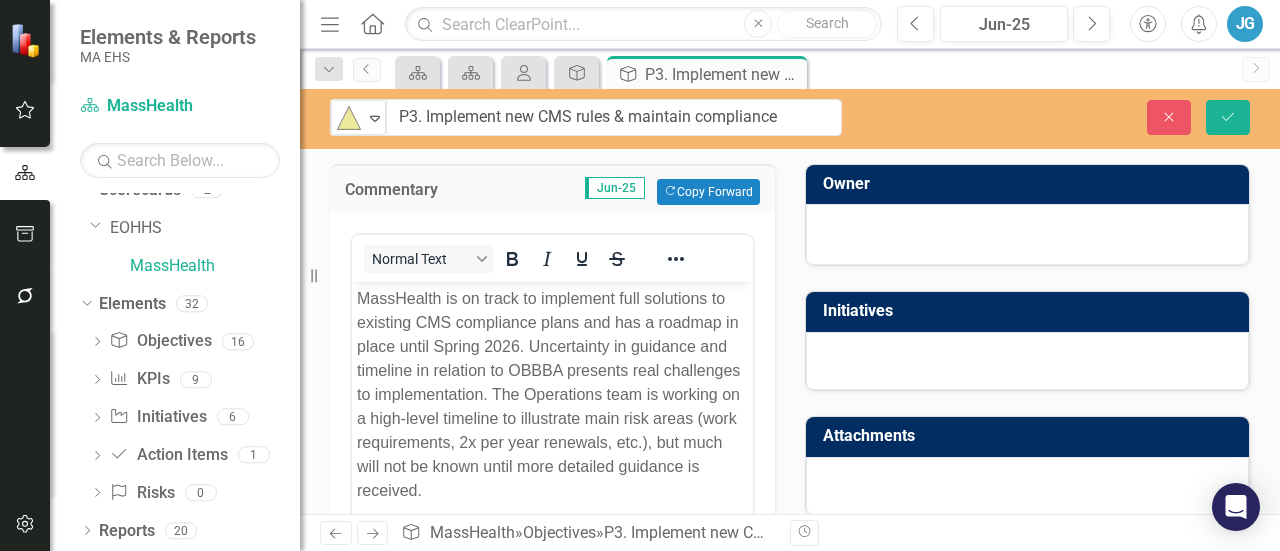 scroll, scrollTop: 0, scrollLeft: 0, axis: both 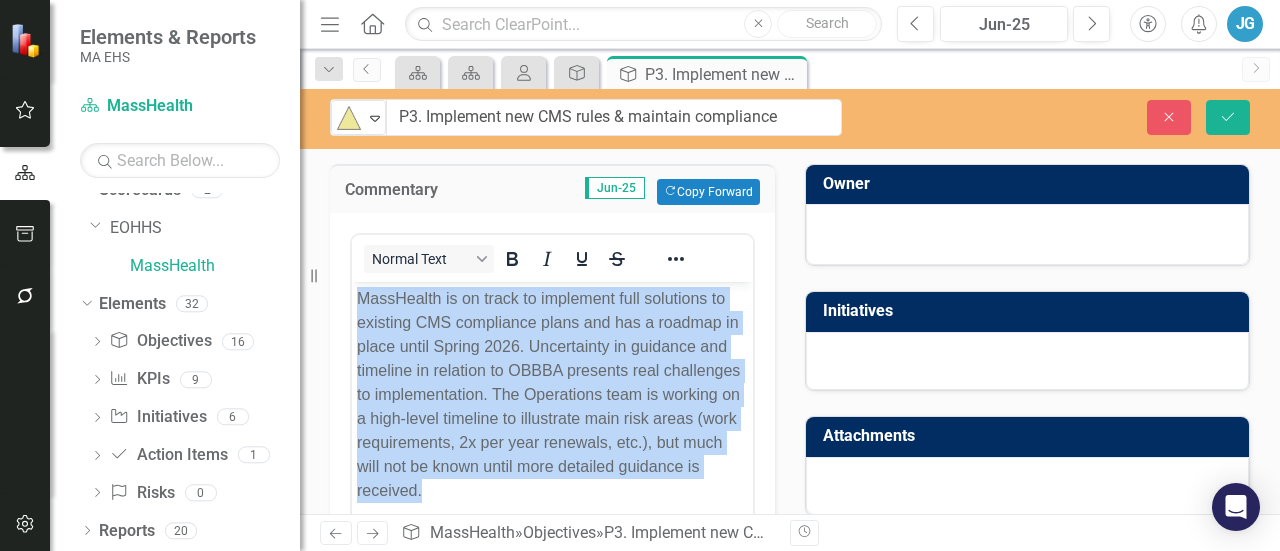click on "MassHealth is on track to implement full solutions to existing CMS compliance plans and has a roadmap in place until Spring 2026. Uncertainty in guidance and timeline in relation to OBBBA presents real challenges to implementation. The Operations team is working on a high-level timeline to illustrate main risk areas (work requirements, 2x per year renewals, etc.), but much will not be known until more detailed guidance is received." at bounding box center [552, 394] 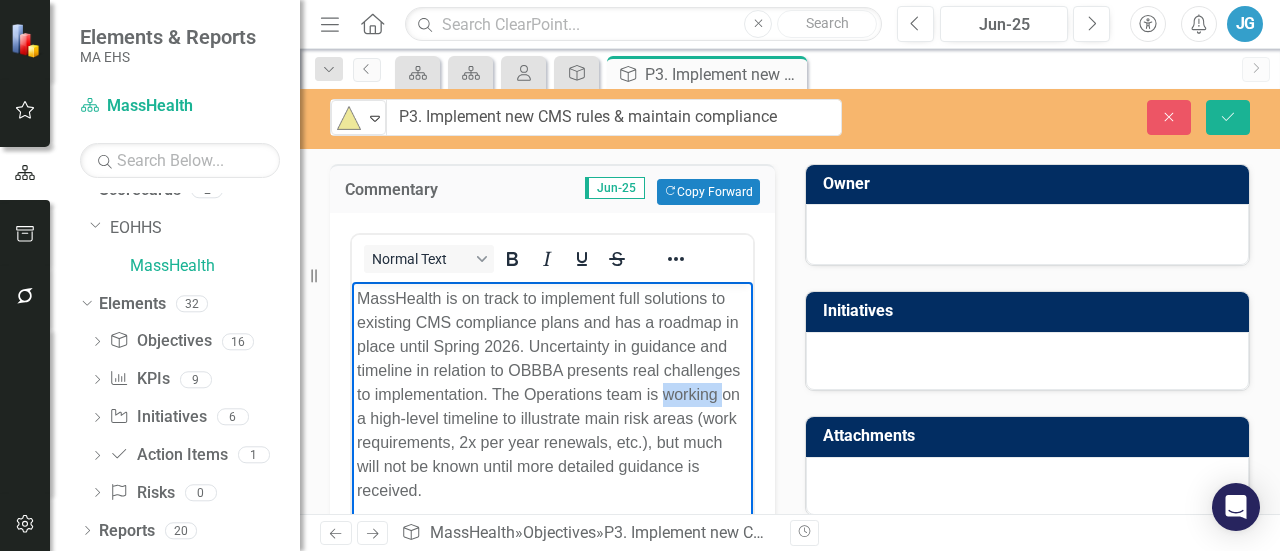 click on "MassHealth is on track to implement full solutions to existing CMS compliance plans and has a roadmap in place until Spring 2026. Uncertainty in guidance and timeline in relation to OBBBA presents real challenges to implementation. The Operations team is working on a high-level timeline to illustrate main risk areas (work requirements, 2x per year renewals, etc.), but much will not be known until more detailed guidance is received." at bounding box center [552, 394] 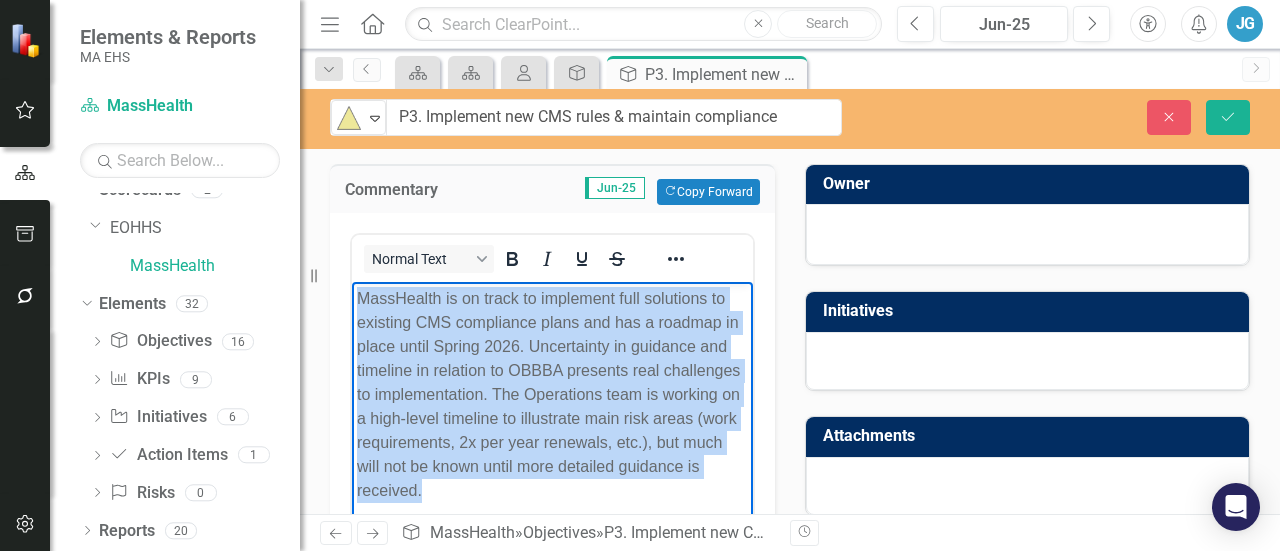 click on "MassHealth is on track to implement full solutions to existing CMS compliance plans and has a roadmap in place until Spring 2026. Uncertainty in guidance and timeline in relation to OBBBA presents real challenges to implementation. The Operations team is working on a high-level timeline to illustrate main risk areas (work requirements, 2x per year renewals, etc.), but much will not be known until more detailed guidance is received." at bounding box center (552, 394) 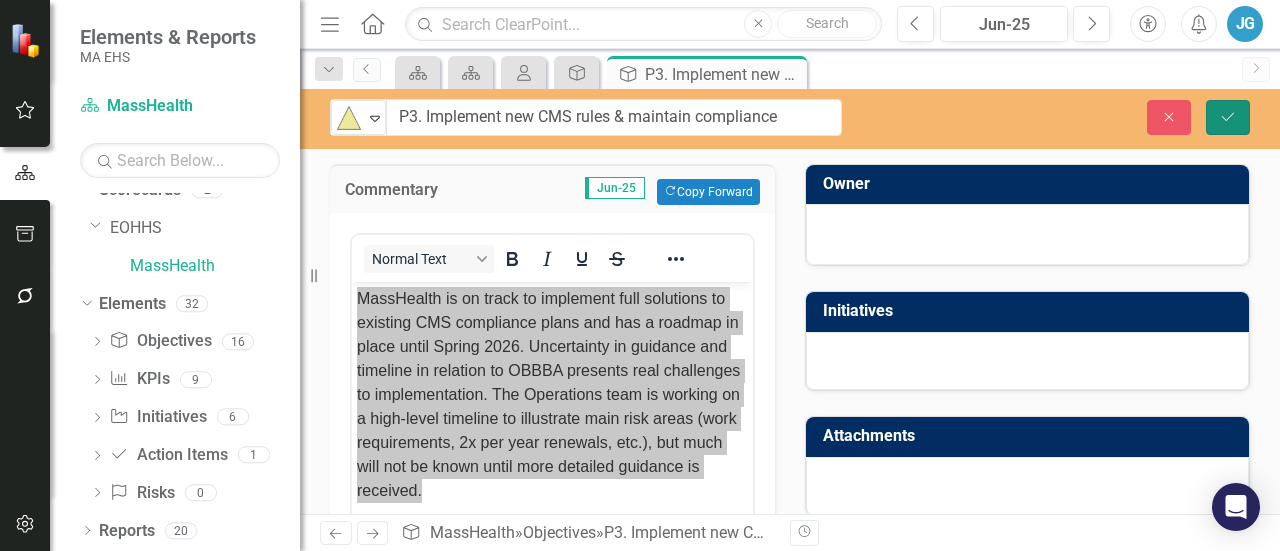 click on "Save" at bounding box center (1228, 117) 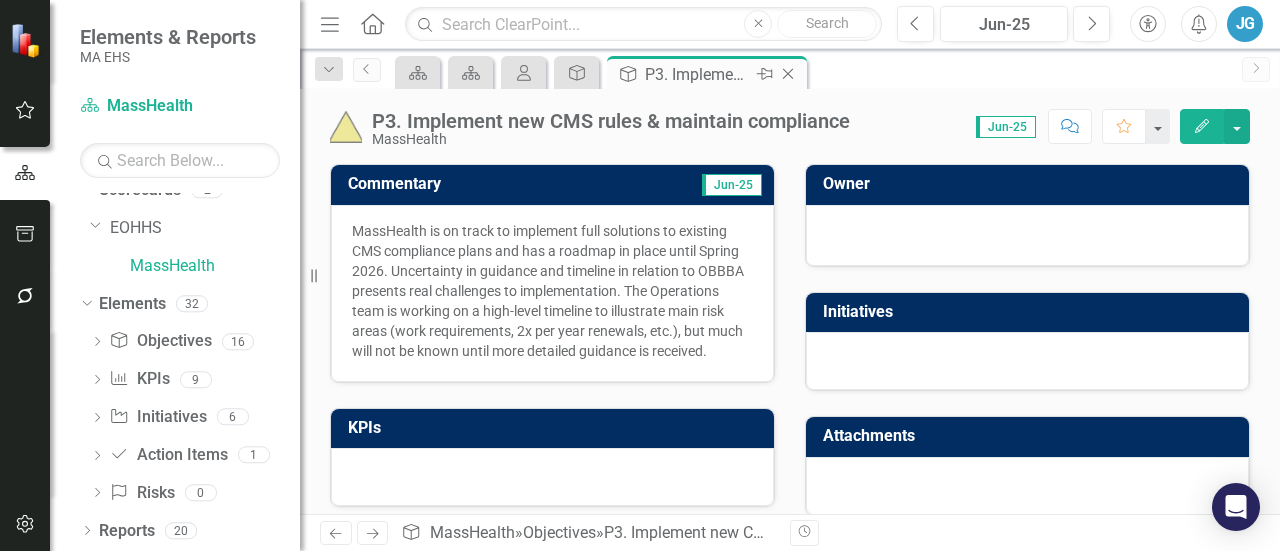 click on "Close" 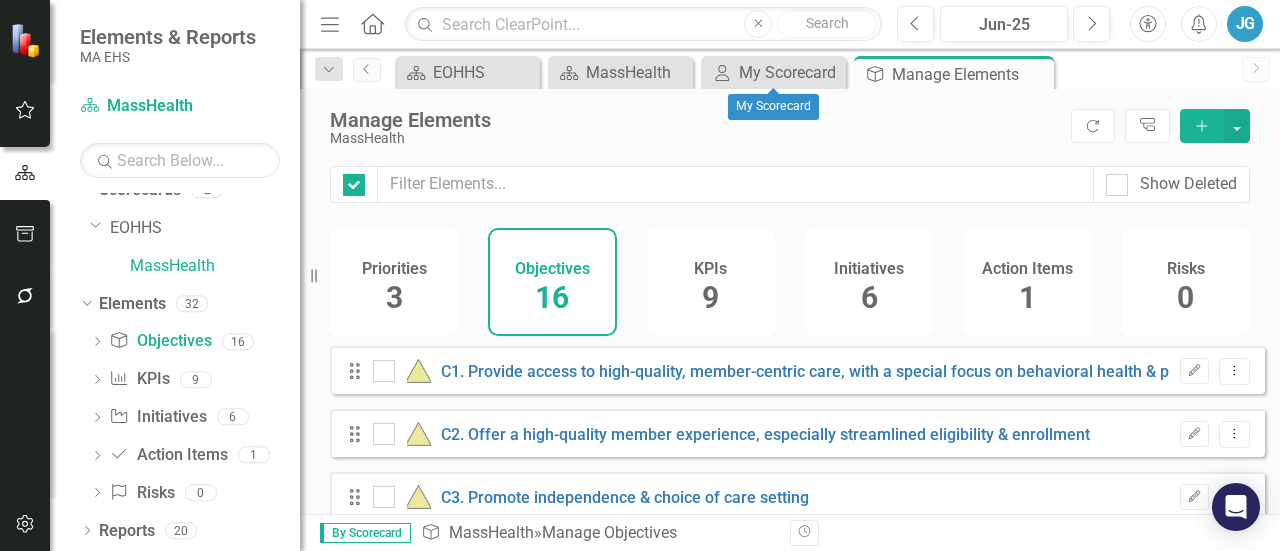 checkbox on "false" 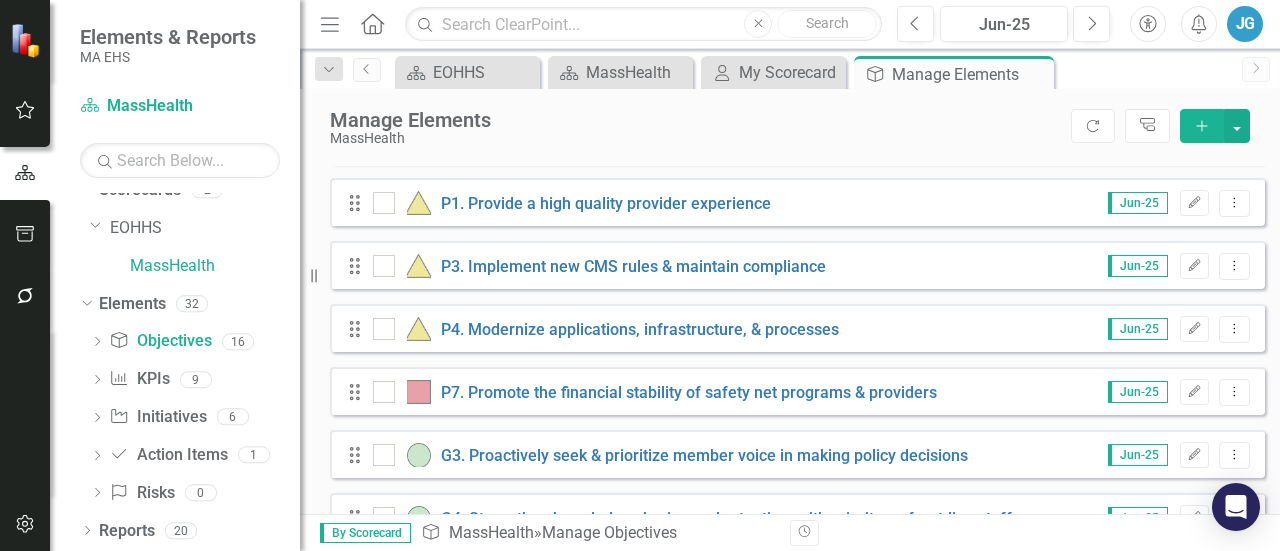 scroll, scrollTop: 753, scrollLeft: 0, axis: vertical 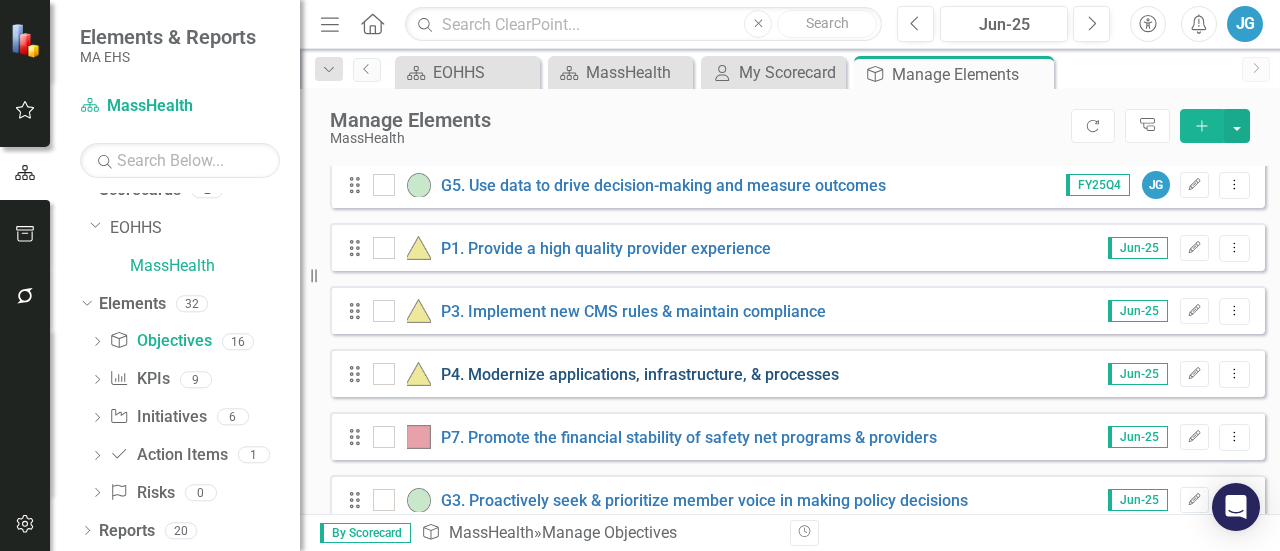 click on "P4. Modernize applications, infrastructure, & processes" at bounding box center (640, 374) 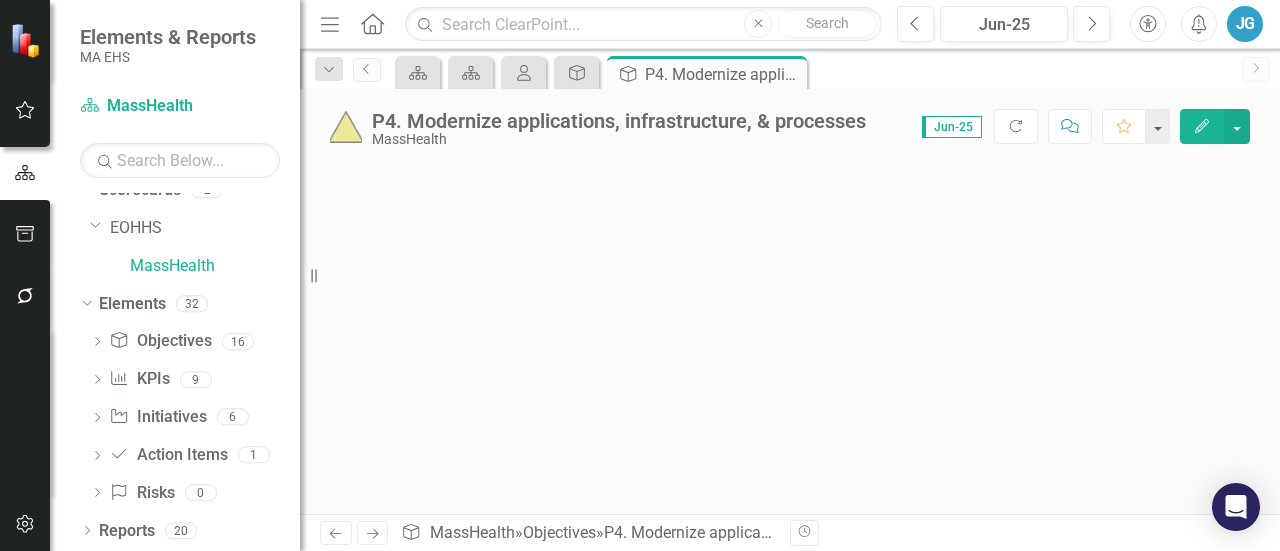 click on "P4. Modernize applications, infrastructure, & processes" at bounding box center [619, 121] 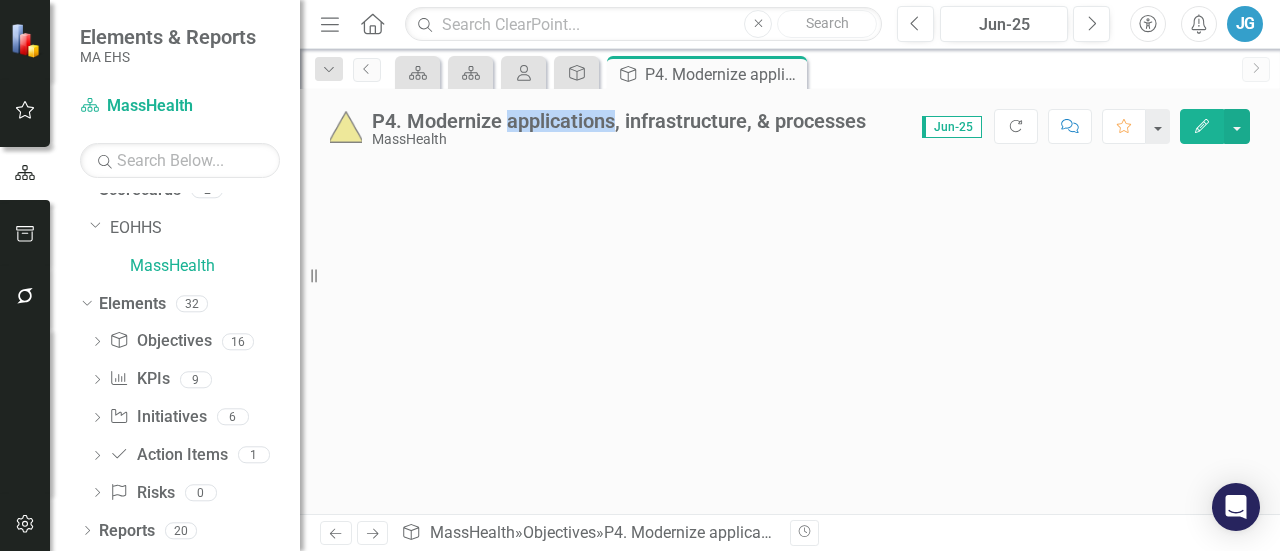 click on "P4. Modernize applications, infrastructure, & processes" at bounding box center [619, 121] 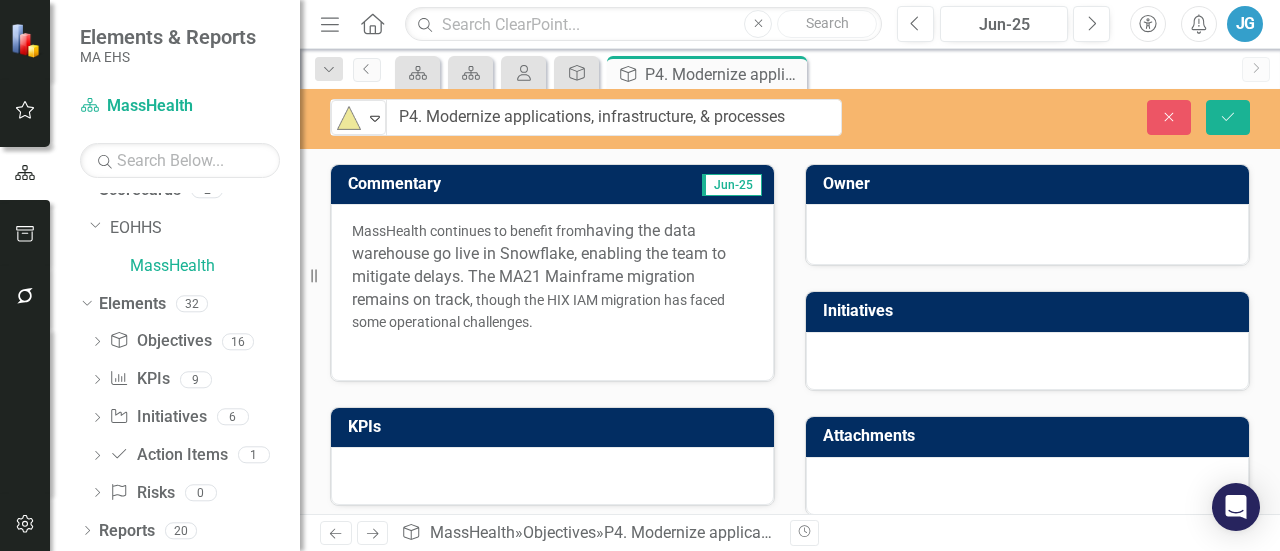 click on "MassHealth continues to benefit from having the da ta warehouse go live in Snowflake, enabling the team to mitigate delays. The MA21 Mainframe migration remains on track , though the HIX IAM migration has faced some operational challenges." at bounding box center [552, 277] 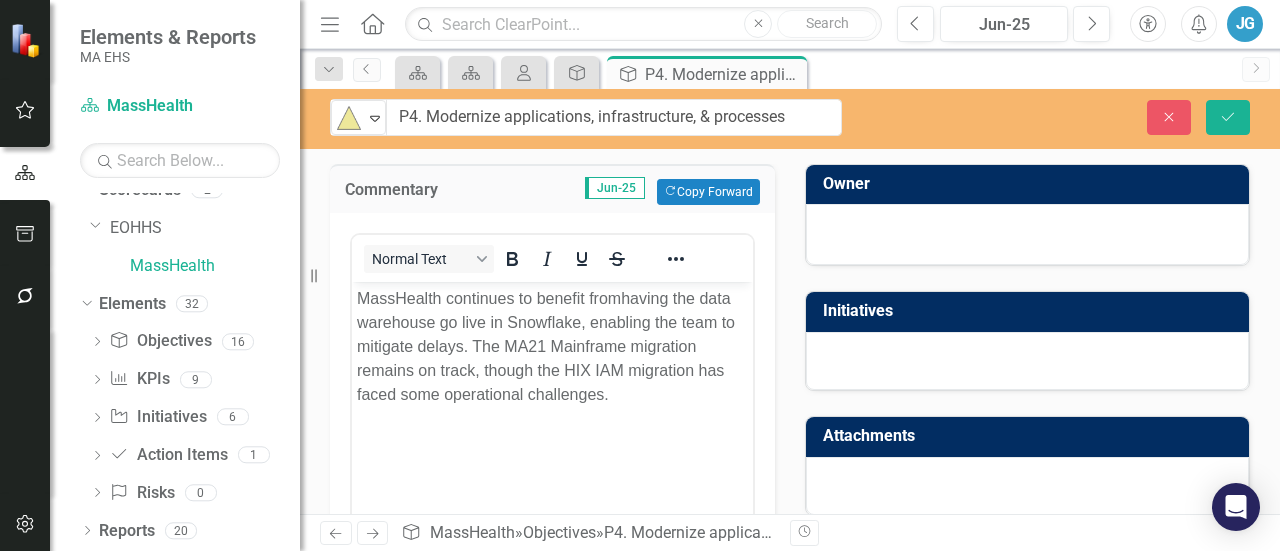 scroll, scrollTop: 0, scrollLeft: 0, axis: both 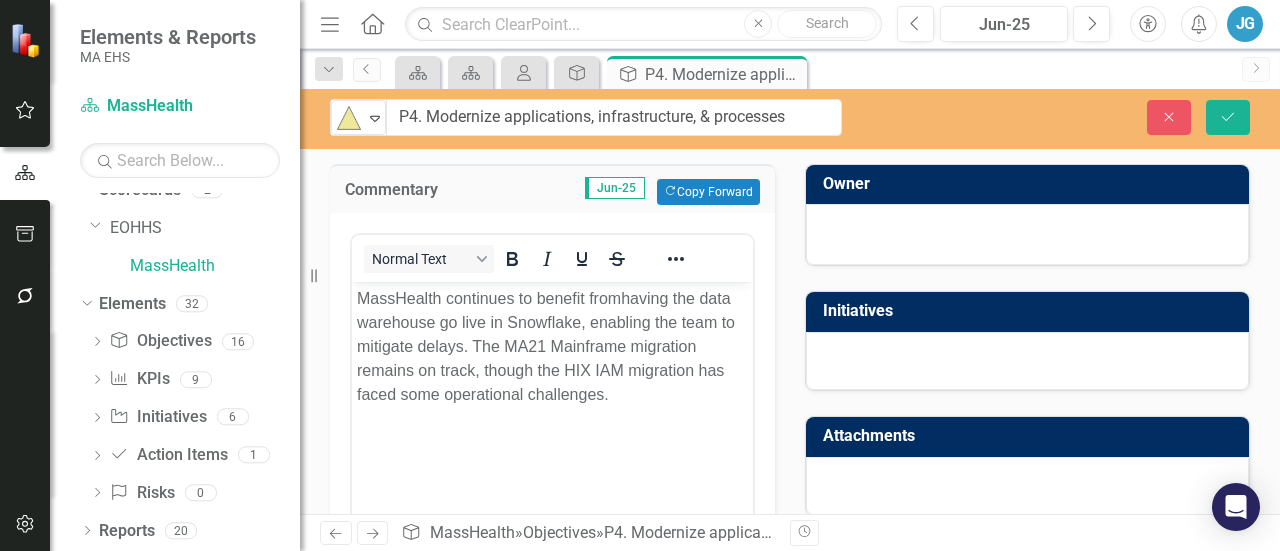 click on "ta warehouse go live in Snowflake, enabling the team to mitigate delays. The MA21 Mainframe migration remains on track" at bounding box center (546, 333) 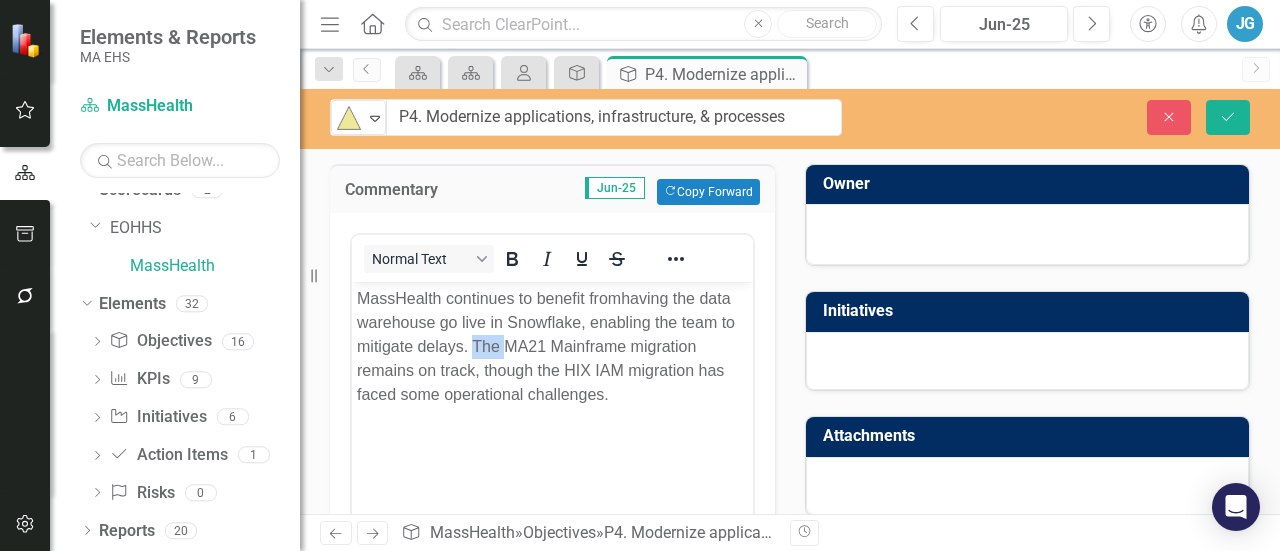 click on "ta warehouse go live in Snowflake, enabling the team to mitigate delays. The MA21 Mainframe migration remains on track" at bounding box center [546, 333] 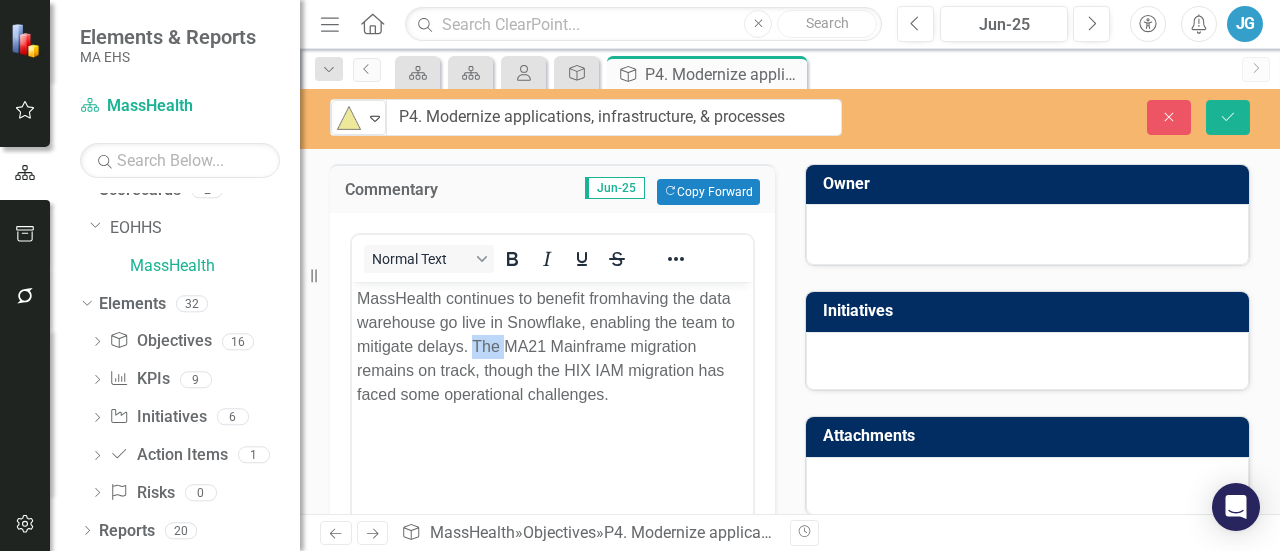 click on "ta warehouse go live in Snowflake, enabling the team to mitigate delays. The MA21 Mainframe migration remains on track" at bounding box center (546, 333) 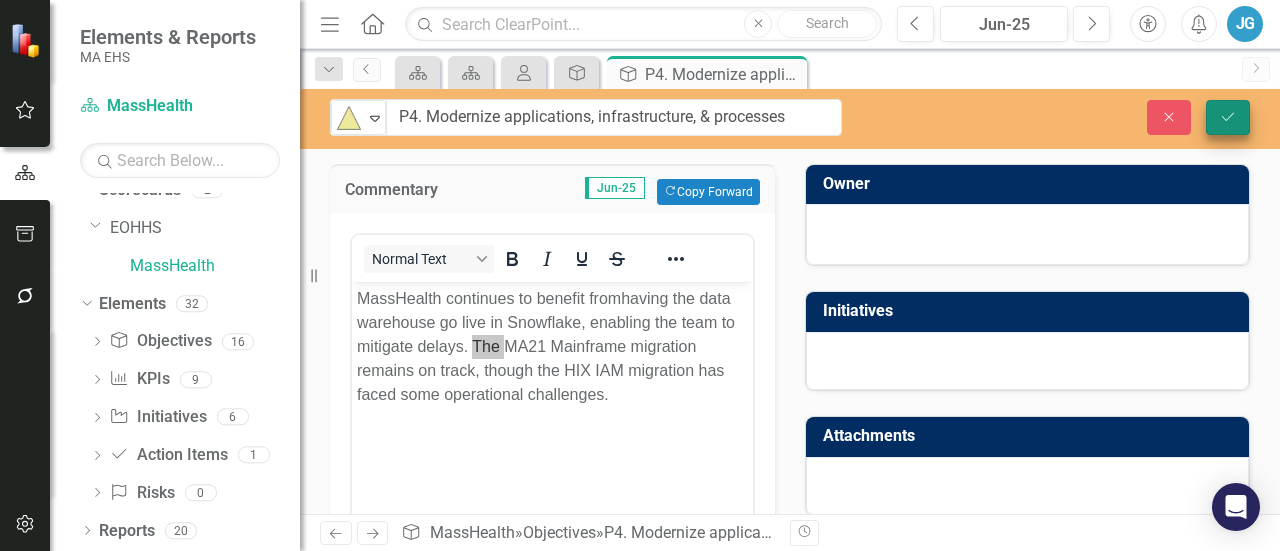 click on "Save" at bounding box center [1228, 117] 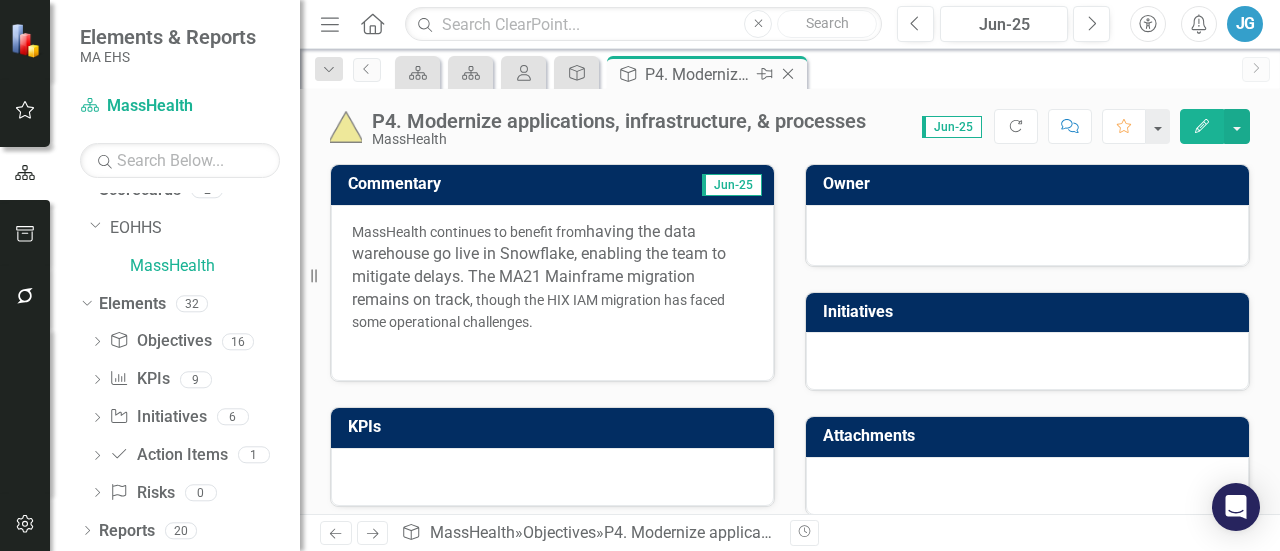 click on "Close" 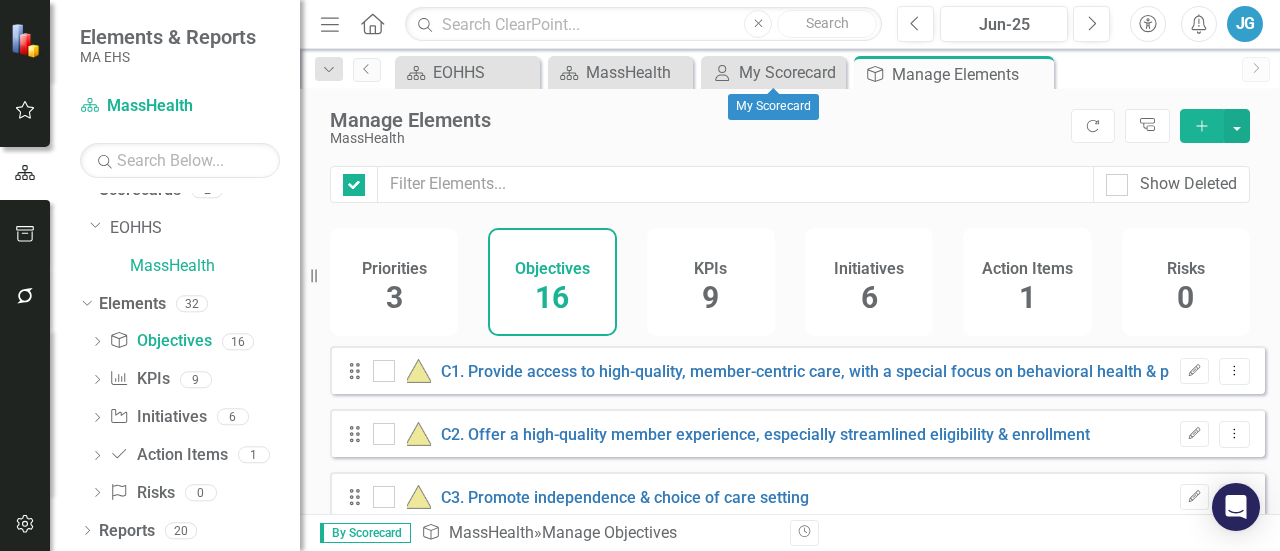 checkbox on "false" 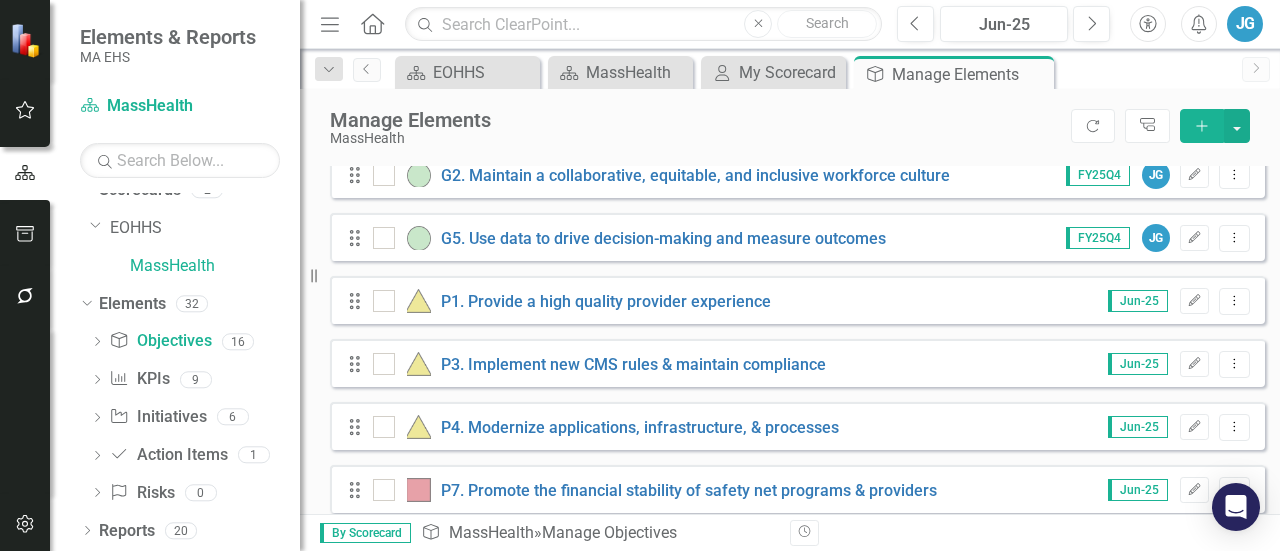 scroll, scrollTop: 853, scrollLeft: 0, axis: vertical 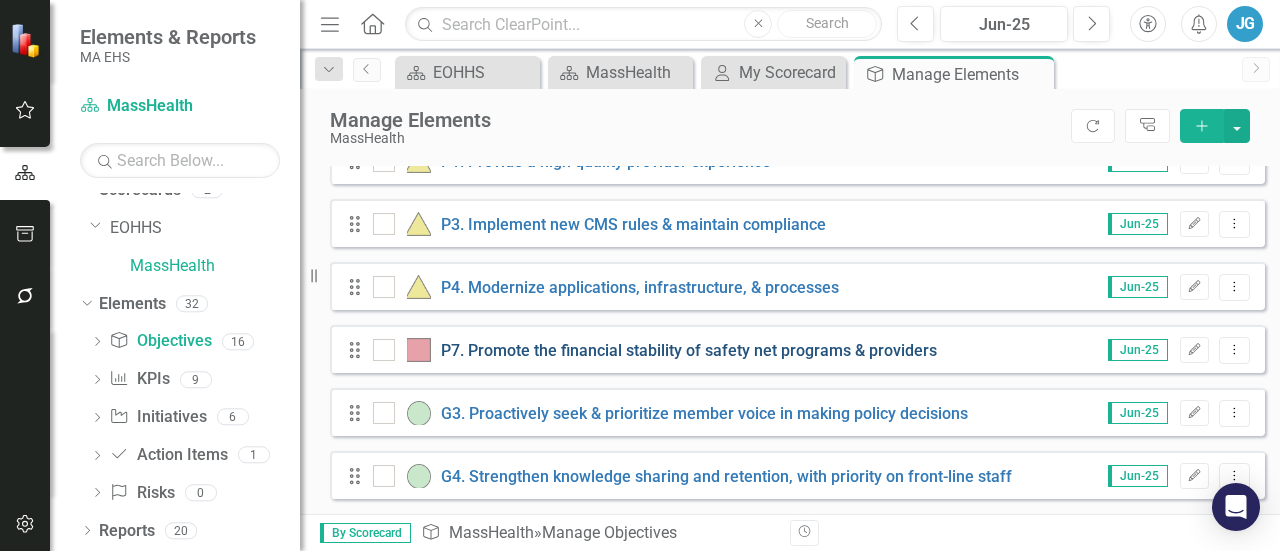 click on "P7. Promote the financial stability of safety net programs & providers" at bounding box center [689, 350] 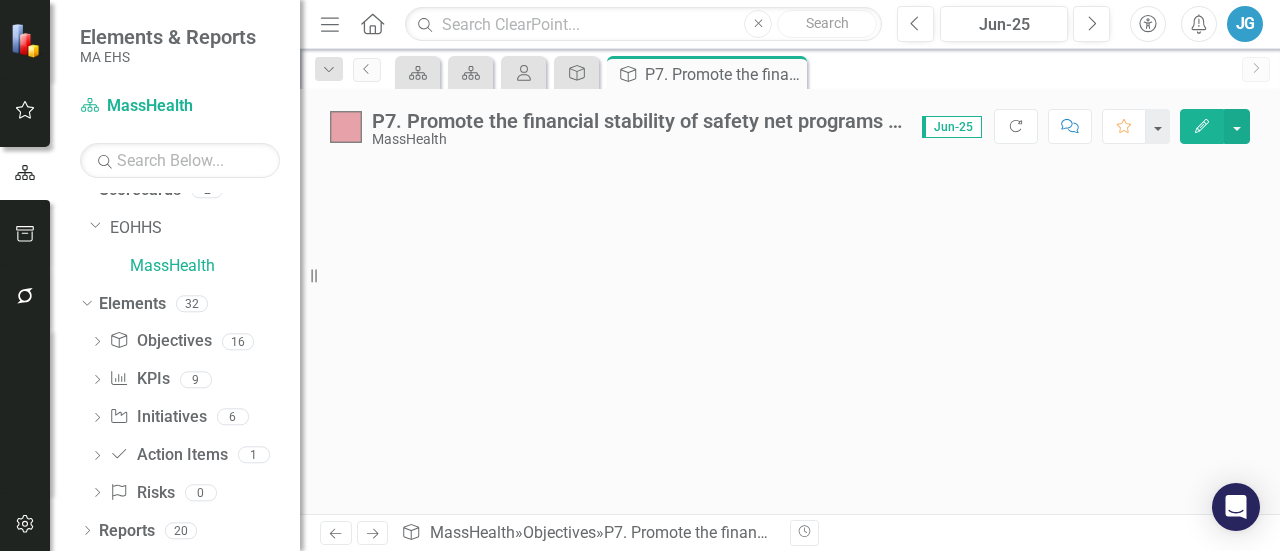 click on "P7. Promote the financial stability of safety net programs & providers" at bounding box center [637, 121] 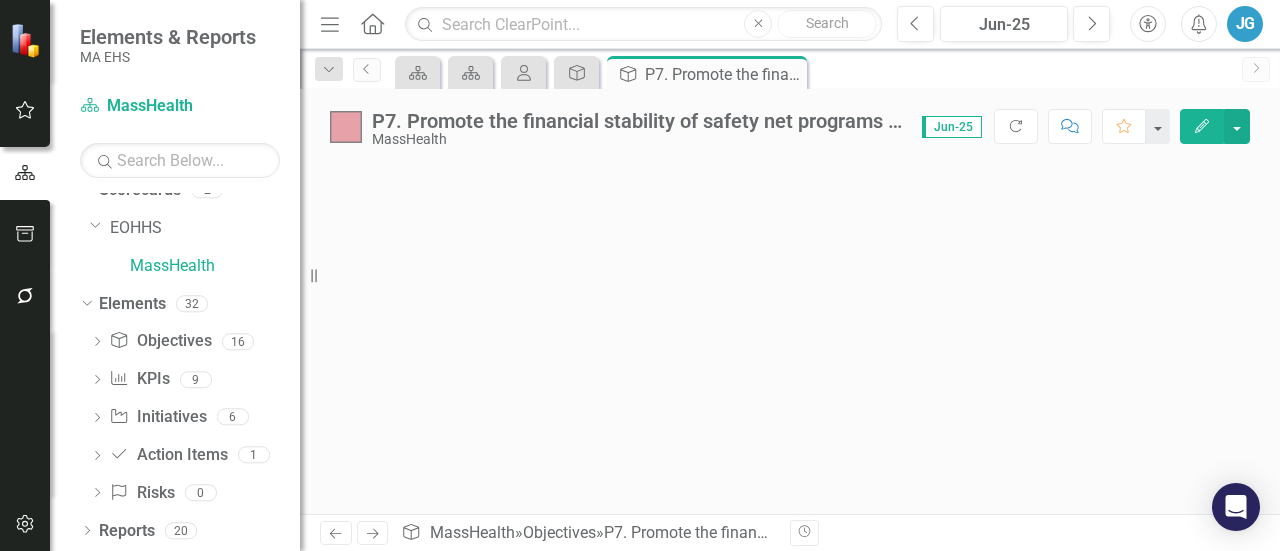 click on "P7. Promote the financial stability of safety net programs & providers" at bounding box center (637, 121) 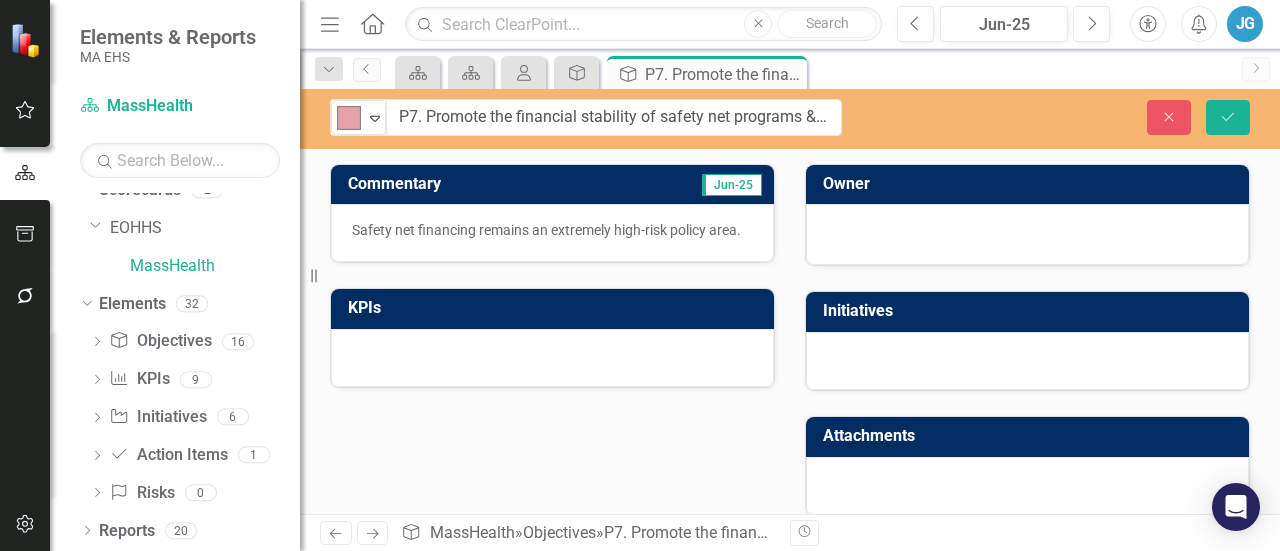 click on "P7. Promote the financial stability of safety net programs & providers" at bounding box center (614, 117) 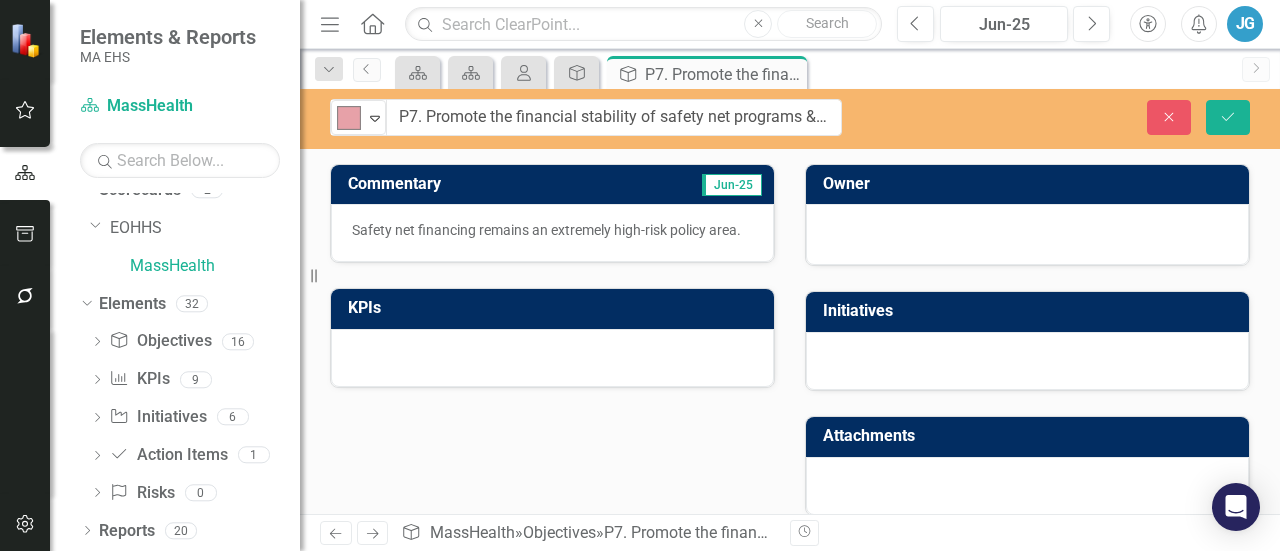 click on "Safety net financing remains an extremely high-risk policy area." at bounding box center [552, 233] 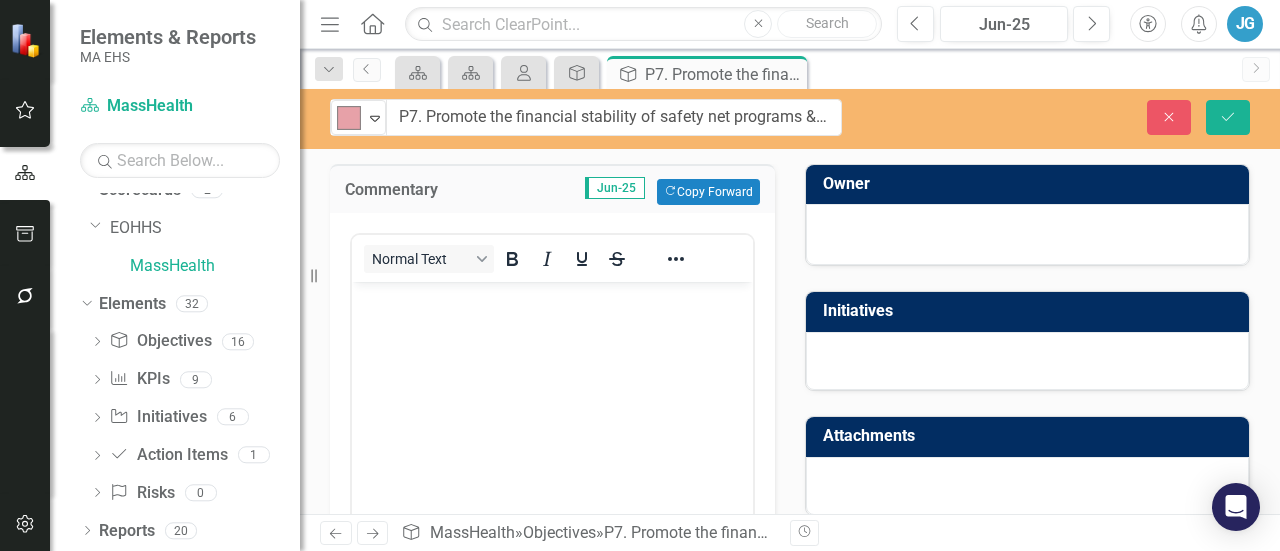 click on "Normal Text" at bounding box center (552, 433) 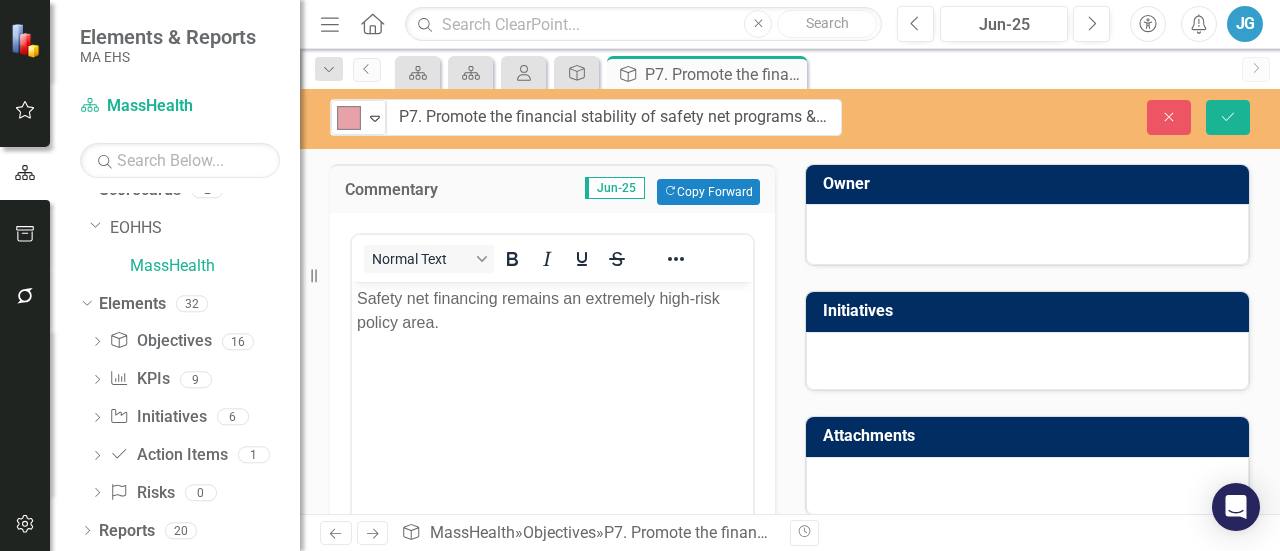scroll, scrollTop: 0, scrollLeft: 0, axis: both 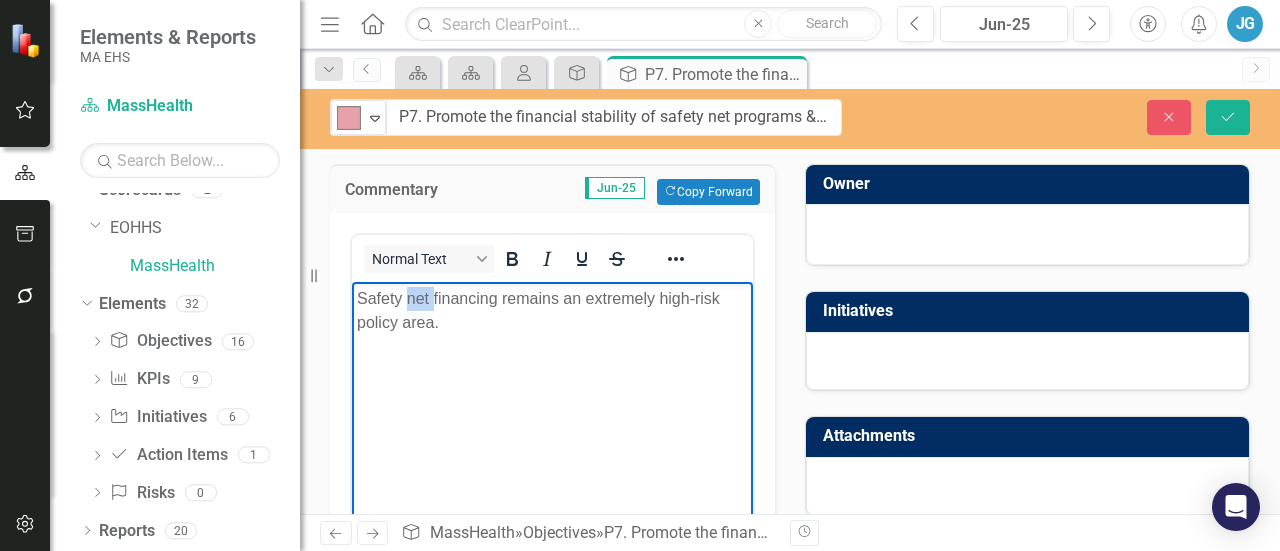 click on "Safety net financing remains an extremely high-risk policy area." at bounding box center [552, 310] 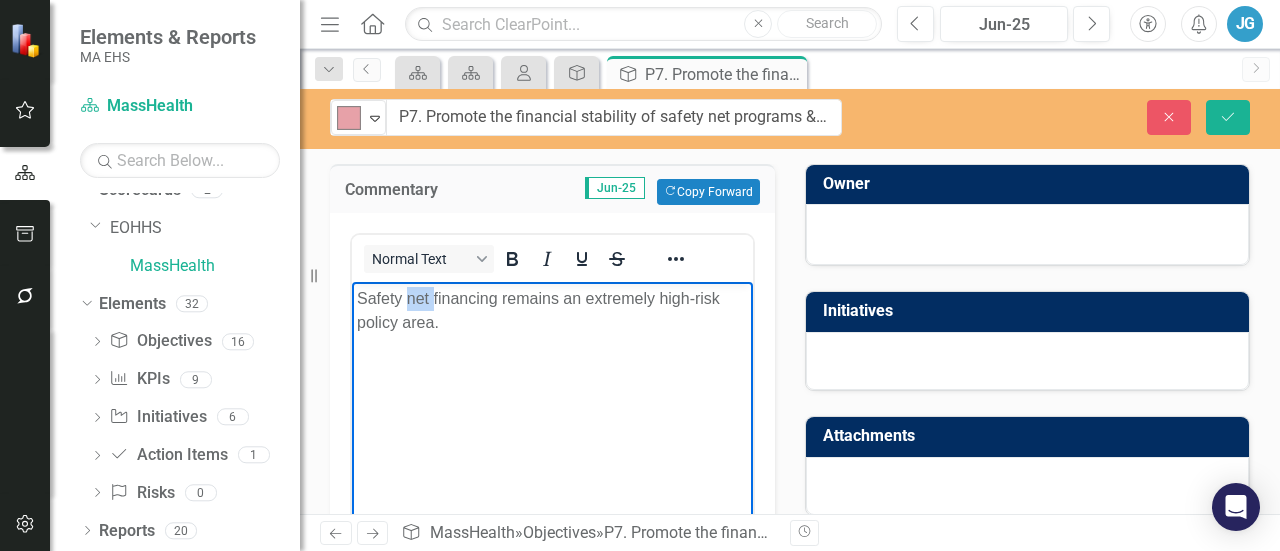 click on "Safety net financing remains an extremely high-risk policy area." at bounding box center (552, 310) 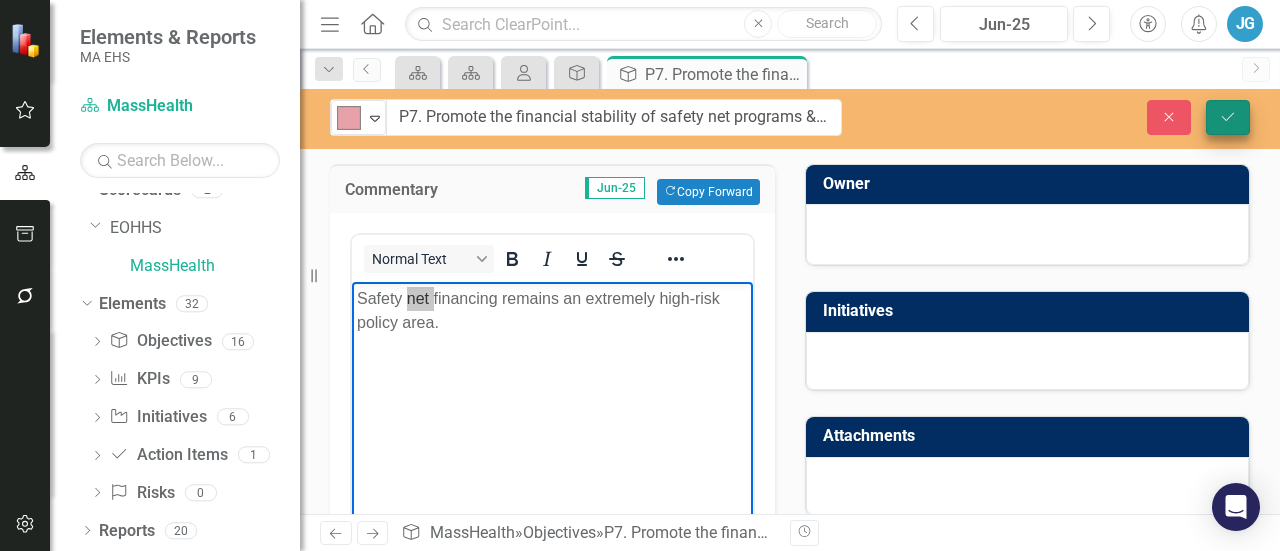 click on "Save" at bounding box center [1228, 117] 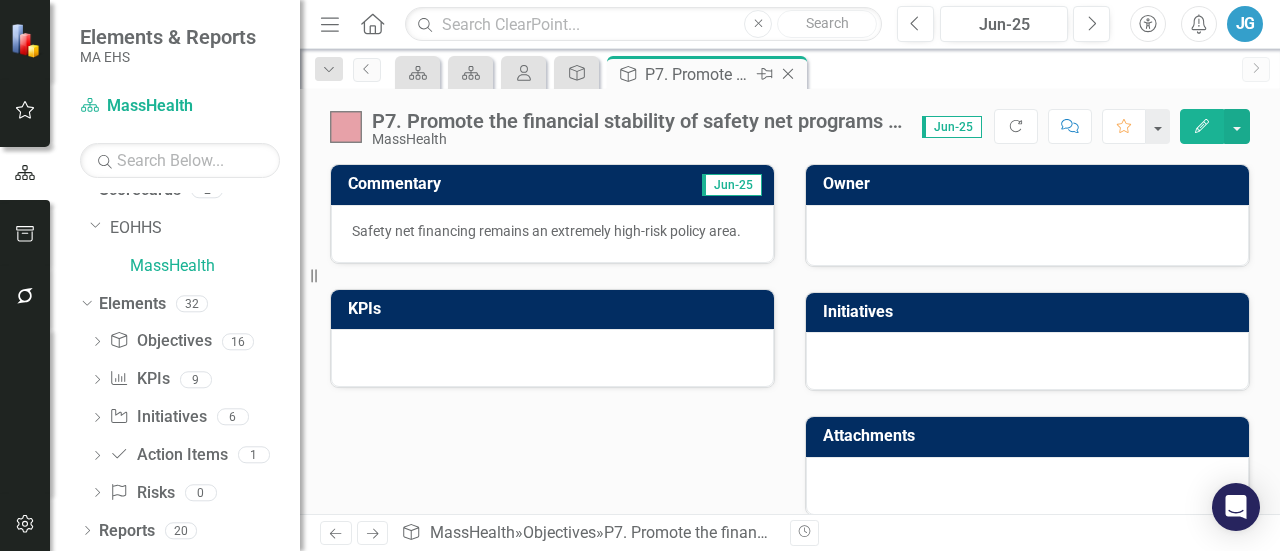 click on "Close" 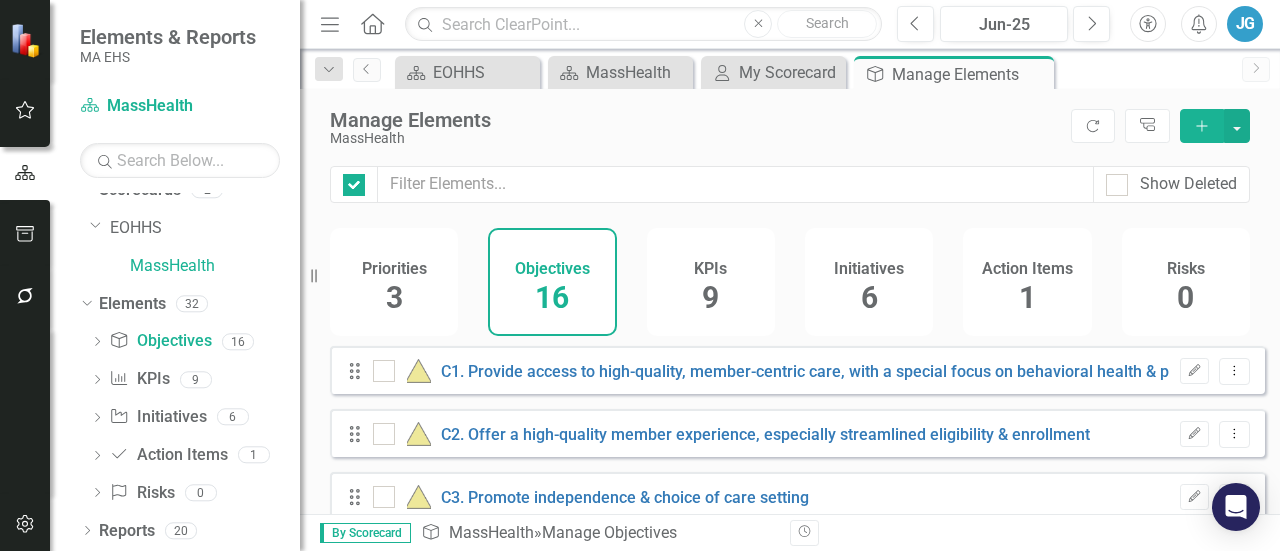 checkbox on "false" 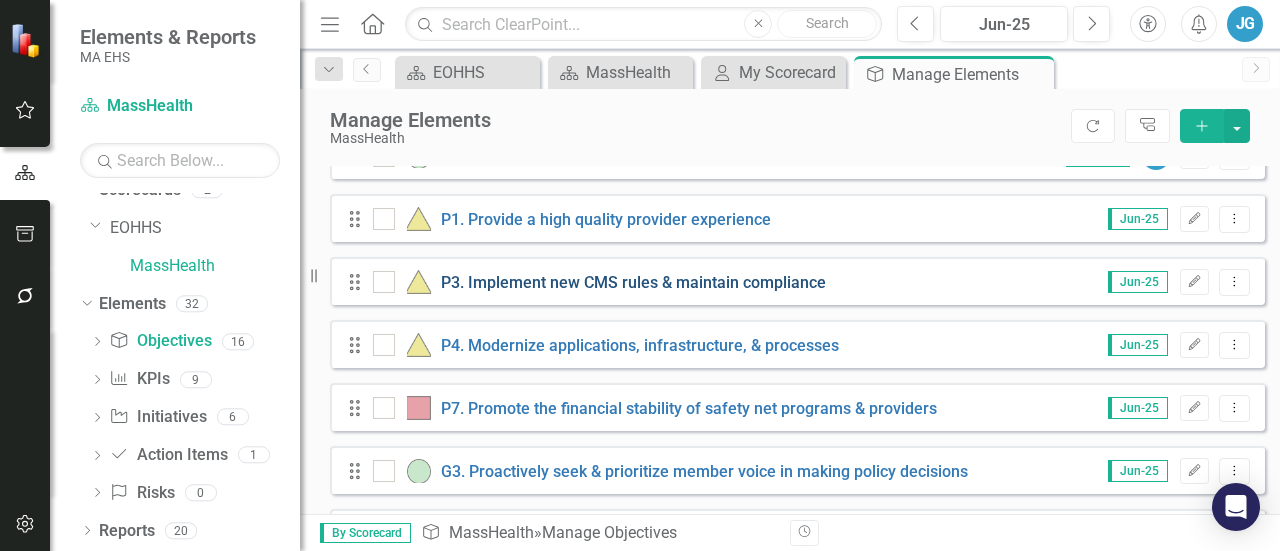 scroll, scrollTop: 853, scrollLeft: 0, axis: vertical 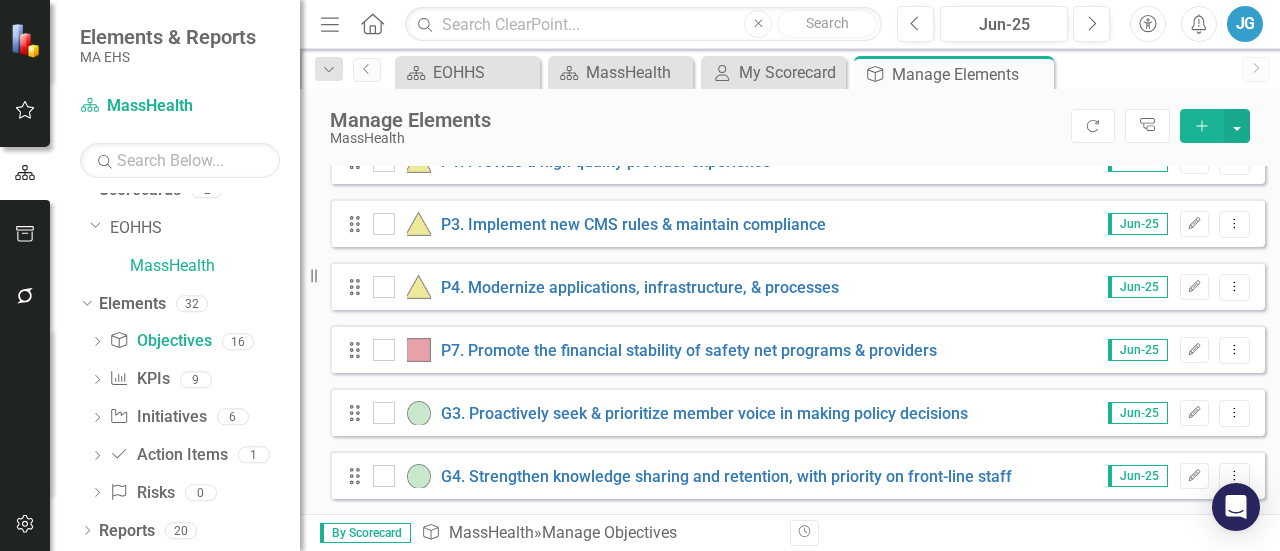 click on "G3. Proactively seek & prioritize member voice in making policy decisions" at bounding box center [673, 413] 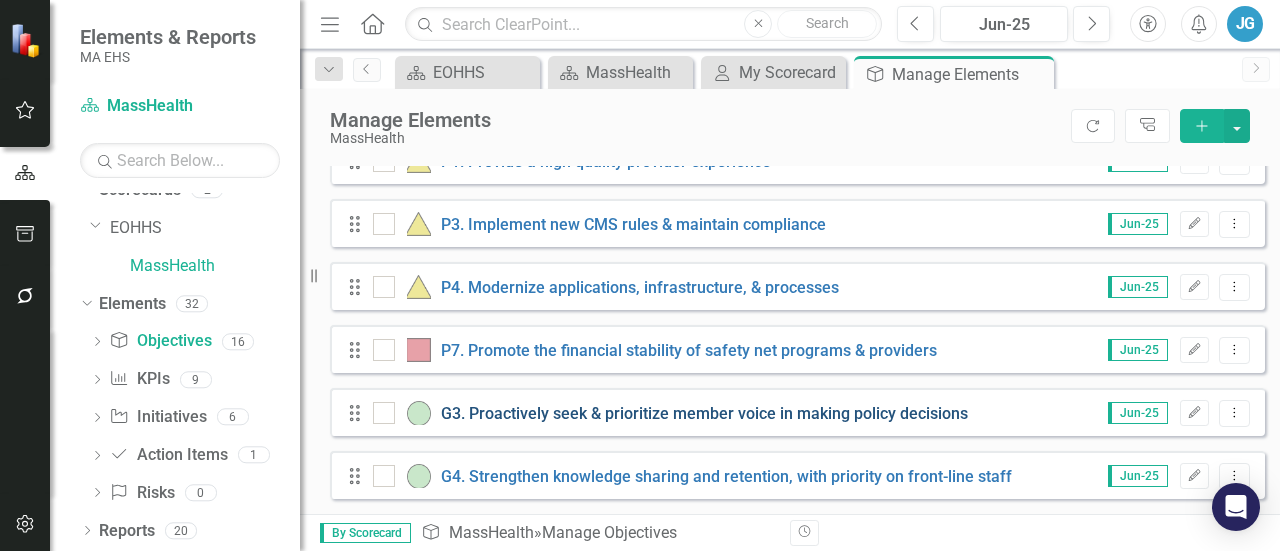 click on "G3. Proactively seek & prioritize member voice in making policy decisions" at bounding box center (704, 413) 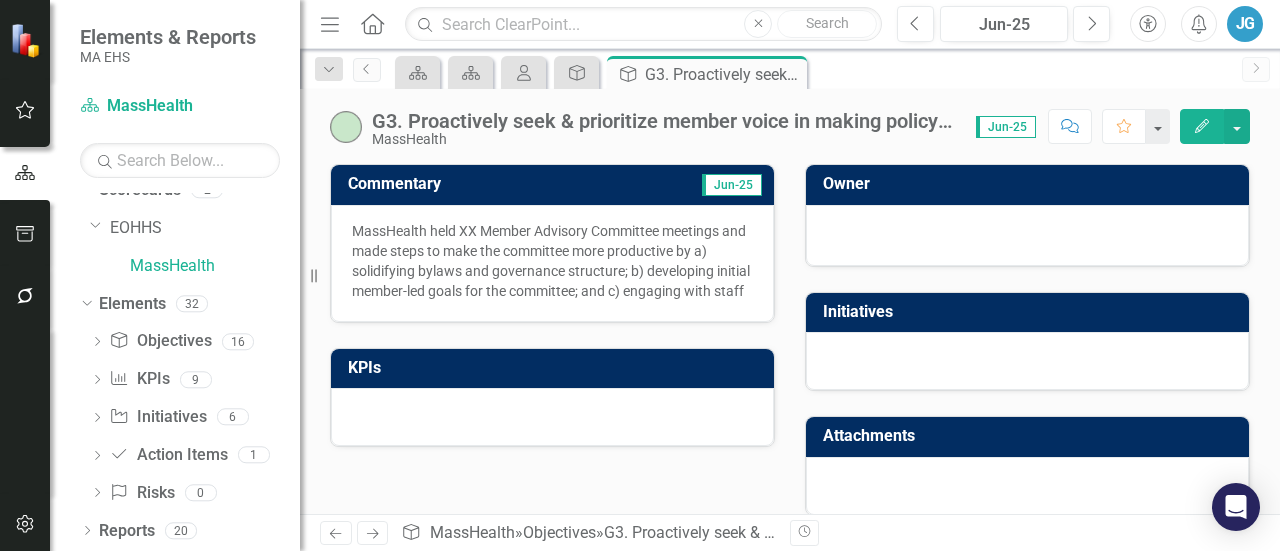 click on "G3. Proactively seek & prioritize member voice in making policy decisions" at bounding box center [664, 121] 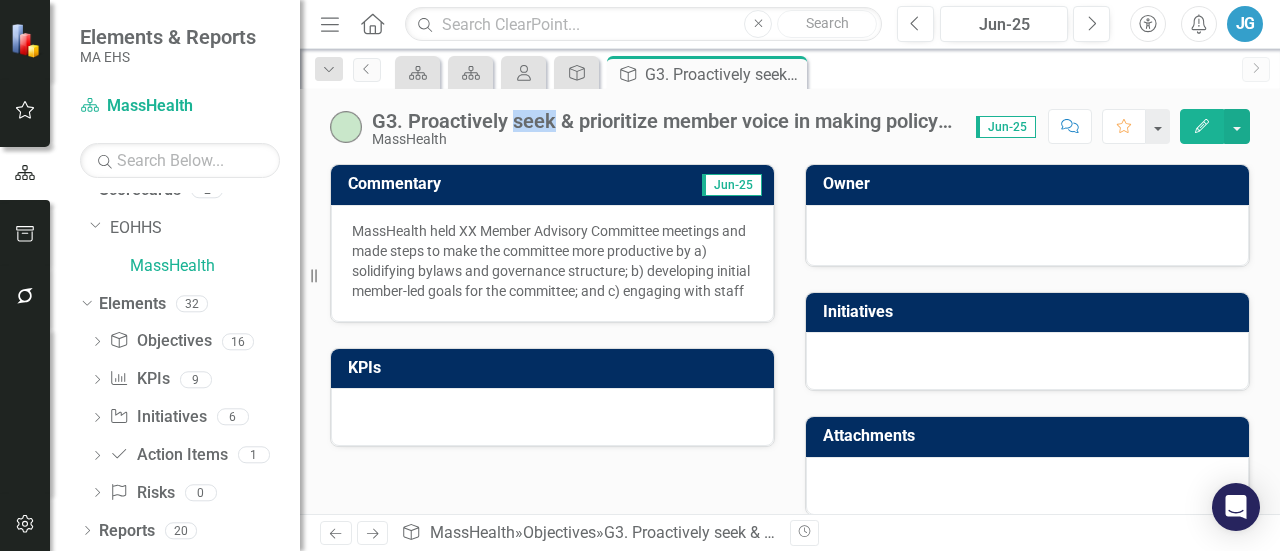 click on "G3. Proactively seek & prioritize member voice in making policy decisions" at bounding box center [664, 121] 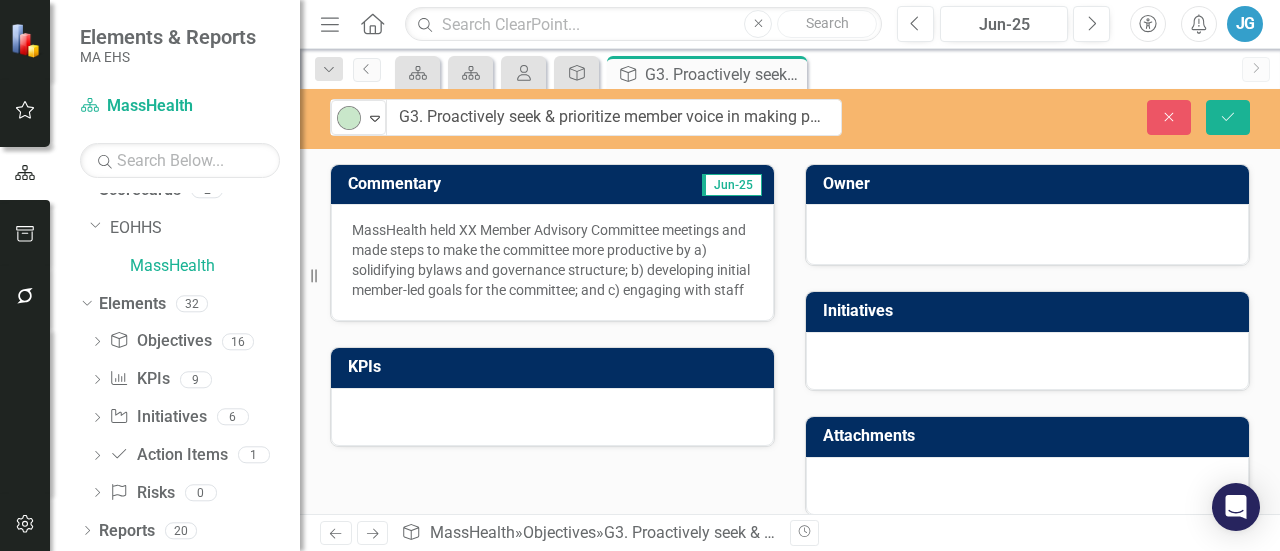 click on "MassHealth held XX Member Advisory Committee meetings and made steps to make the committee more productive by a) solidifying bylaws and governance structure; b) developing initial member-led goals for the committee; and c) engaging with staff" at bounding box center [552, 260] 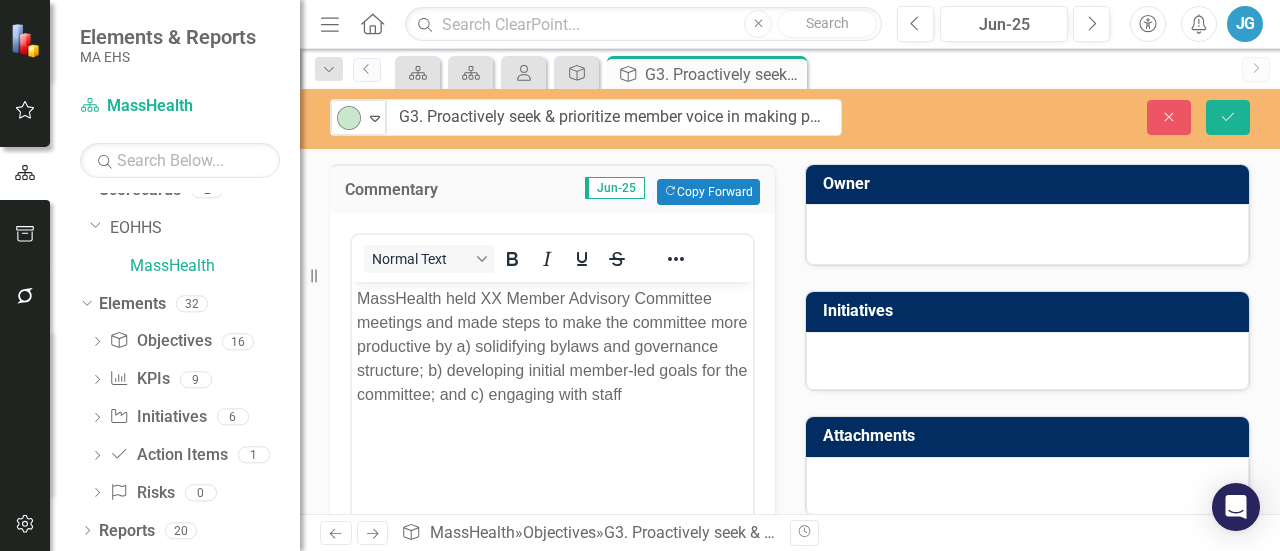 scroll, scrollTop: 0, scrollLeft: 0, axis: both 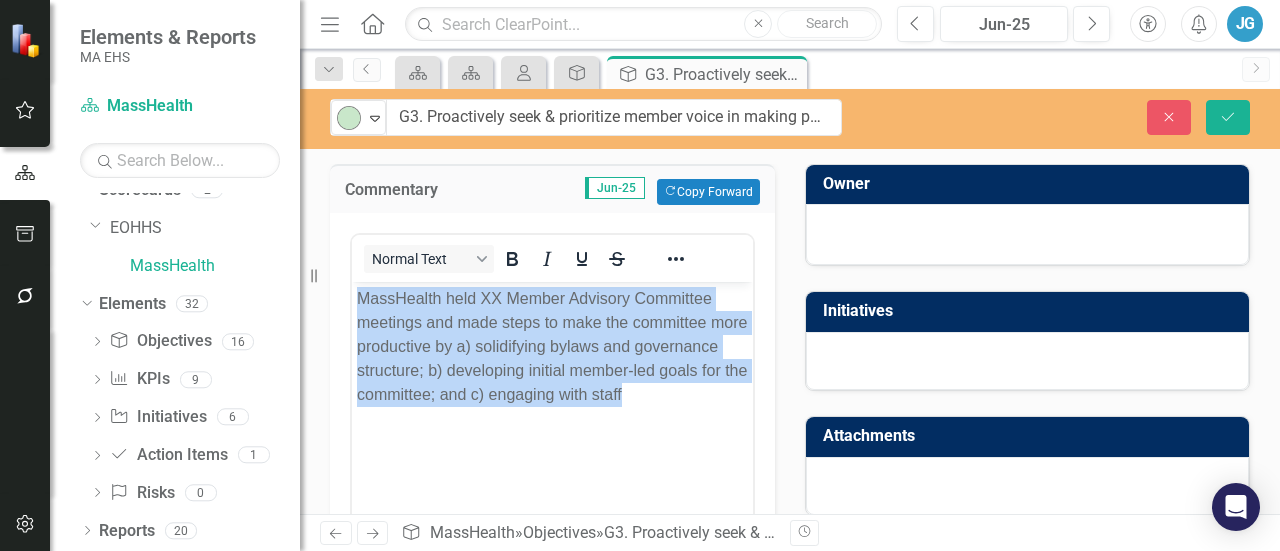 click on "MassHealth held XX Member Advisory Committee meetings and made steps to make the committee more productive by a) solidifying bylaws and governance structure; b) developing initial member-led goals for the committee; and c) engaging with staff" at bounding box center [552, 346] 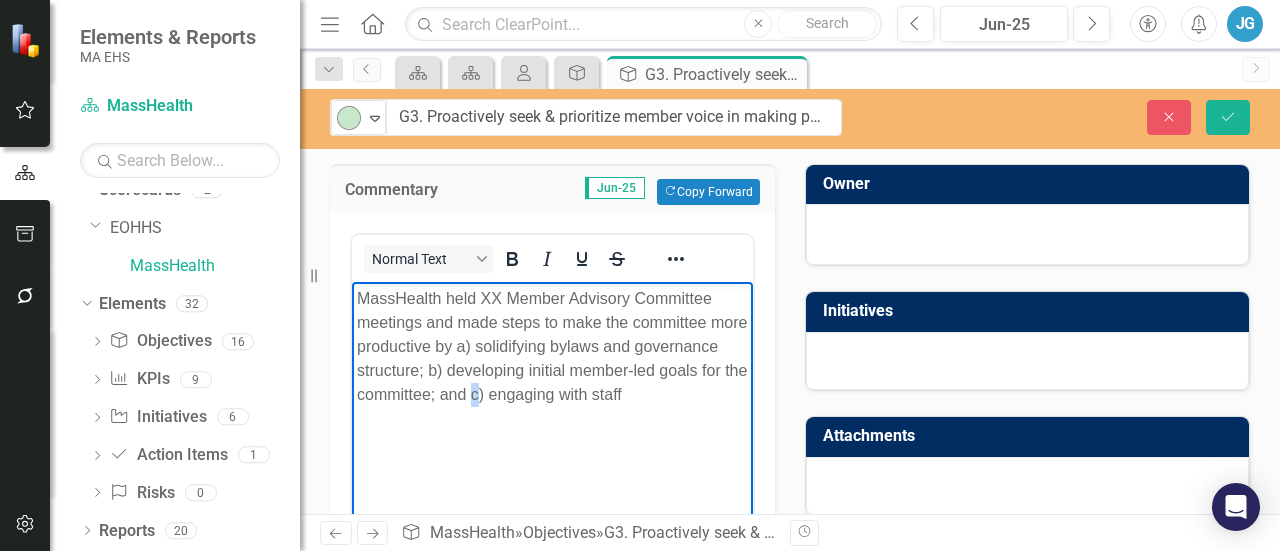 click on "MassHealth held XX Member Advisory Committee meetings and made steps to make the committee more productive by a) solidifying bylaws and governance structure; b) developing initial member-led goals for the committee; and c) engaging with staff" at bounding box center [552, 346] 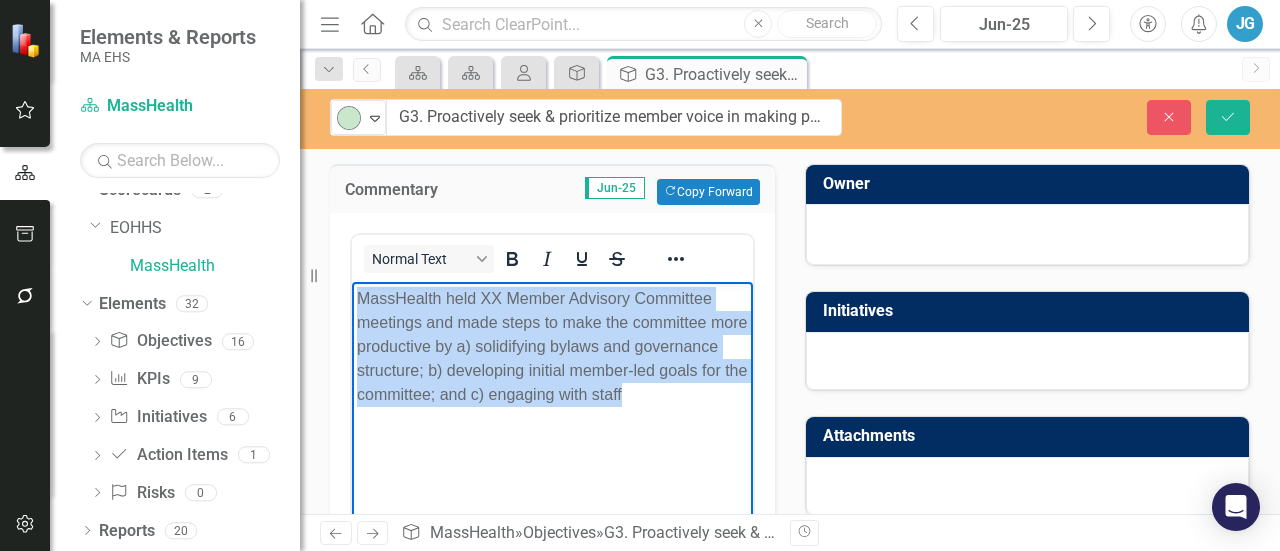 click on "MassHealth held XX Member Advisory Committee meetings and made steps to make the committee more productive by a) solidifying bylaws and governance structure; b) developing initial member-led goals for the committee; and c) engaging with staff" at bounding box center [552, 346] 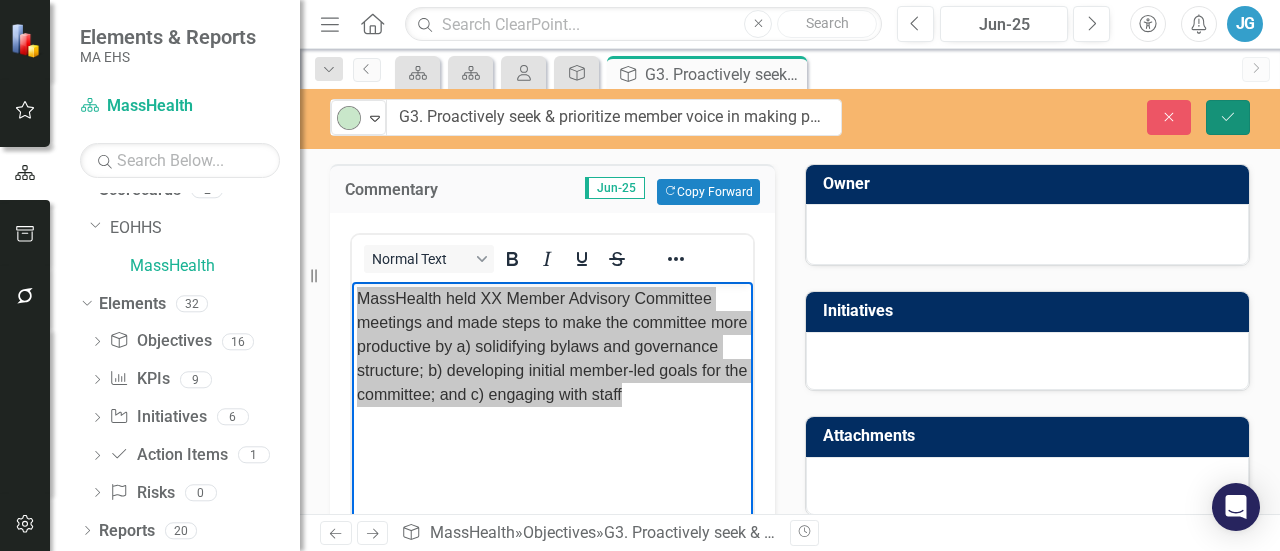 click on "Save" 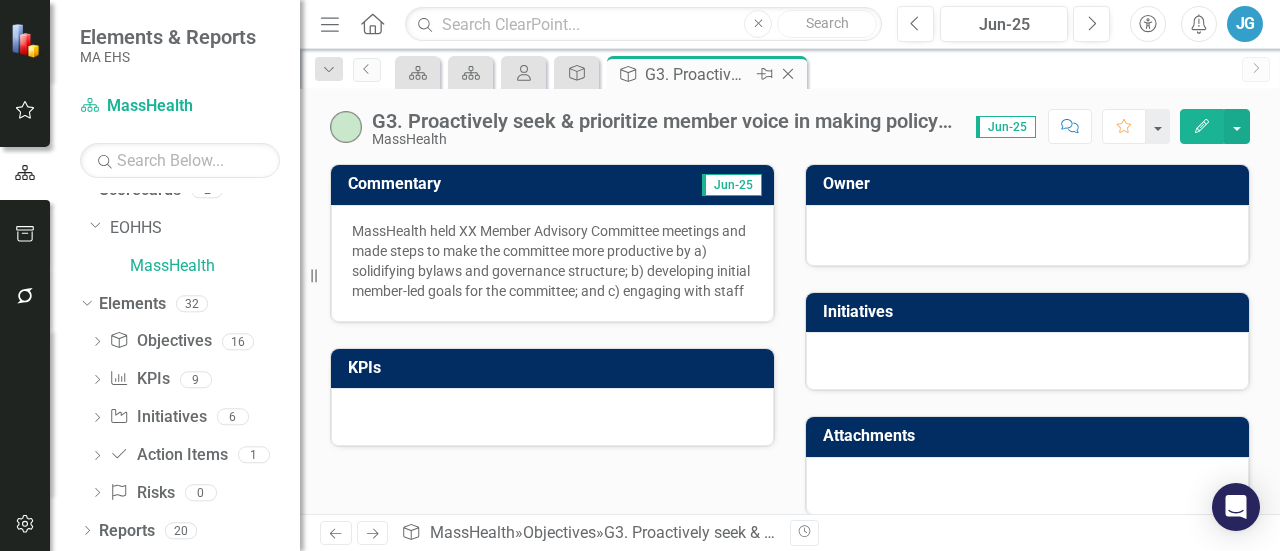 click on "Close" 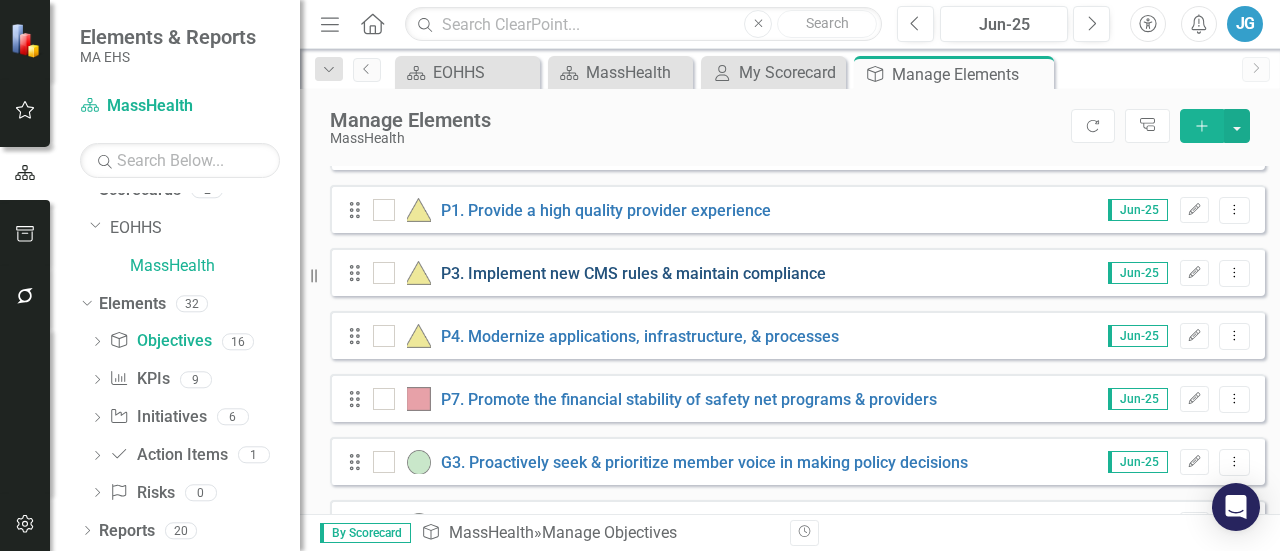 scroll, scrollTop: 853, scrollLeft: 0, axis: vertical 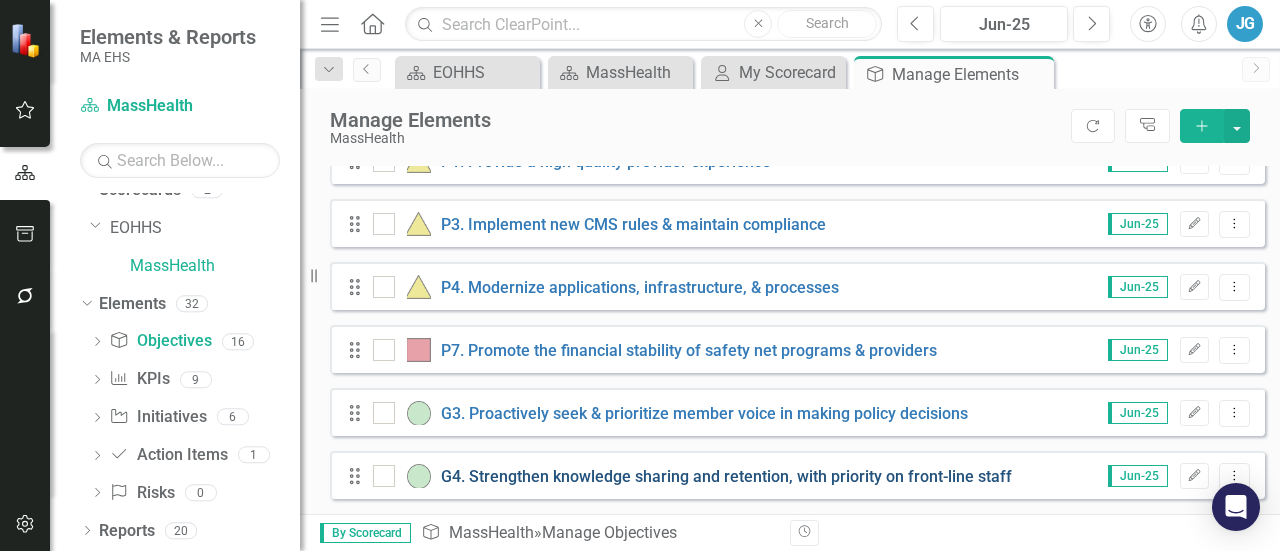 click on "G4. Strengthen knowledge sharing and retention, with priority on front-line staff" at bounding box center (726, 476) 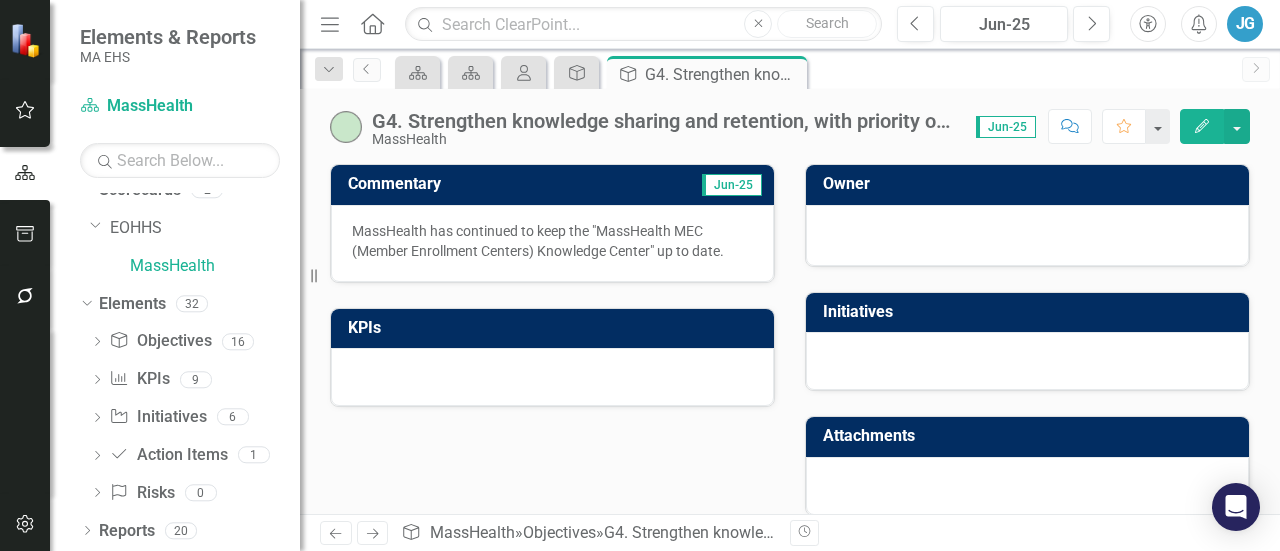 click on "MassHealth" at bounding box center [664, 139] 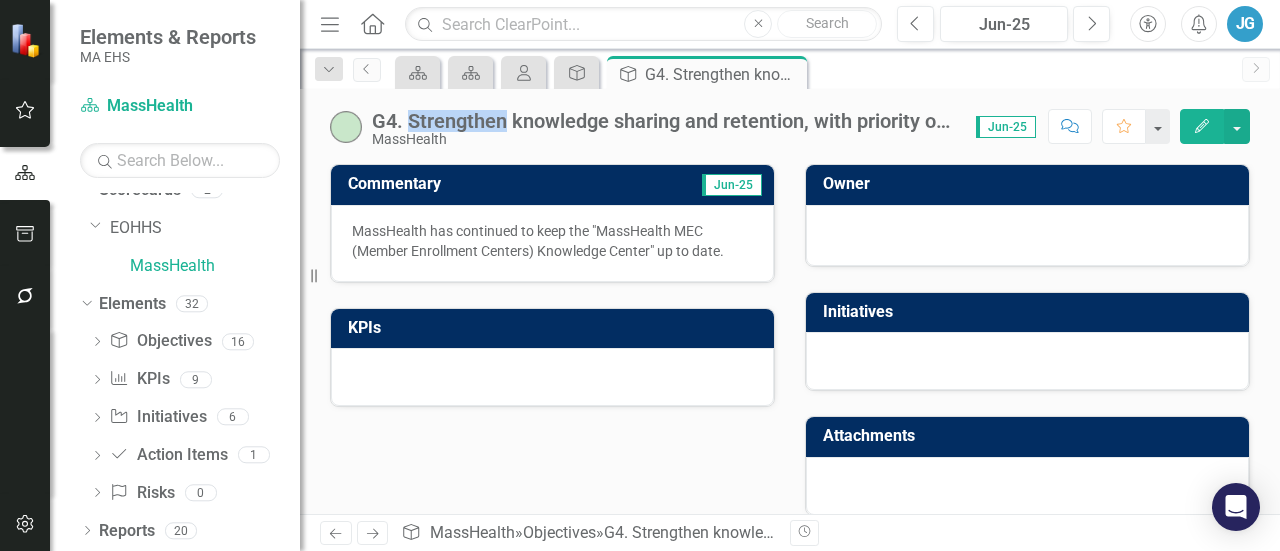 click on "G4. Strengthen knowledge sharing and retention, with priority on front-line staff" at bounding box center (664, 121) 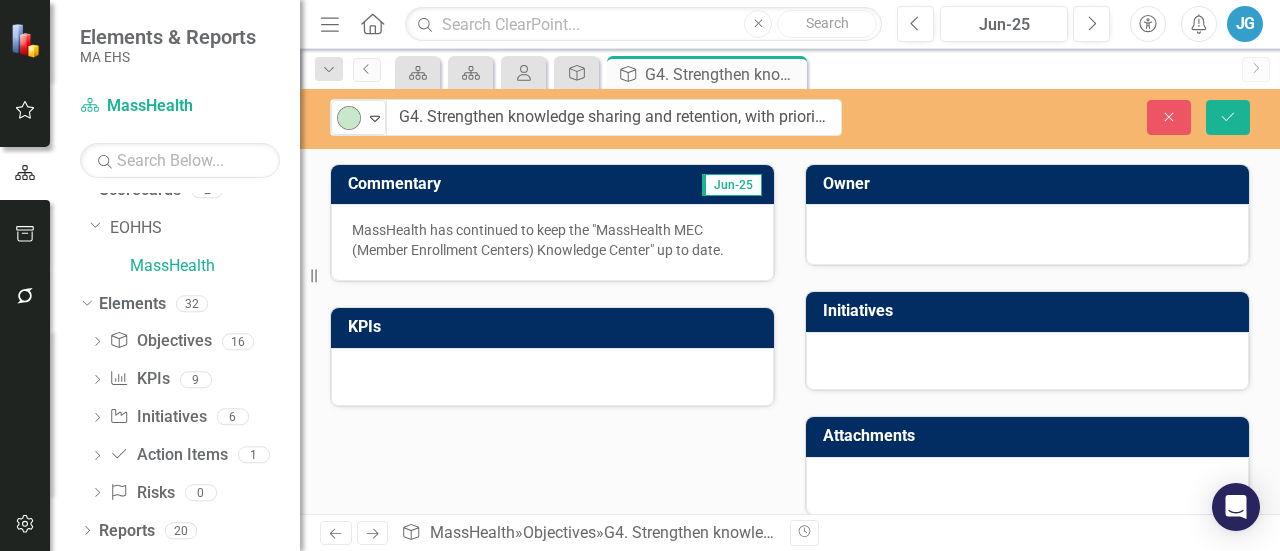 click on "MassHealth has continued to keep the "MassHealth MEC (Member Enrollment Centers) Knowledge Center" up to date." at bounding box center [552, 240] 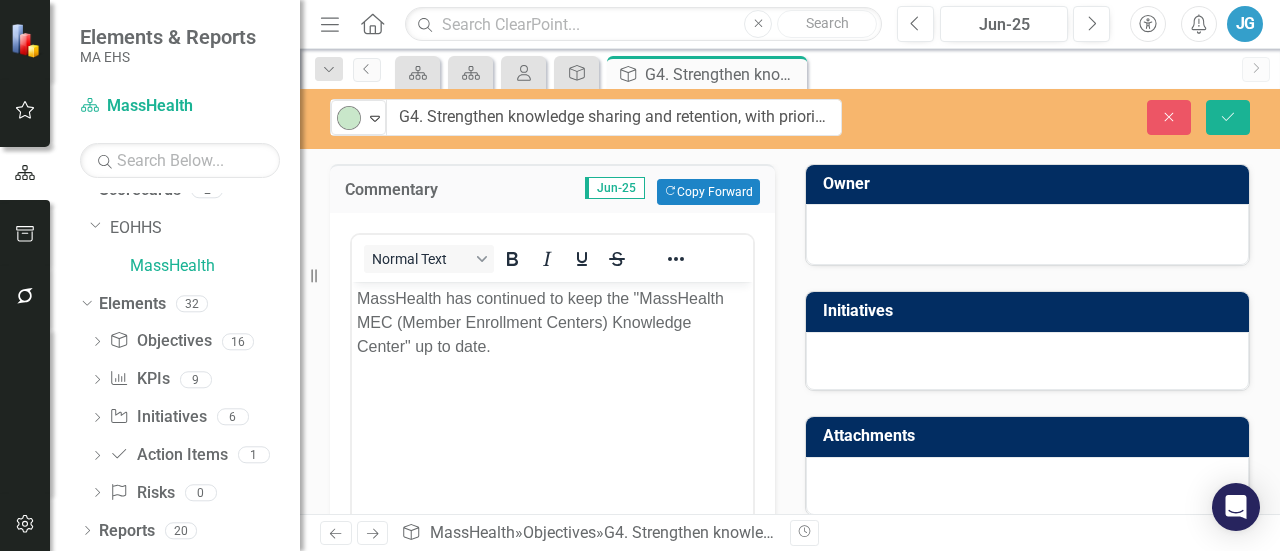scroll, scrollTop: 0, scrollLeft: 0, axis: both 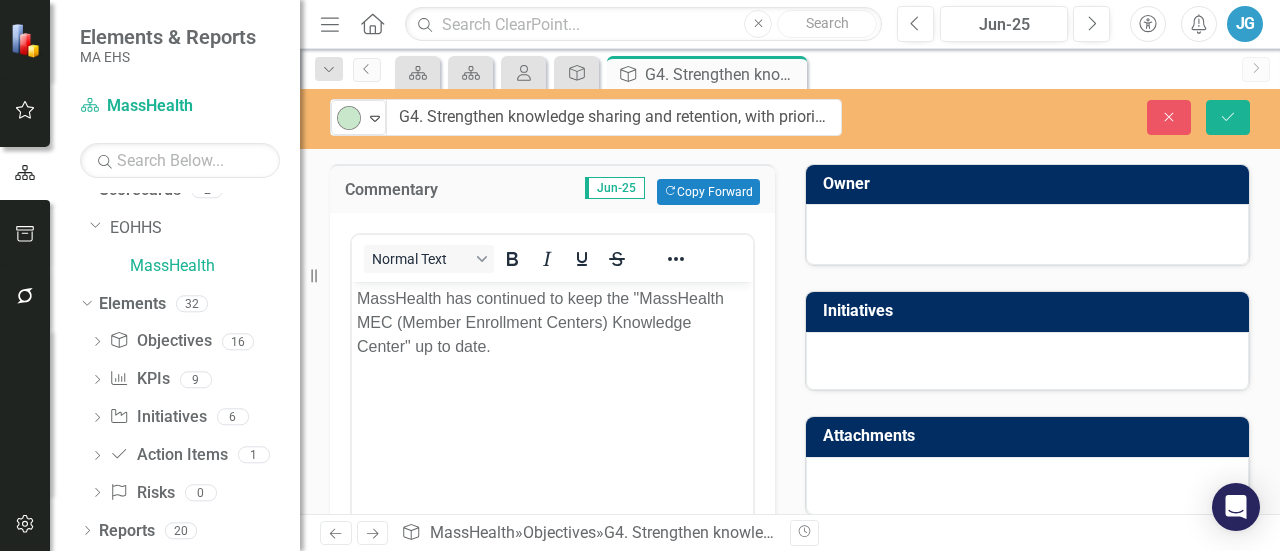 click on "MassHealth has continued to keep the "MassHealth MEC (Member Enrollment Centers) Knowledge Center" up to date." at bounding box center [552, 322] 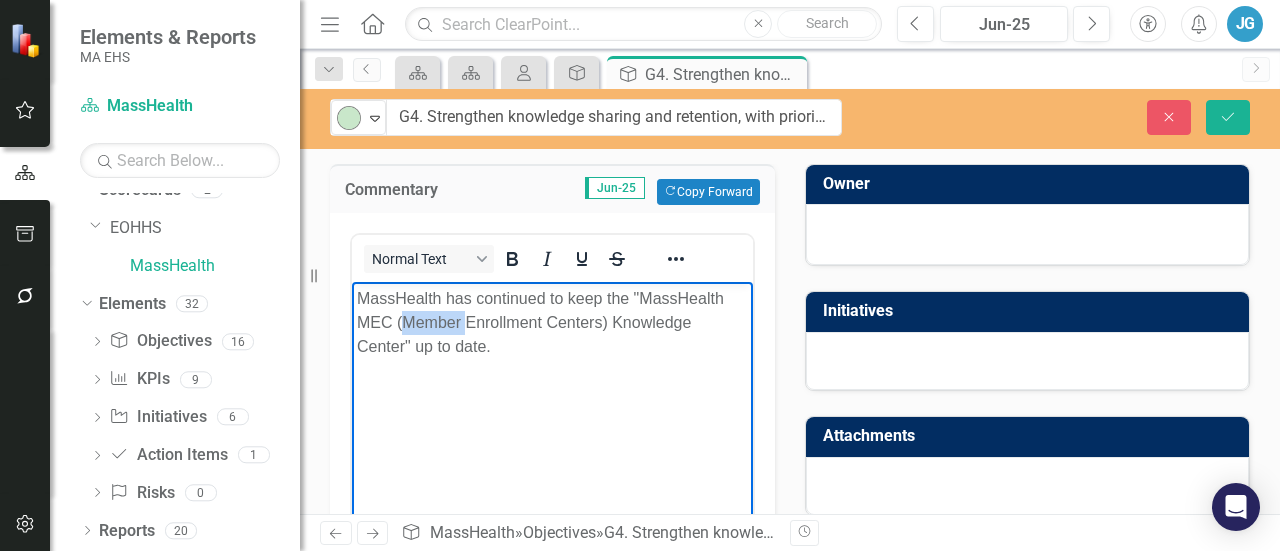 click on "MassHealth has continued to keep the "MassHealth MEC (Member Enrollment Centers) Knowledge Center" up to date." at bounding box center (552, 322) 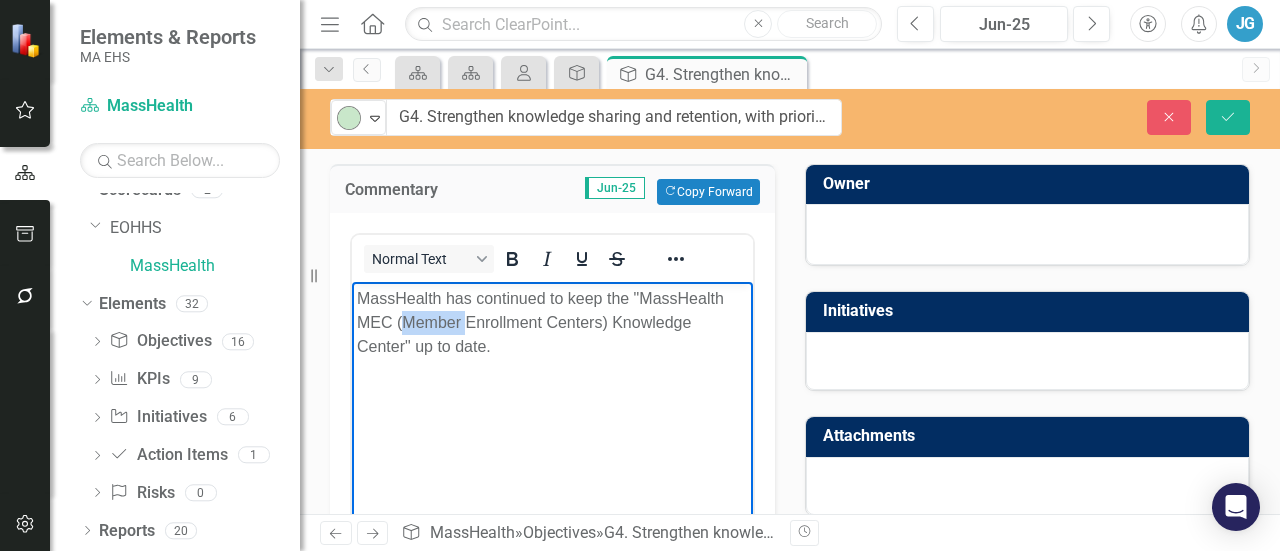 click on "MassHealth has continued to keep the "MassHealth MEC (Member Enrollment Centers) Knowledge Center" up to date." at bounding box center [552, 322] 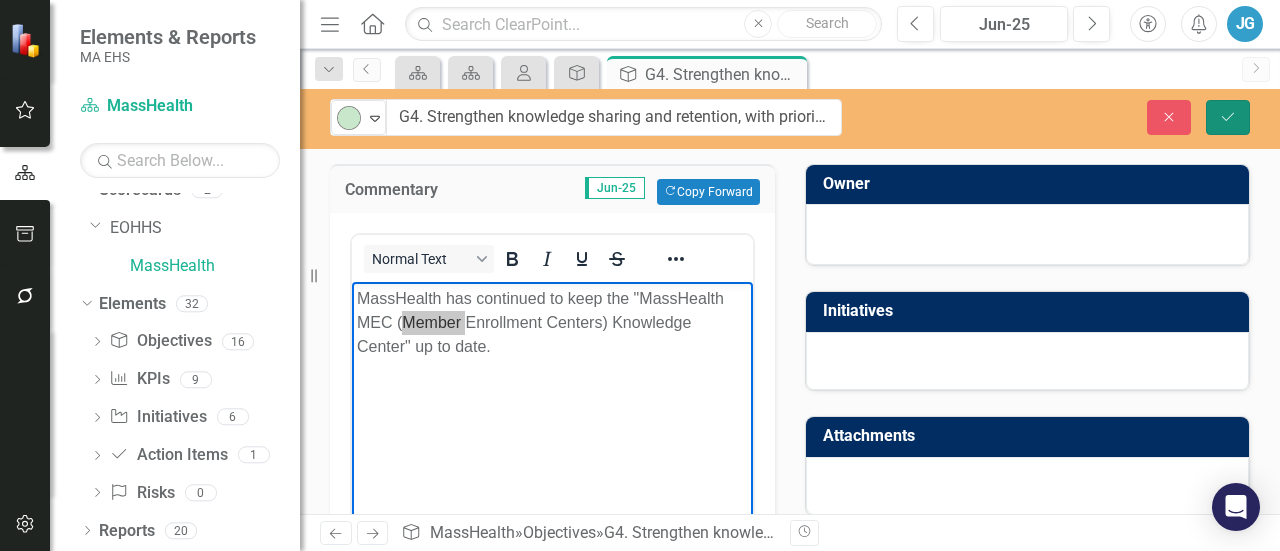 click on "Save" at bounding box center [1228, 117] 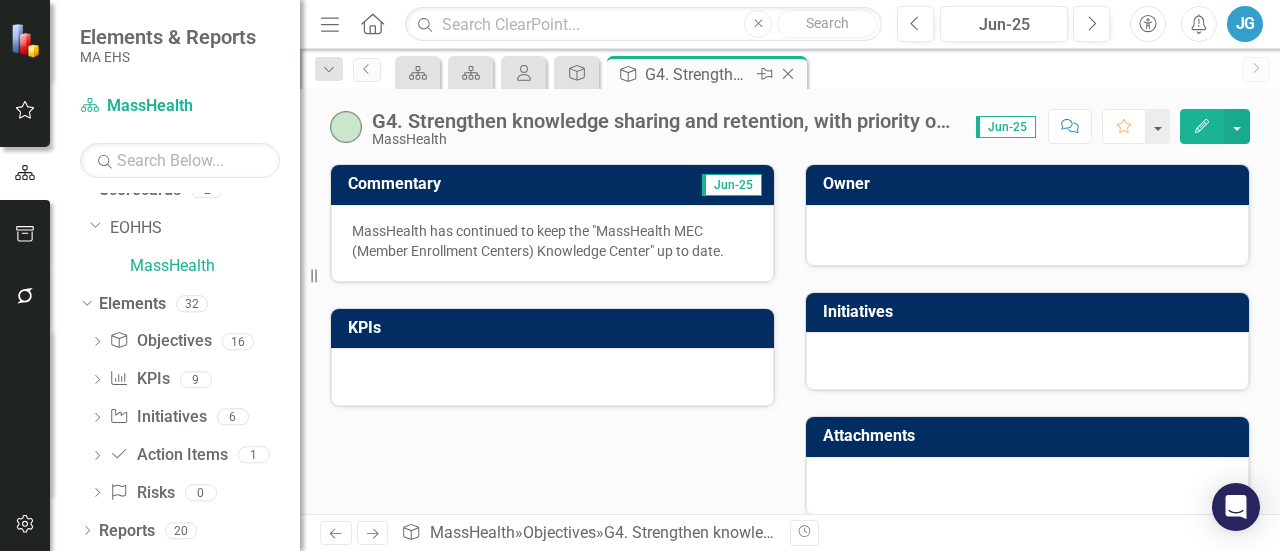 click on "Close" 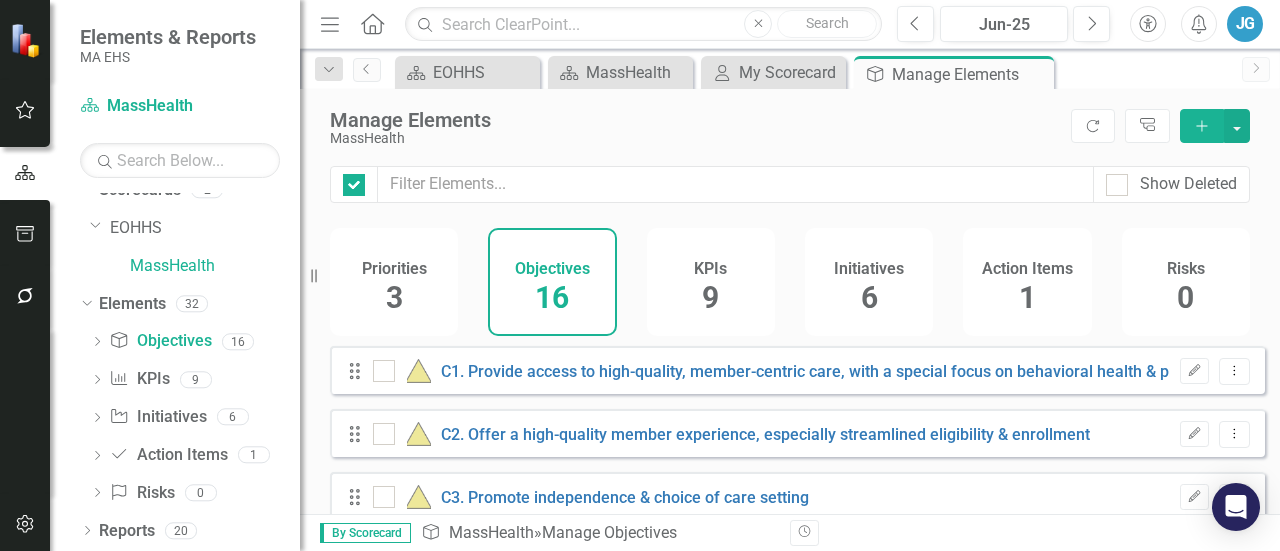 checkbox on "false" 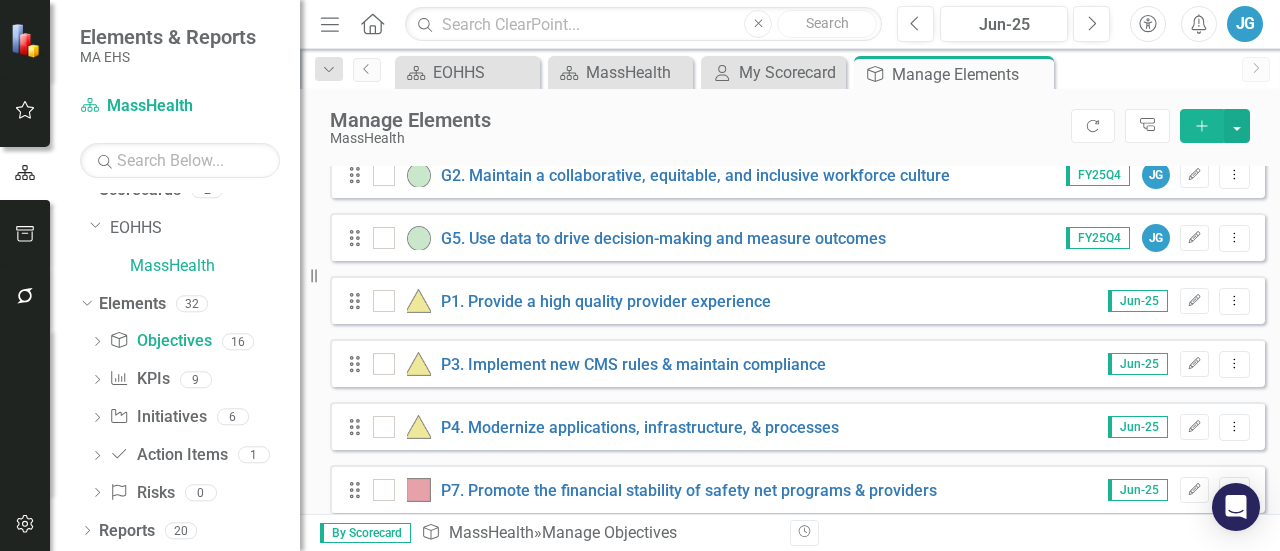 scroll, scrollTop: 853, scrollLeft: 0, axis: vertical 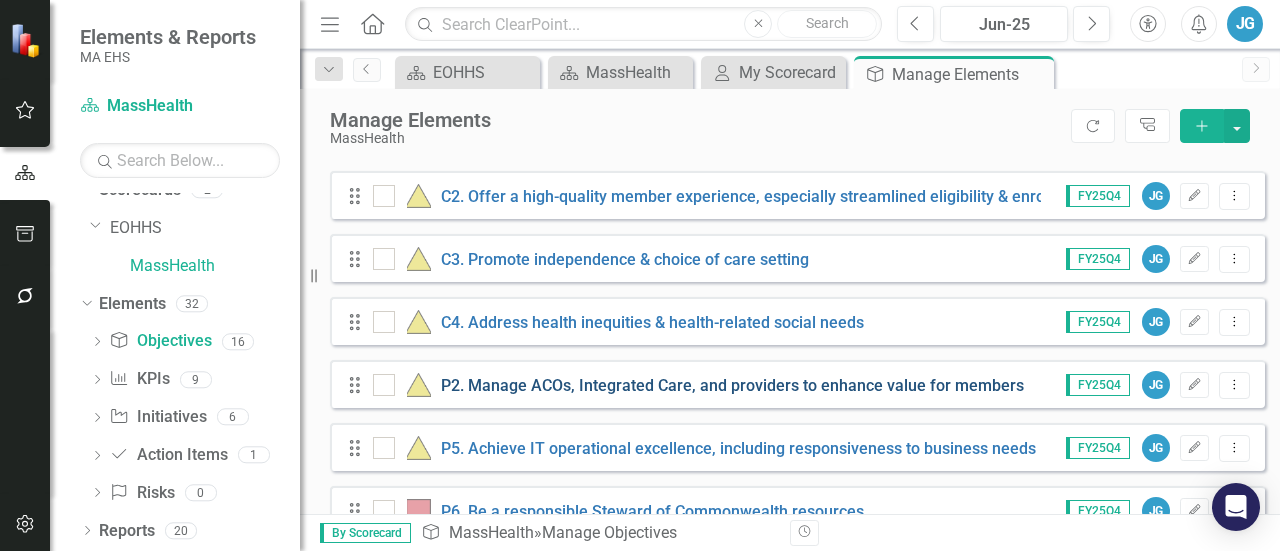 click on "P2. Manage ACOs, Integrated Care, and providers to enhance value for members" at bounding box center [732, 385] 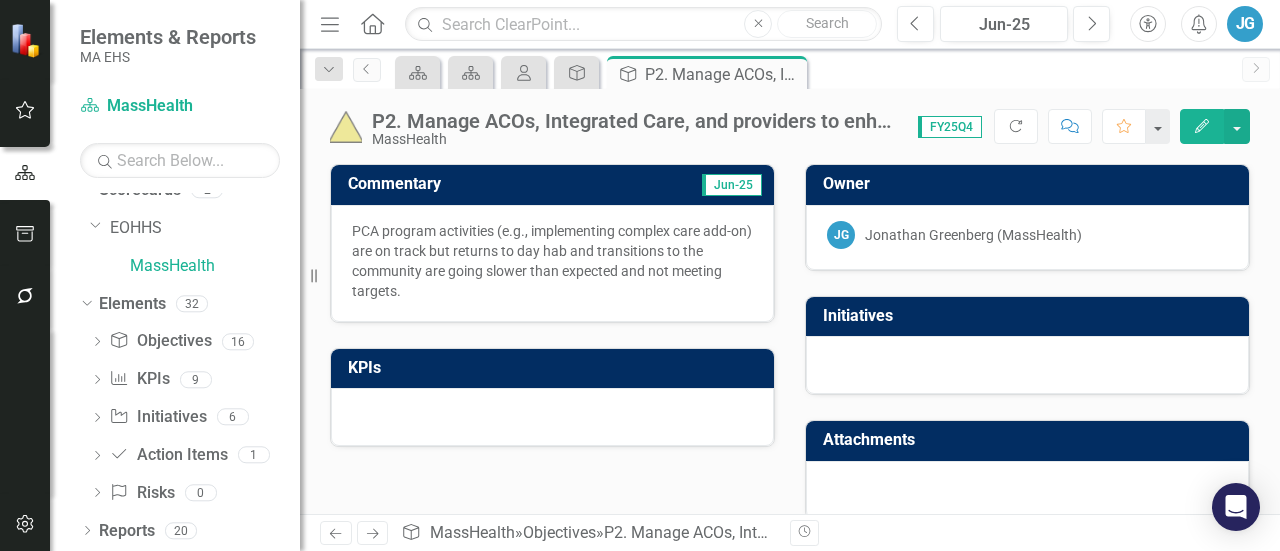 click on "P2. Manage ACOs, Integrated Care, and providers to enhance value for members" at bounding box center (635, 121) 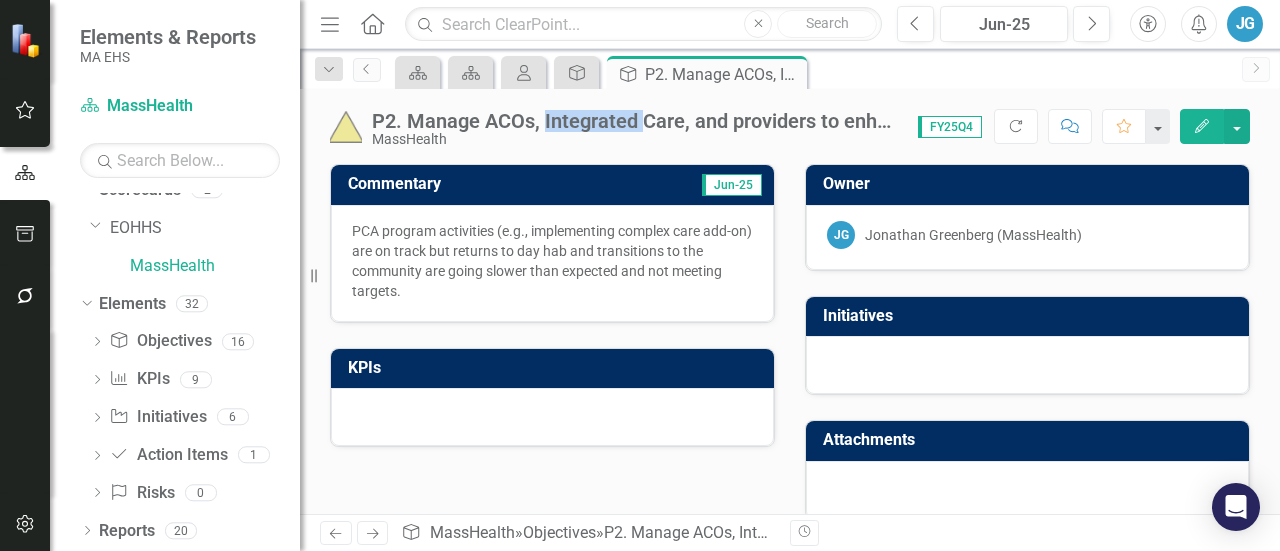 click on "P2. Manage ACOs, Integrated Care, and providers to enhance value for members" at bounding box center (635, 121) 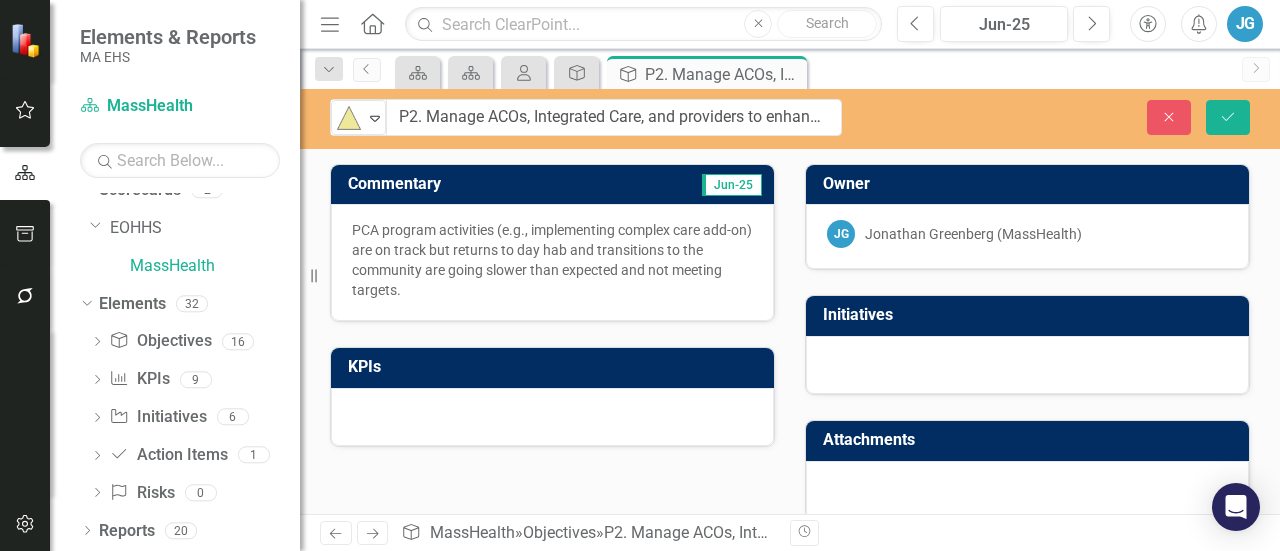 click on "P2. Manage ACOs, Integrated Care, and providers to enhance value for members" at bounding box center [614, 117] 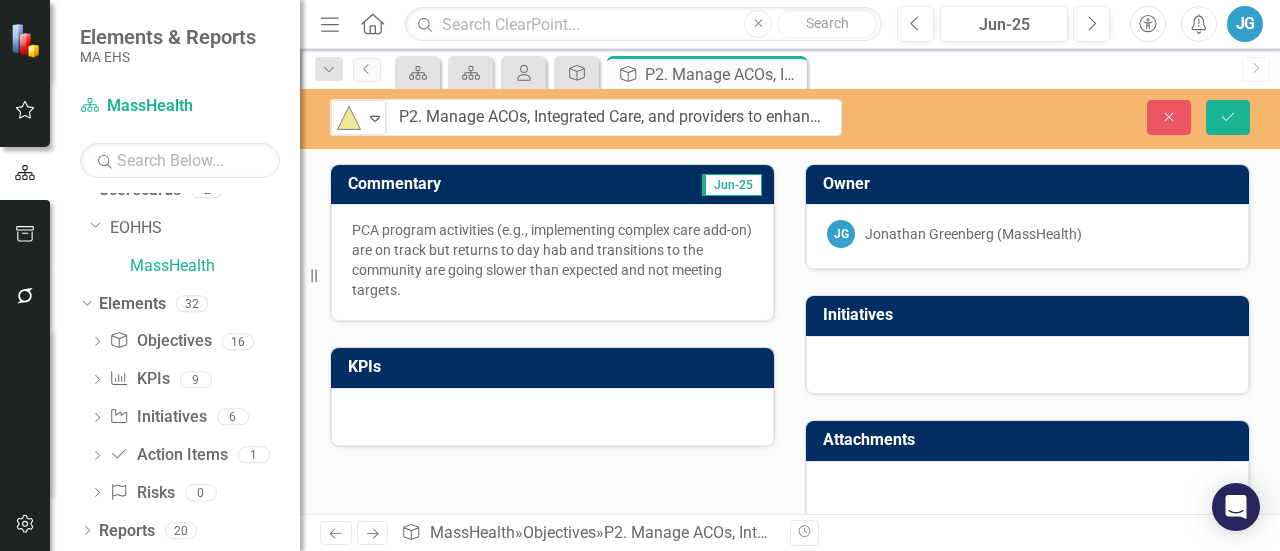 click on "P2. Manage ACOs, Integrated Care, and providers to enhance value for members" at bounding box center (614, 117) 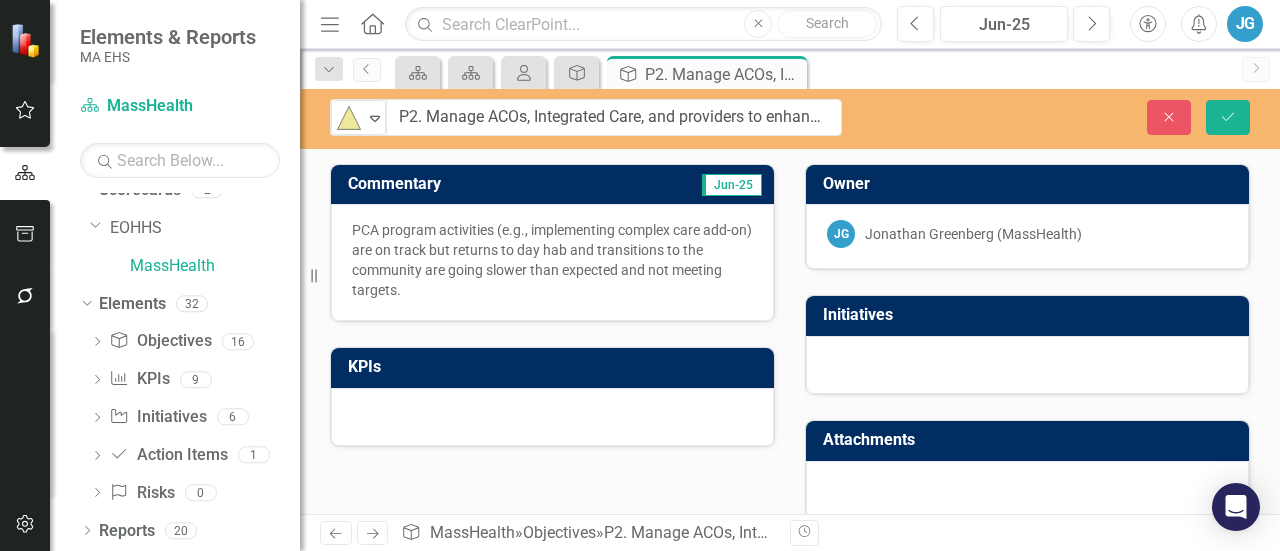 click on "PCA program activities (e.g., implementing complex care add-on) are on track but returns to day hab and transitions to the community are going slower than expected and not meeting targets." at bounding box center (552, 260) 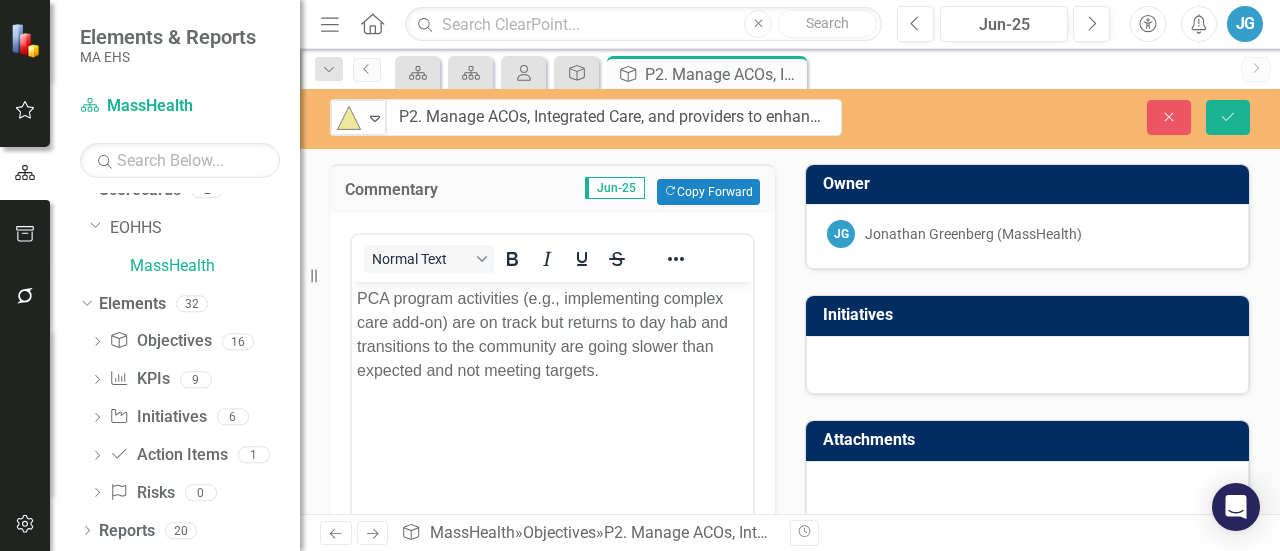 scroll, scrollTop: 0, scrollLeft: 0, axis: both 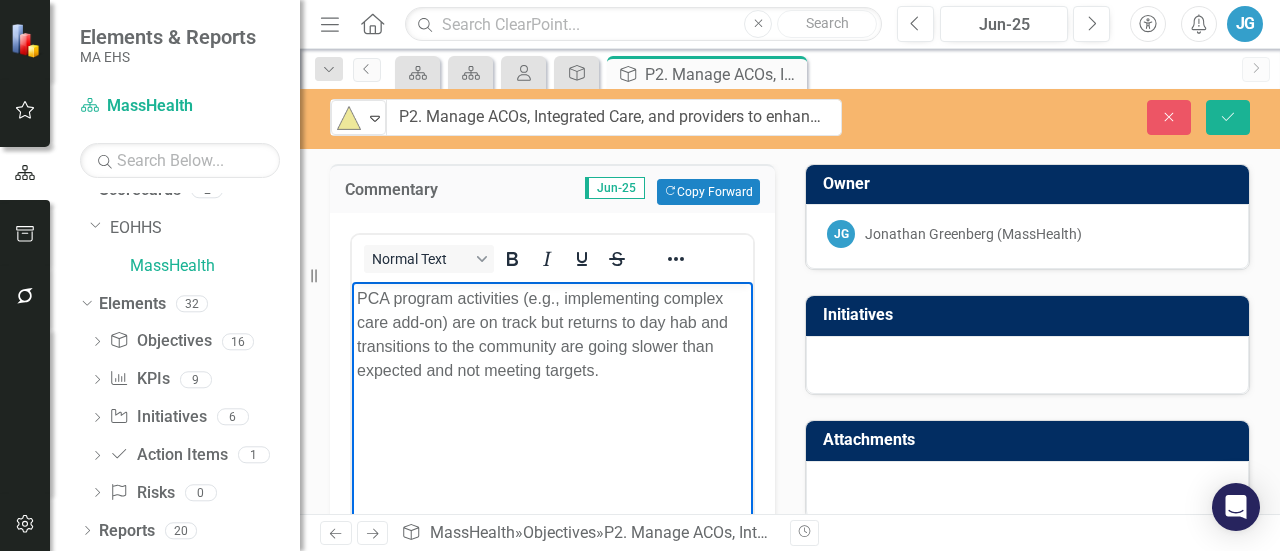 click on "PCA program activities (e.g., implementing complex care add-on) are on track but returns to day hab and transitions to the community are going slower than expected and not meeting targets." at bounding box center [552, 334] 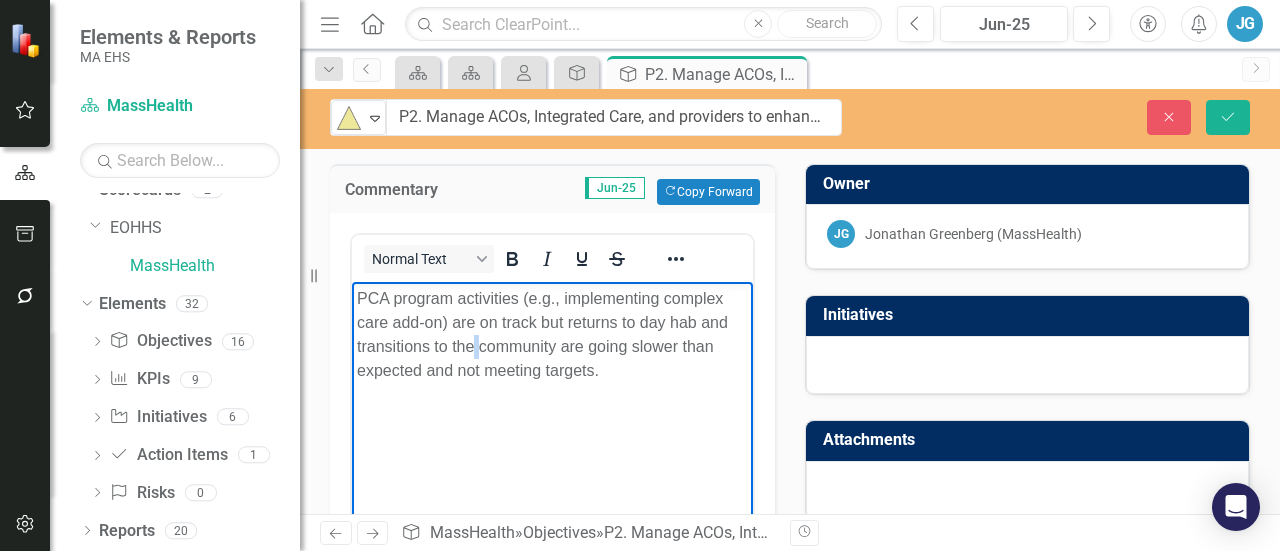 click on "PCA program activities (e.g., implementing complex care add-on) are on track but returns to day hab and transitions to the community are going slower than expected and not meeting targets." at bounding box center (552, 334) 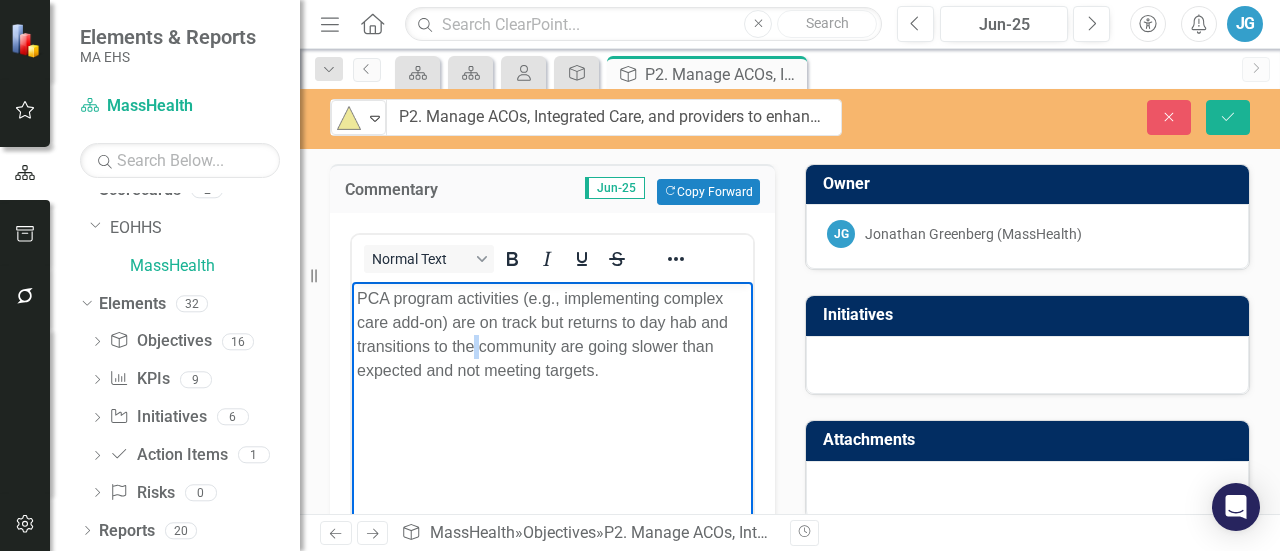 click on "PCA program activities (e.g., implementing complex care add-on) are on track but returns to day hab and transitions to the community are going slower than expected and not meeting targets." at bounding box center [552, 334] 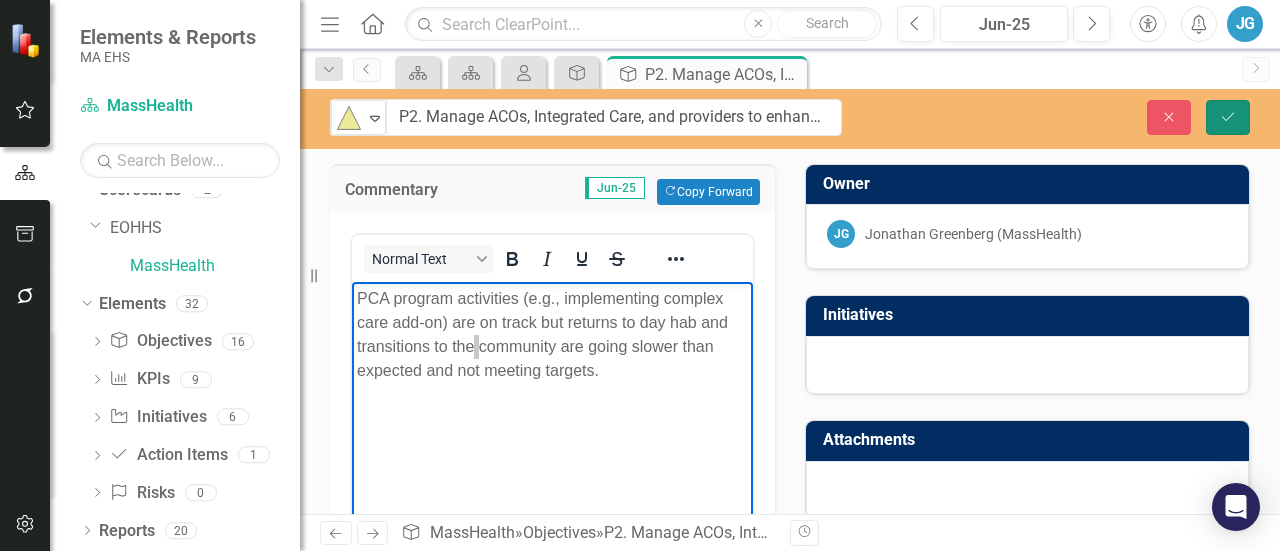 drag, startPoint x: 1222, startPoint y: 105, endPoint x: 1218, endPoint y: 119, distance: 14.56022 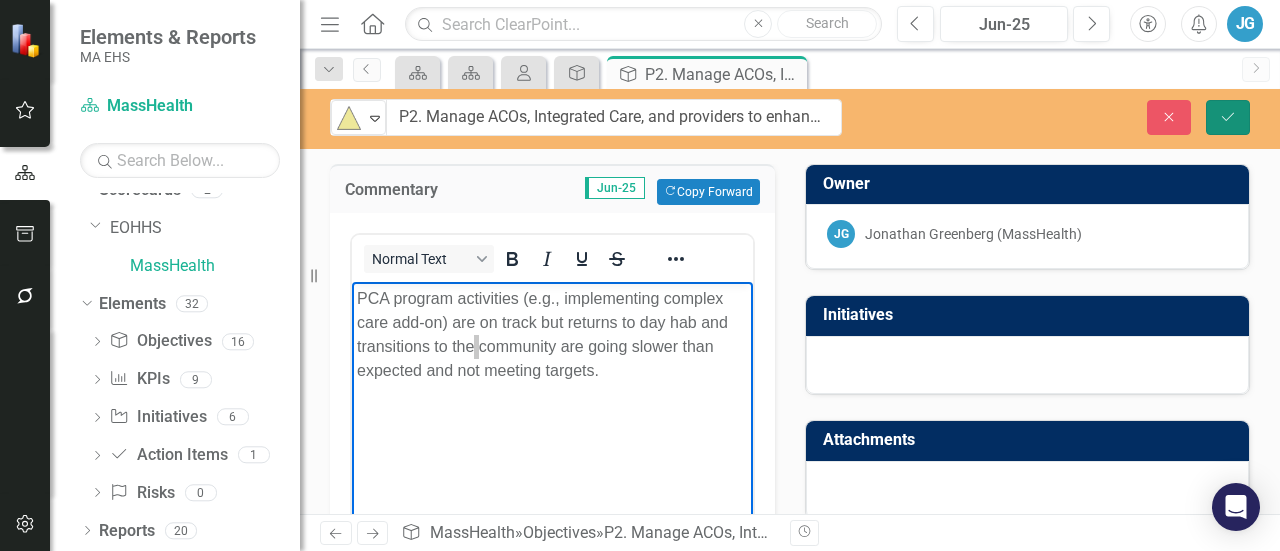 click on "Save" at bounding box center [1228, 117] 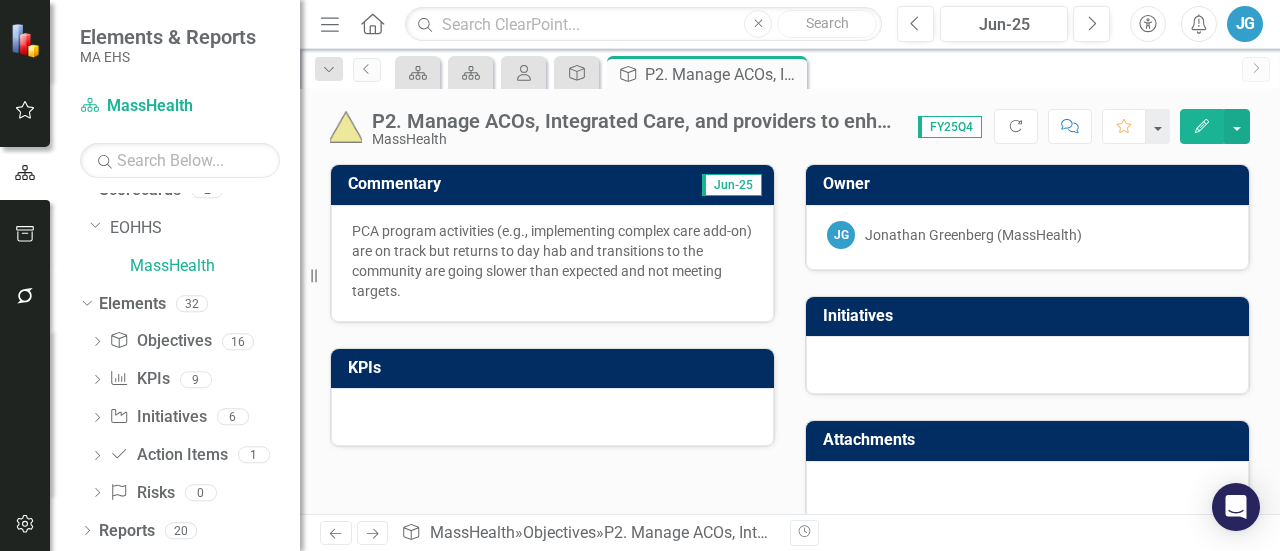 click on "PCA program activities (e.g., implementing complex care add-on) are on track but returns to day hab and transitions to the community are going slower than expected and not meeting targets." at bounding box center [552, 261] 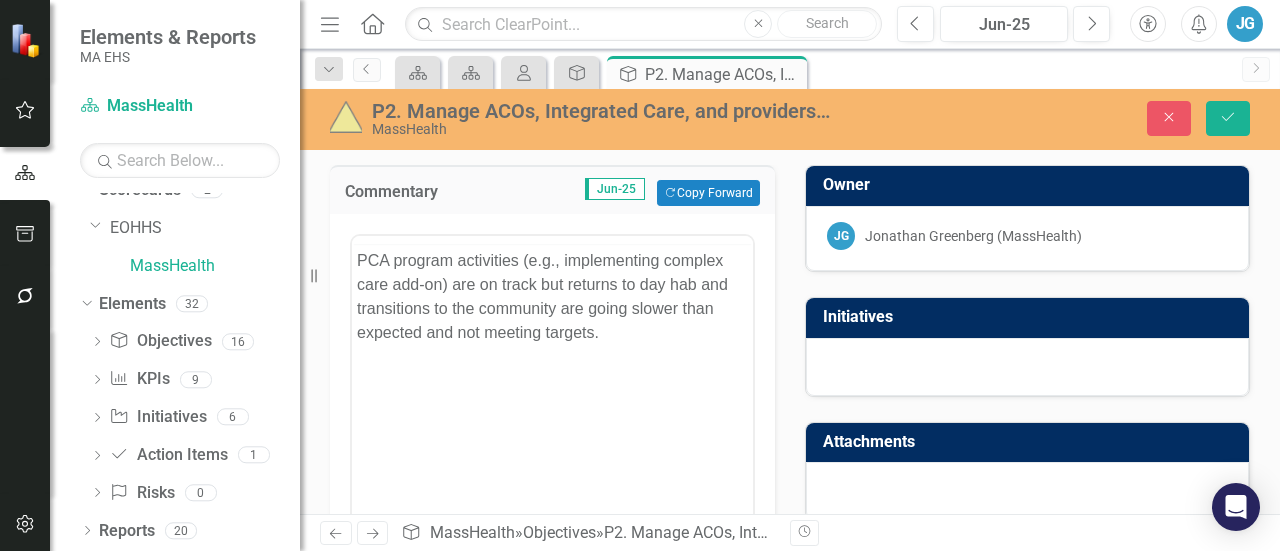 scroll, scrollTop: 0, scrollLeft: 0, axis: both 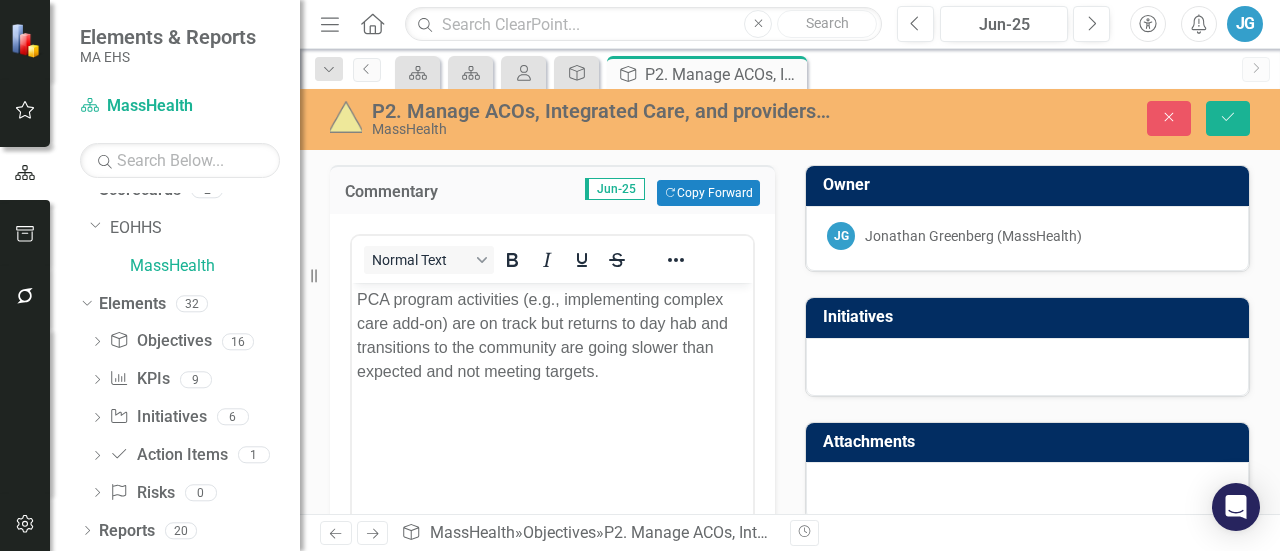 click on "PCA program activities (e.g., implementing complex care add-on) are on track but returns to day hab and transitions to the community are going slower than expected and not meeting targets." at bounding box center (552, 336) 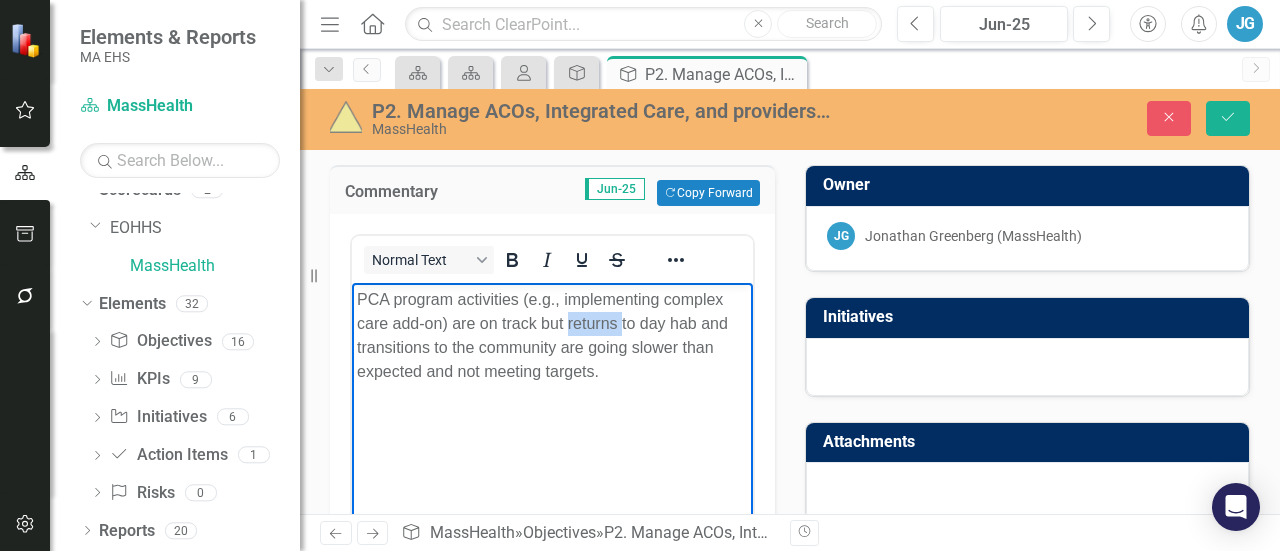click on "PCA program activities (e.g., implementing complex care add-on) are on track but returns to day hab and transitions to the community are going slower than expected and not meeting targets." at bounding box center (552, 336) 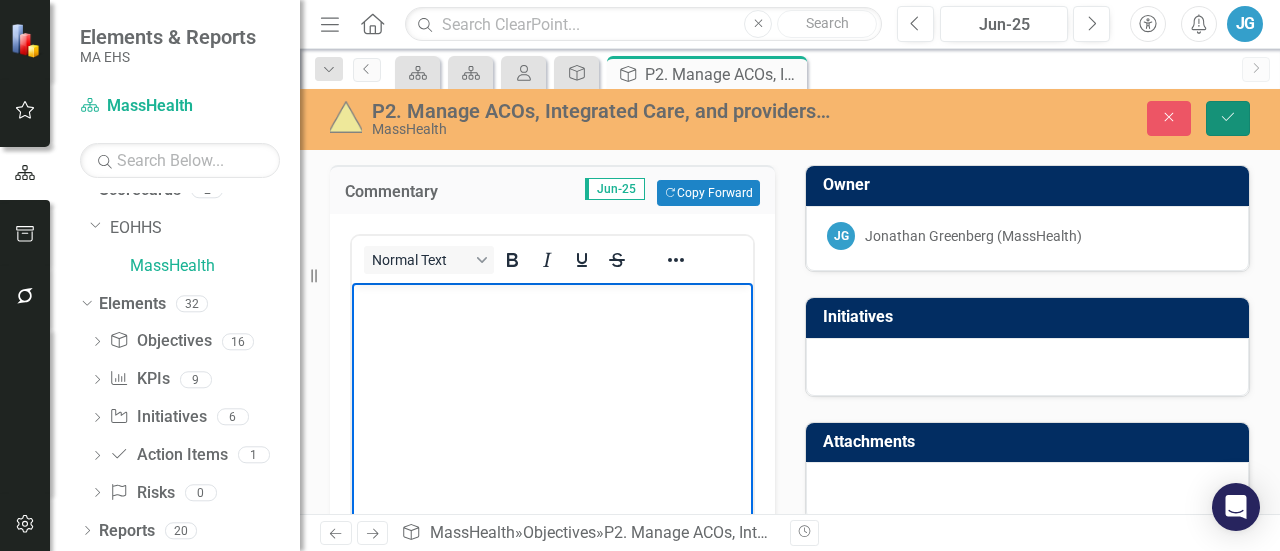 click on "Save" 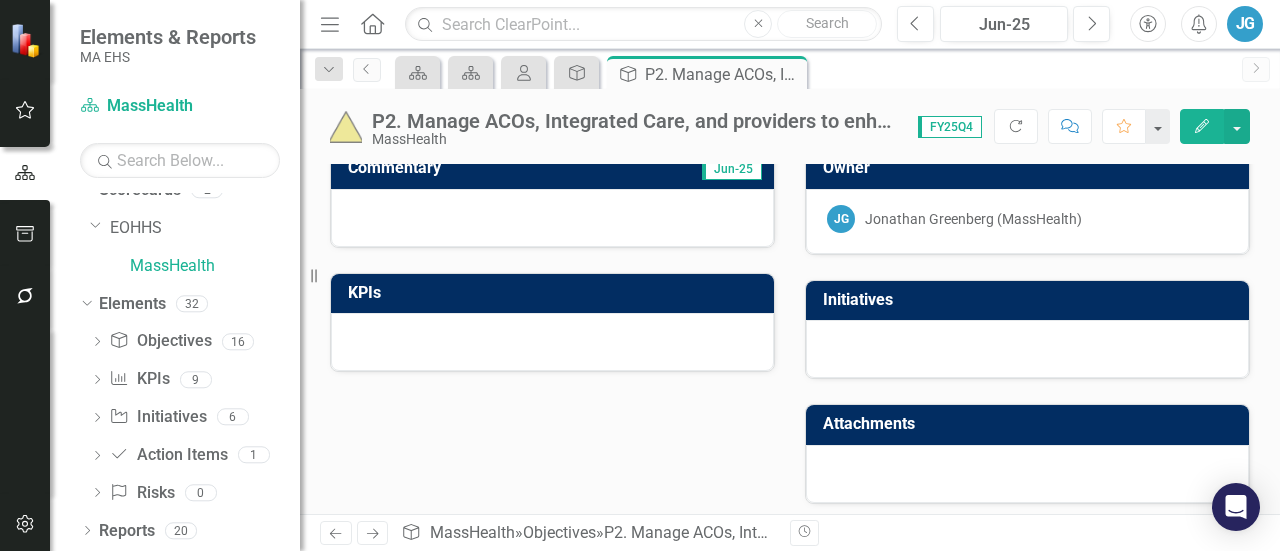 scroll, scrollTop: 21, scrollLeft: 0, axis: vertical 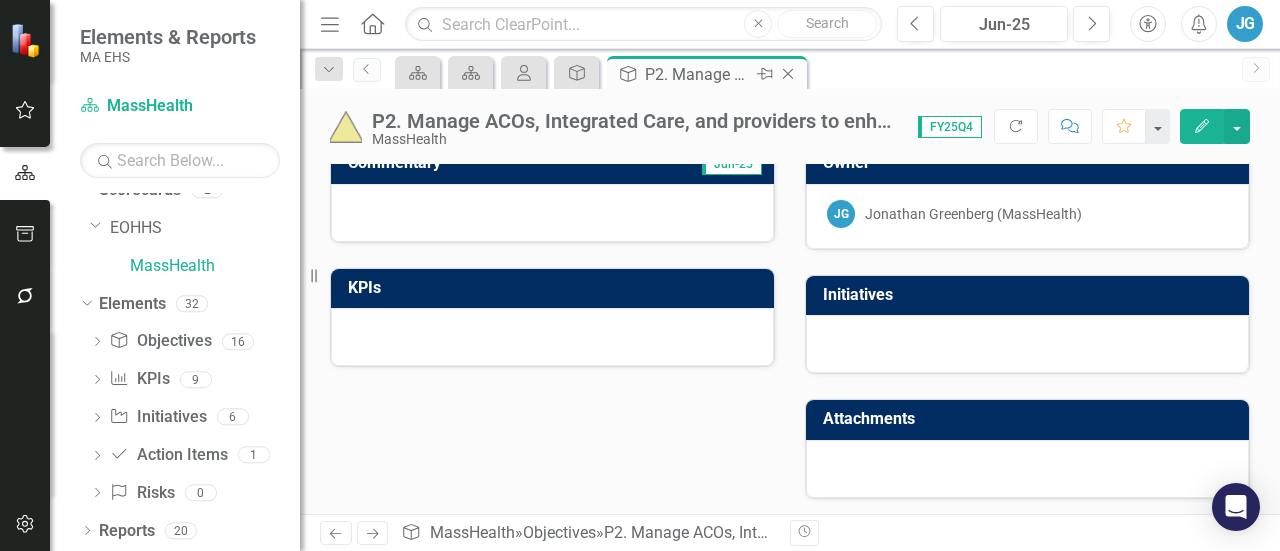 click on "Close" 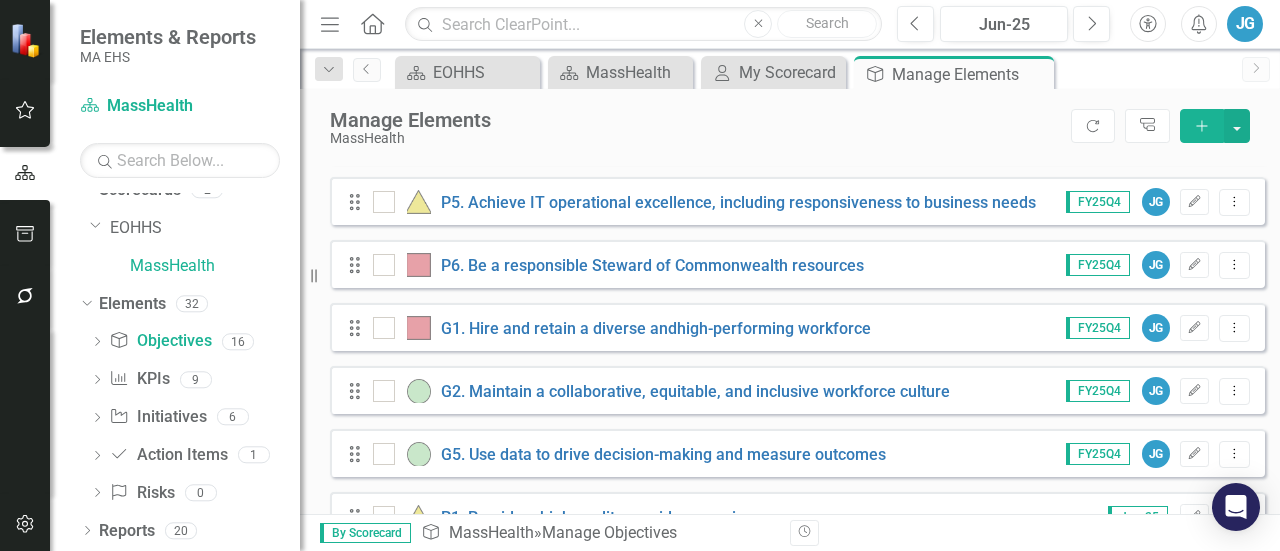 scroll, scrollTop: 500, scrollLeft: 0, axis: vertical 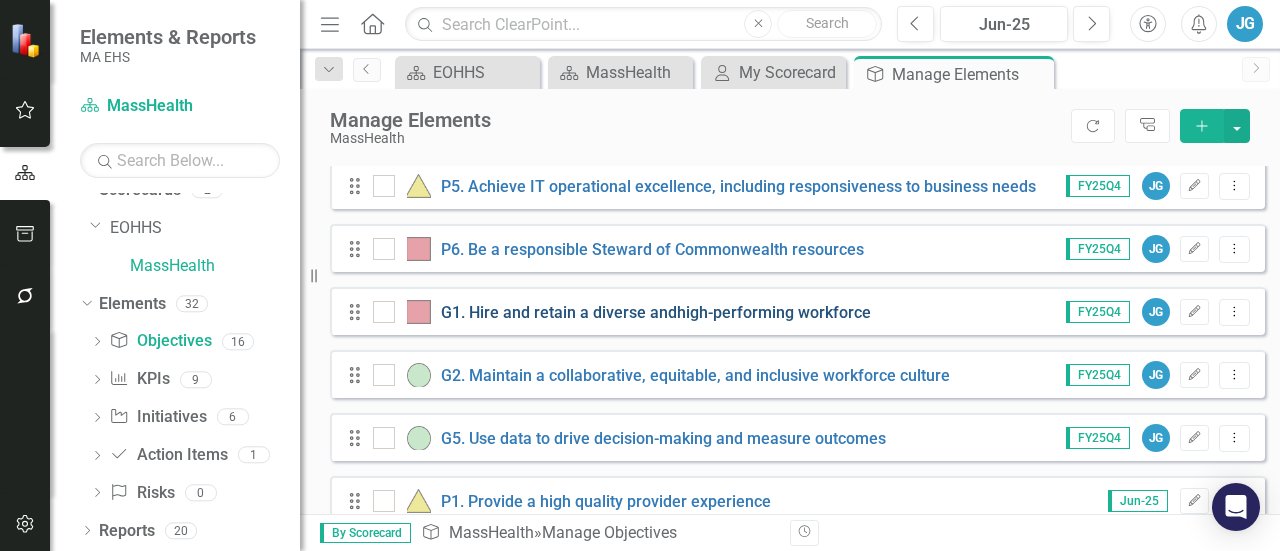 click on "G1. Hire and retain a diverse andhigh-performing workforce" at bounding box center [624, 312] 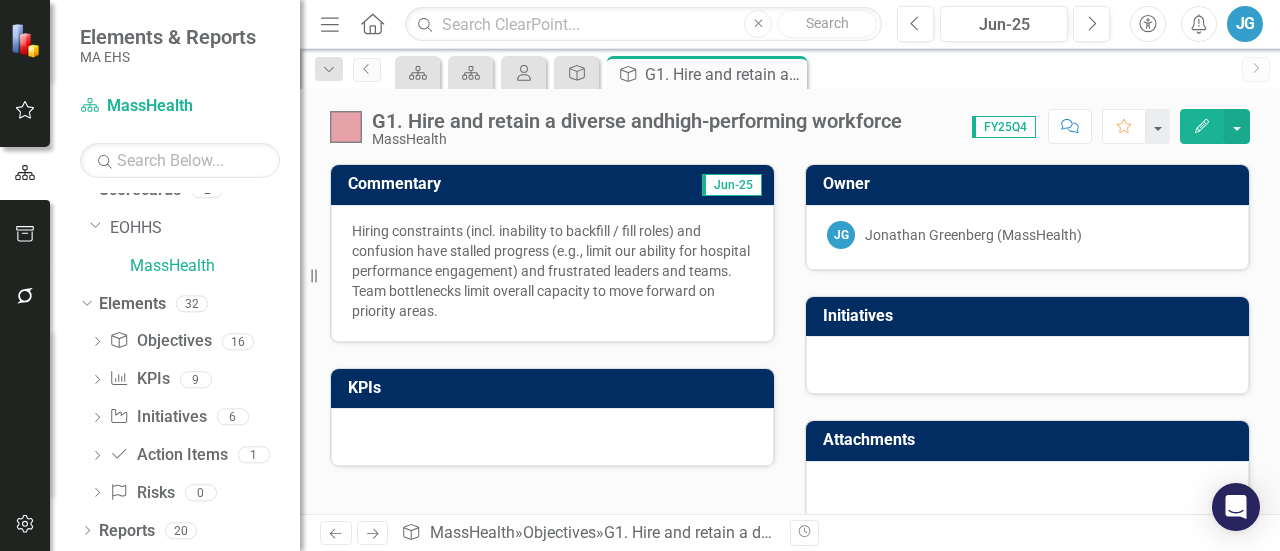 click on "G1. Hire and retain a diverse andhigh-performing workforce" at bounding box center [637, 121] 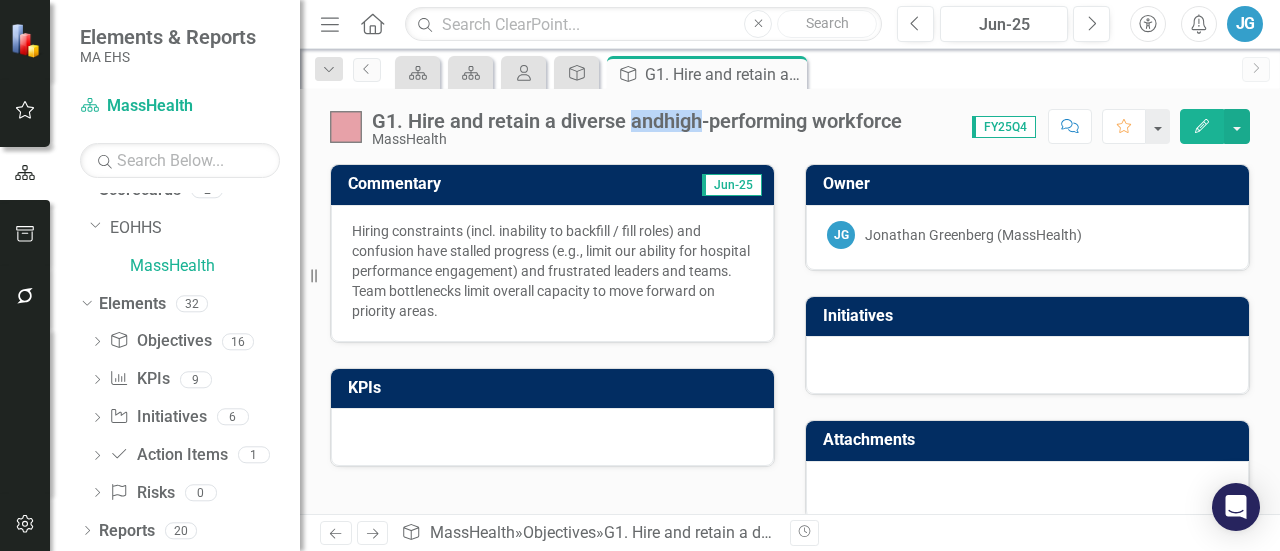 click on "G1. Hire and retain a diverse andhigh-performing workforce" at bounding box center [637, 121] 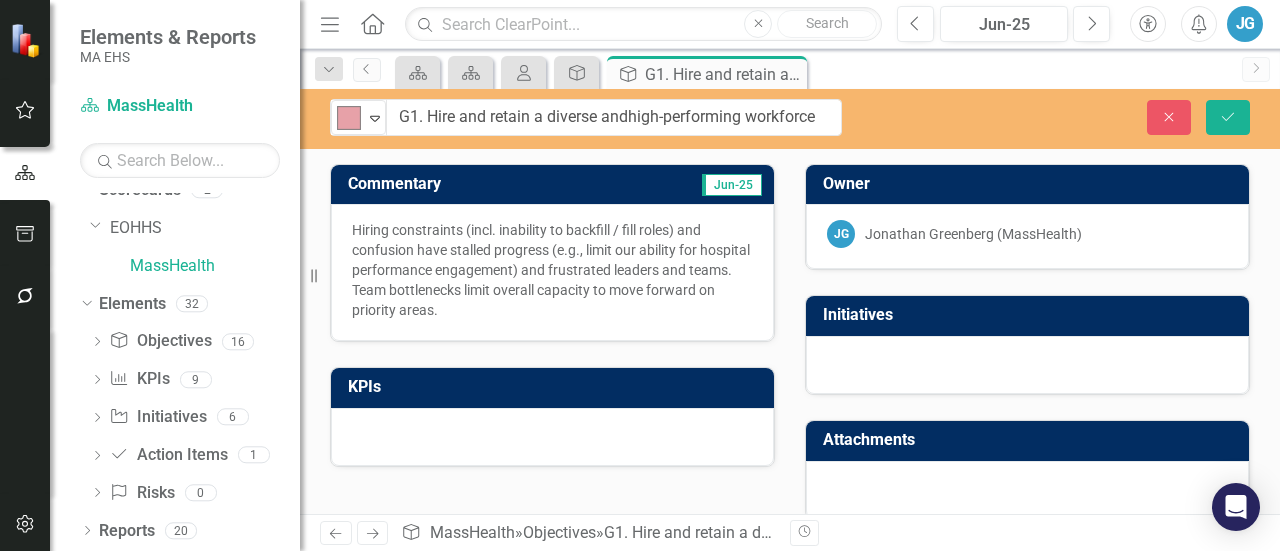 click on "G1. Hire and retain a diverse andhigh-performing workforce" at bounding box center [614, 117] 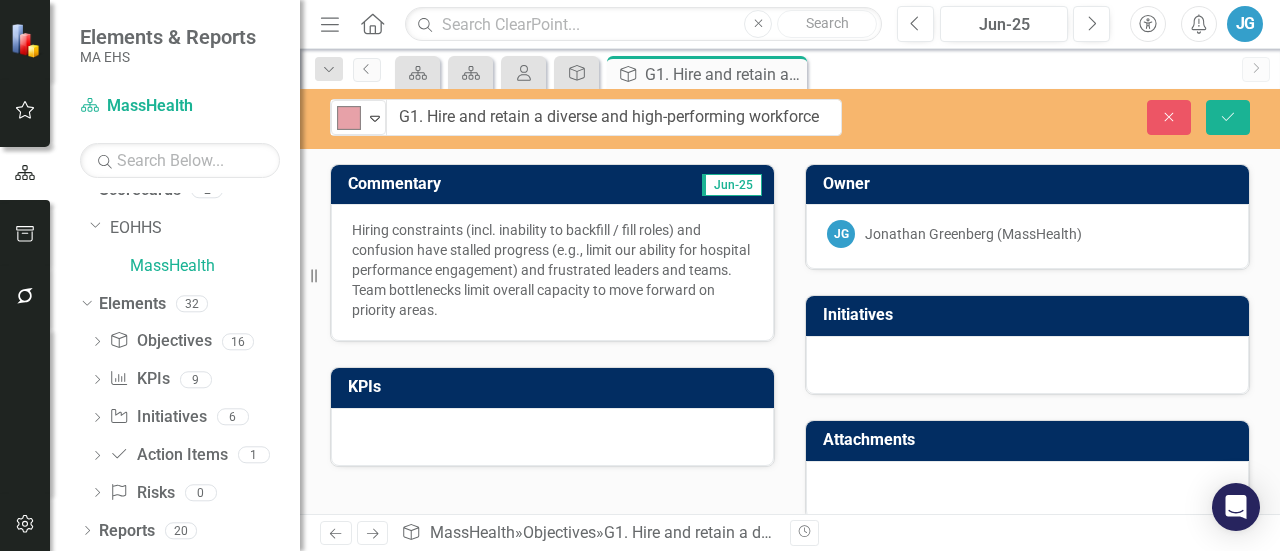type on "G1. Hire and retain a diverse and high-performing workforce" 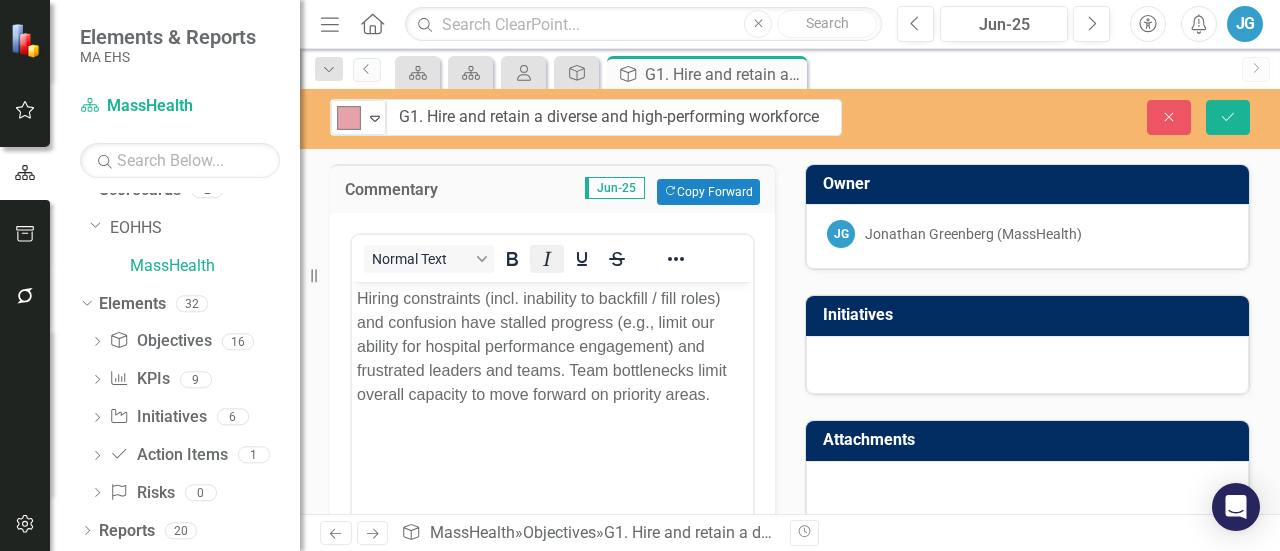 scroll, scrollTop: 0, scrollLeft: 0, axis: both 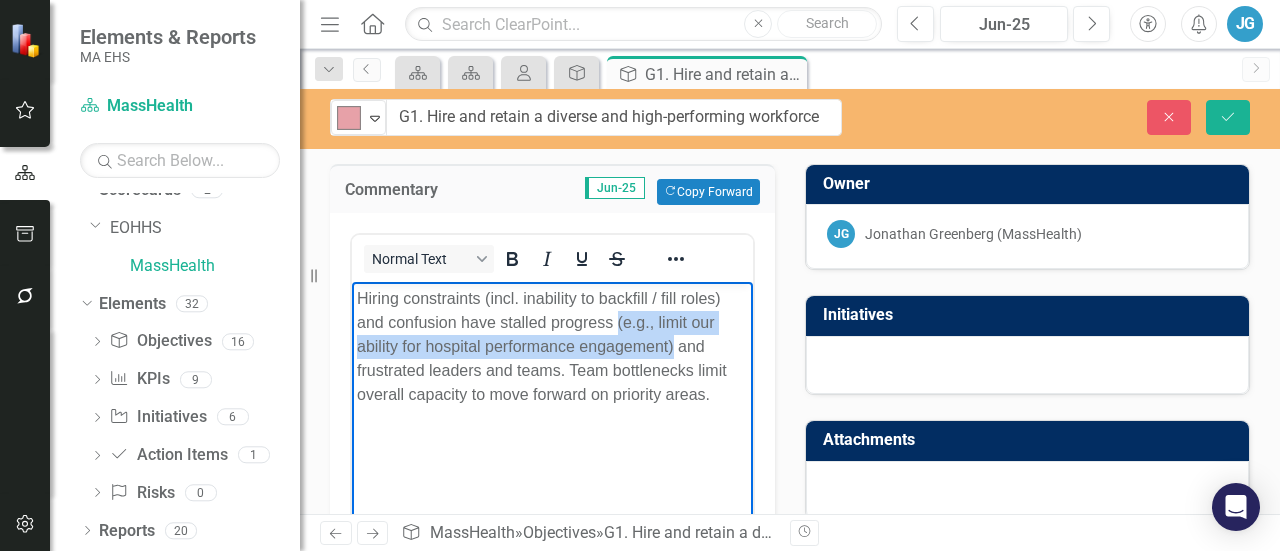 drag, startPoint x: 616, startPoint y: 320, endPoint x: 672, endPoint y: 346, distance: 61.741398 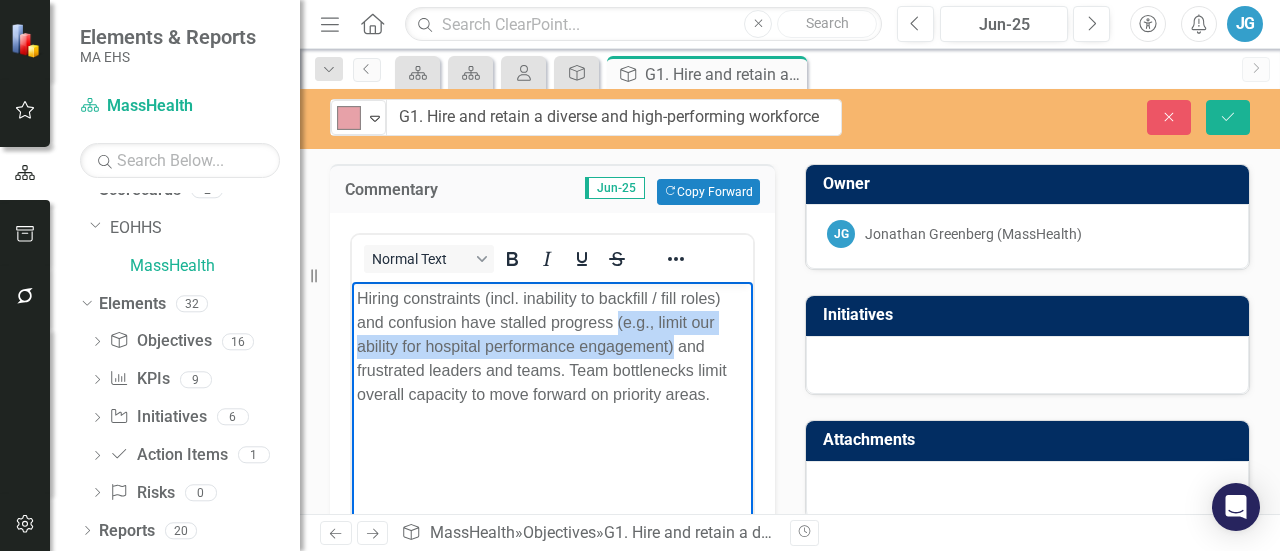 click on "Hiring constraints (incl. inability to backfill / fill roles) and confusion have stalled progress (e.g., limit our ability for hospital performance engagement) and frustrated leaders and teams. Team bottlenecks limit overall capacity to move forward on priority areas." at bounding box center [552, 346] 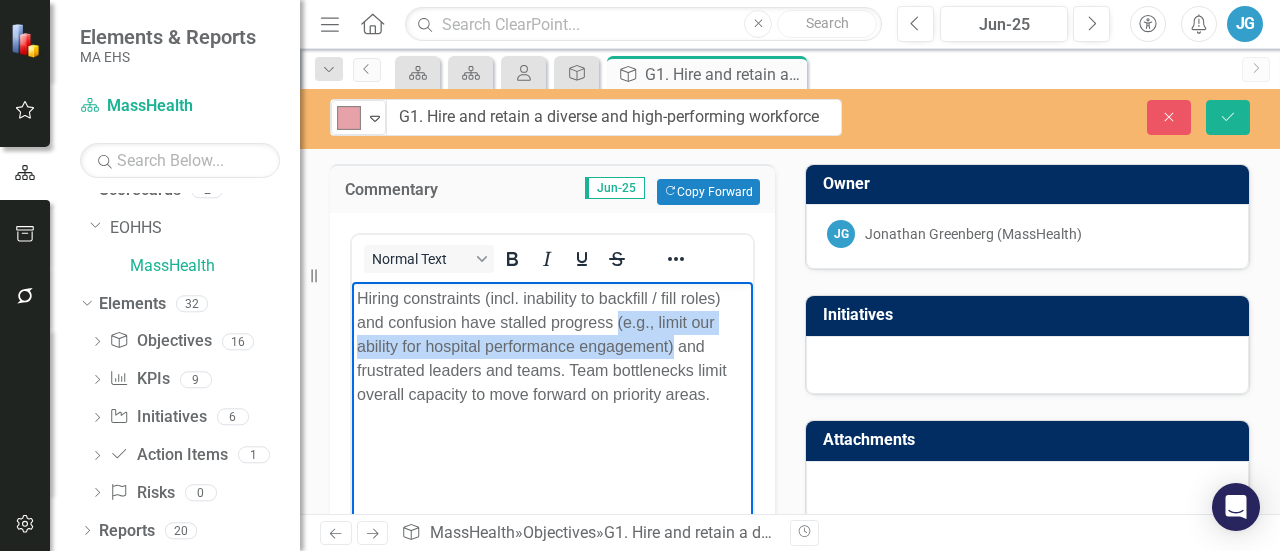 type 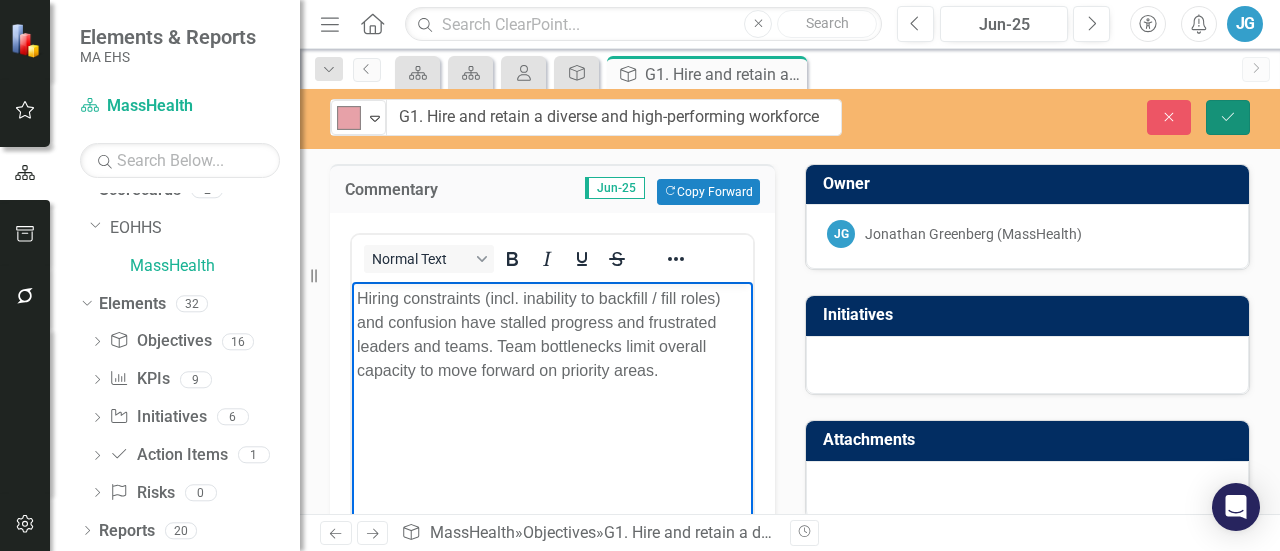 click on "Save" at bounding box center (1228, 117) 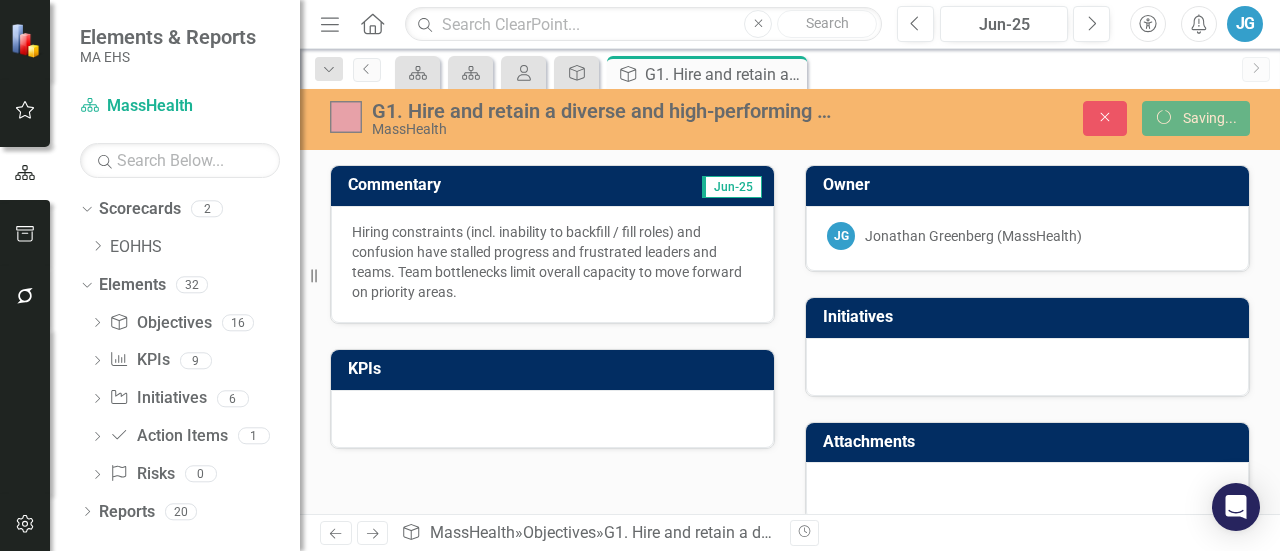 scroll, scrollTop: 0, scrollLeft: 0, axis: both 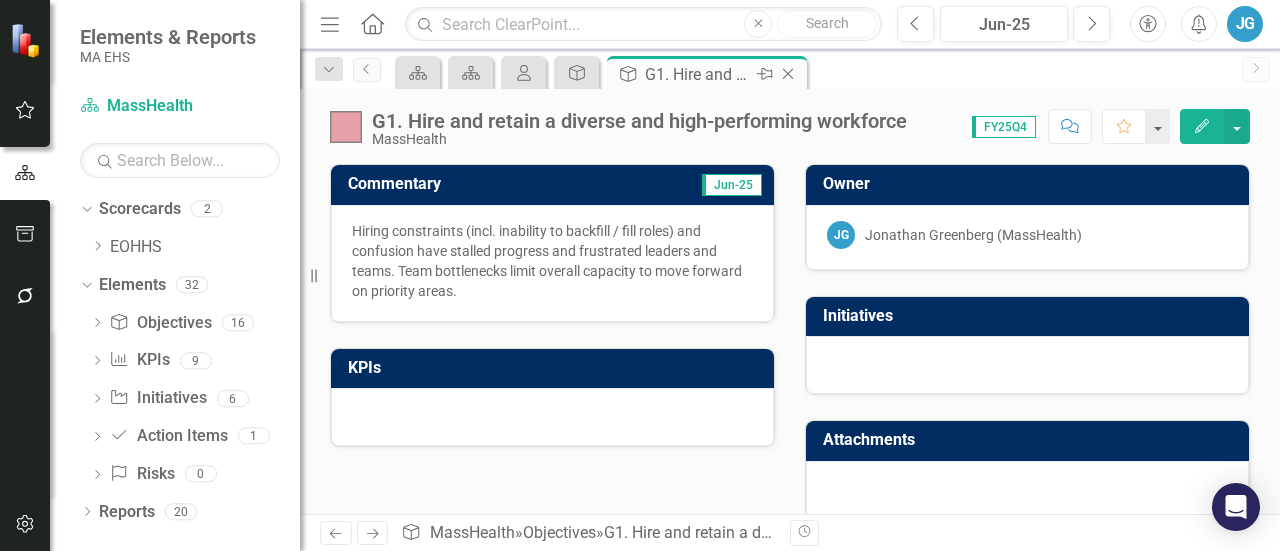 click on "Close" 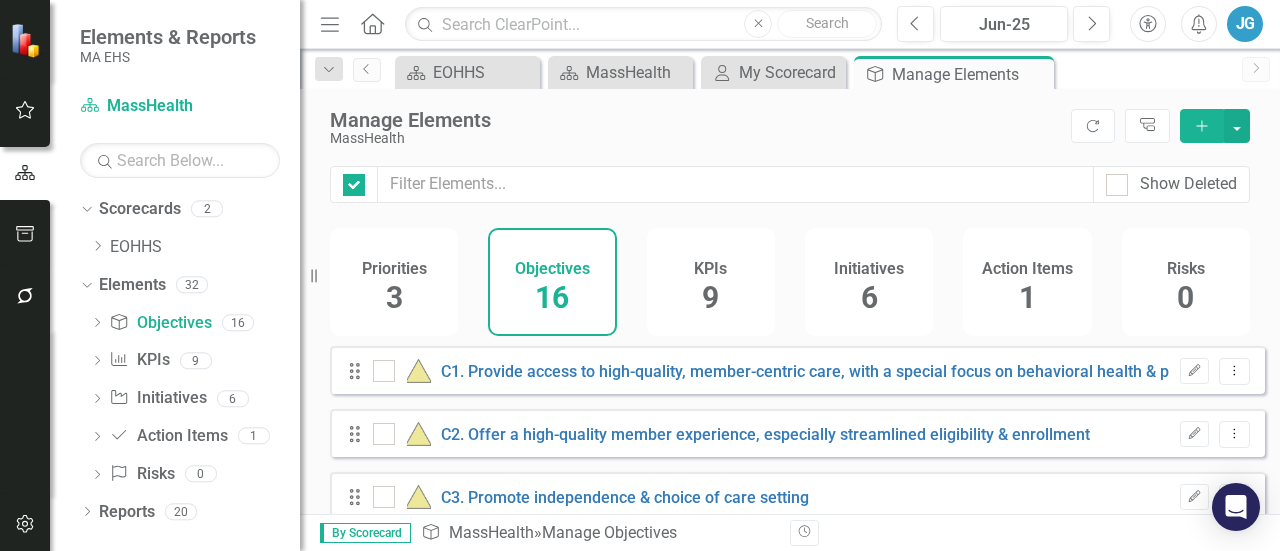 checkbox on "false" 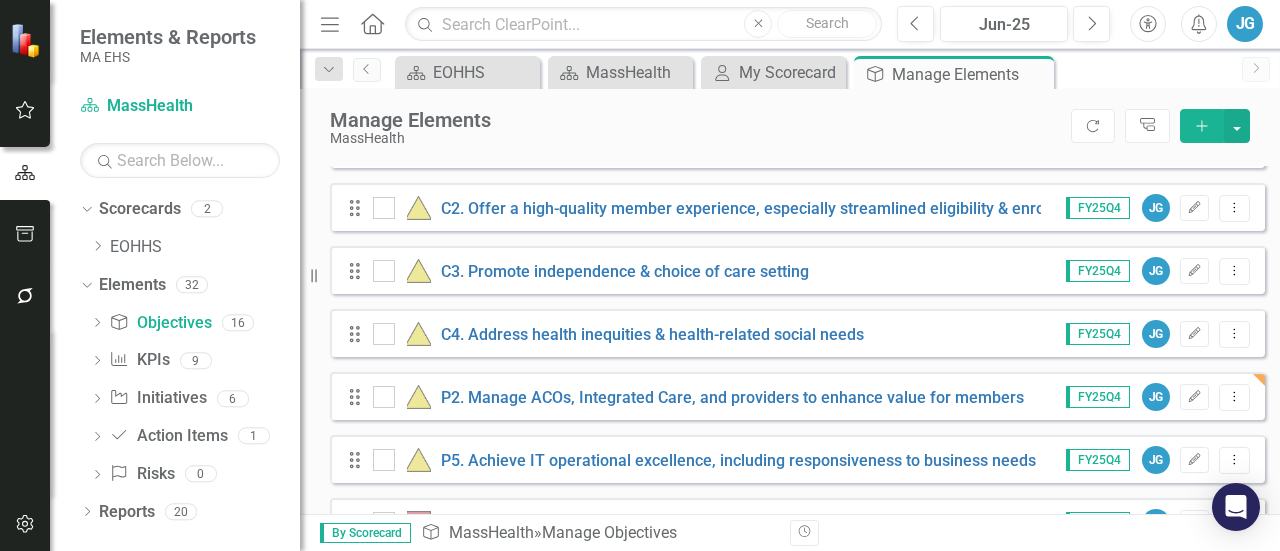 scroll, scrollTop: 200, scrollLeft: 0, axis: vertical 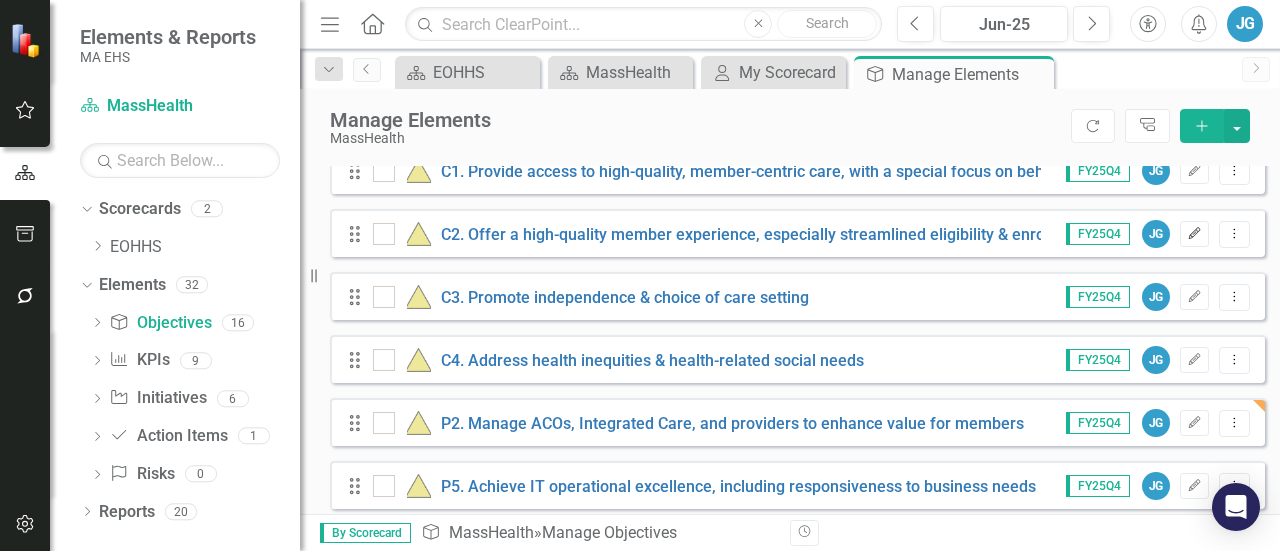 click on "Edit" at bounding box center (1194, 234) 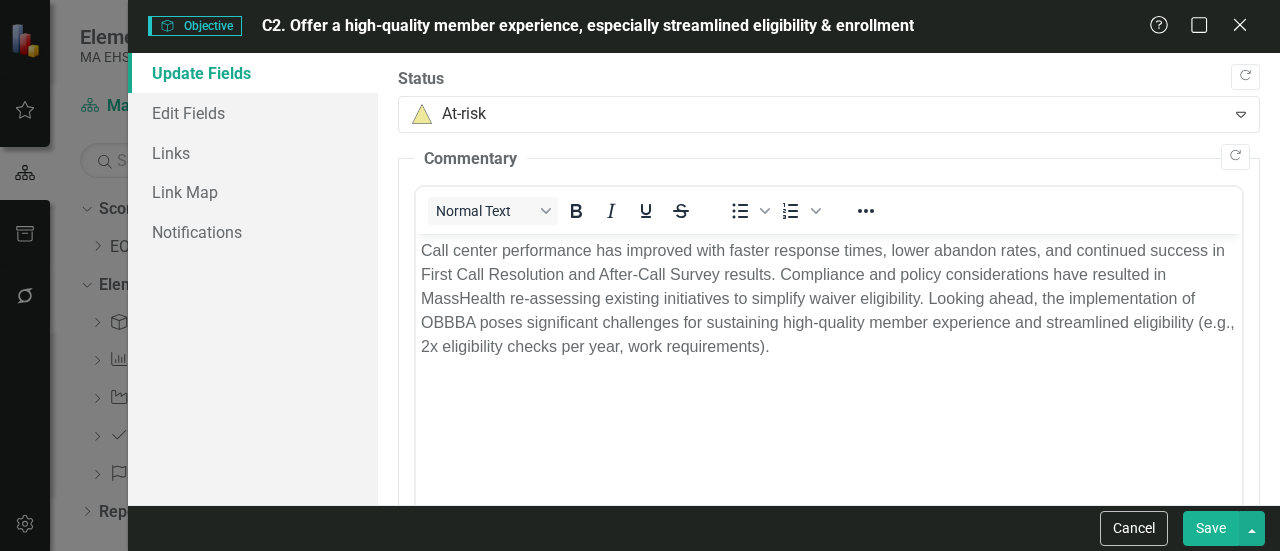 scroll, scrollTop: 0, scrollLeft: 0, axis: both 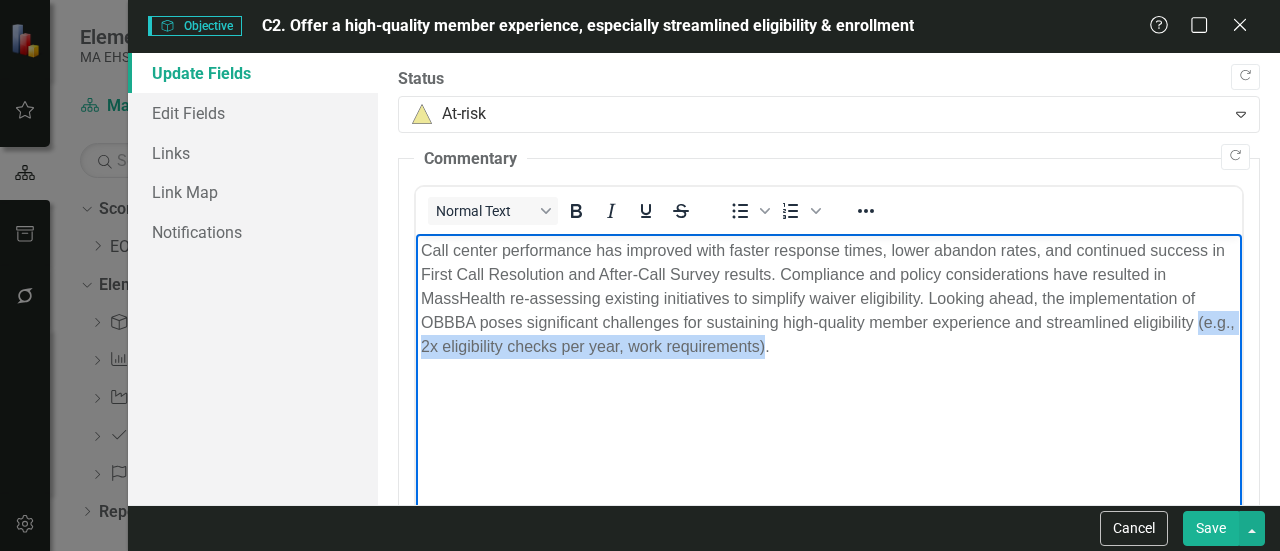 drag, startPoint x: 805, startPoint y: 345, endPoint x: 422, endPoint y: 347, distance: 383.00522 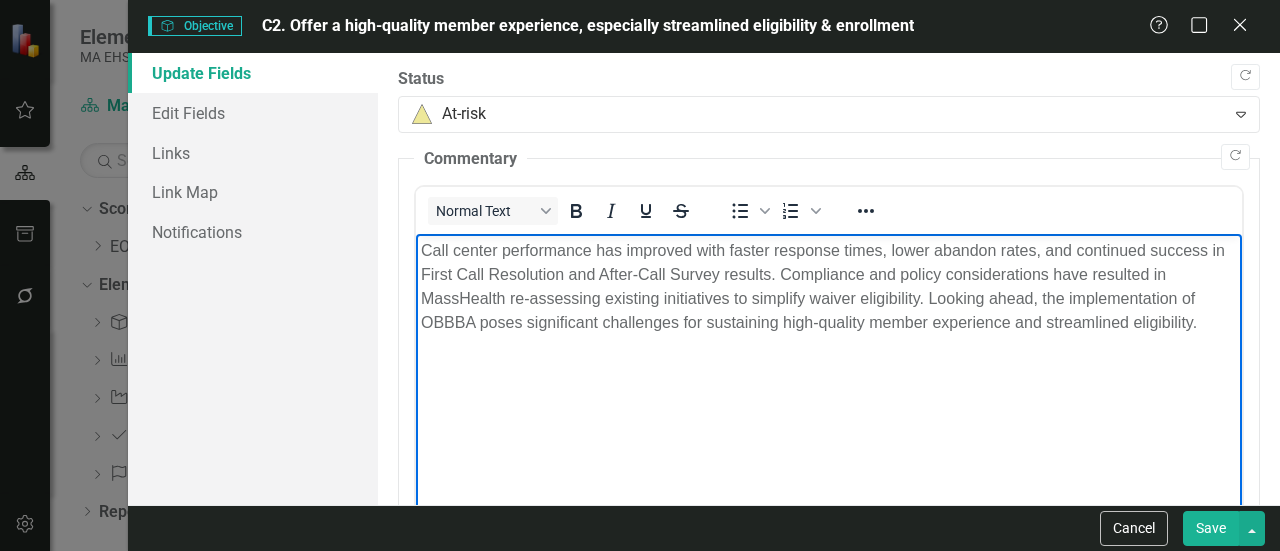 click on "Save" at bounding box center (1211, 528) 